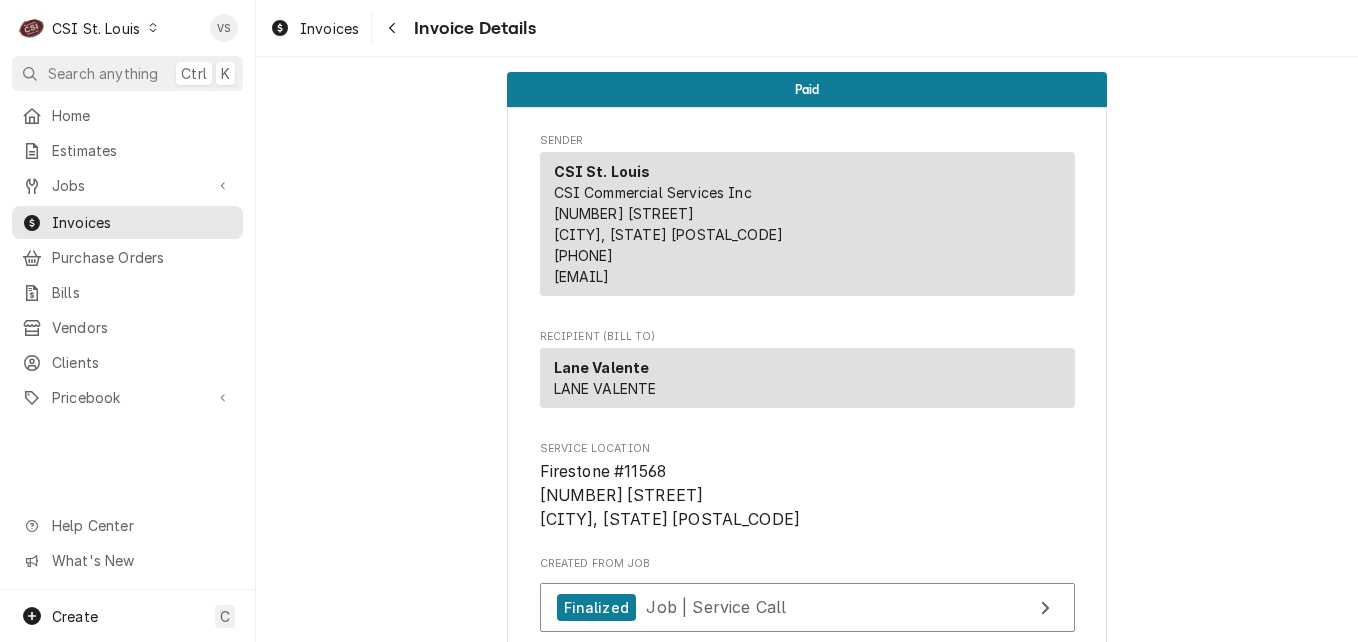 scroll, scrollTop: 0, scrollLeft: 0, axis: both 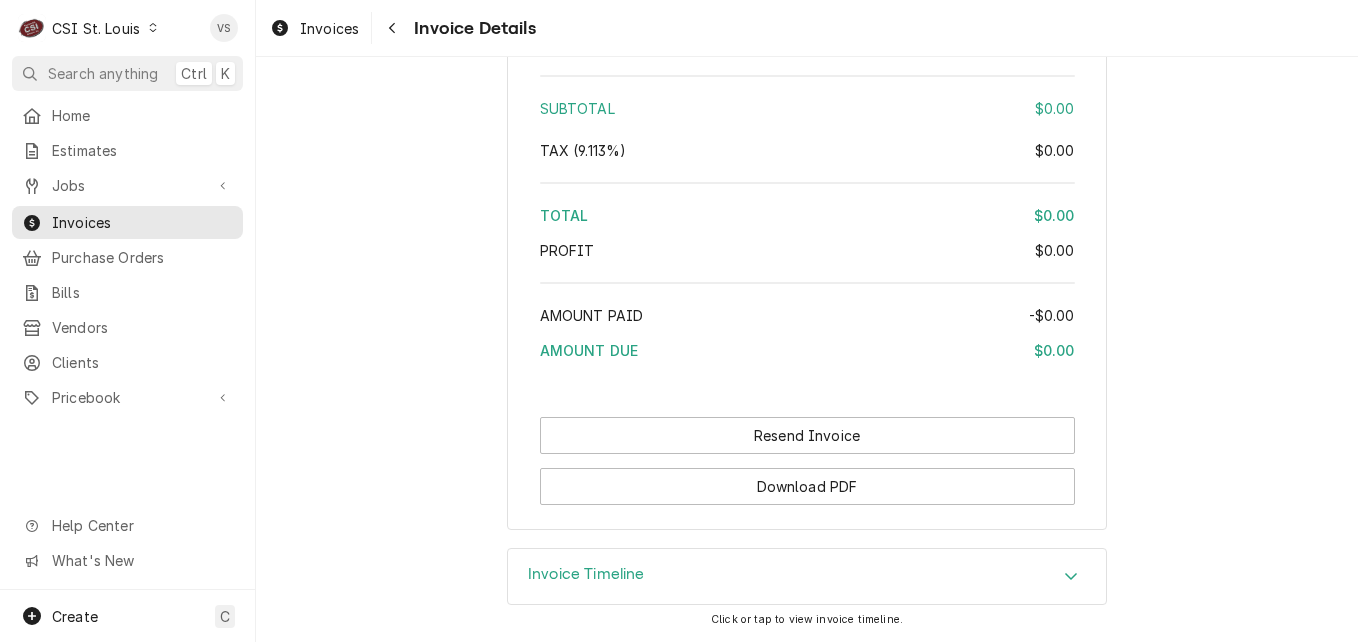 click 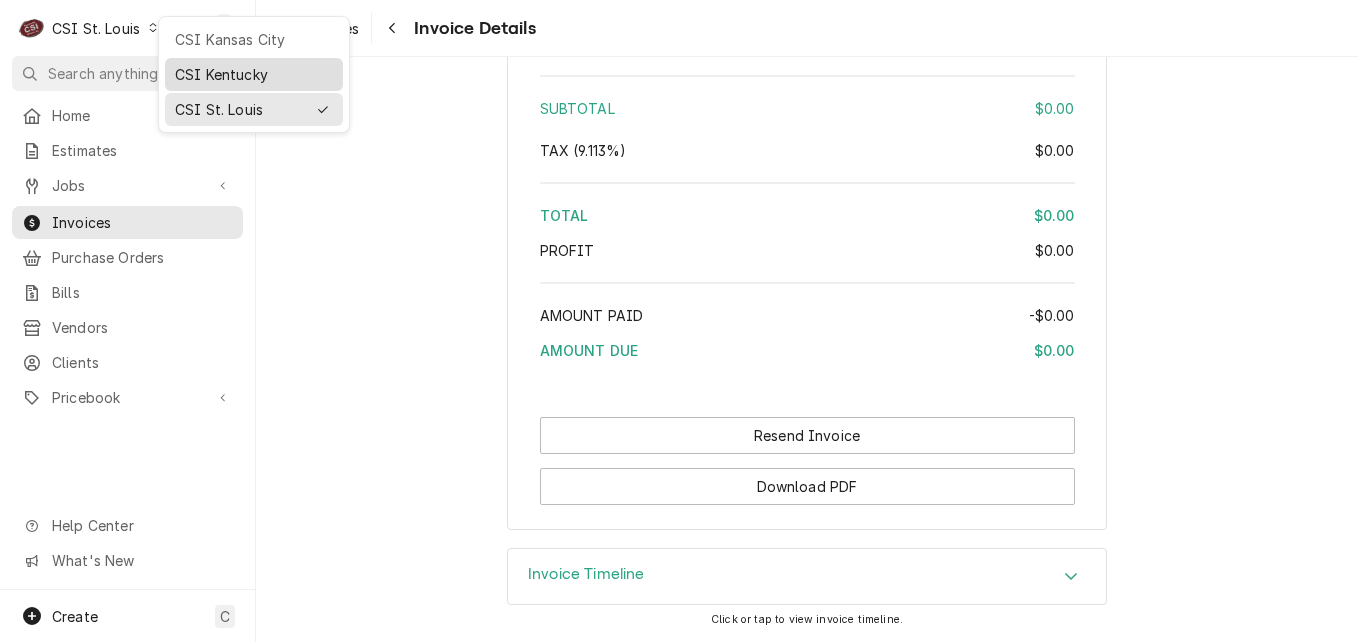 click on "CSI Kentucky" at bounding box center (254, 74) 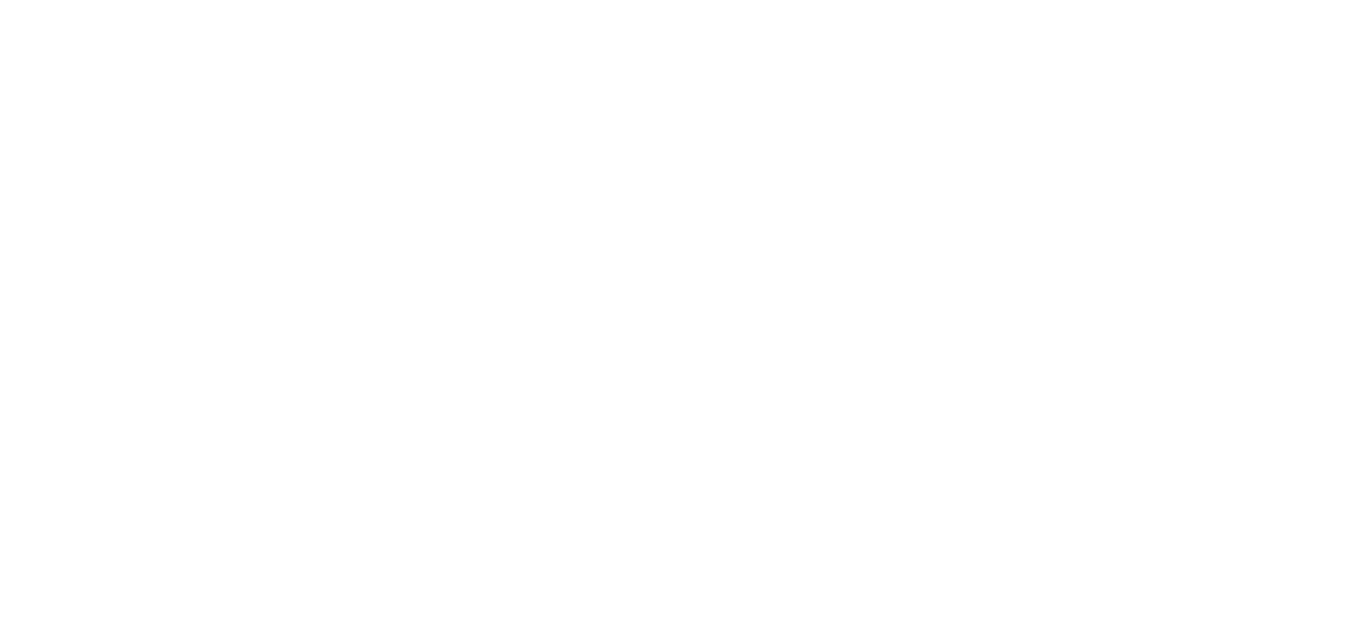 scroll, scrollTop: 0, scrollLeft: 0, axis: both 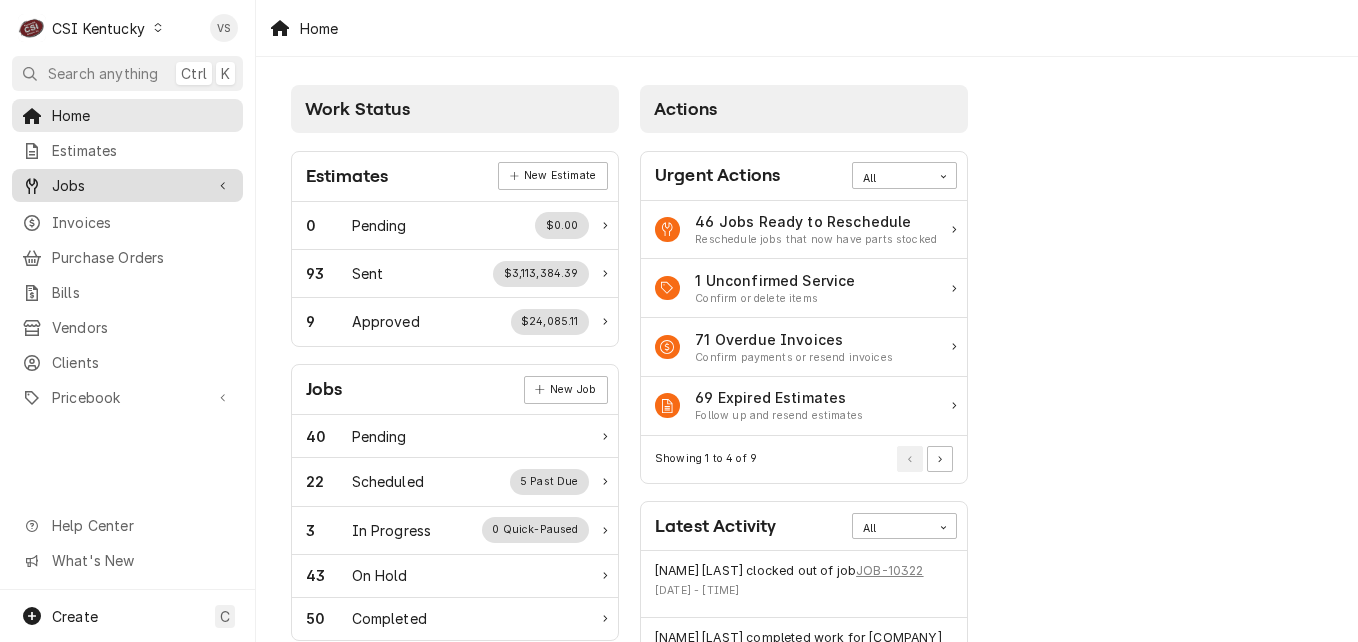 drag, startPoint x: 93, startPoint y: 186, endPoint x: 84, endPoint y: 191, distance: 10.29563 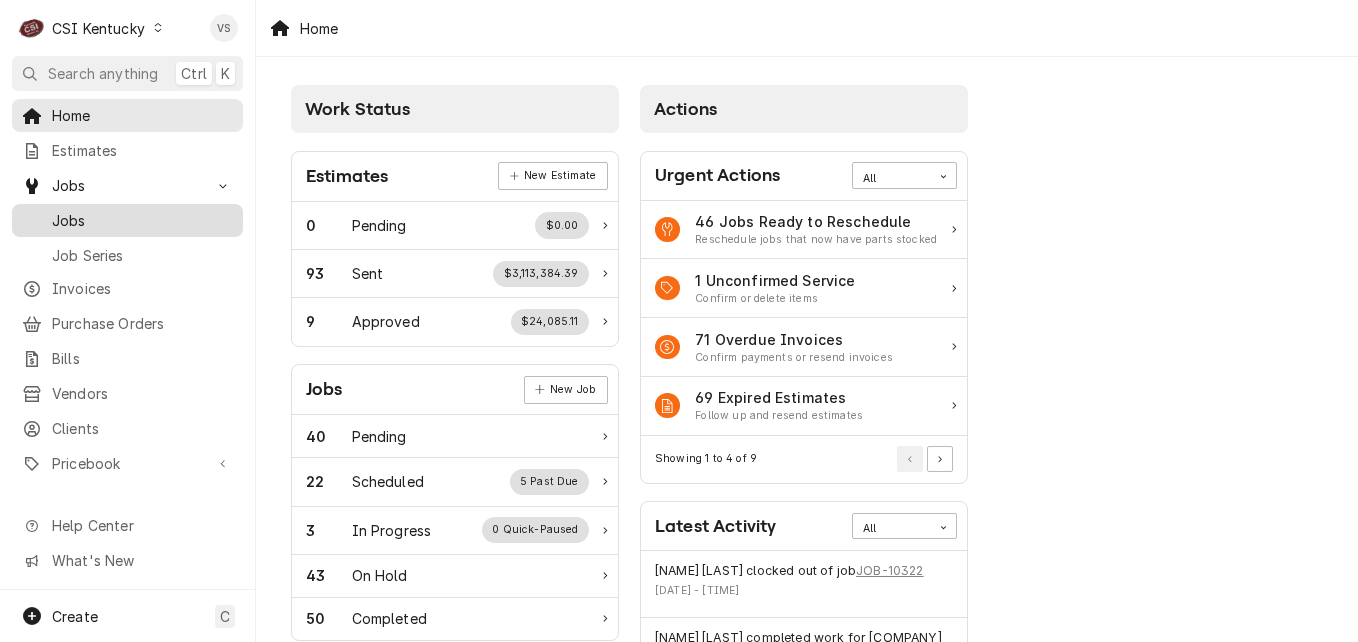 click on "Jobs" at bounding box center (142, 220) 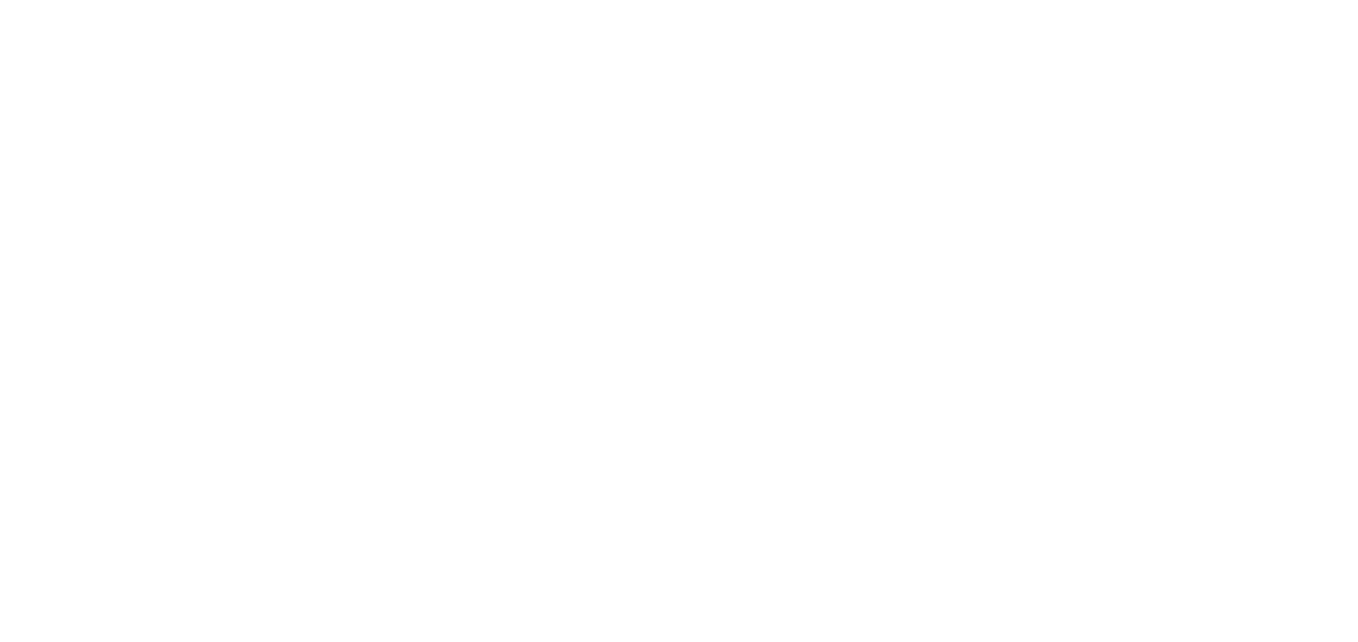 scroll, scrollTop: 0, scrollLeft: 0, axis: both 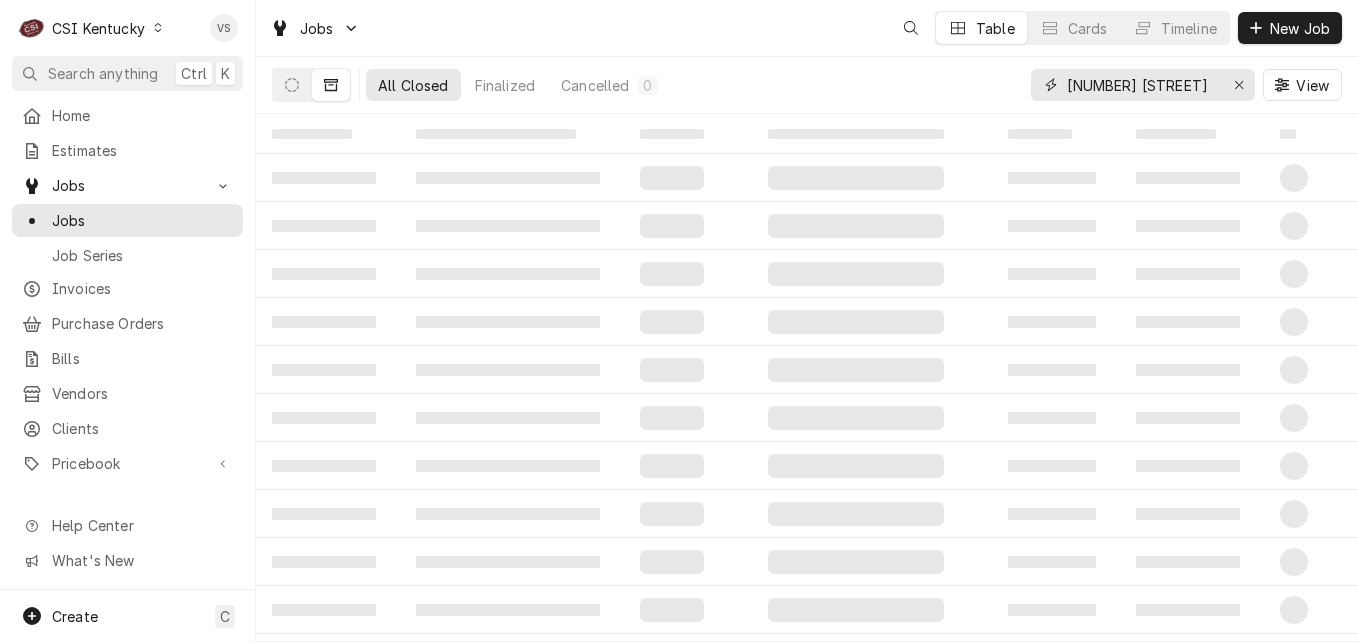 click on "2501 HACKMANN RD" at bounding box center (1142, 85) 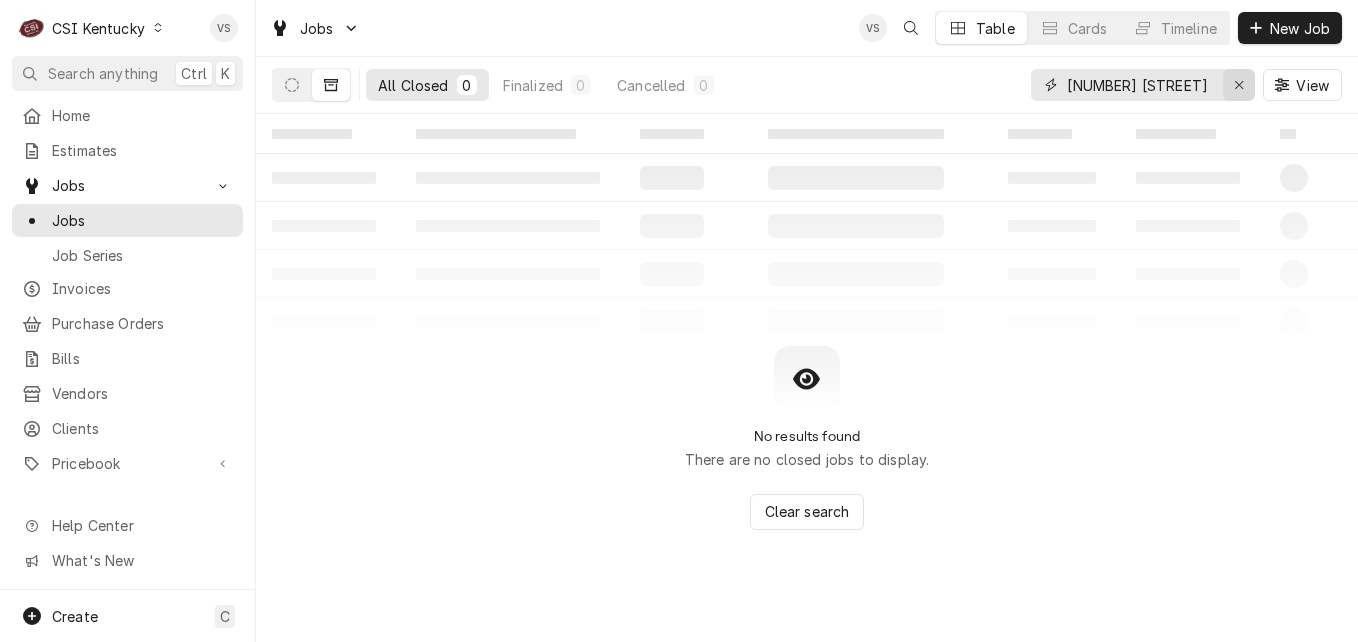 drag, startPoint x: 1067, startPoint y: 83, endPoint x: 1244, endPoint y: 96, distance: 177.47676 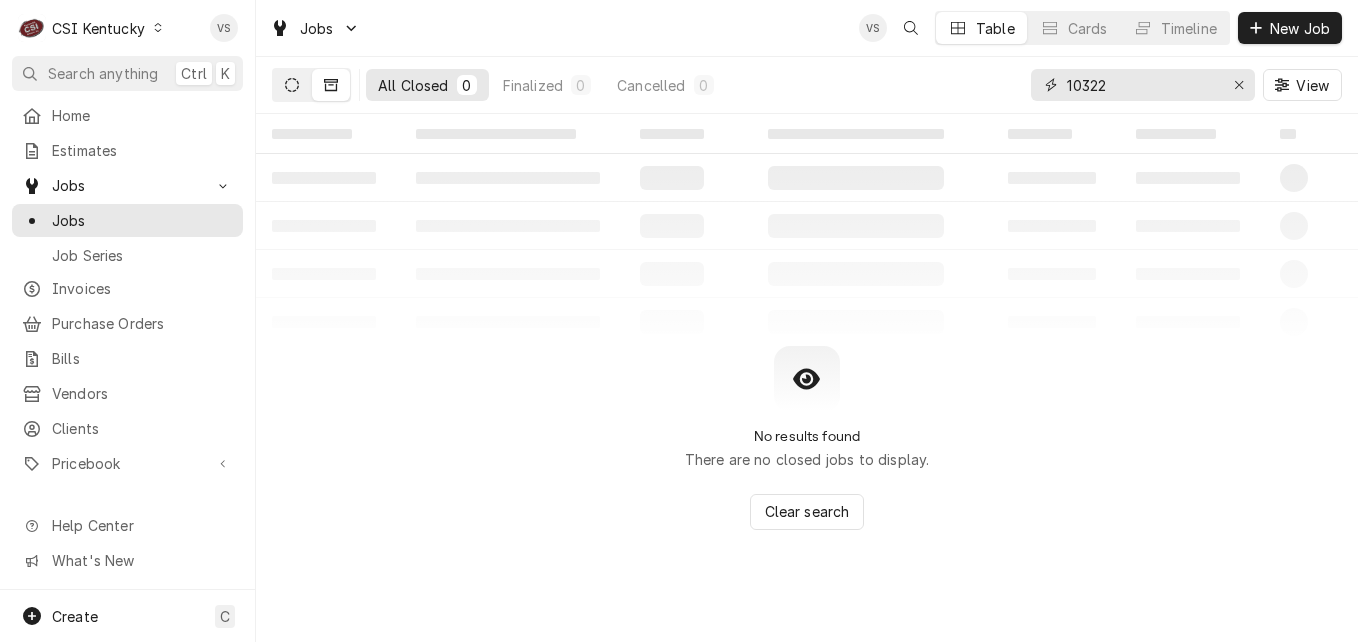 type on "10322" 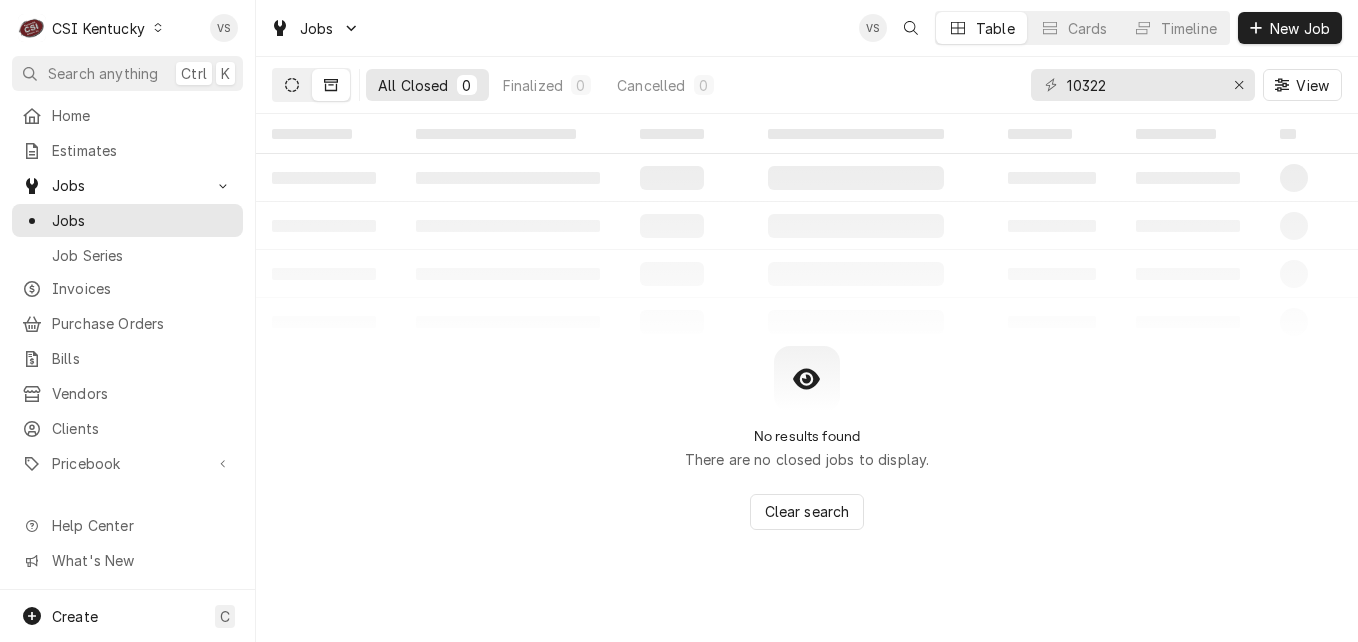 click 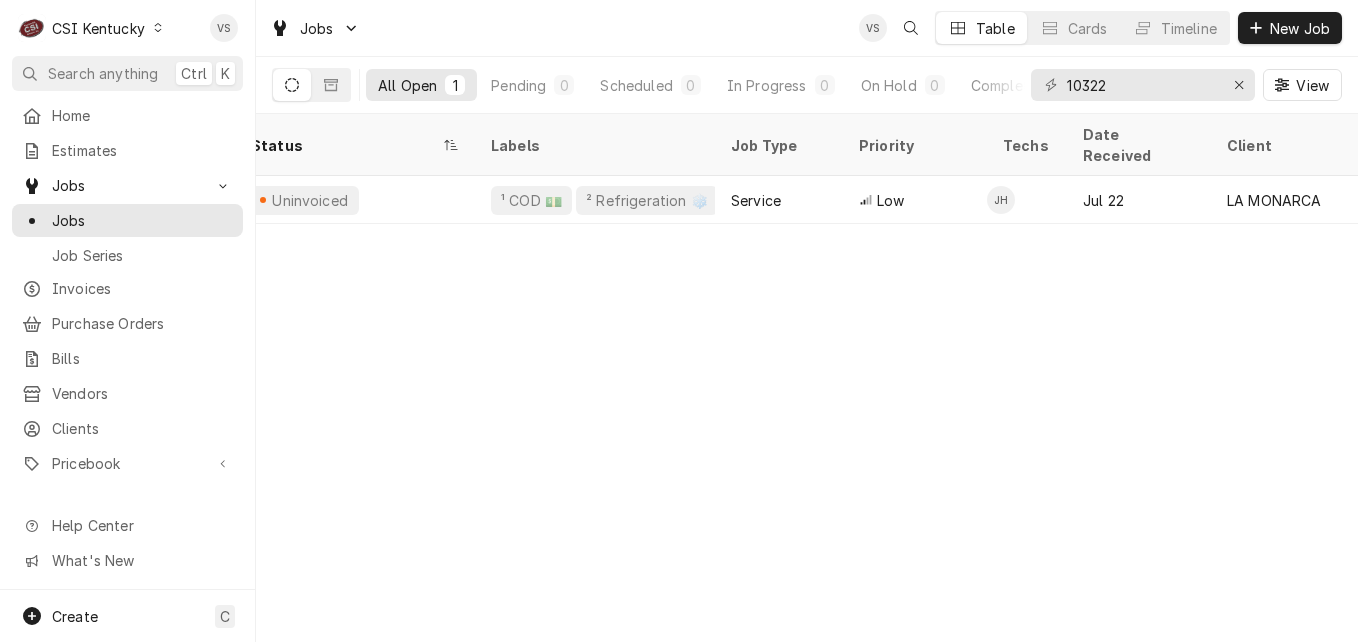 scroll, scrollTop: 0, scrollLeft: 40, axis: horizontal 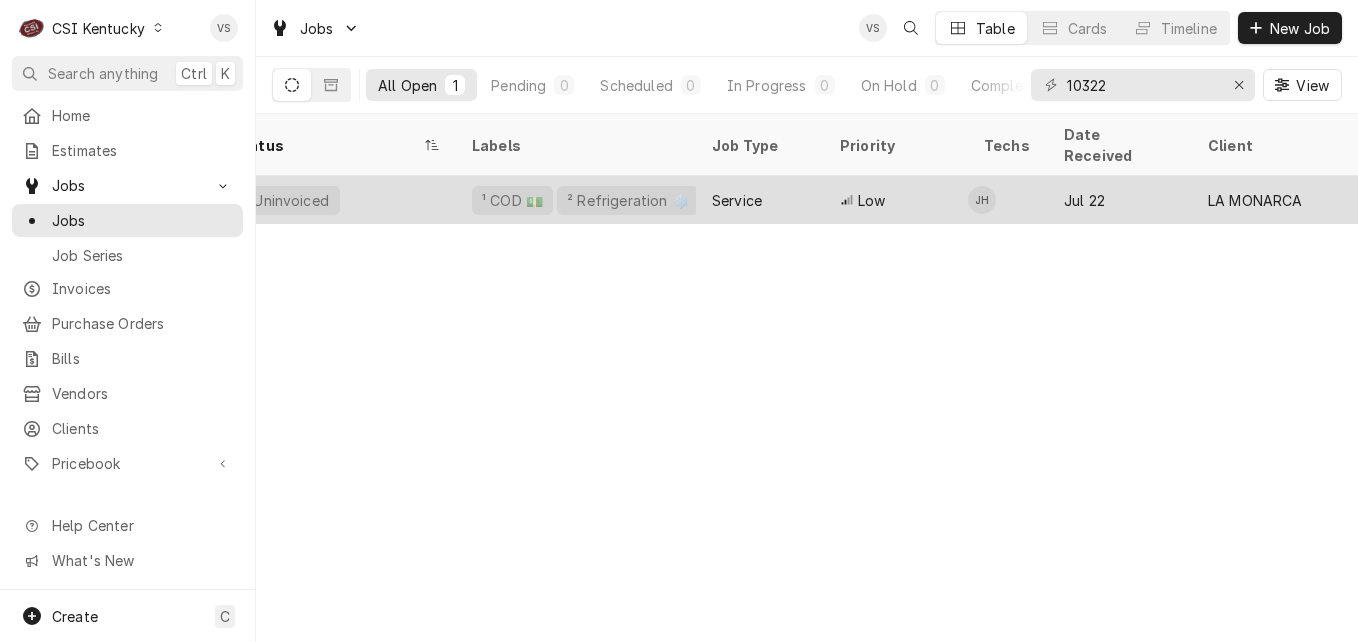 click on "Uninvoiced" at bounding box center [336, 200] 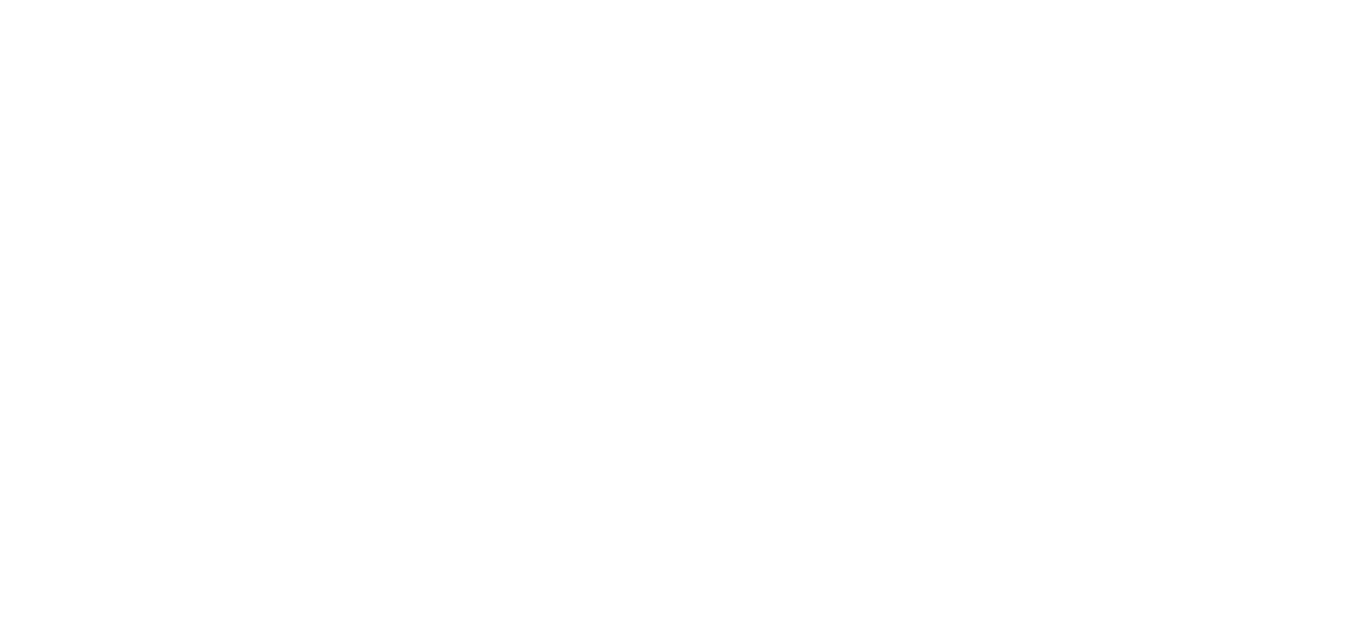 scroll, scrollTop: 0, scrollLeft: 0, axis: both 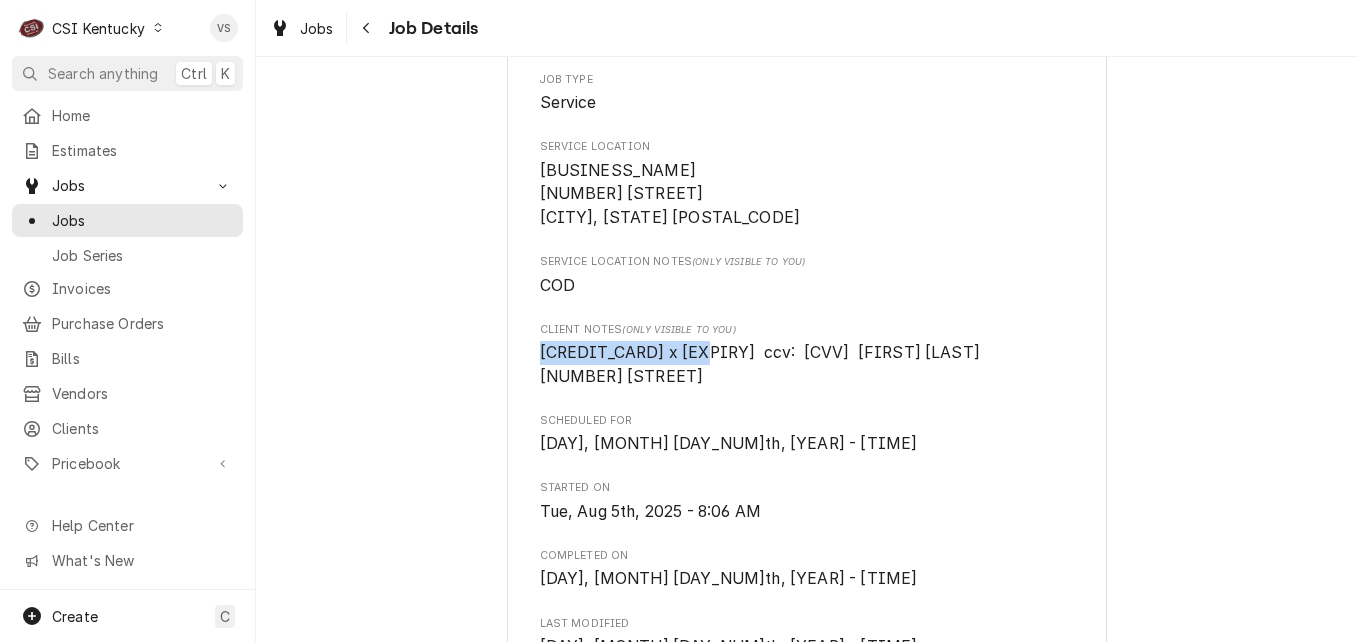 drag, startPoint x: 535, startPoint y: 348, endPoint x: 699, endPoint y: 347, distance: 164.00305 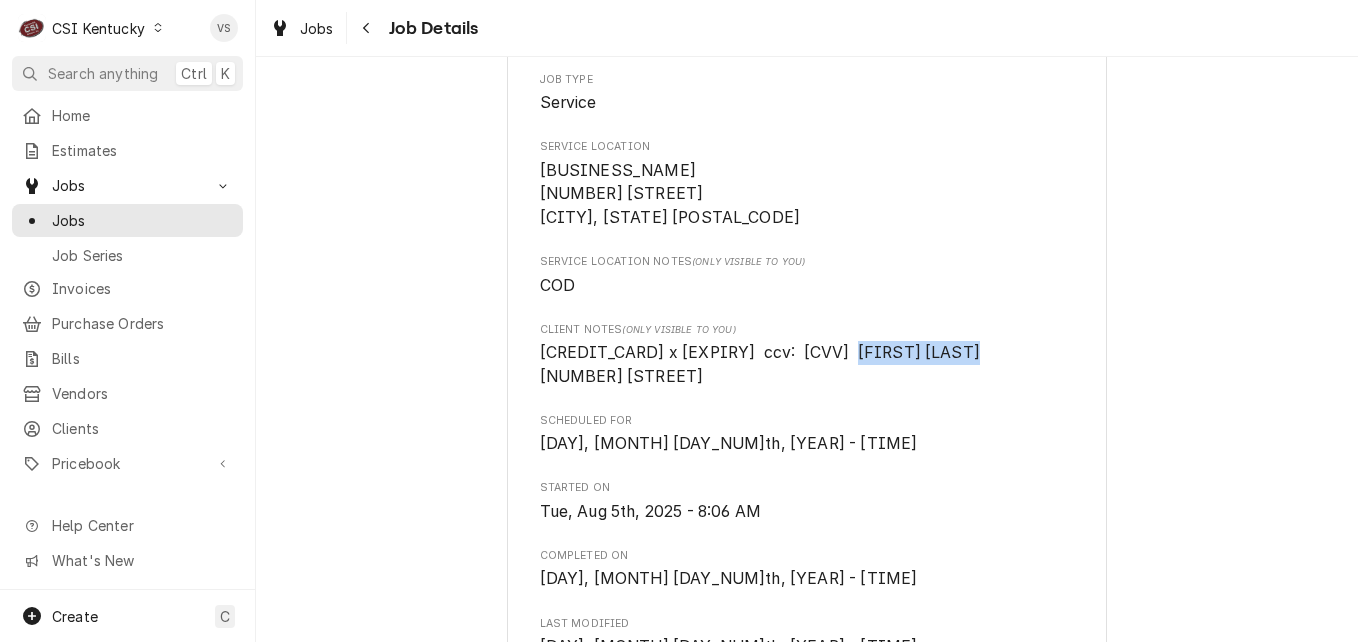 drag, startPoint x: 952, startPoint y: 354, endPoint x: 841, endPoint y: 352, distance: 111.01801 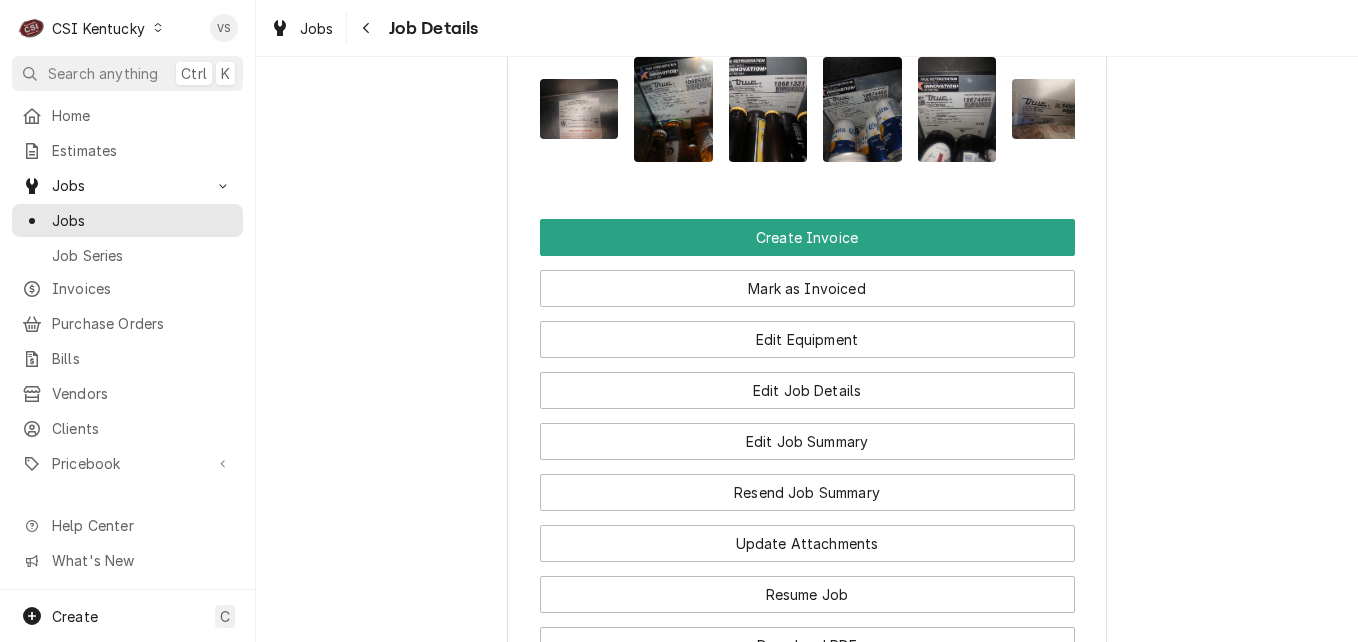 scroll, scrollTop: 2200, scrollLeft: 0, axis: vertical 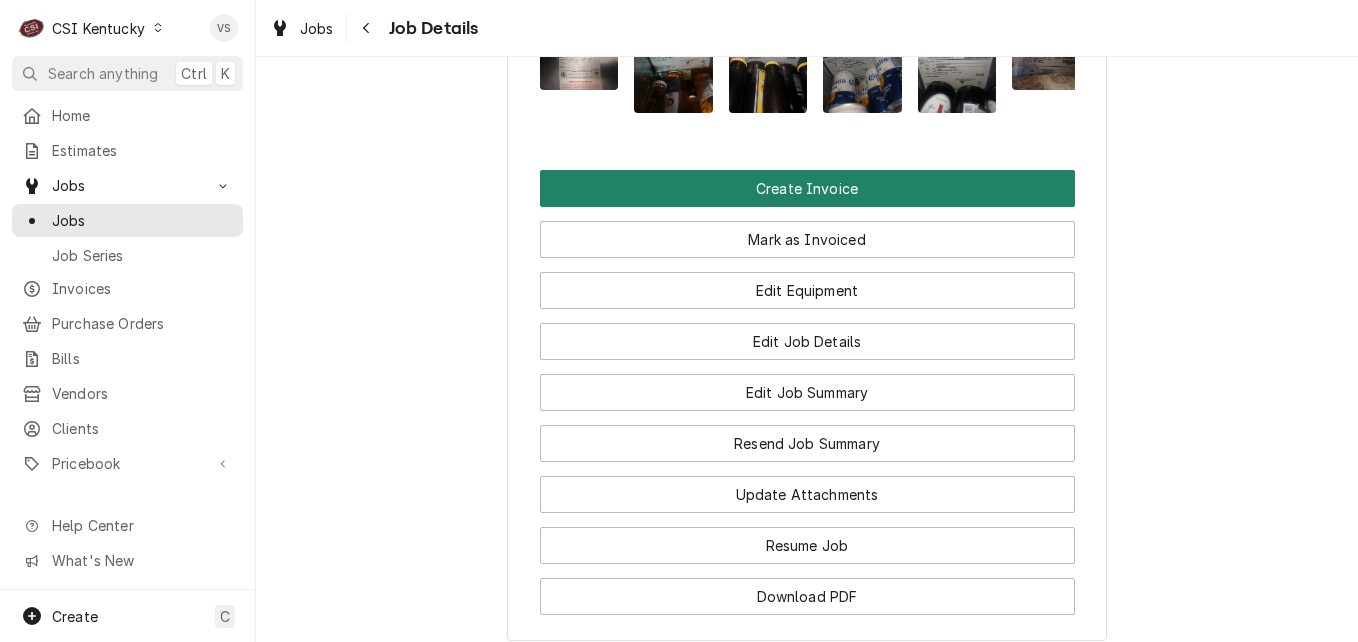 click on "Create Invoice" at bounding box center (807, 188) 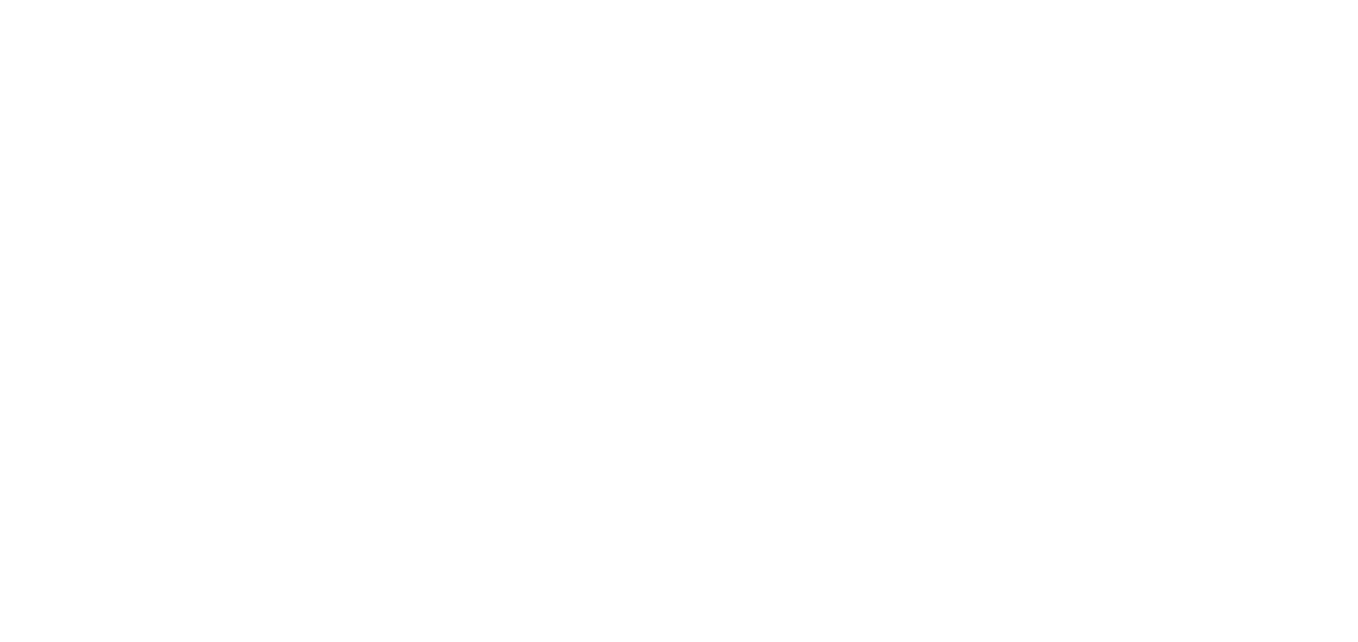 scroll, scrollTop: 0, scrollLeft: 0, axis: both 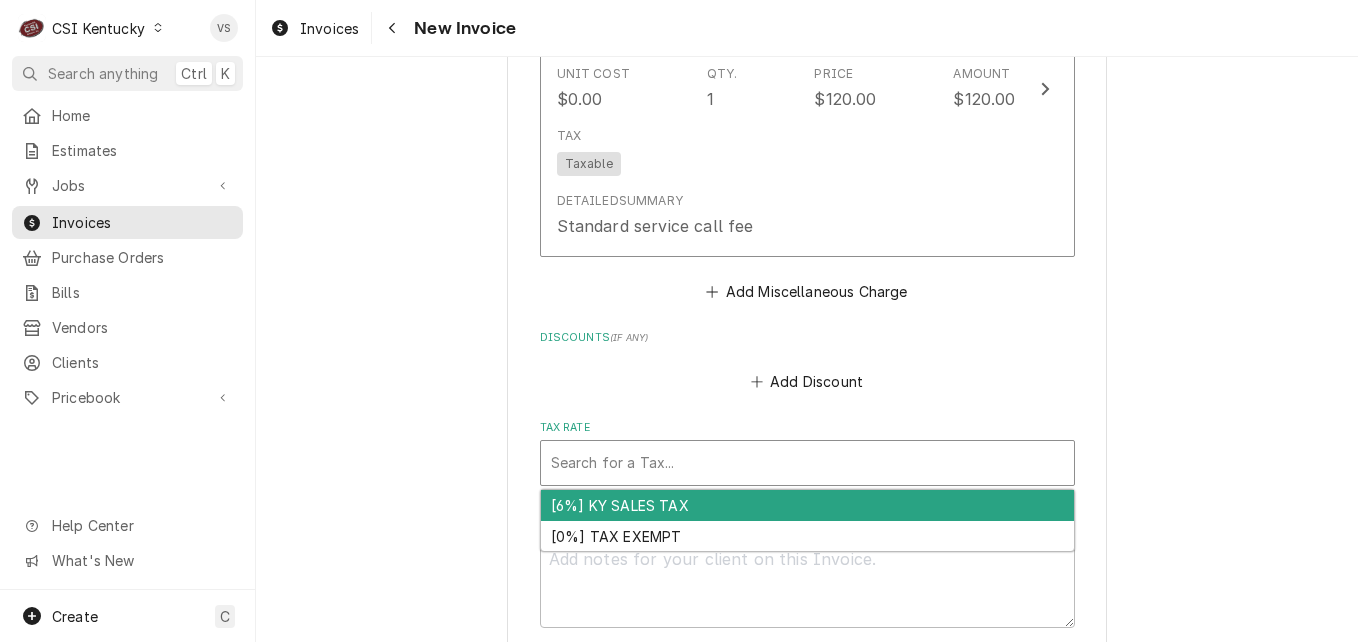 click at bounding box center [807, 463] 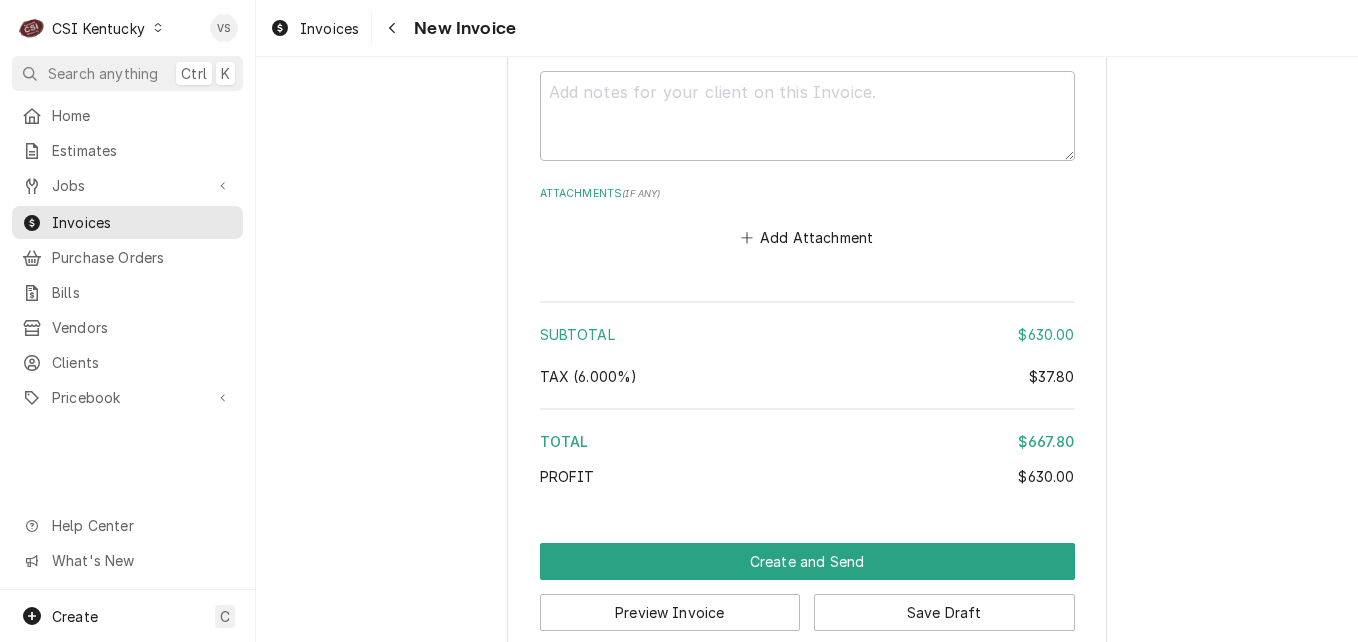 scroll, scrollTop: 6232, scrollLeft: 0, axis: vertical 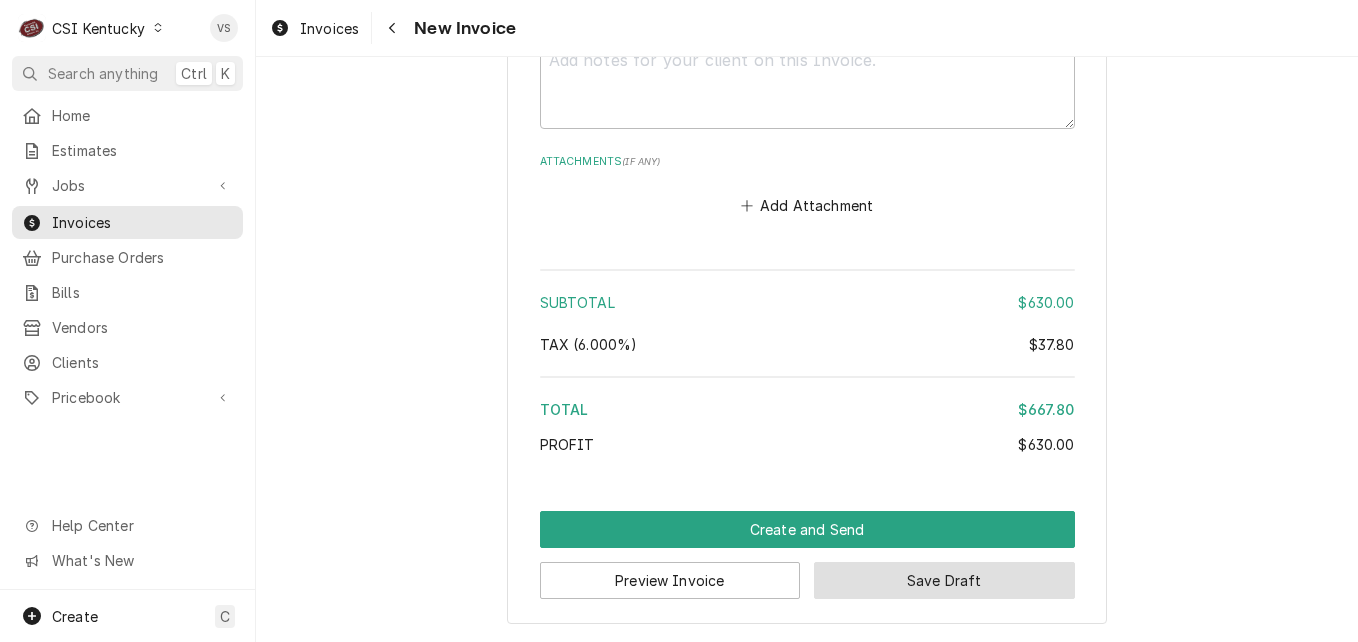 click on "Save Draft" at bounding box center (944, 580) 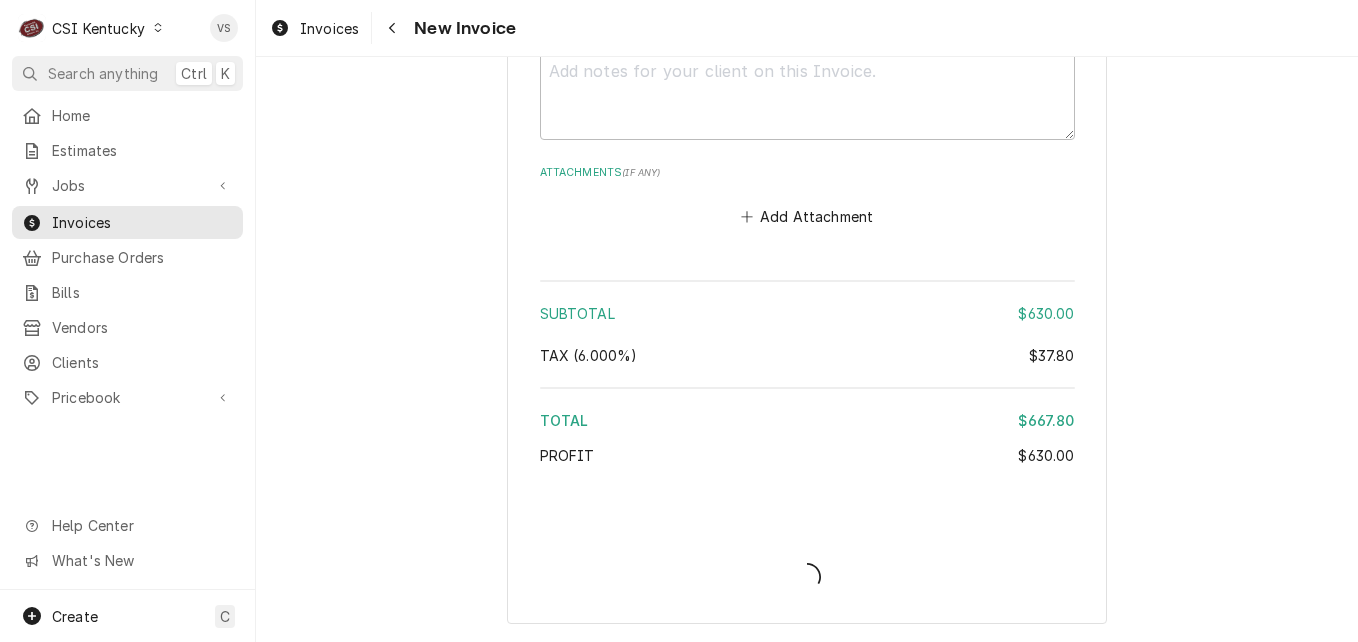 type on "x" 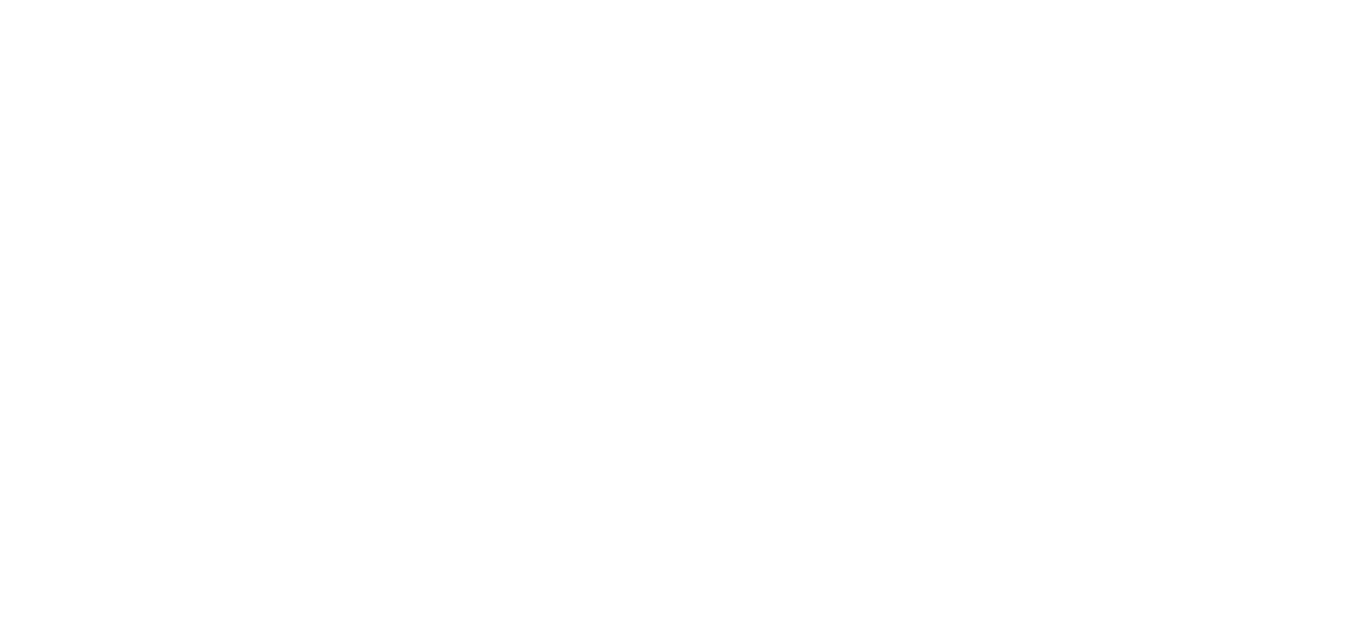 scroll, scrollTop: 0, scrollLeft: 0, axis: both 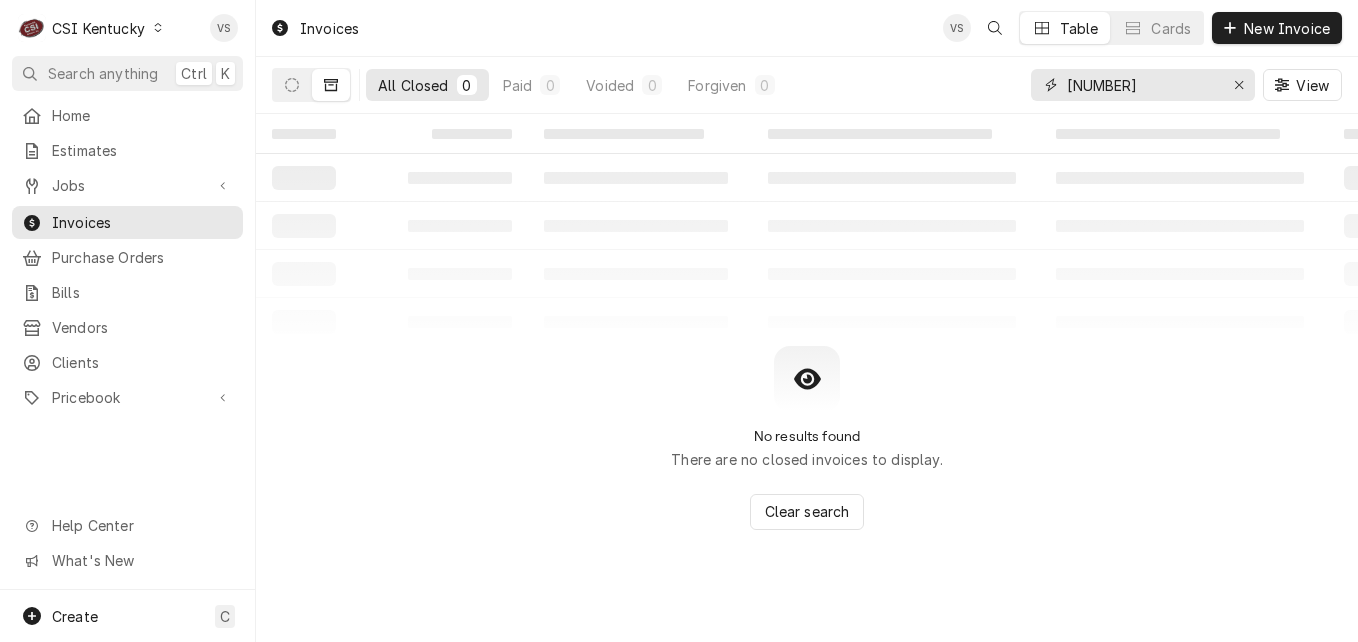 click on "[NUMBER] View" at bounding box center (807, 85) 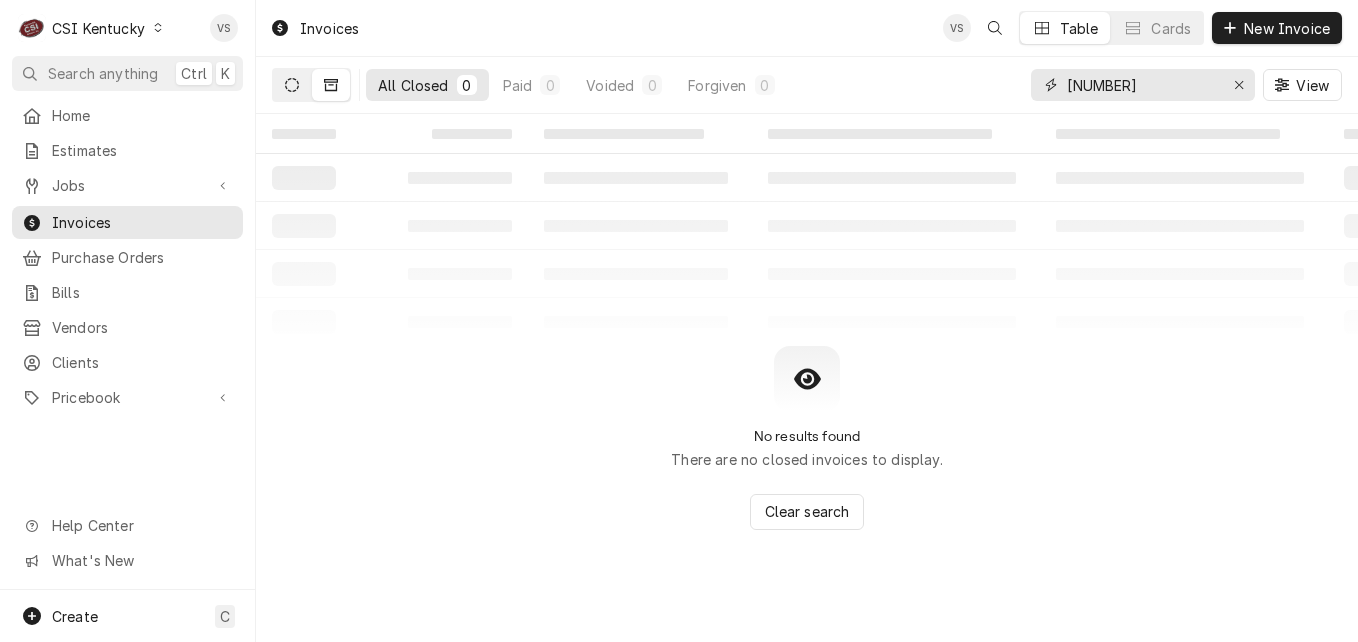 type on "[NUMBER]" 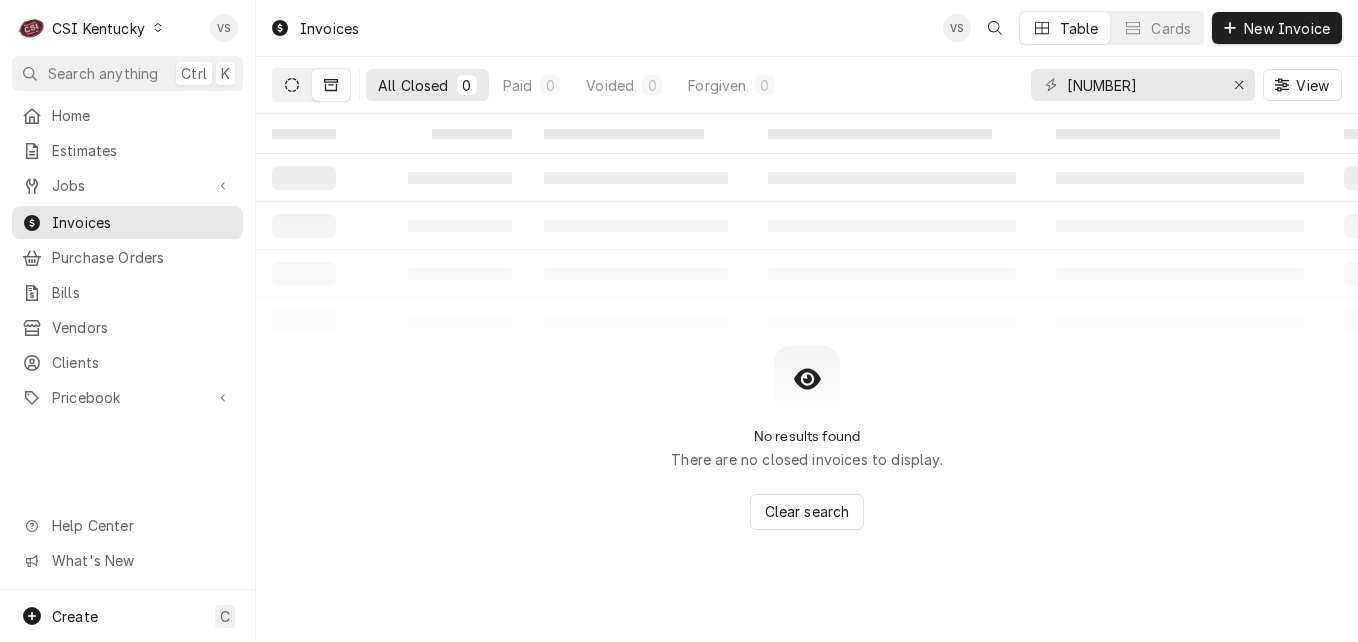 click at bounding box center (292, 85) 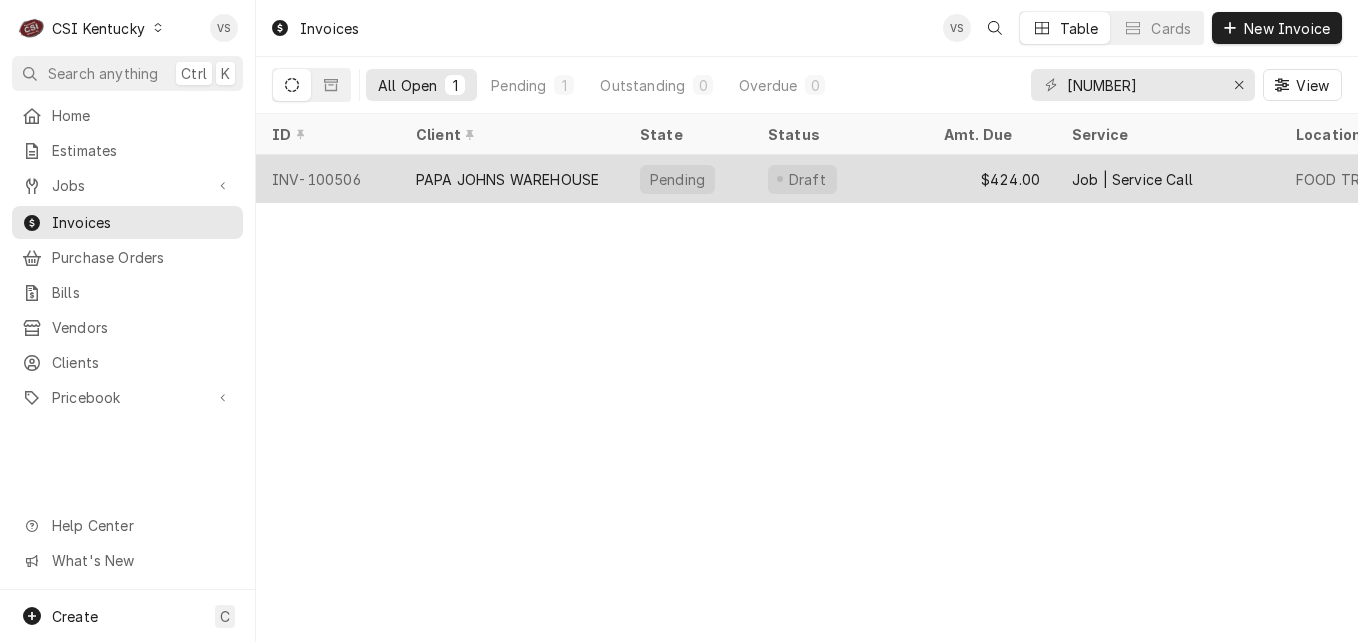 click on "PAPA JOHNS WAREHOUSE" at bounding box center [507, 179] 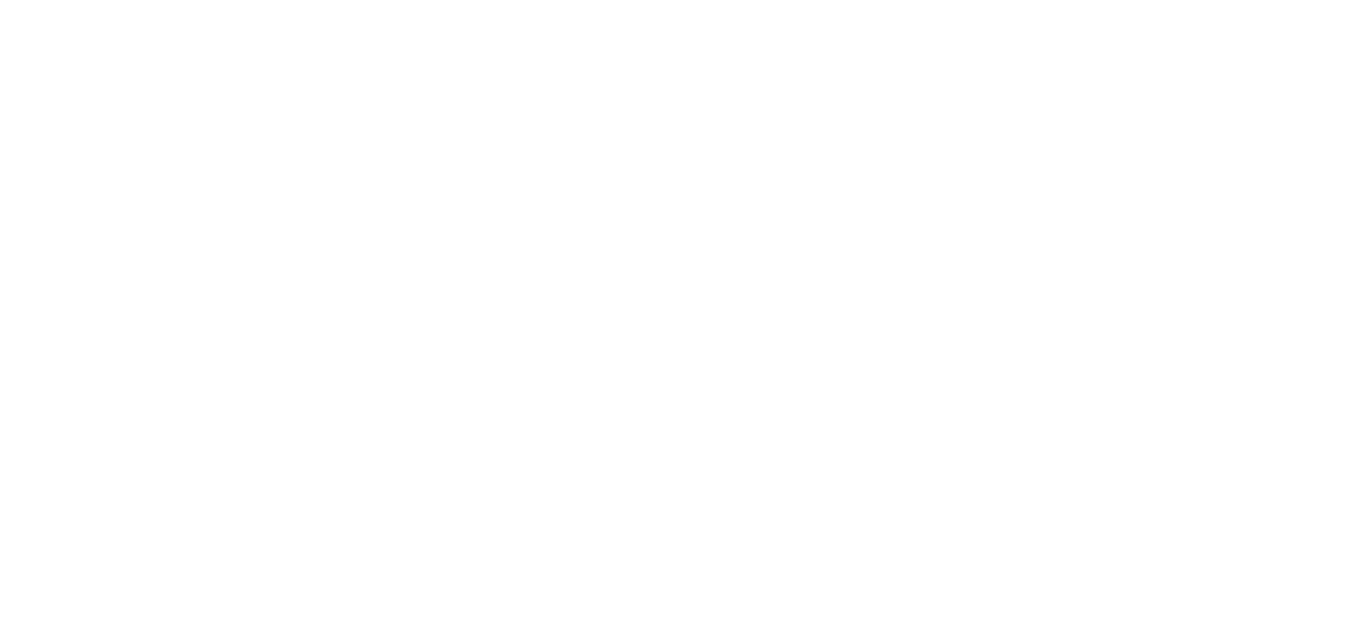 scroll, scrollTop: 0, scrollLeft: 0, axis: both 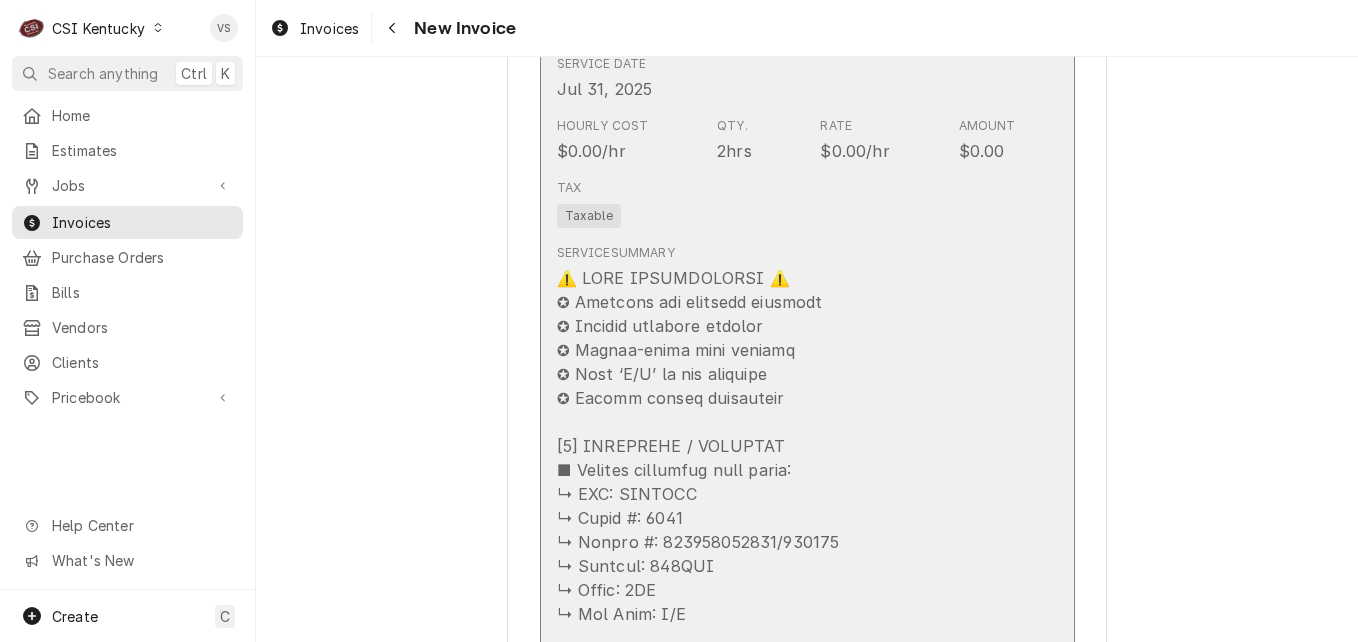 click at bounding box center [786, 1322] 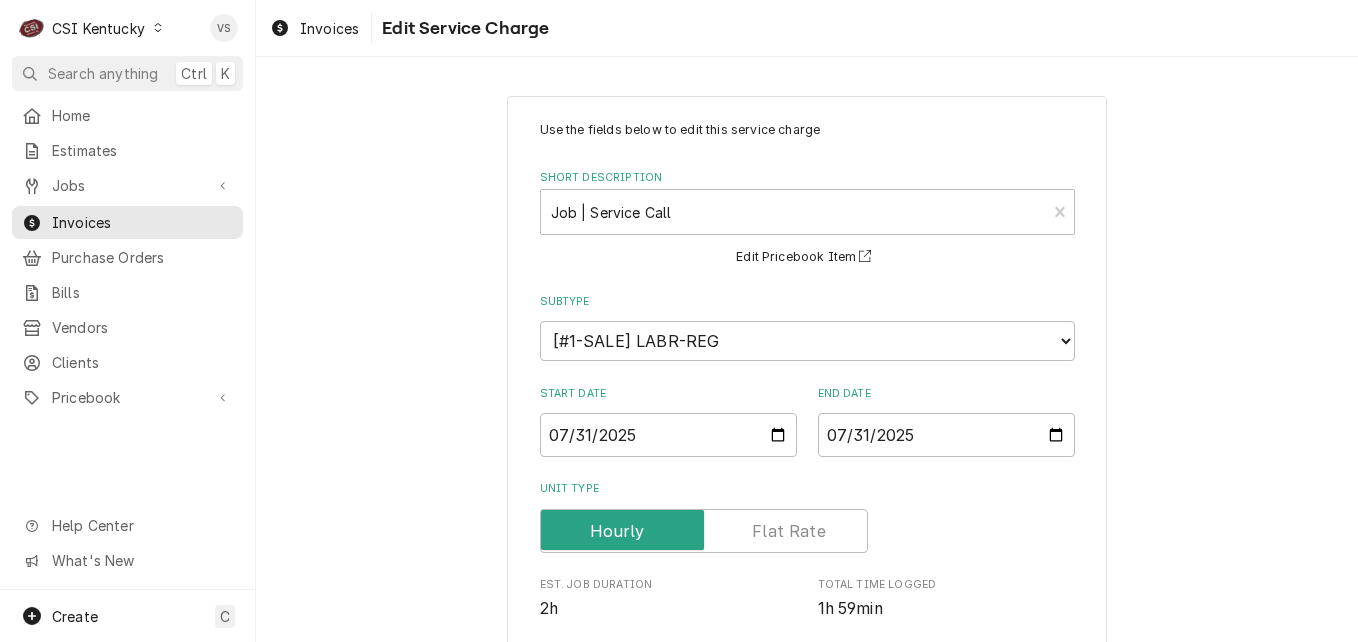 scroll, scrollTop: 900, scrollLeft: 0, axis: vertical 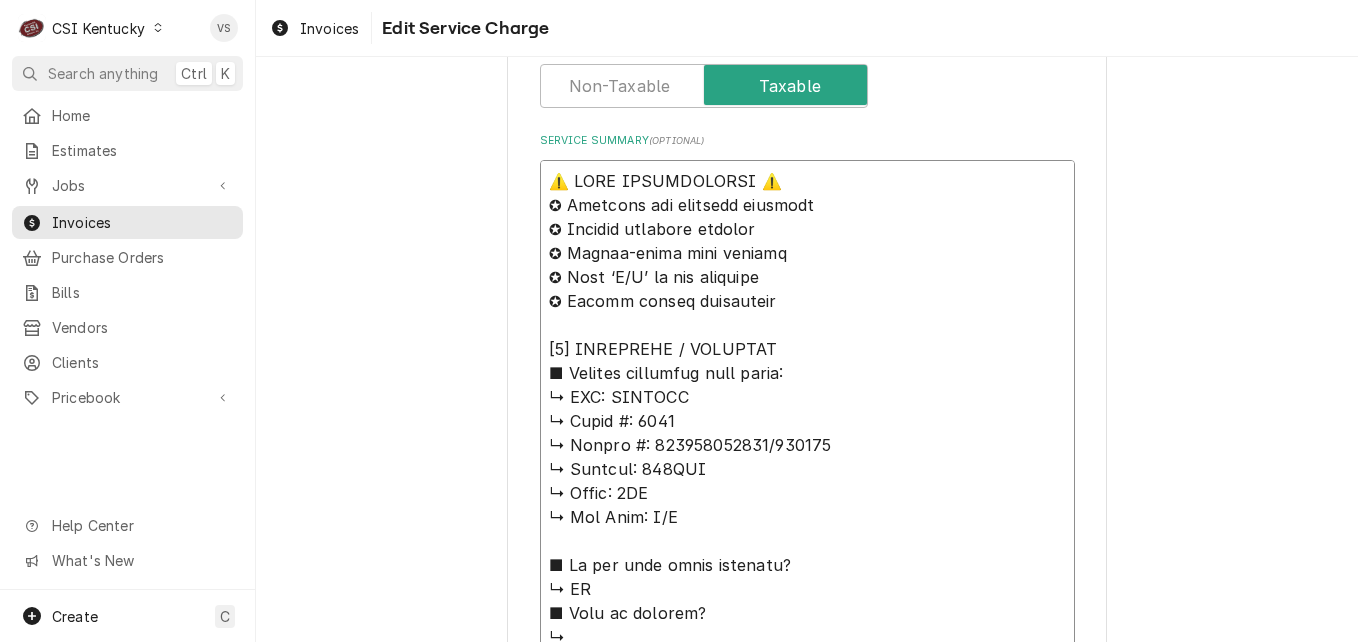 drag, startPoint x: 601, startPoint y: 392, endPoint x: 825, endPoint y: 444, distance: 229.95651 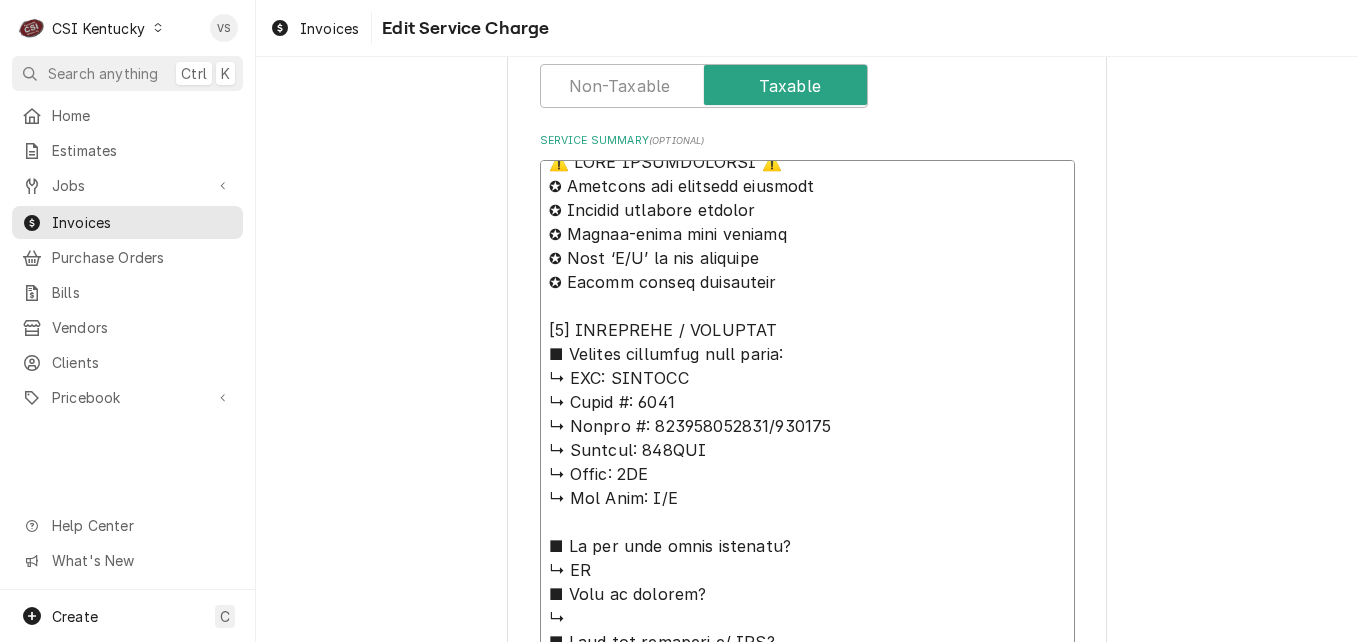 scroll, scrollTop: 24, scrollLeft: 0, axis: vertical 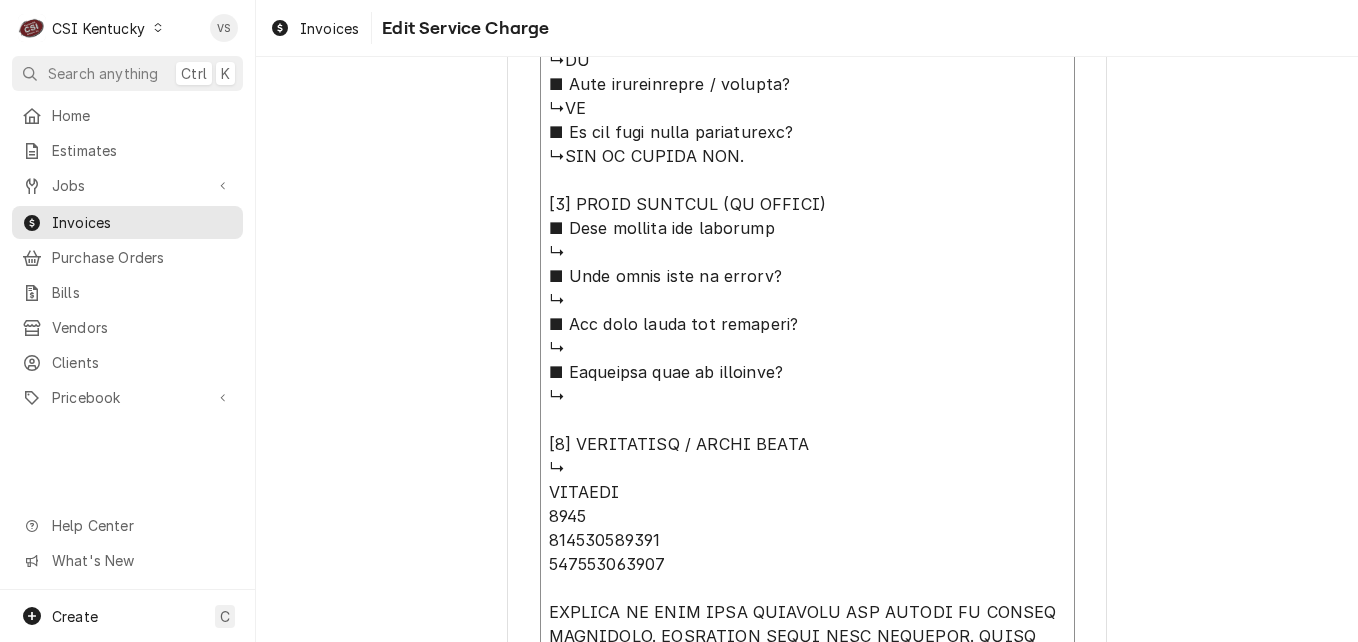 click on "Service Summary  ( optional )" at bounding box center [807, -48] 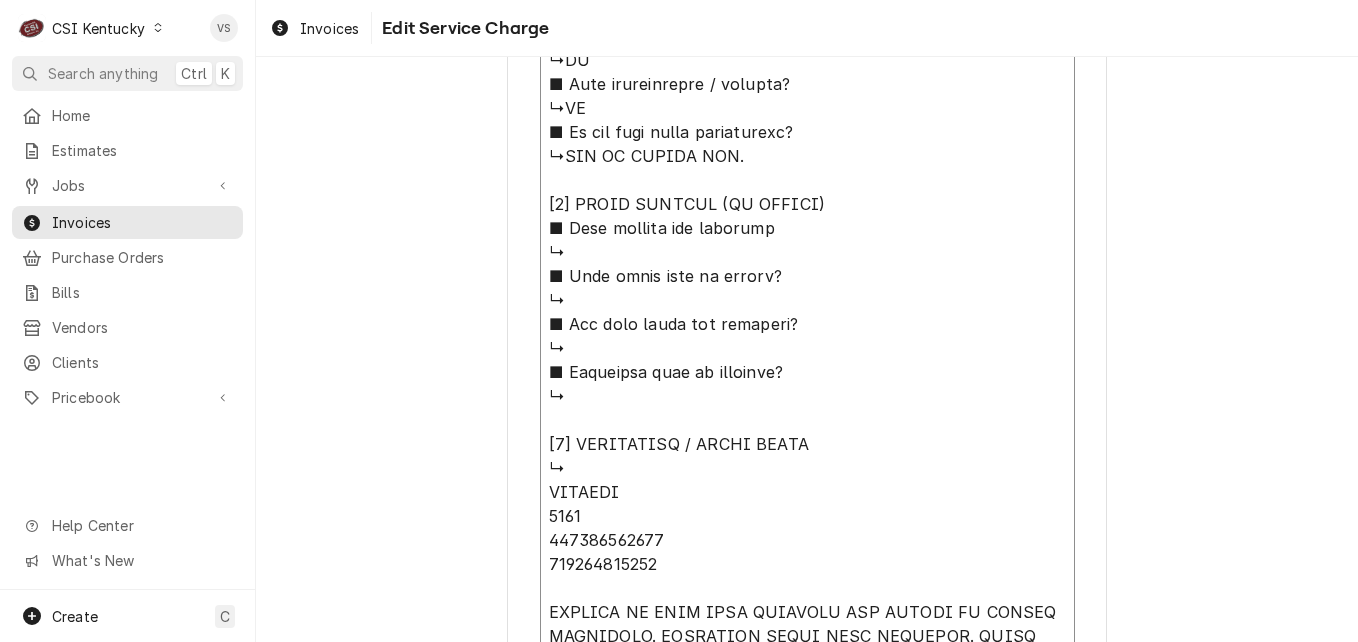 type on "x" 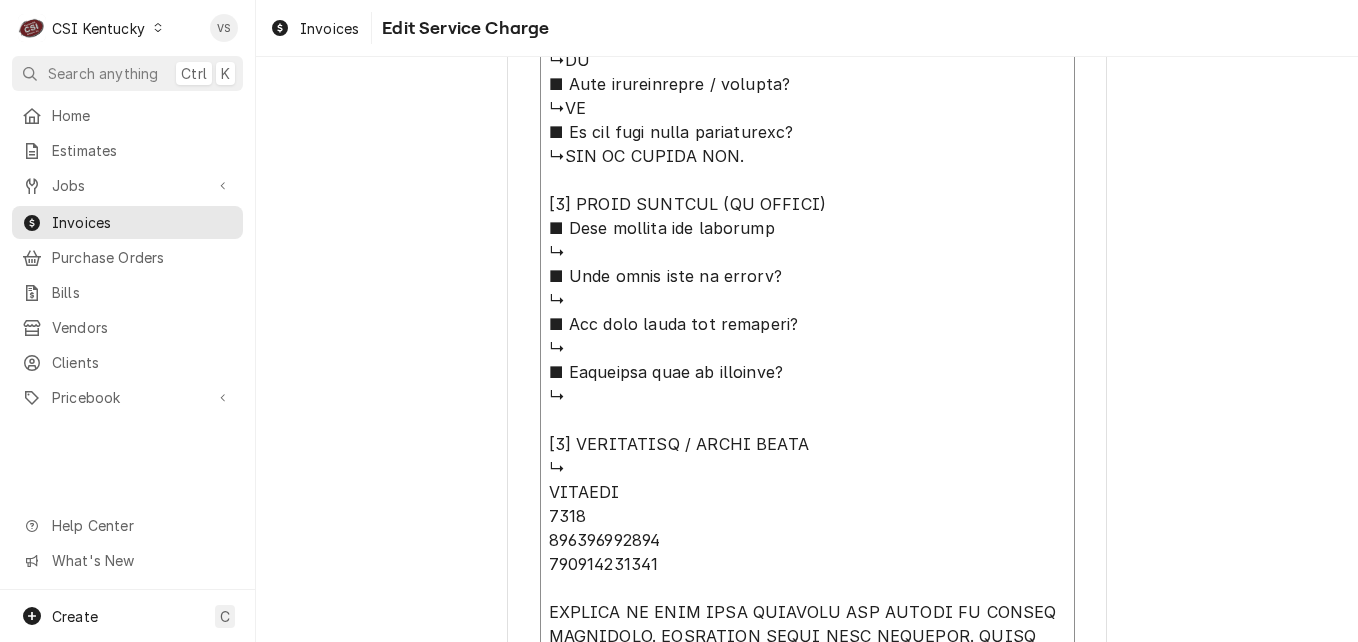 type on "x" 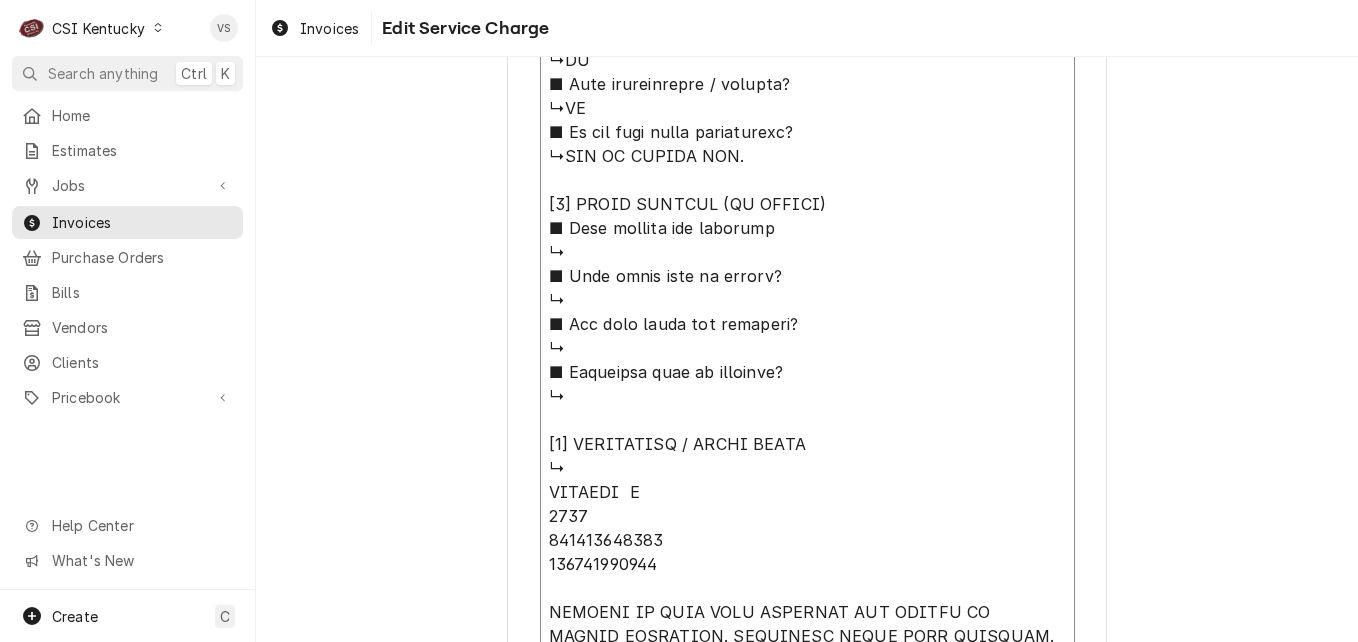 type on "x" 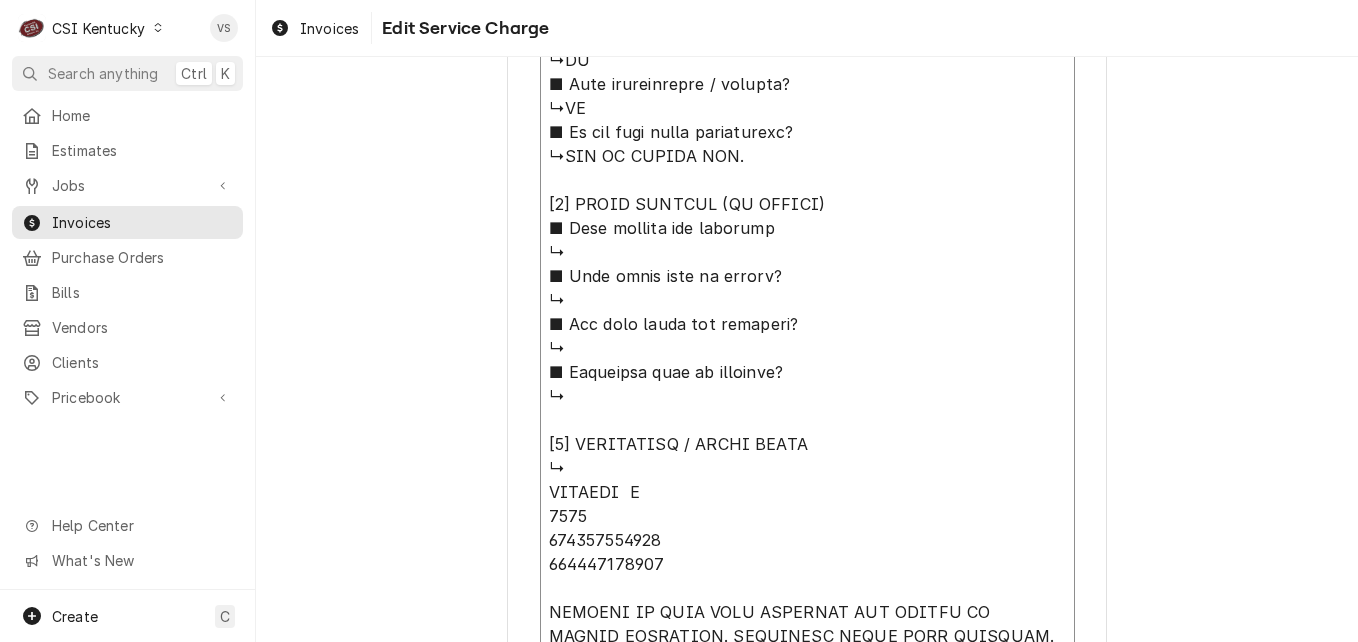type on "x" 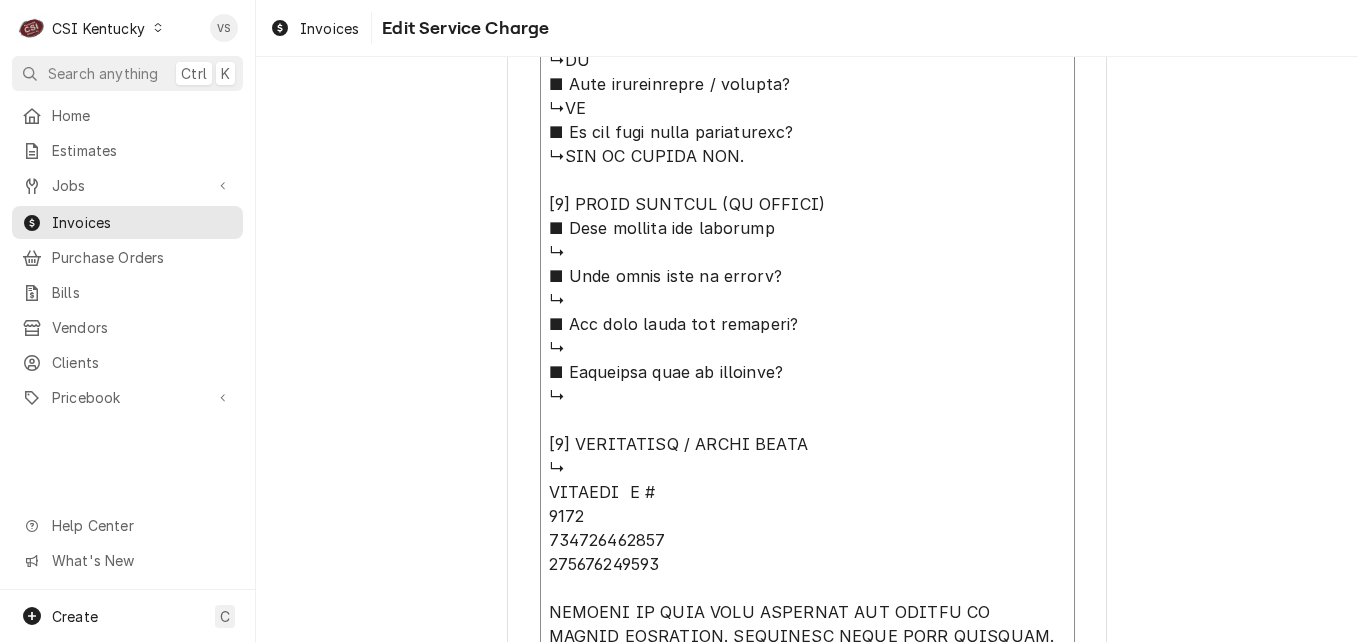 type on "x" 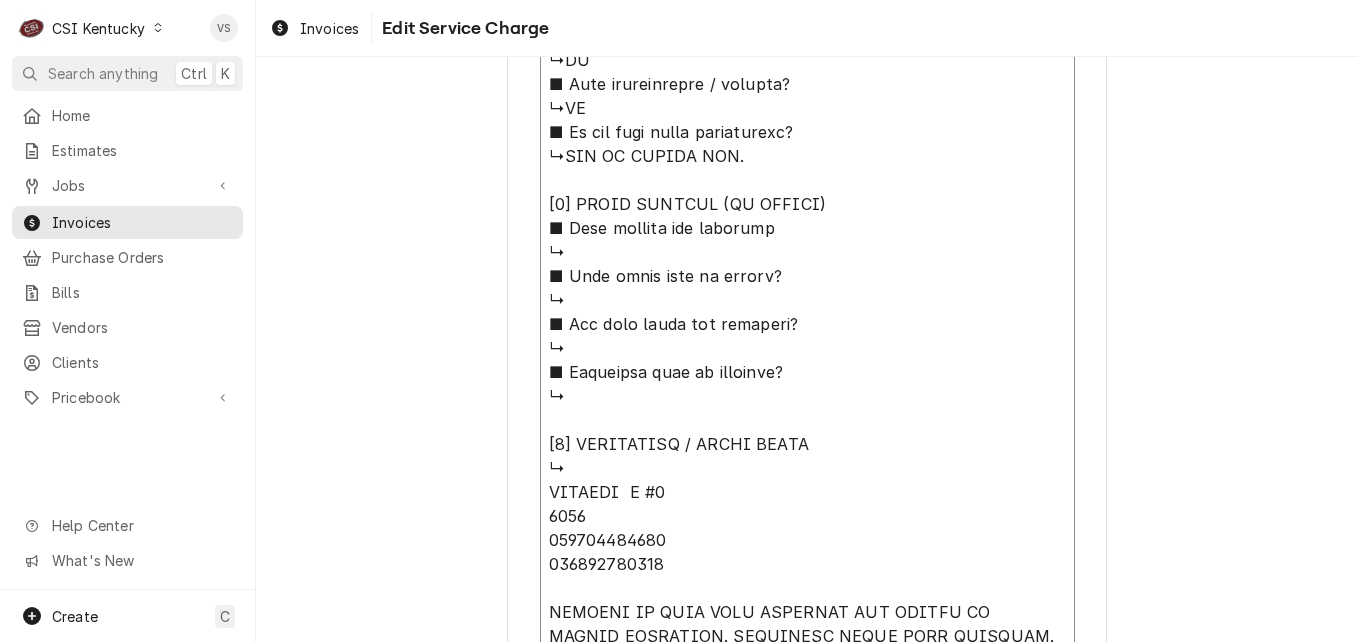 type on "x" 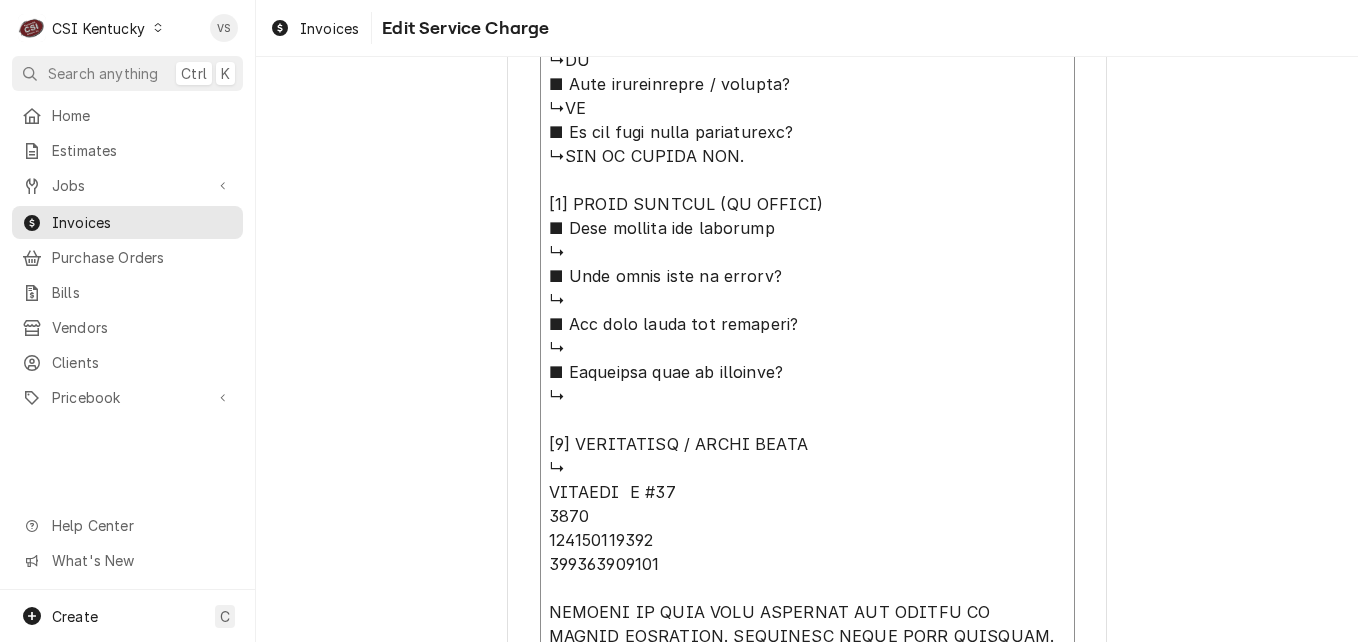 type on "⚠️ 𝗙𝗢𝗥𝗠 𝗜𝗡𝗦𝗧𝗥𝗨𝗖𝗧𝗜𝗢𝗡𝗦 ⚠️
✪ 𝗖𝗼𝗺𝗽𝗹𝗲𝘁𝗲 𝗮𝗹𝗹 𝗿𝗲𝗹𝗲𝘃𝗮𝗻𝘁 𝘀𝗲𝗰𝘁𝗶𝗼𝗻𝘀
✪ 𝗣𝗿𝗼𝘃𝗶𝗱𝗲 𝗱𝗲𝘁𝗮𝗶𝗹𝗲𝗱 𝗮𝗻𝘀𝘄𝗲𝗿𝘀
✪ 𝗗𝗼𝘂𝗯𝗹𝗲-𝗰𝗵𝗲𝗰𝗸 𝗱𝗮𝘁𝗮 𝗲𝗻𝘁𝗿𝗶𝗲𝘀
✪ 𝗠𝗮𝗿𝗸 ‘𝗡/𝗔’ 𝗶𝗳 𝗻𝗼𝘁 𝗿𝗲𝗹𝗲𝘃𝗮𝗻𝘁
✪ 𝗩𝗲𝗿𝗶𝗳𝘆 𝗯𝗲𝗳𝗼𝗿𝗲 𝘀𝘂𝗯𝗺𝗶𝘀𝘀𝗶𝗼𝗻
[𝟭] 𝗘𝗤𝗨𝗜𝗣𝗠𝗘𝗡𝗧 / 𝗪𝗔𝗥𝗥𝗔𝗡𝗧𝗬
■ 𝗣𝗿𝗼𝘃𝗶𝗱𝗲 𝗲𝗾𝘂𝗶𝗽𝗺𝗲𝗻𝘁 𝗱𝗮𝘁𝗮 𝗯𝗲𝗹𝗼𝘄:
↳ 𝗠𝗙𝗚: LINCOLN
↳ 𝗠𝗼𝗱𝗲𝗹 #: 1302
↳ 𝗦𝗲𝗿𝗶𝗮𝗹 #: 120735001052/000855
↳ 𝗩𝗼𝗹𝘁𝗮𝗴𝗲: 240VAC
↳ 𝗣𝗵𝗮𝘀𝗲: 1PH
↳ 𝗚𝗮𝘀 𝗧𝘆𝗽𝗲: N/A
■ 𝗜𝘀 𝘁𝗵𝗲 𝘂𝗻𝗶𝘁 𝘂𝗻𝗱𝗲𝗿 𝘄𝗮𝗿𝗿𝗮𝗻𝘁𝘆?
↳ NO
■ 𝗪𝗵𝗮𝘁 𝗶𝘀 𝗰𝗼𝘃𝗲𝗿𝗲𝗱?
↳
■ 𝗛𝗮𝘃𝗲 𝘆𝗼𝘂 𝘃𝗲𝗿𝗶𝗳𝗶𝗲𝗱 𝘄/ 𝗠𝗙𝗚?
↳
■ 𝗜𝘀 𝘂𝗻𝗶𝘁 𝘁𝗮𝗴𝗴𝗲𝗱 𝘄/ 𝗖𝗦𝗜 𝘀𝘁𝗶𝗰𝗸𝗲𝗿?
↳NO
[𝟮] 𝗗𝗜𝗔𝗚𝗡𝗢𝗦𝗜𝗦 / 𝗜𝗦𝗦𝗨𝗘𝗦
■ 𝗨𝗻𝗶𝘁 𝗼𝗽𝗲𝗿𝗮𝘁𝗶𝗼𝗻𝗮𝗹 𝗼𝗻 𝗮𝗿𝗿𝗶𝘃𝗮𝗹?
↳NO
■ 𝗘𝘅𝗽𝗹𝗮𝗶𝗻 𝘀𝘁𝗲𝗽𝘀 𝘁𝗼 𝗱𝗶𝗮𝗴𝗻𝗼𝘀𝗶𝘀?
↳TOP OVEN HIGH LIMIT SWITCH TRIPPED. VERIFIED INCOMING POWER. RESET HIGH LIMIT AND TURNED ON FOUND FAN MOTOR DOES NOT RUN.  MIDDLE OVEN HIGH LIMIT SWITCH TRIPPED. RESET AND TESTED, MIDDLE OVEN RUNS NO PROBLEMS. SET TO DIFFERENT SET POINTS WITH NO FURTHER ISSUES. WITH TOP OVEN AND BOTTOM OVEN RUNNING, GENERATOR BREAKER TRIPPED.
■ 𝗗𝗶𝗱 𝘆𝗼𝘂 𝗰𝗼𝗻𝗳𝗶𝗿𝗺 𝘁𝗵𝗲 𝗶𝘀𝘀𝘂𝗲?
↳YES
[𝟯] 𝗥𝗘𝗦𝗢𝗟𝗨𝗧𝗜𝗢𝗡 (𝗜𝗙 𝗥𝗘𝗣𝗔𝗜𝗥𝗘𝗗)
■ 𝗪𝗵𝗮𝘁 𝗿𝗲𝗽𝗮𝗶𝗿𝘀 𝘄𝗲𝗿𝗲 𝗰𝗼𝗺𝗽𝗹𝗲𝘁𝗲𝗱?
↳RESET HIGH LIMIT SWITCH ON MIDDLE OVEN..." 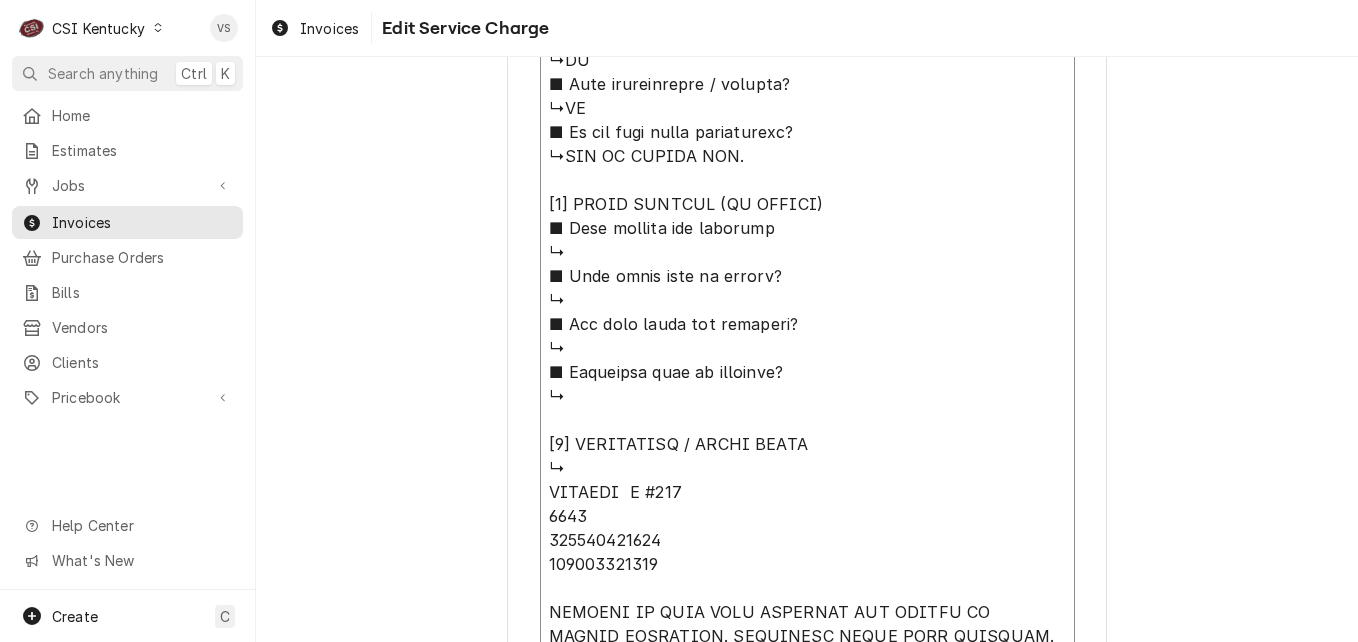 type on "x" 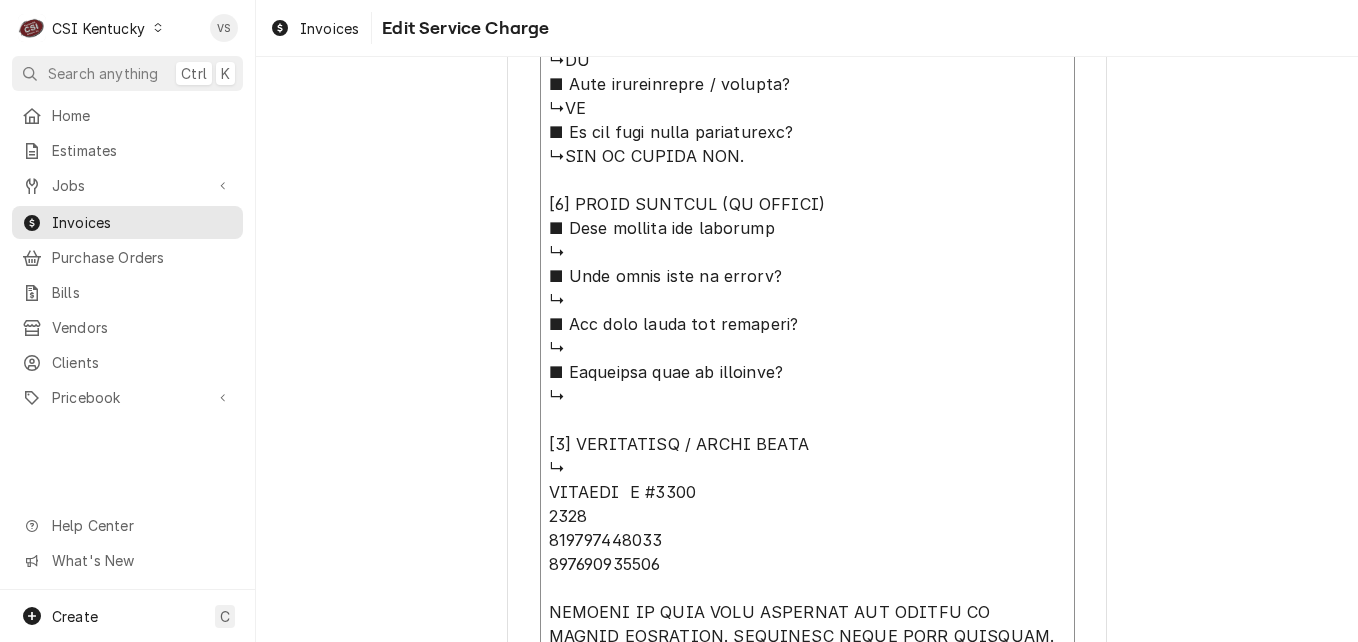drag, startPoint x: 574, startPoint y: 514, endPoint x: 521, endPoint y: 514, distance: 53 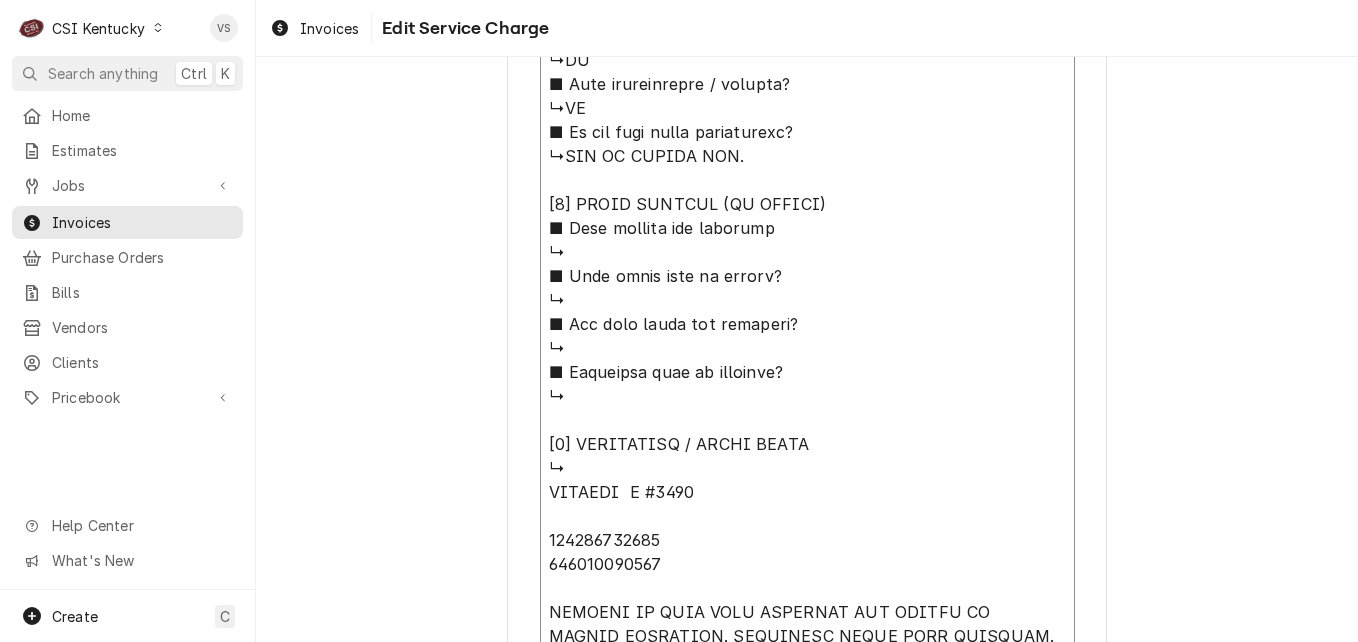 click on "Service Summary  ( optional )" at bounding box center (807, -48) 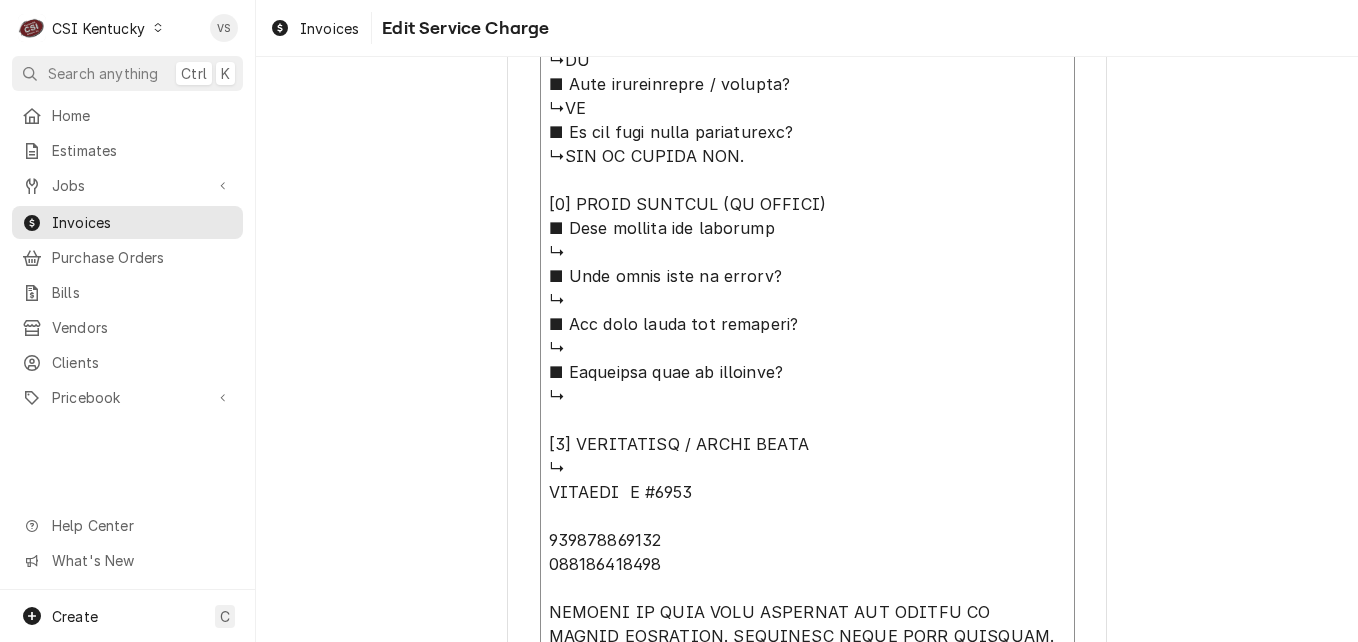 type on "x" 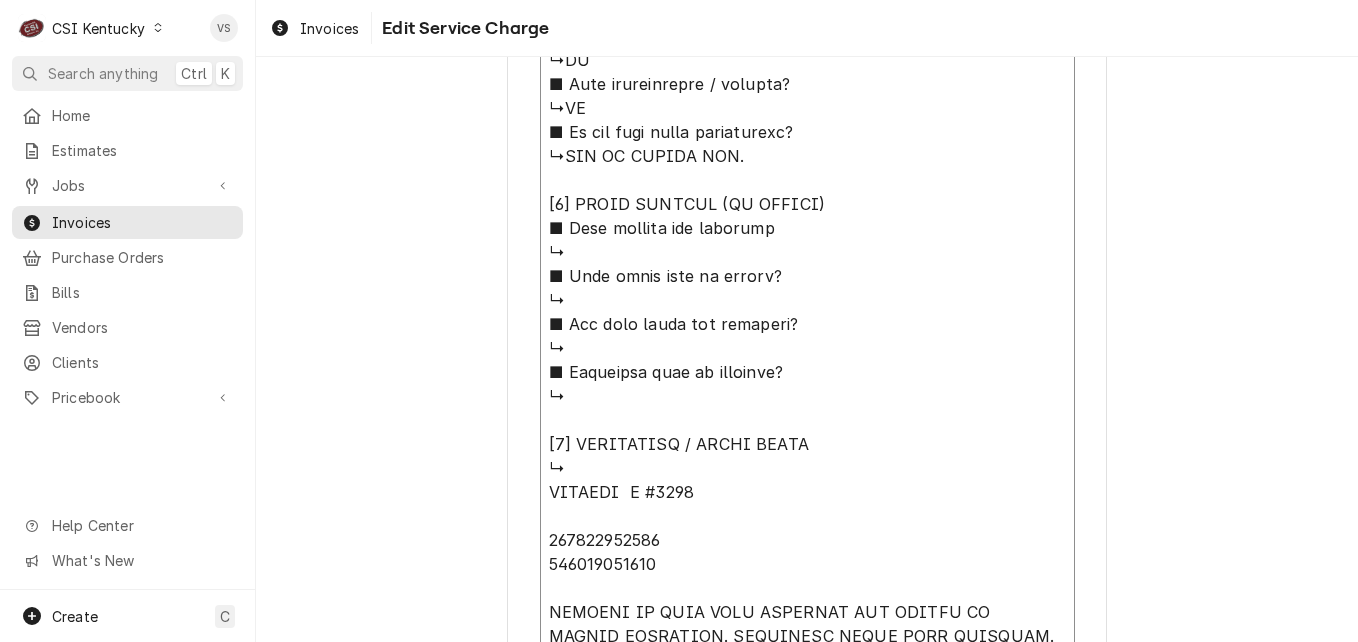 type on "x" 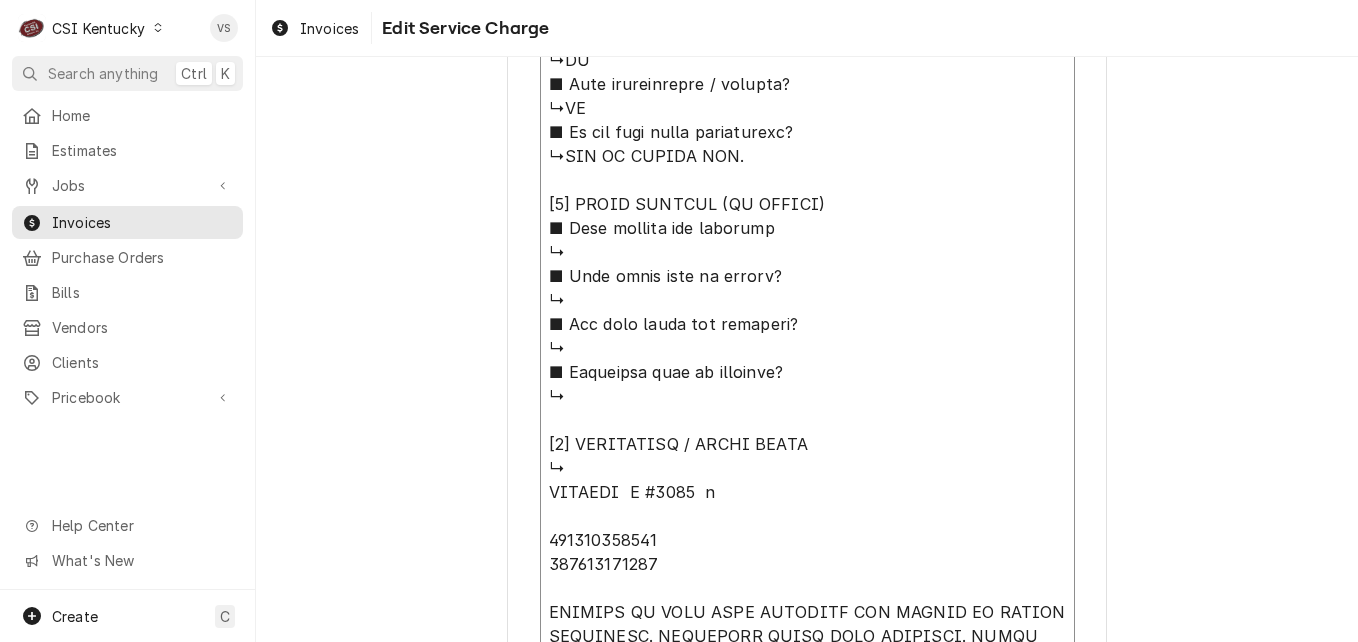 type on "x" 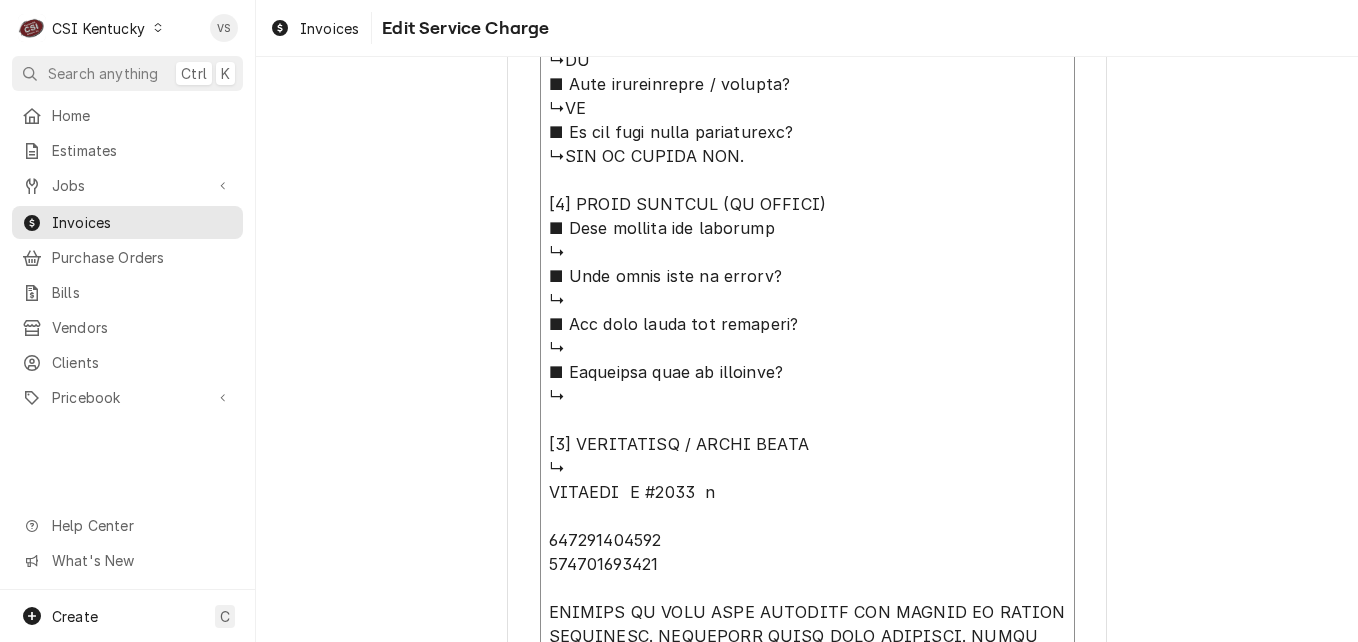 type on "x" 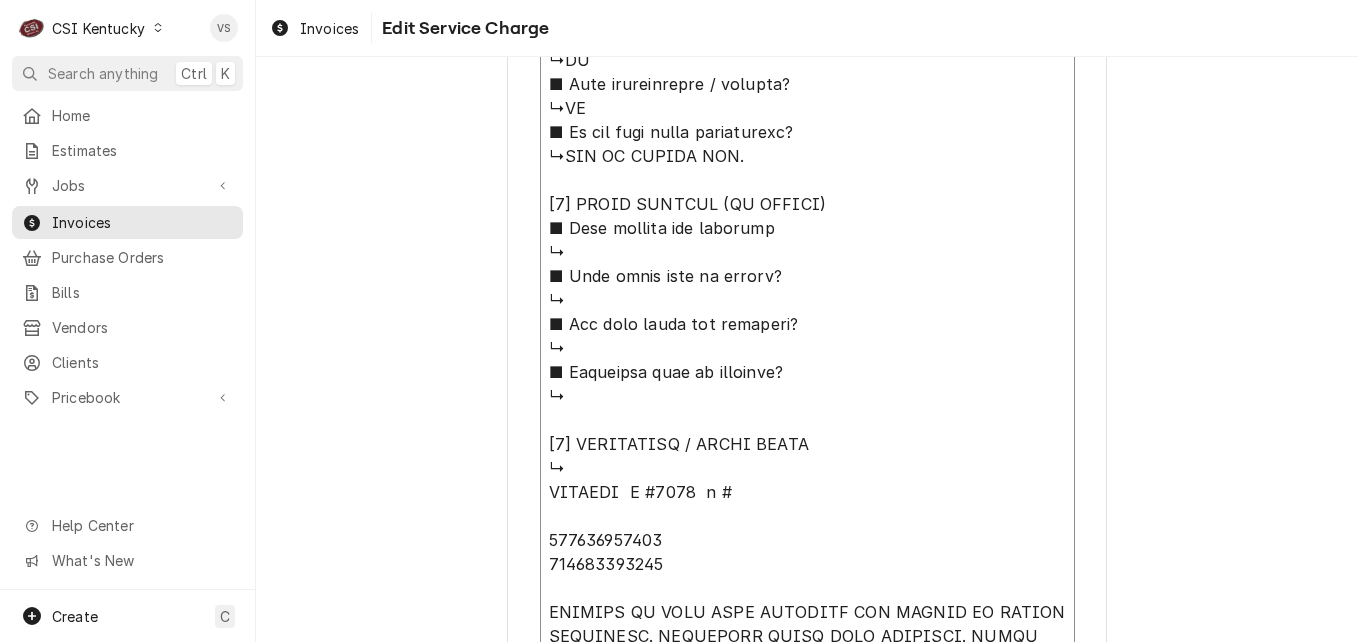 type on "x" 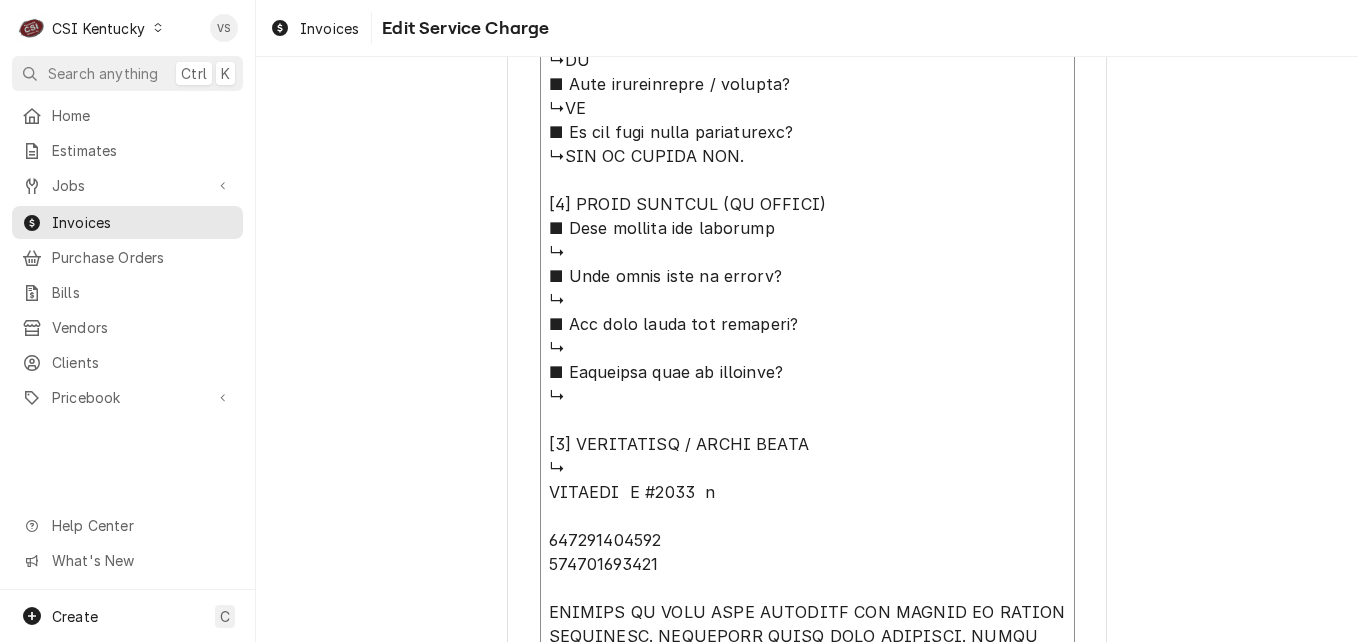 type on "x" 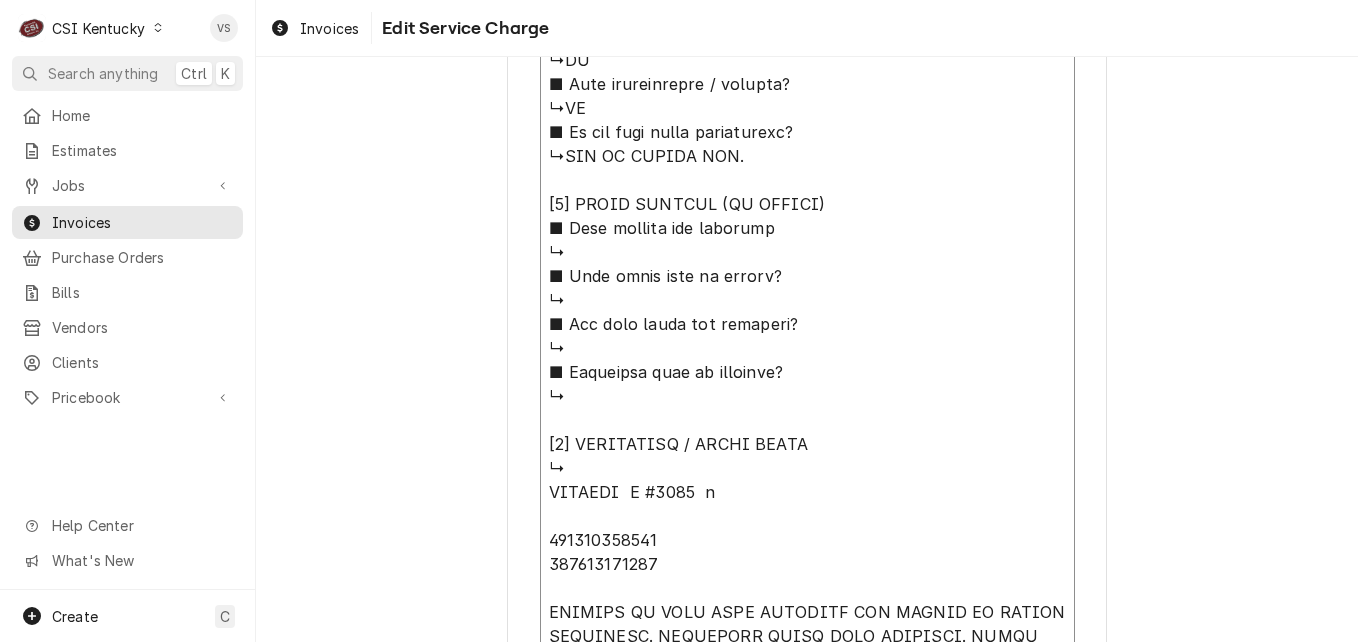 type on "x" 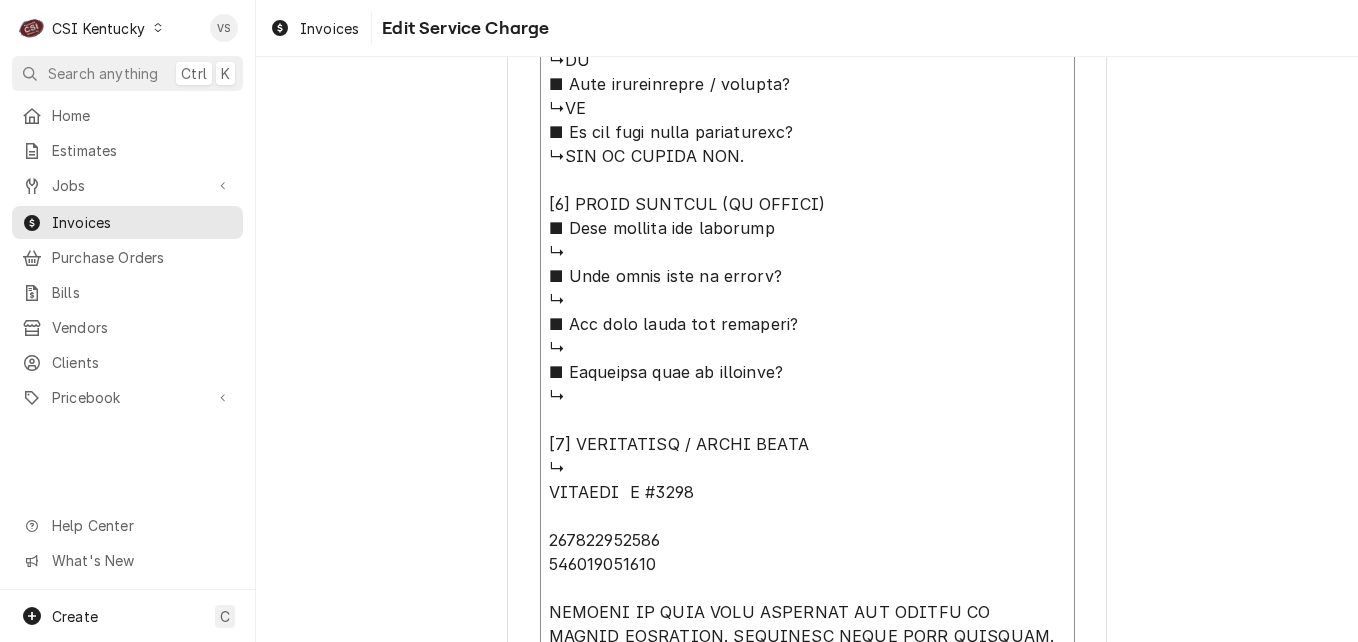 type on "x" 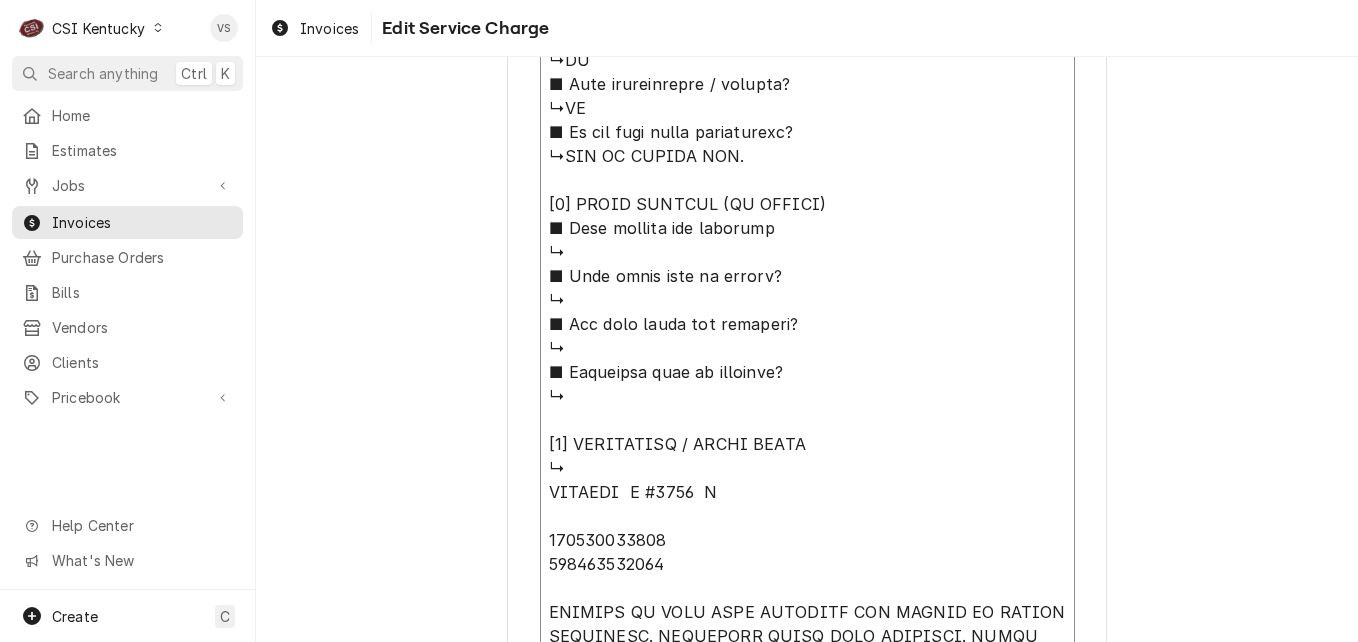 type on "x" 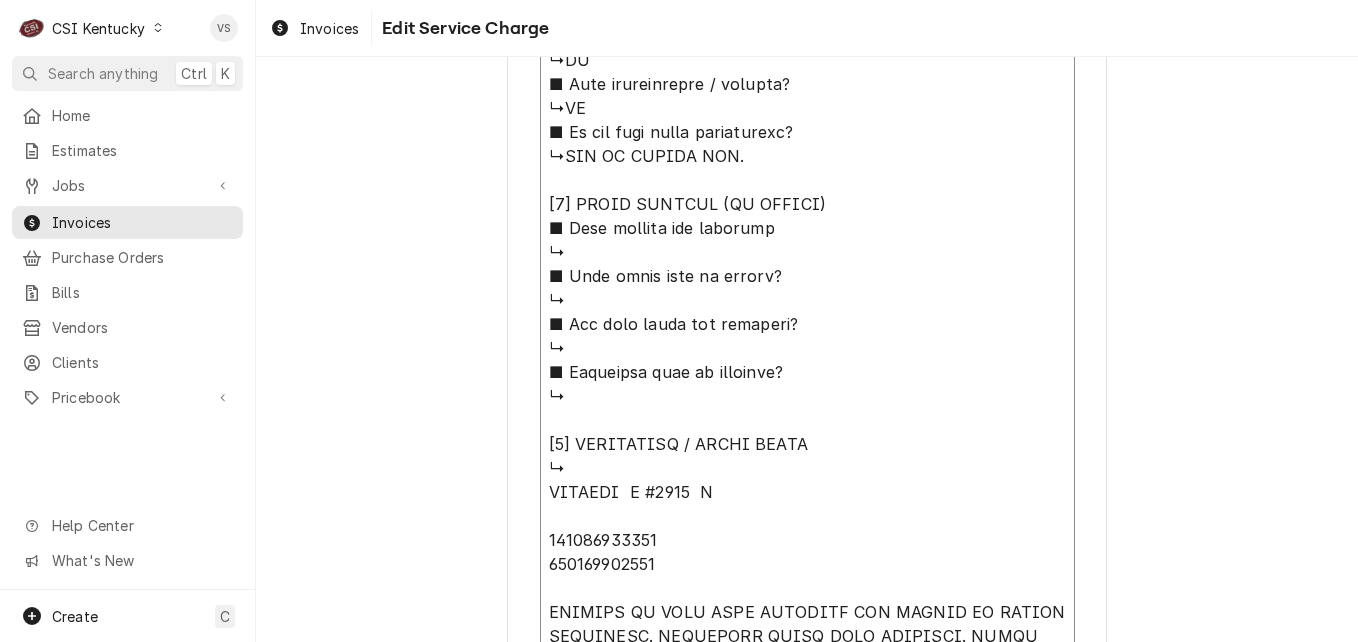type on "x" 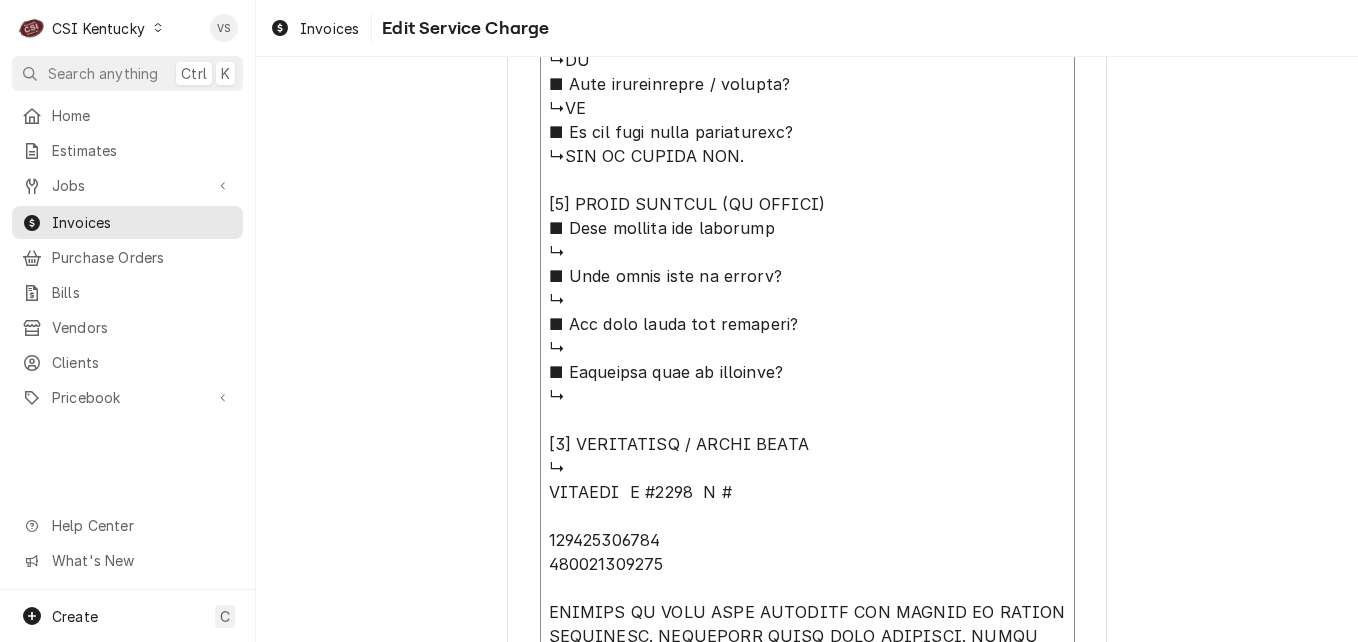 drag, startPoint x: 650, startPoint y: 541, endPoint x: 545, endPoint y: 536, distance: 105.11898 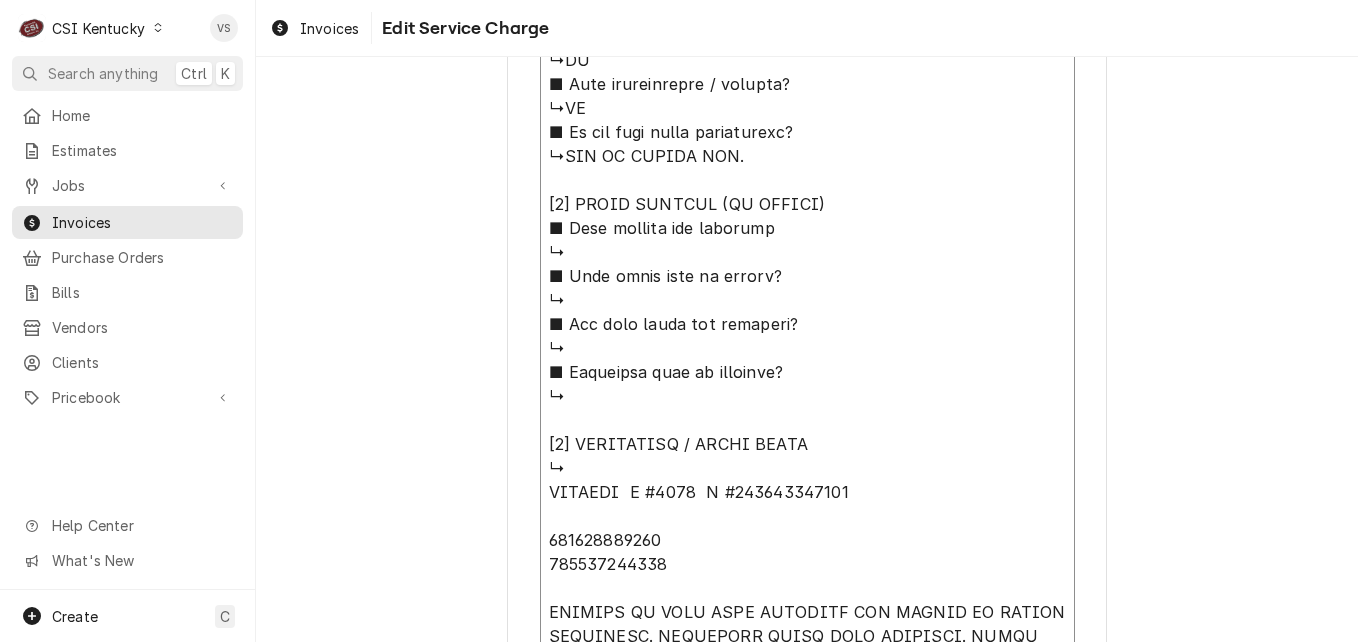 type on "x" 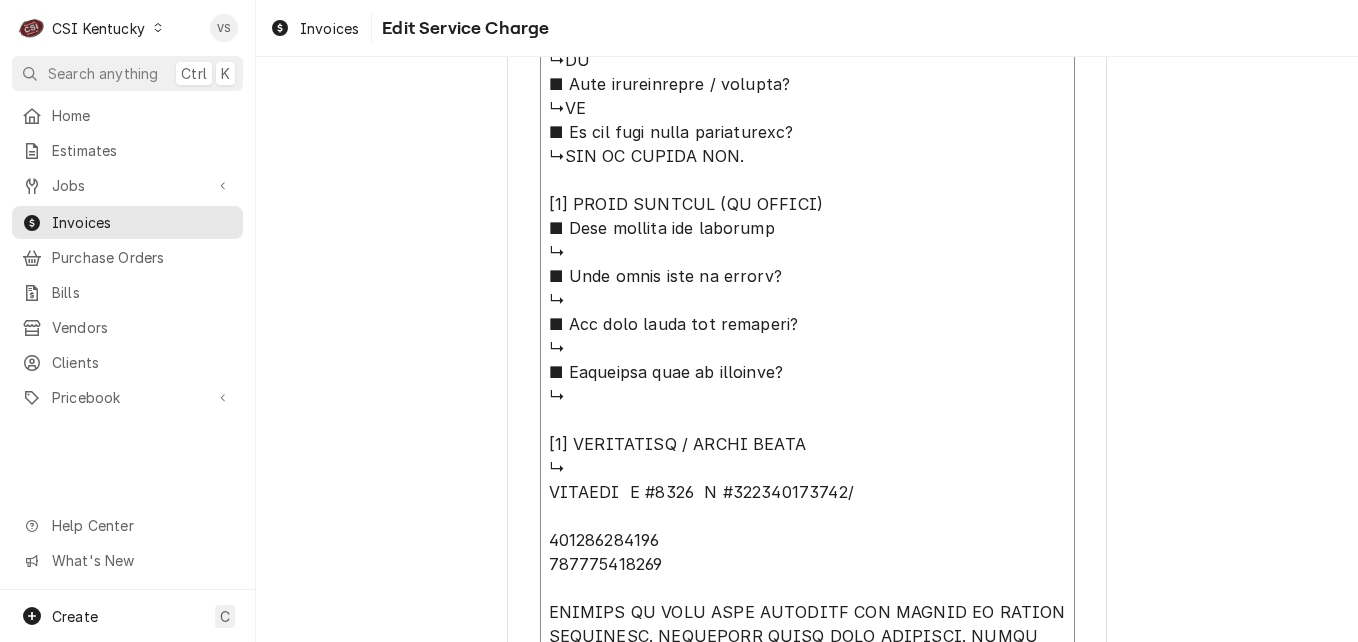 drag, startPoint x: 662, startPoint y: 565, endPoint x: 539, endPoint y: 562, distance: 123.03658 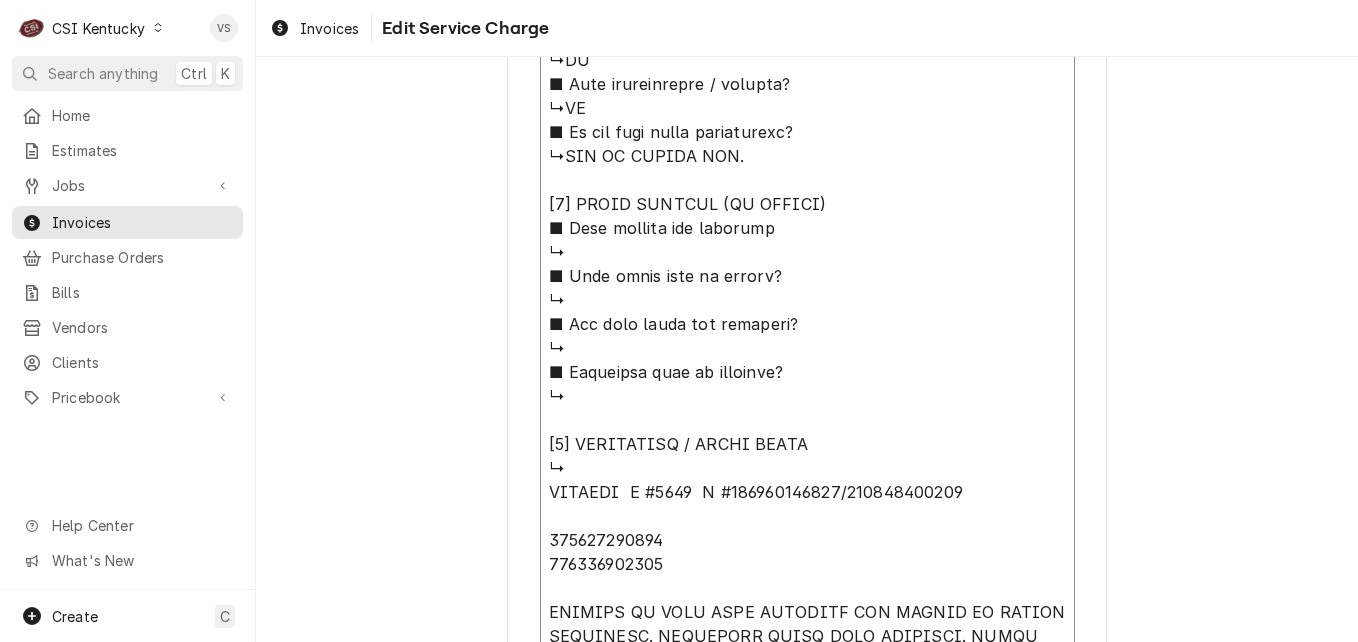 drag, startPoint x: 544, startPoint y: 538, endPoint x: 674, endPoint y: 567, distance: 133.19534 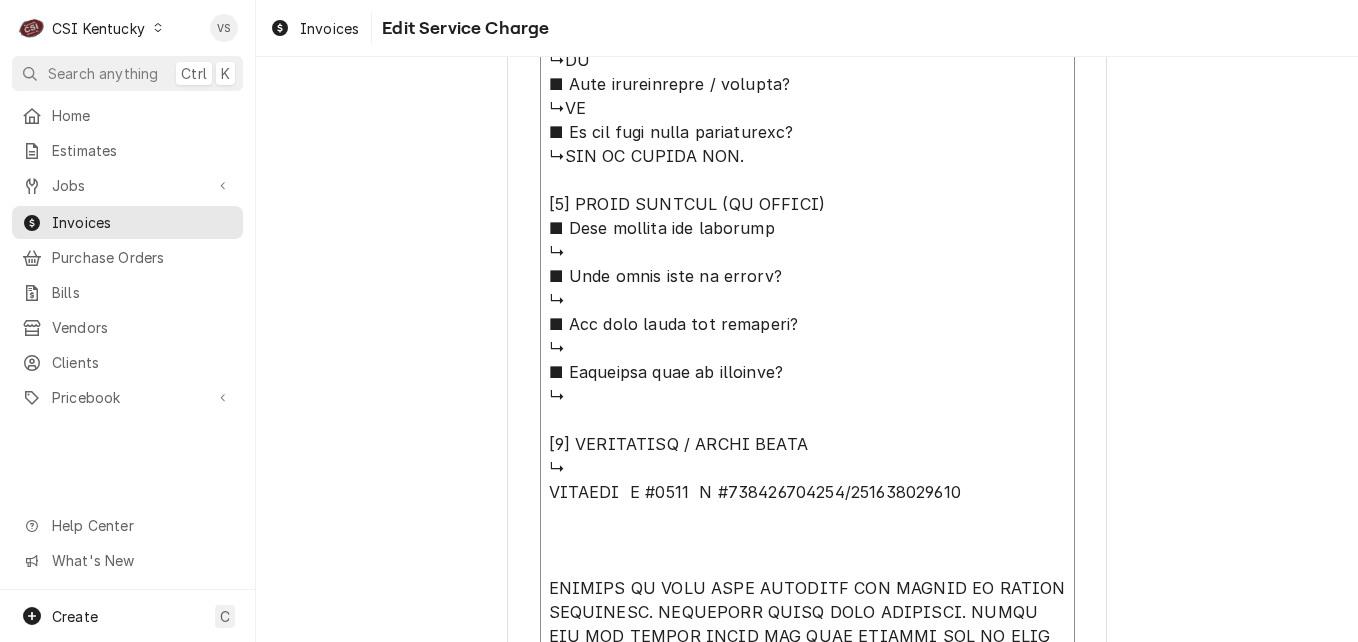 type on "x" 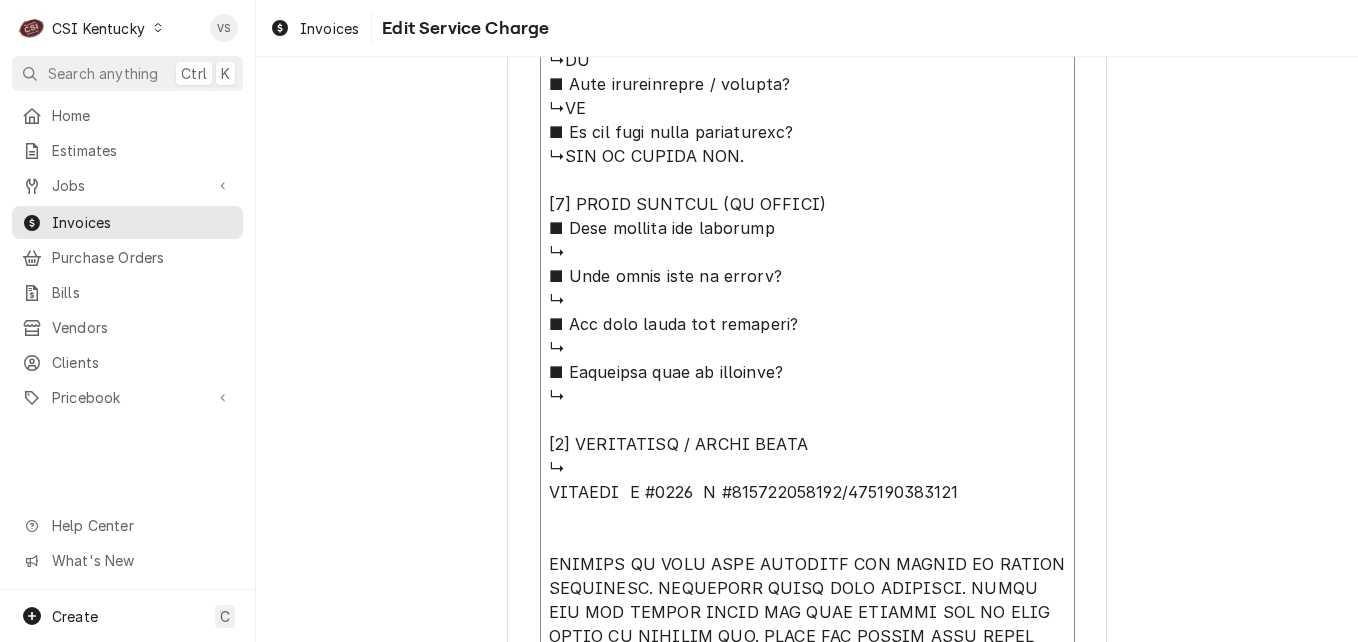 type on "x" 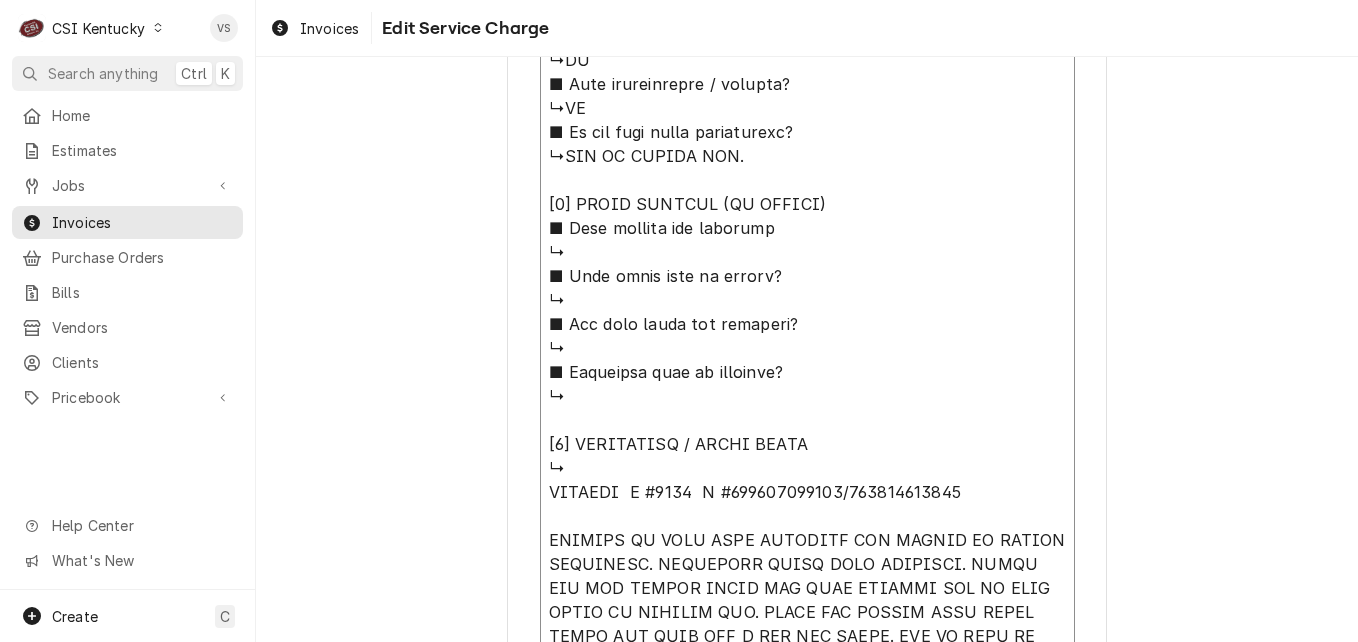 type on "x" 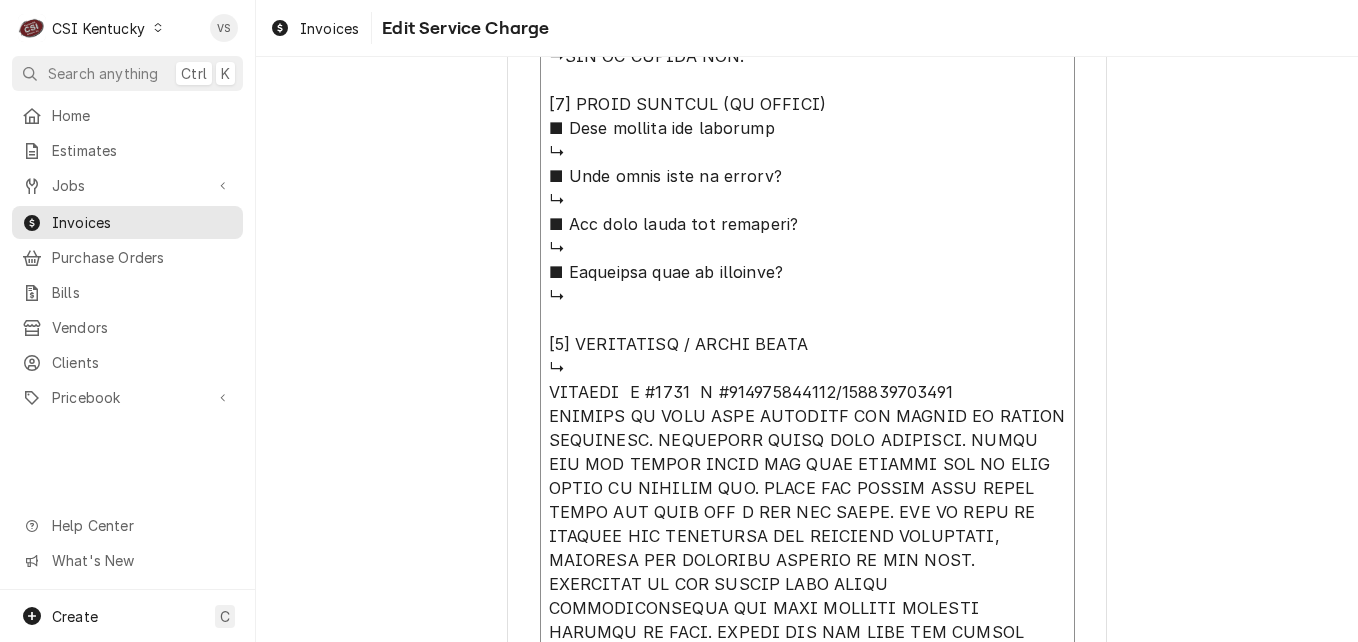 scroll, scrollTop: 2225, scrollLeft: 0, axis: vertical 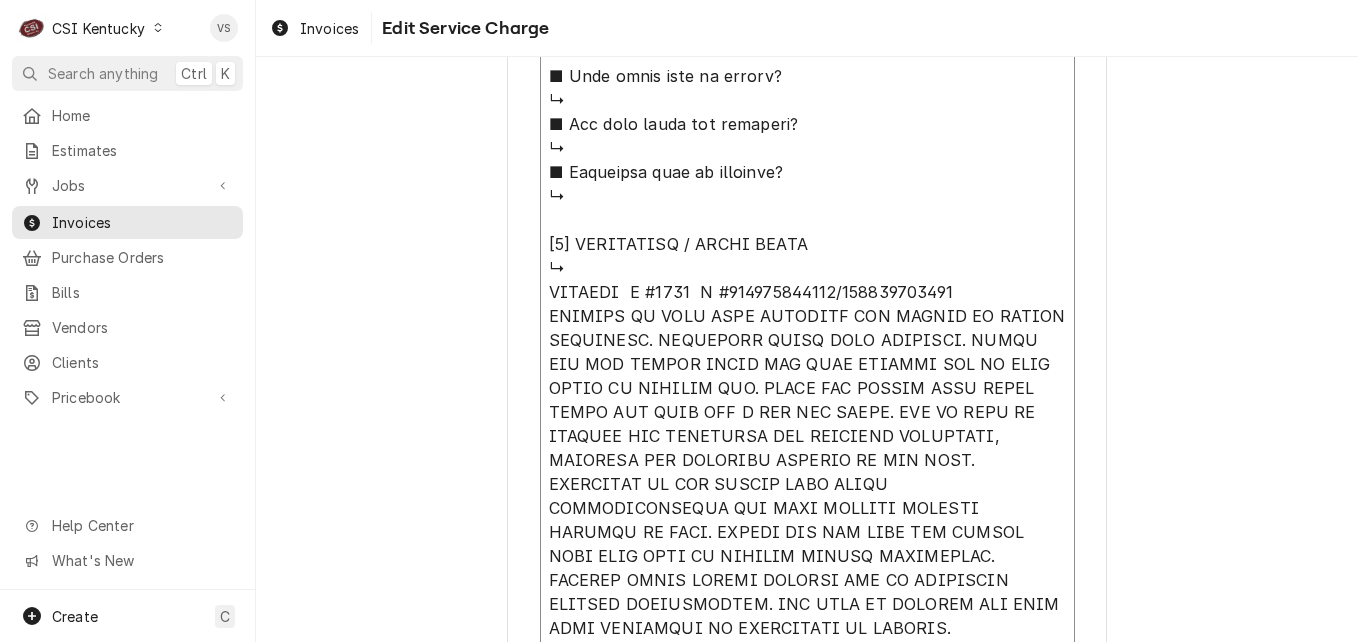 click on "Service Summary  ( optional )" at bounding box center (807, -296) 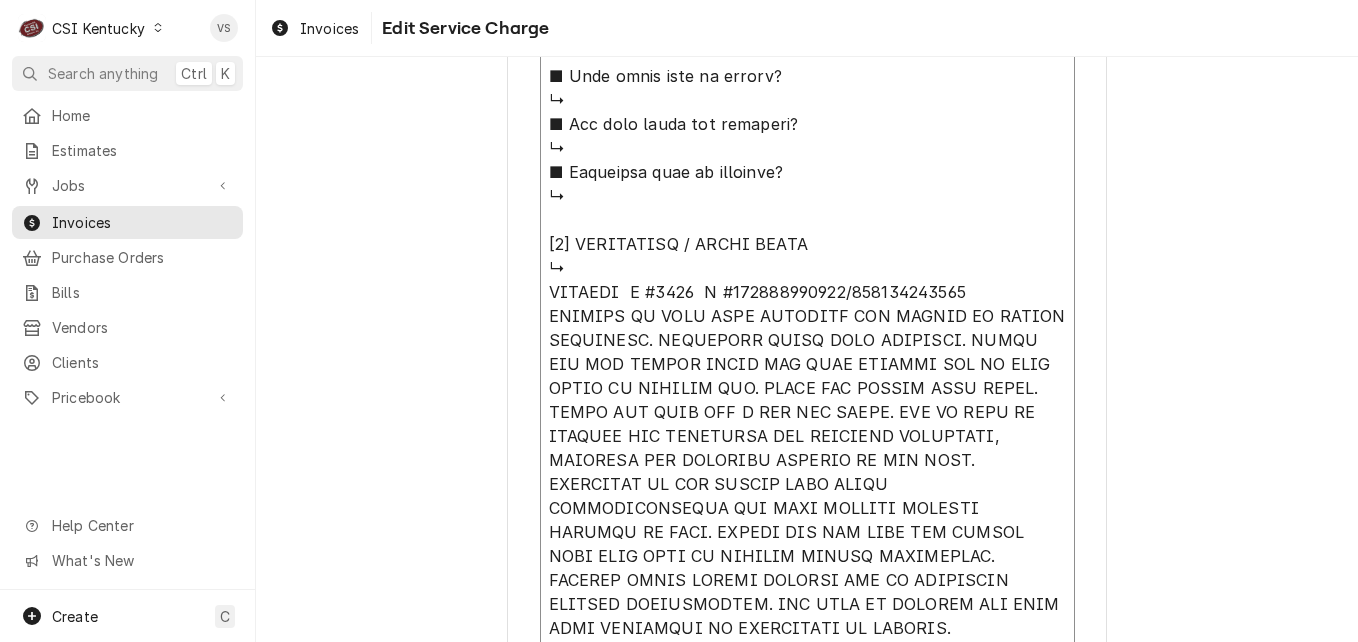 type on "x" 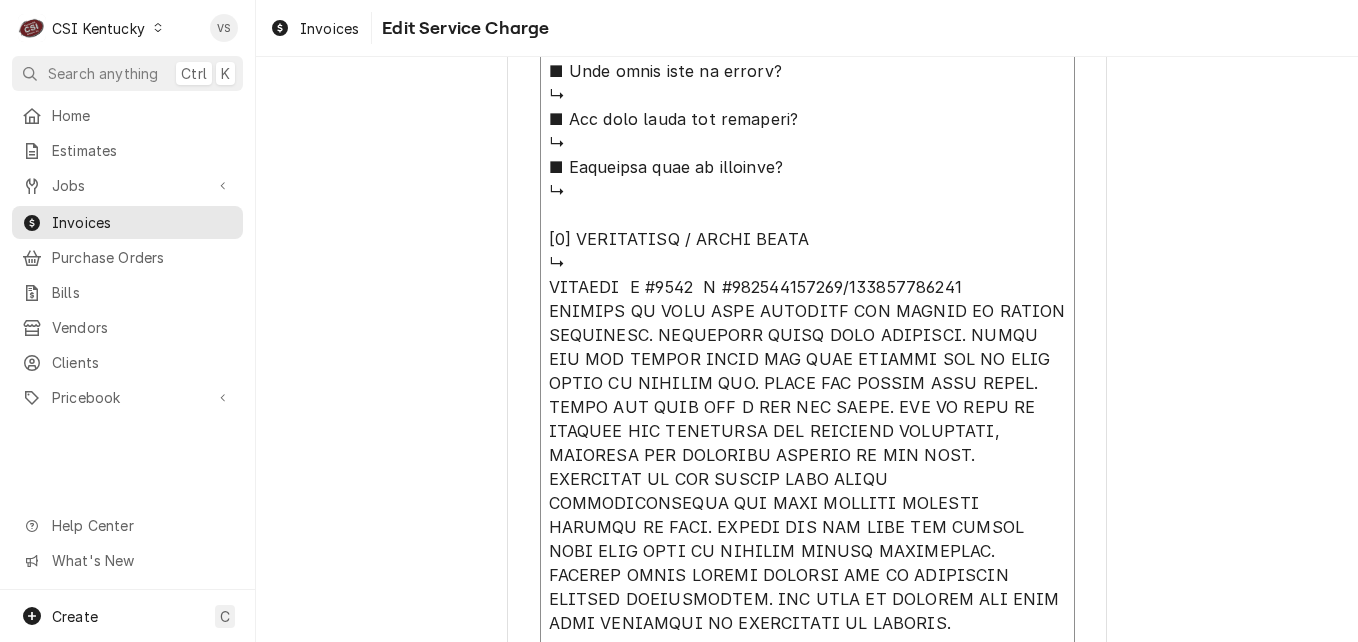 scroll, scrollTop: 2229, scrollLeft: 0, axis: vertical 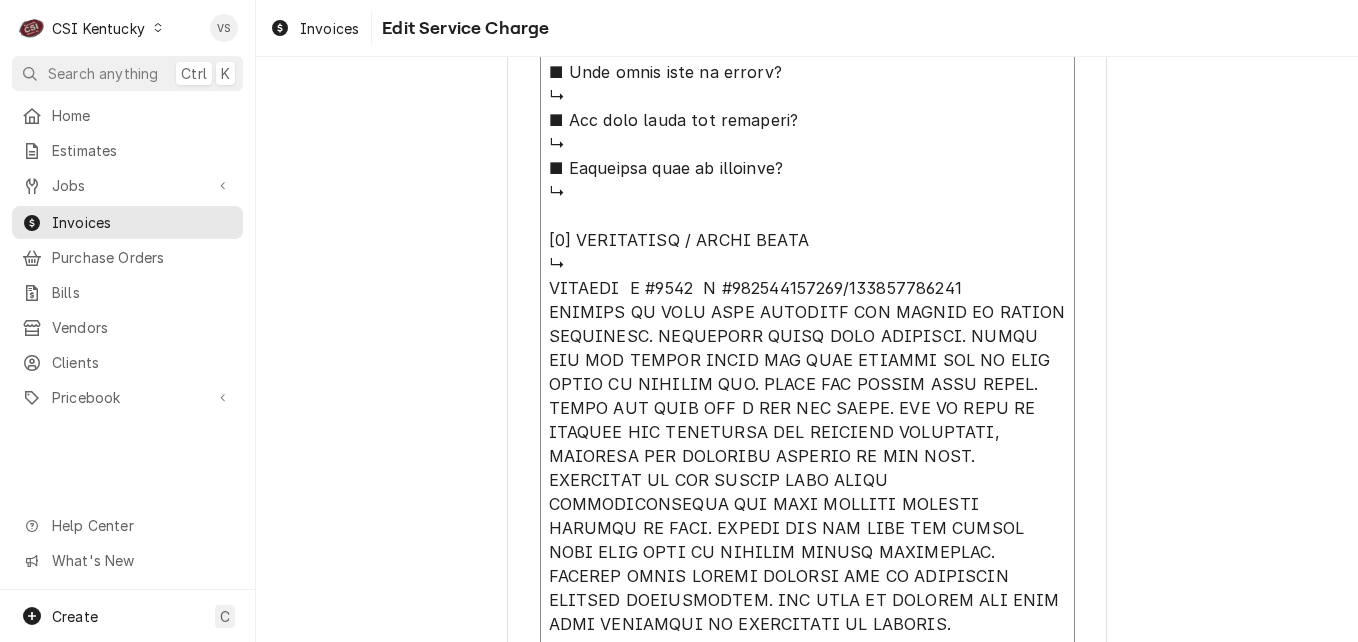 drag, startPoint x: 538, startPoint y: 288, endPoint x: 960, endPoint y: 605, distance: 527.8002 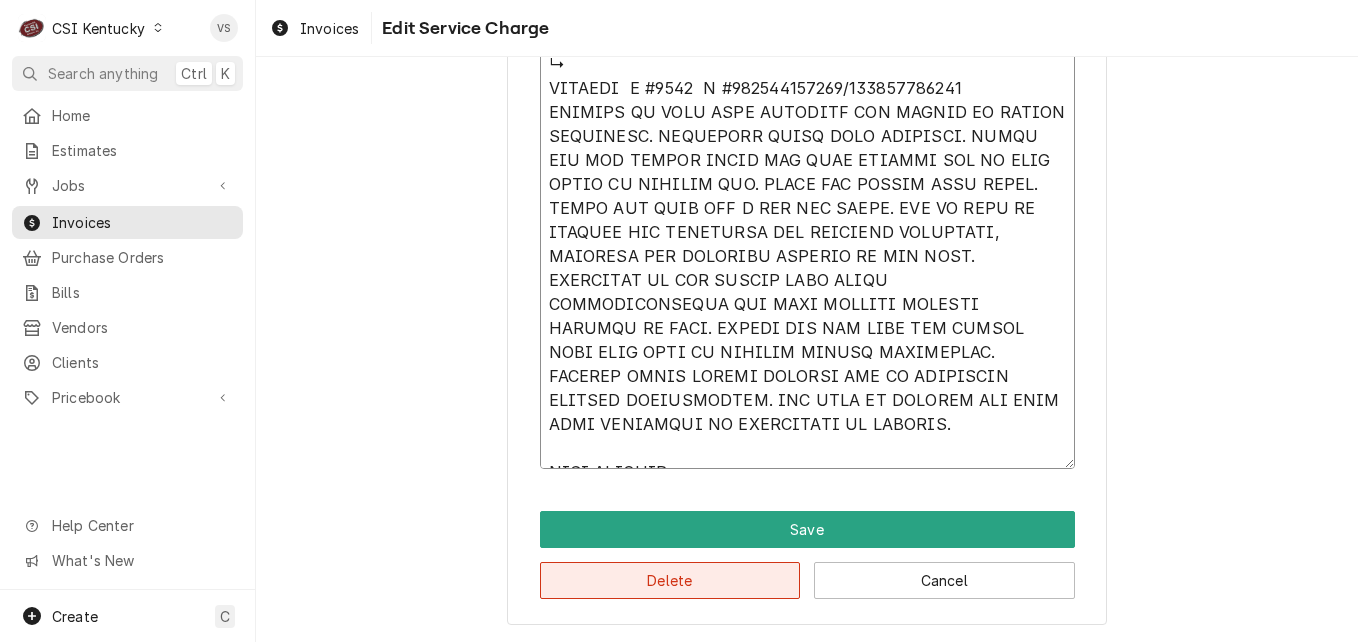 type on "⚠️ 𝗙𝗢𝗥𝗠 𝗜𝗡𝗦𝗧𝗥𝗨𝗖𝗧𝗜𝗢𝗡𝗦 ⚠️
✪ 𝗖𝗼𝗺𝗽𝗹𝗲𝘁𝗲 𝗮𝗹𝗹 𝗿𝗲𝗹𝗲𝘃𝗮𝗻𝘁 𝘀𝗲𝗰𝘁𝗶𝗼𝗻𝘀
✪ 𝗣𝗿𝗼𝘃𝗶𝗱𝗲 𝗱𝗲𝘁𝗮𝗶𝗹𝗲𝗱 𝗮𝗻𝘀𝘄𝗲𝗿𝘀
✪ 𝗗𝗼𝘂𝗯𝗹𝗲-𝗰𝗵𝗲𝗰𝗸 𝗱𝗮𝘁𝗮 𝗲𝗻𝘁𝗿𝗶𝗲𝘀
✪ 𝗠𝗮𝗿𝗸 ‘𝗡/𝗔’ 𝗶𝗳 𝗻𝗼𝘁 𝗿𝗲𝗹𝗲𝘃𝗮𝗻𝘁
✪ 𝗩𝗲𝗿𝗶𝗳𝘆 𝗯𝗲𝗳𝗼𝗿𝗲 𝘀𝘂𝗯𝗺𝗶𝘀𝘀𝗶𝗼𝗻
[𝟭] 𝗘𝗤𝗨𝗜𝗣𝗠𝗘𝗡𝗧 / 𝗪𝗔𝗥𝗥𝗔𝗡𝗧𝗬
■ 𝗣𝗿𝗼𝘃𝗶𝗱𝗲 𝗲𝗾𝘂𝗶𝗽𝗺𝗲𝗻𝘁 𝗱𝗮𝘁𝗮 𝗯𝗲𝗹𝗼𝘄:
↳ 𝗠𝗙𝗚: LINCOLN
↳ 𝗠𝗼𝗱𝗲𝗹 #: 1302
↳ 𝗦𝗲𝗿𝗶𝗮𝗹 #: 120735001052/000855
↳ 𝗩𝗼𝗹𝘁𝗮𝗴𝗲: 240VAC
↳ 𝗣𝗵𝗮𝘀𝗲: 1PH
↳ 𝗚𝗮𝘀 𝗧𝘆𝗽𝗲: N/A
■ 𝗜𝘀 𝘁𝗵𝗲 𝘂𝗻𝗶𝘁 𝘂𝗻𝗱𝗲𝗿 𝘄𝗮𝗿𝗿𝗮𝗻𝘁𝘆?
↳ NO
■ 𝗪𝗵𝗮𝘁 𝗶𝘀 𝗰𝗼𝘃𝗲𝗿𝗲𝗱?
↳
■ 𝗛𝗮𝘃𝗲 𝘆𝗼𝘂 𝘃𝗲𝗿𝗶𝗳𝗶𝗲𝗱 𝘄/ 𝗠𝗙𝗚?
↳
■ 𝗜𝘀 𝘂𝗻𝗶𝘁 𝘁𝗮𝗴𝗴𝗲𝗱 𝘄/ 𝗖𝗦𝗜 𝘀𝘁𝗶𝗰𝗸𝗲𝗿?
↳NO
[𝟮] 𝗗𝗜𝗔𝗚𝗡𝗢𝗦𝗜𝗦 / 𝗜𝗦𝗦𝗨𝗘𝗦
■ 𝗨𝗻𝗶𝘁 𝗼𝗽𝗲𝗿𝗮𝘁𝗶𝗼𝗻𝗮𝗹 𝗼𝗻 𝗮𝗿𝗿𝗶𝘃𝗮𝗹?
↳NO
■ 𝗘𝘅𝗽𝗹𝗮𝗶𝗻 𝘀𝘁𝗲𝗽𝘀 𝘁𝗼 𝗱𝗶𝗮𝗴𝗻𝗼𝘀𝗶𝘀?
↳TOP OVEN HIGH LIMIT SWITCH TRIPPED. VERIFIED INCOMING POWER. RESET HIGH LIMIT AND TURNED ON FOUND FAN MOTOR DOES NOT RUN.  MIDDLE OVEN HIGH LIMIT SWITCH TRIPPED. RESET AND TESTED, MIDDLE OVEN RUNS NO PROBLEMS. SET TO DIFFERENT SET POINTS WITH NO FURTHER ISSUES. WITH TOP OVEN AND BOTTOM OVEN RUNNING, GENERATOR BREAKER TRIPPED.
■ 𝗗𝗶𝗱 𝘆𝗼𝘂 𝗰𝗼𝗻𝗳𝗶𝗿𝗺 𝘁𝗵𝗲 𝗶𝘀𝘀𝘂𝗲?
↳YES
[𝟯] 𝗥𝗘𝗦𝗢𝗟𝗨𝗧𝗜𝗢𝗡 (𝗜𝗙 𝗥𝗘𝗣𝗔𝗜𝗥𝗘𝗗)
■ 𝗪𝗵𝗮𝘁 𝗿𝗲𝗽𝗮𝗶𝗿𝘀 𝘄𝗲𝗿𝗲 𝗰𝗼𝗺𝗽𝗹𝗲𝘁𝗲𝗱?
↳RESET HIGH LIMIT SWITCH ON MIDDLE OVEN..." 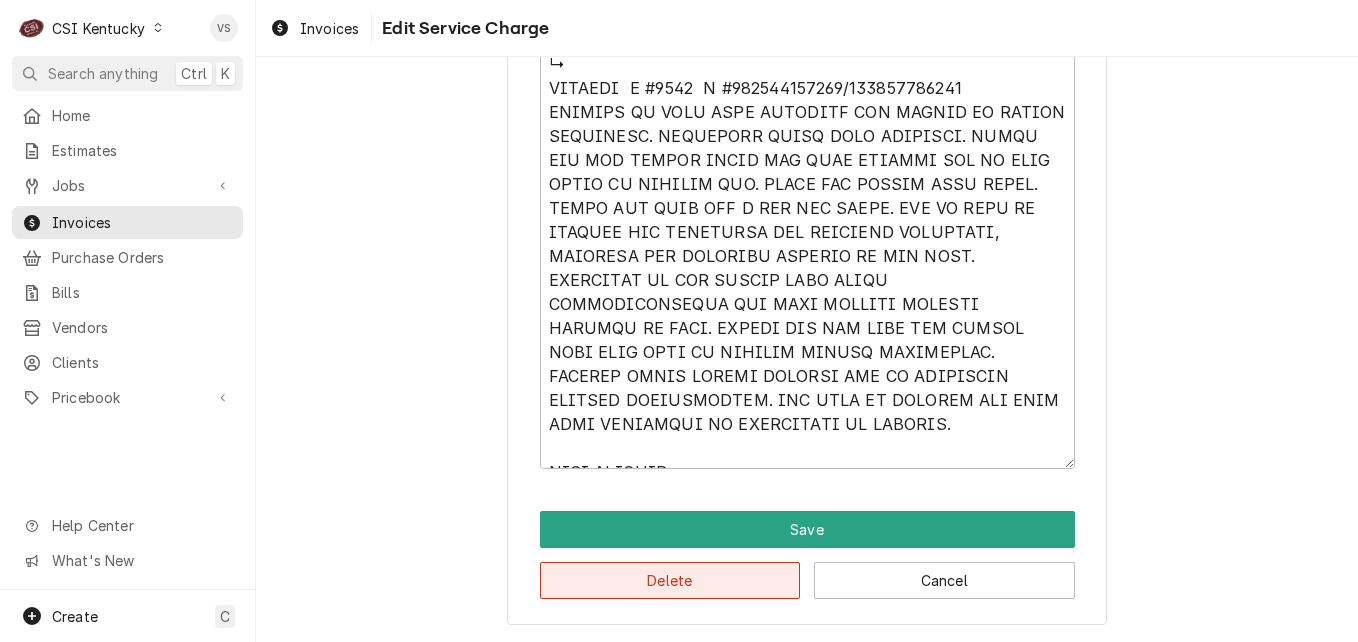 click on "Delete" at bounding box center [670, 580] 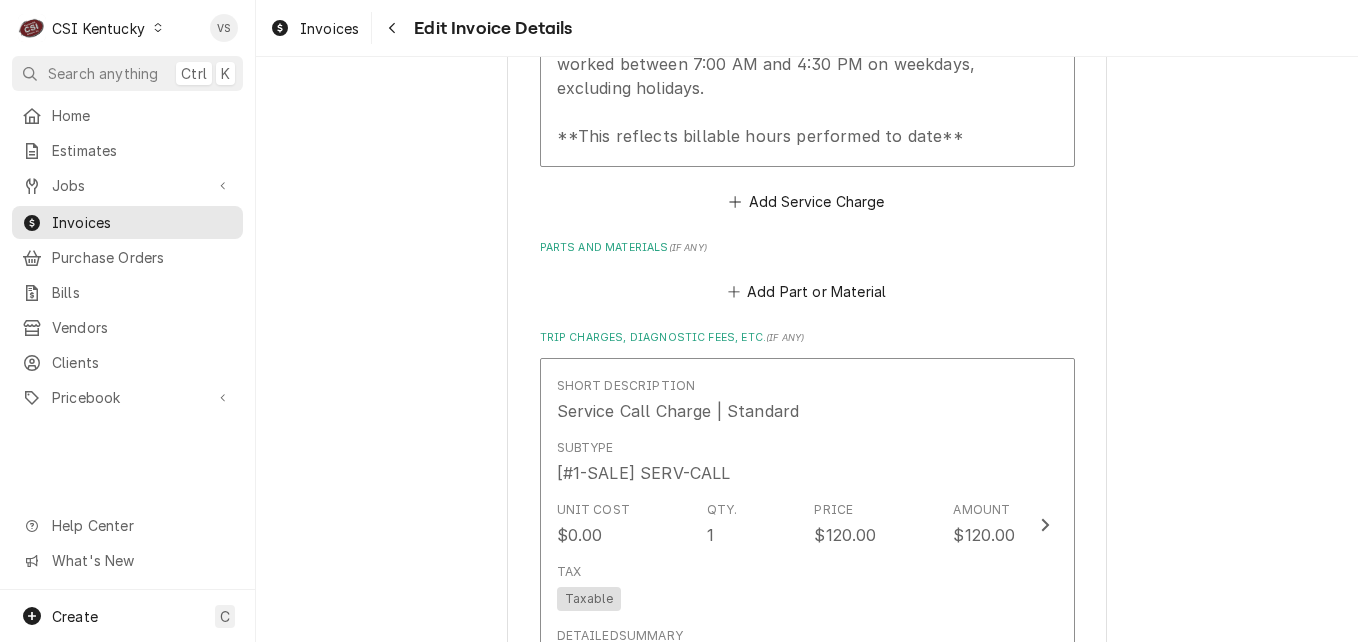 scroll, scrollTop: 738, scrollLeft: 0, axis: vertical 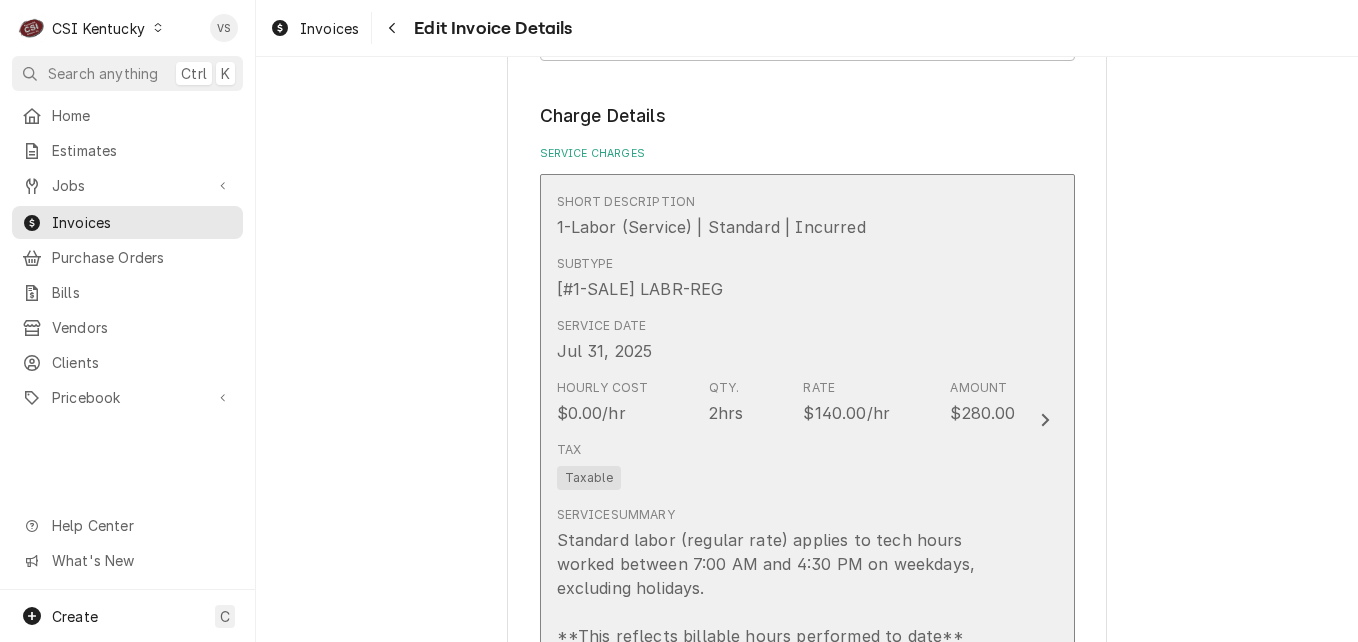 click on "Service Date Jul 31, 2025" at bounding box center [786, 340] 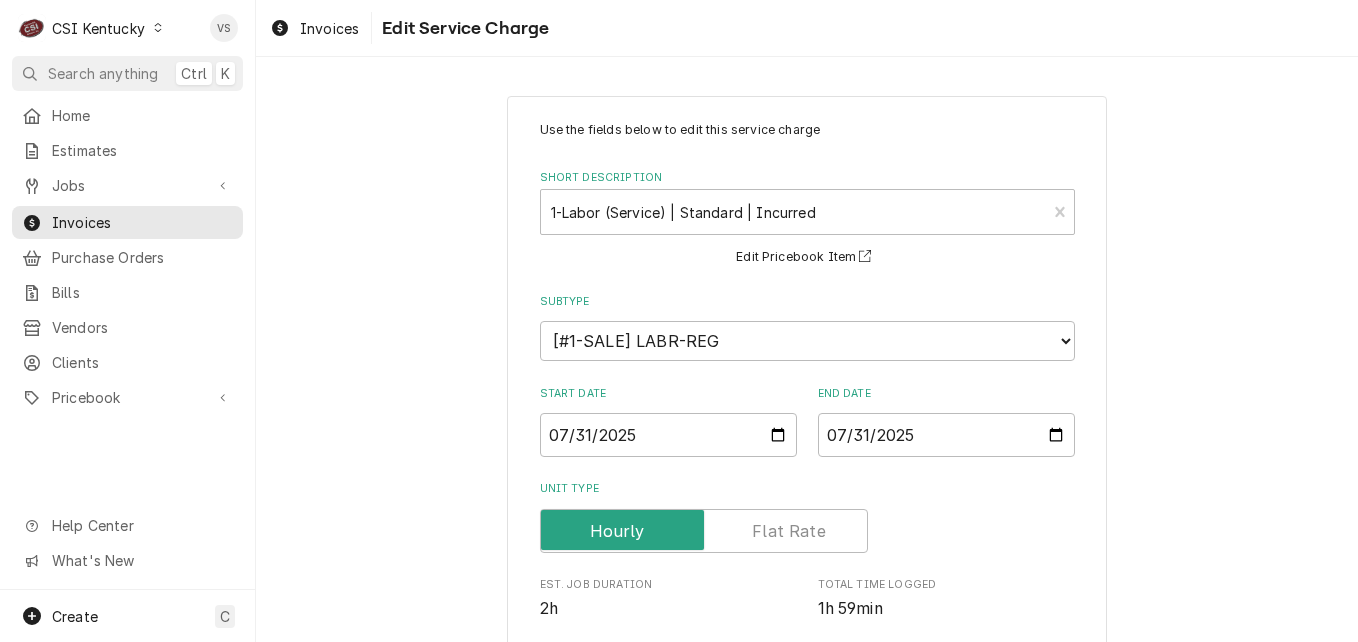 scroll, scrollTop: 500, scrollLeft: 0, axis: vertical 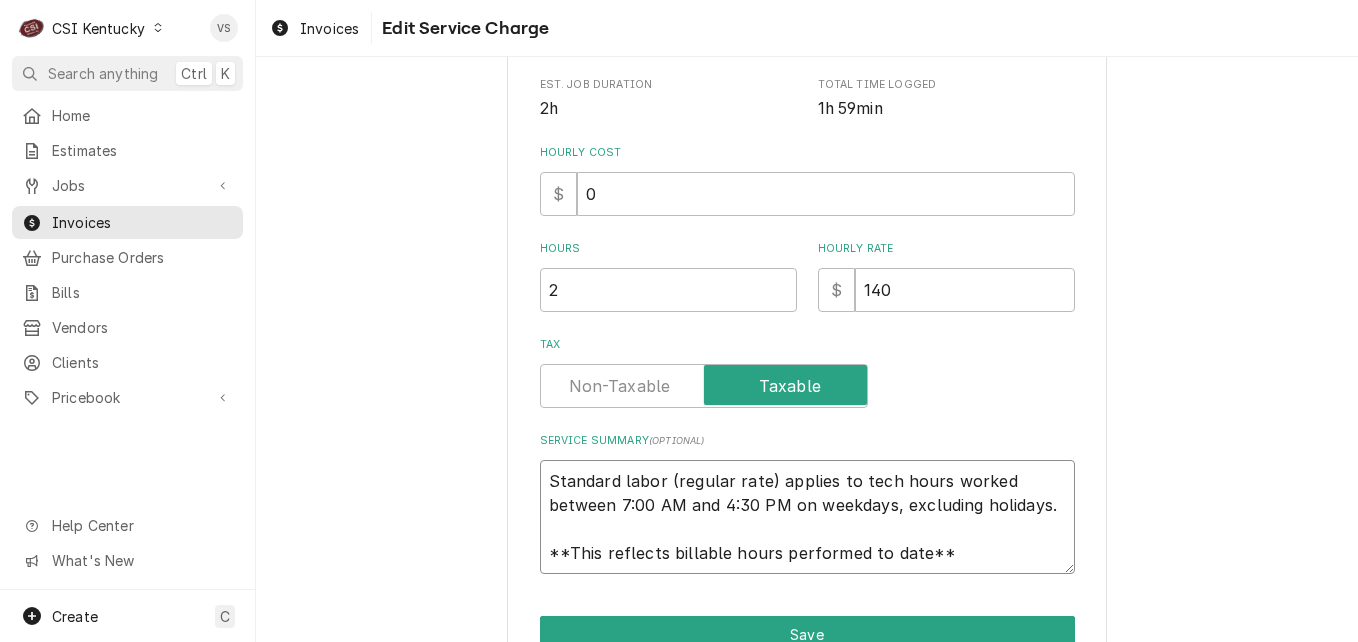 click on "Standard labor (regular rate) applies to tech hours worked between 7:00 AM and 4:30 PM on weekdays, excluding holidays.
**This reflects billable hours performed to date**" at bounding box center (807, 517) 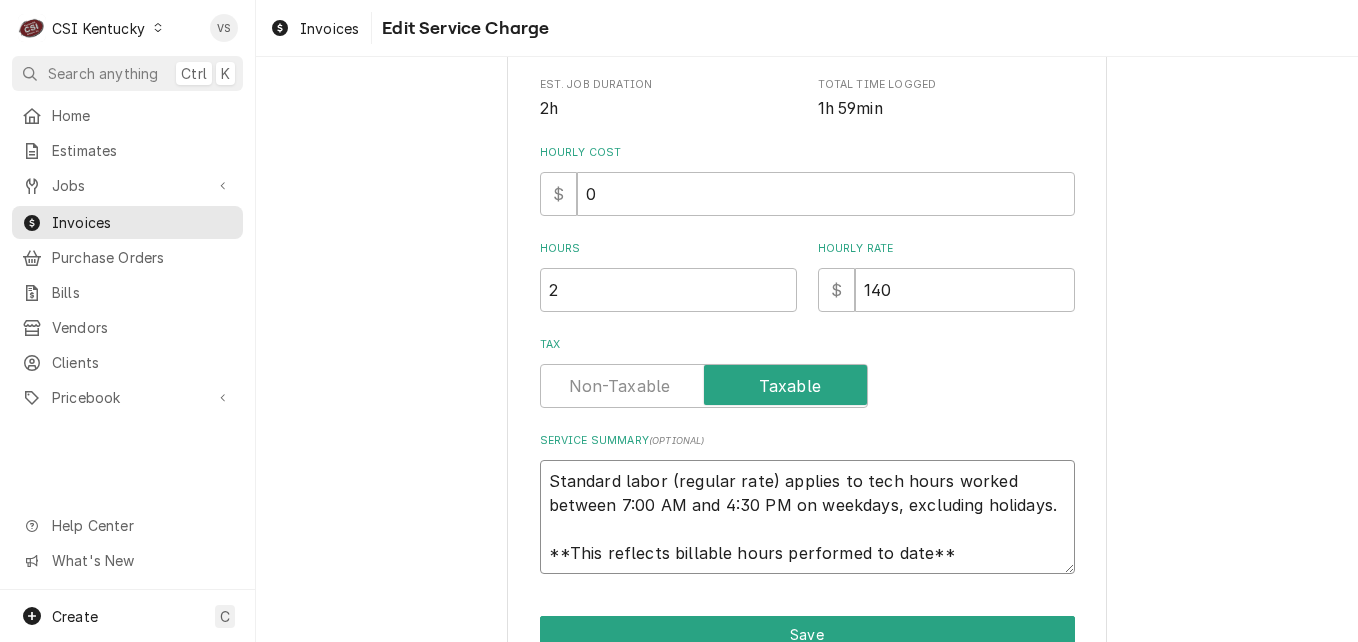 drag, startPoint x: 1014, startPoint y: 549, endPoint x: 1006, endPoint y: 566, distance: 18.788294 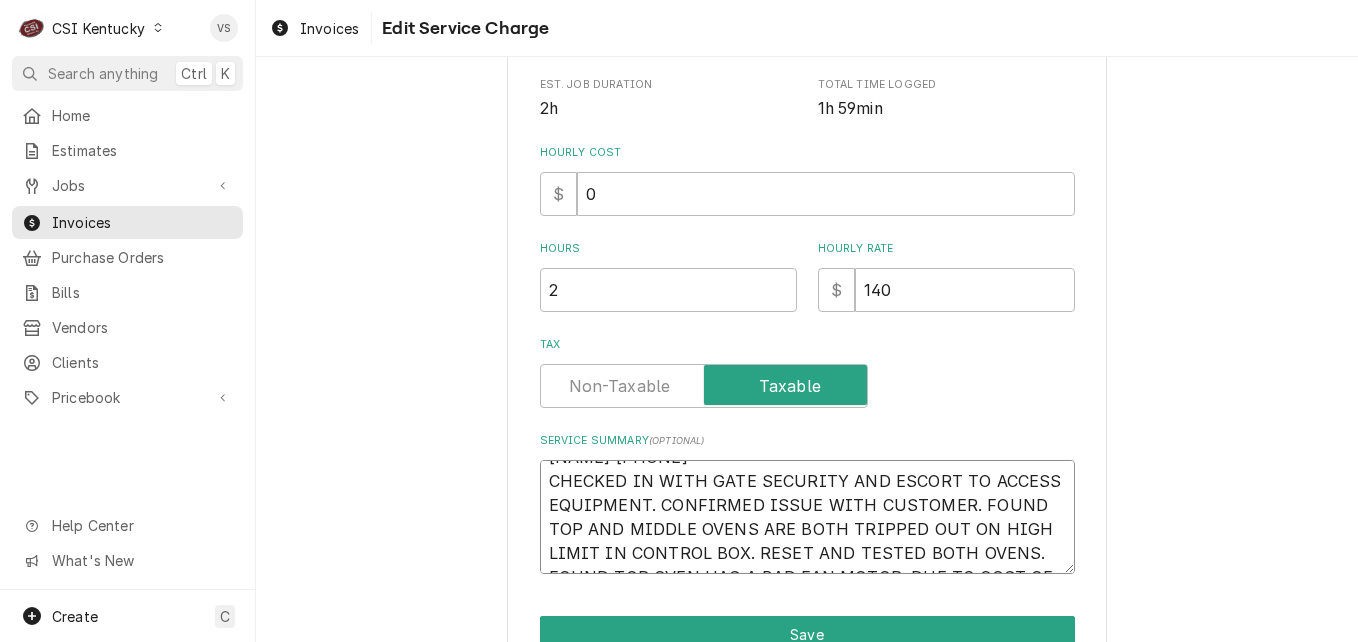 scroll, scrollTop: 15, scrollLeft: 0, axis: vertical 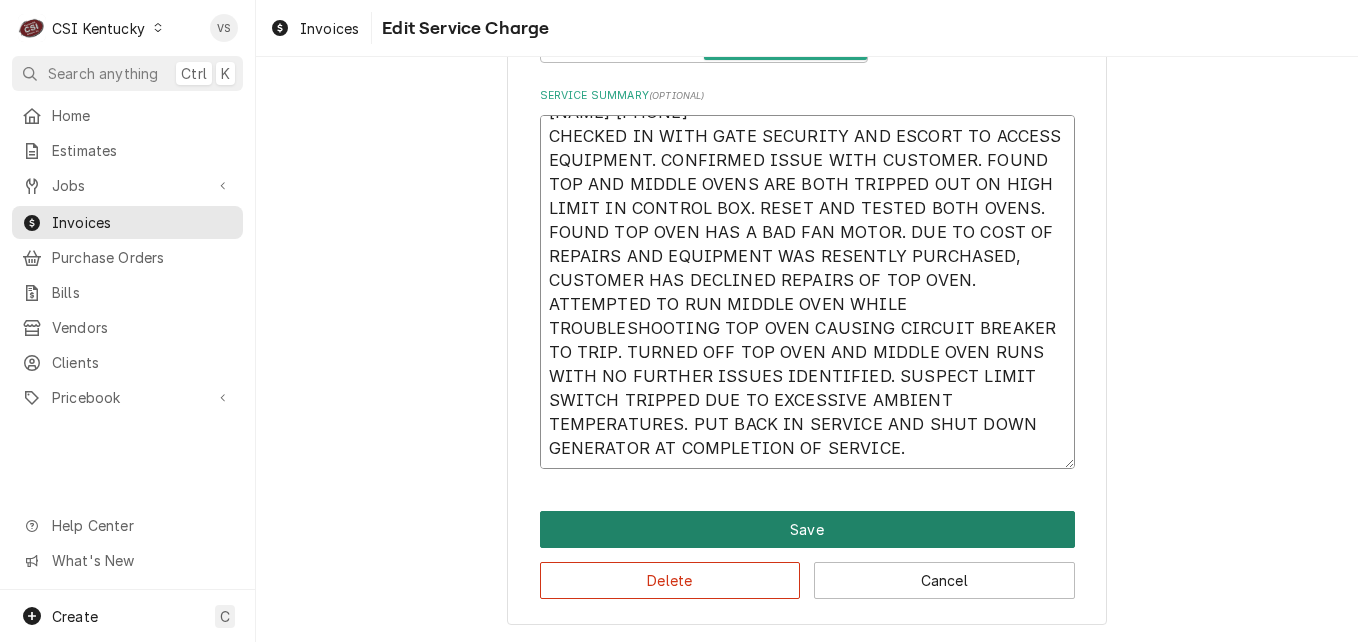 type on "LINCOLN  M #1302  S #120735001052/120735000855
CHECKED IN WITH GATE SECURITY AND ESCORT TO ACCESS EQUIPMENT. CONFIRMED ISSUE WITH CUSTOMER. FOUND TOP AND MIDDLE OVENS ARE BOTH TRIPPED OUT ON HIGH LIMIT IN CONTROL BOX. RESET AND TESTED BOTH OVENS.  FOUND TOP OVEN HAS A BAD FAN MOTOR. DUE TO COST OF REPAIRS AND EQUIPMENT WAS RESENTLY PURCHASED, CUSTOMER HAS DECLINED REPAIRS OF TOP OVEN. ATTEMPTED TO RUN MIDDLE OVEN WHILE TROUBLESHOOTING TOP OVEN CAUSING CIRCUIT BREAKER TO TRIP. TURNED OFF TOP OVEN AND MIDDLE OVEN RUNS WITH NO FURTHER ISSUES IDENTIFIED. SUSPECT LIMIT SWITCH TRIPPED DUE TO EXCESSIVE AMBIENT TEMPERATURES. PUT BACK IN SERVICE AND SHUT DOWN GENERATOR AT COMPLETION OF SERVICE." 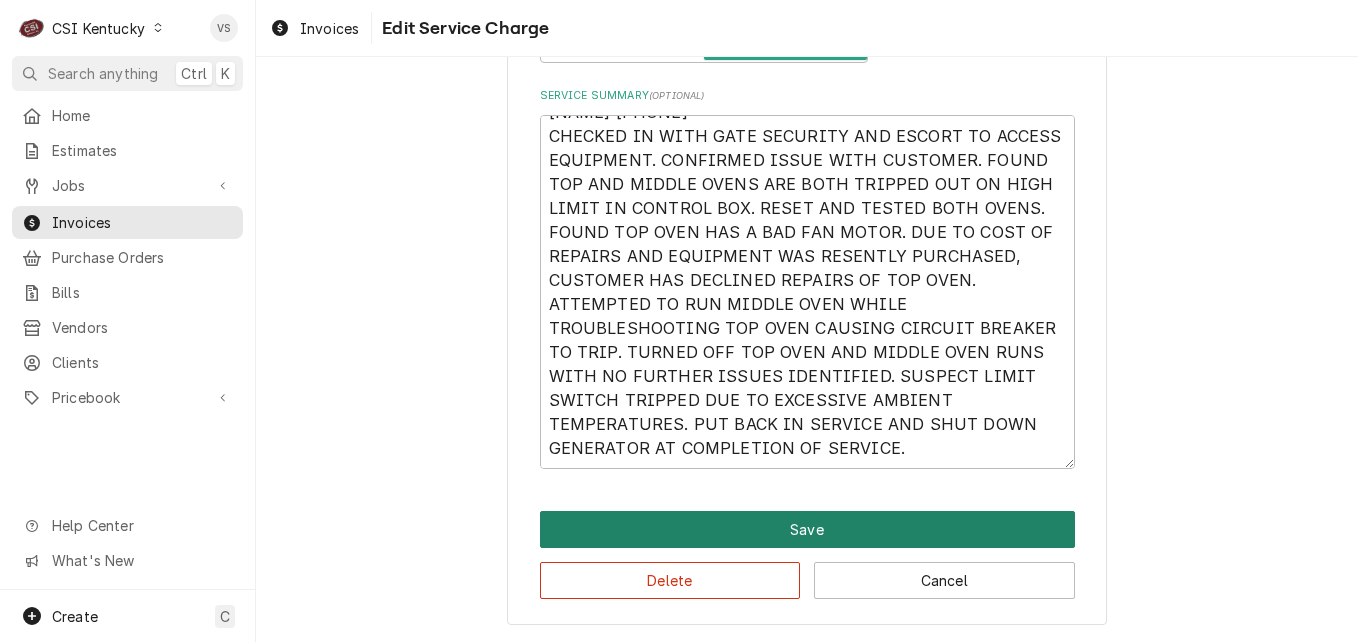click on "Save" at bounding box center (807, 529) 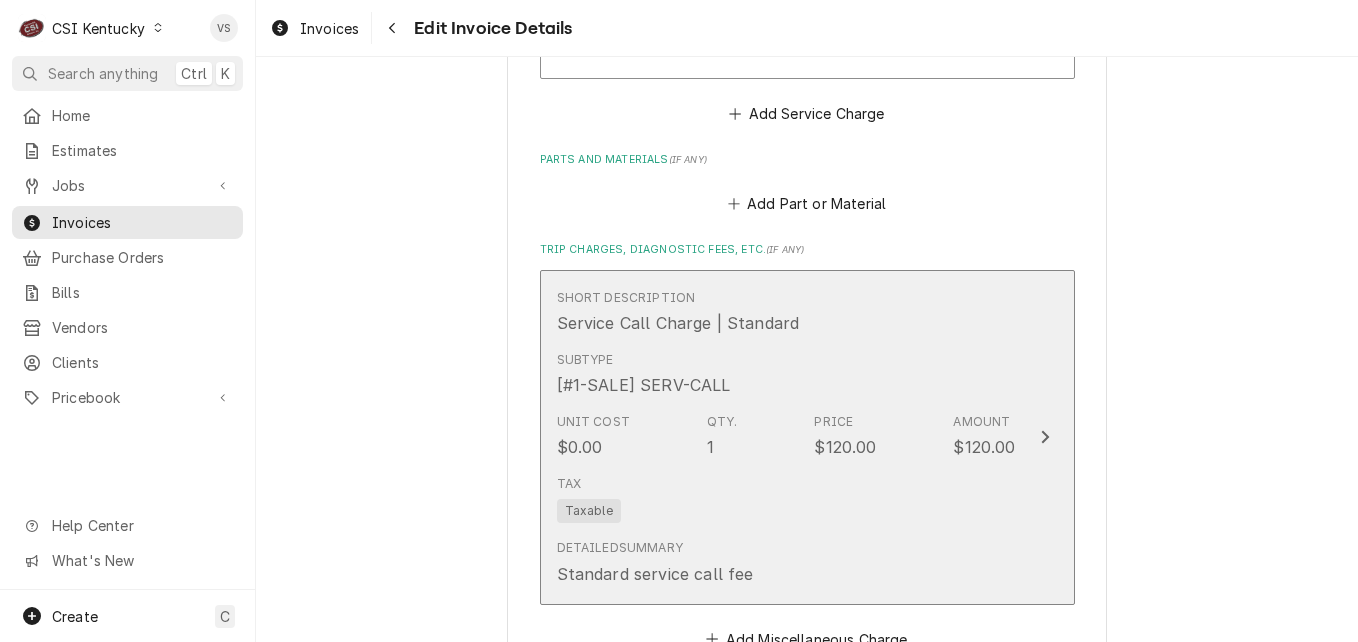 scroll, scrollTop: 3591, scrollLeft: 0, axis: vertical 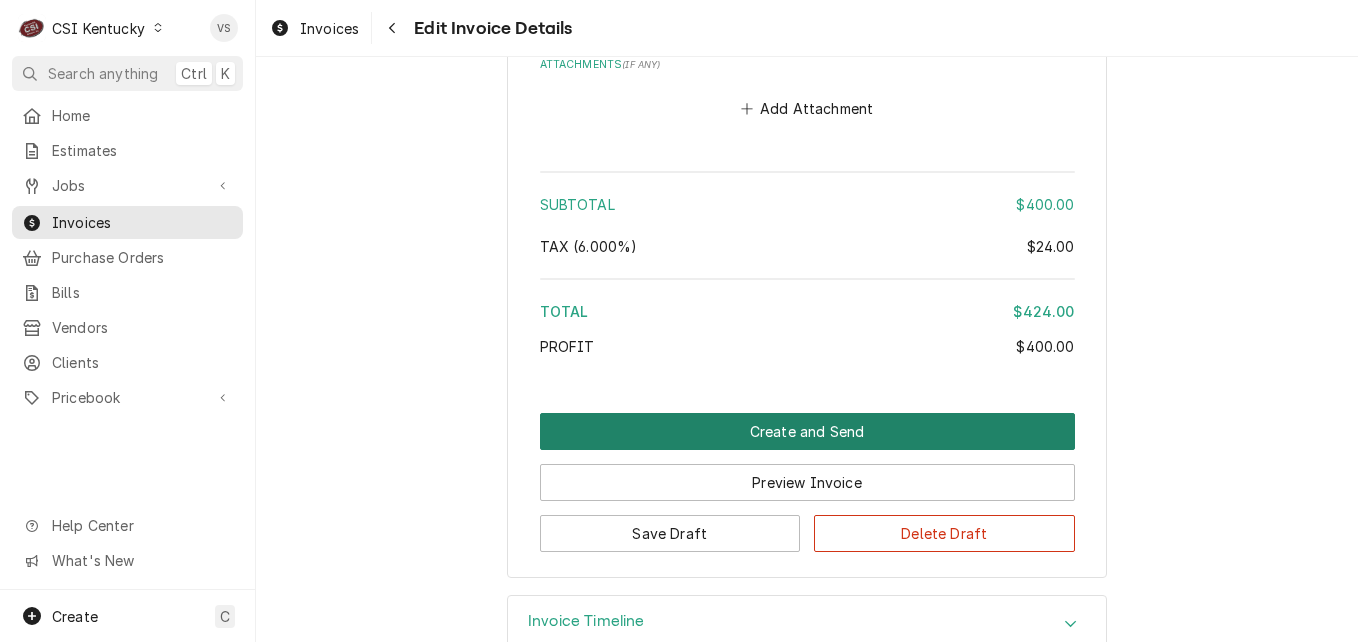 click on "Create and Send" at bounding box center (807, 431) 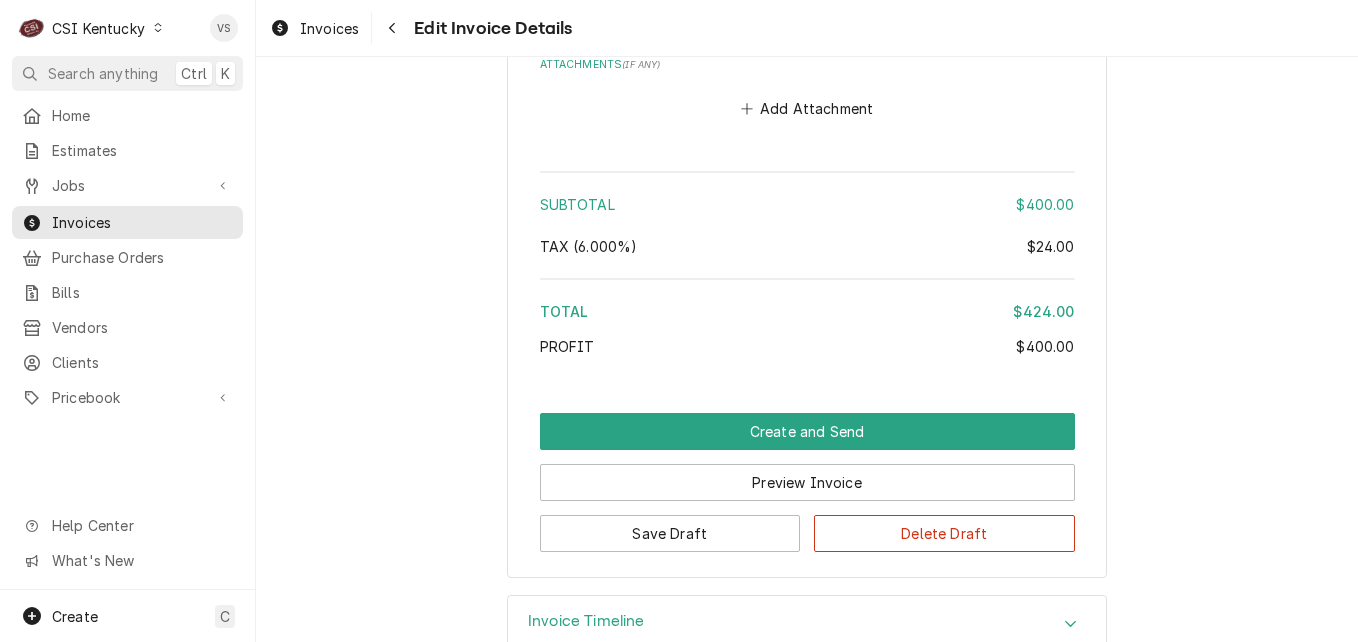 scroll, scrollTop: 3529, scrollLeft: 0, axis: vertical 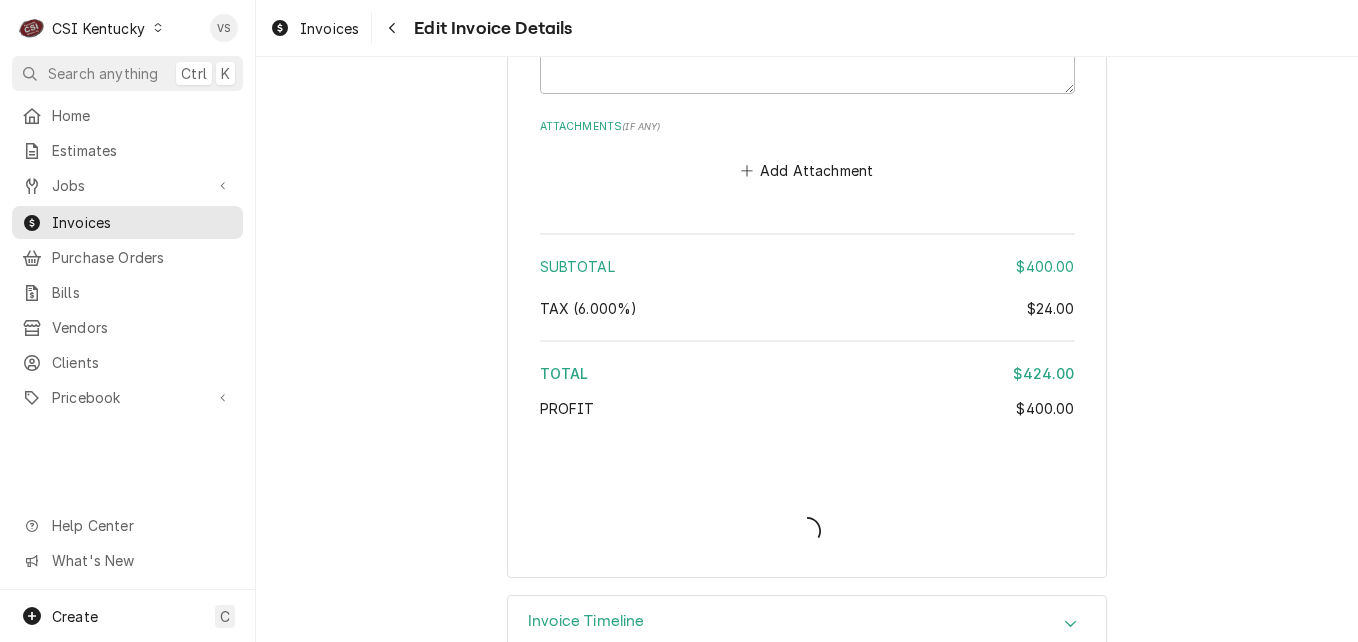 type on "x" 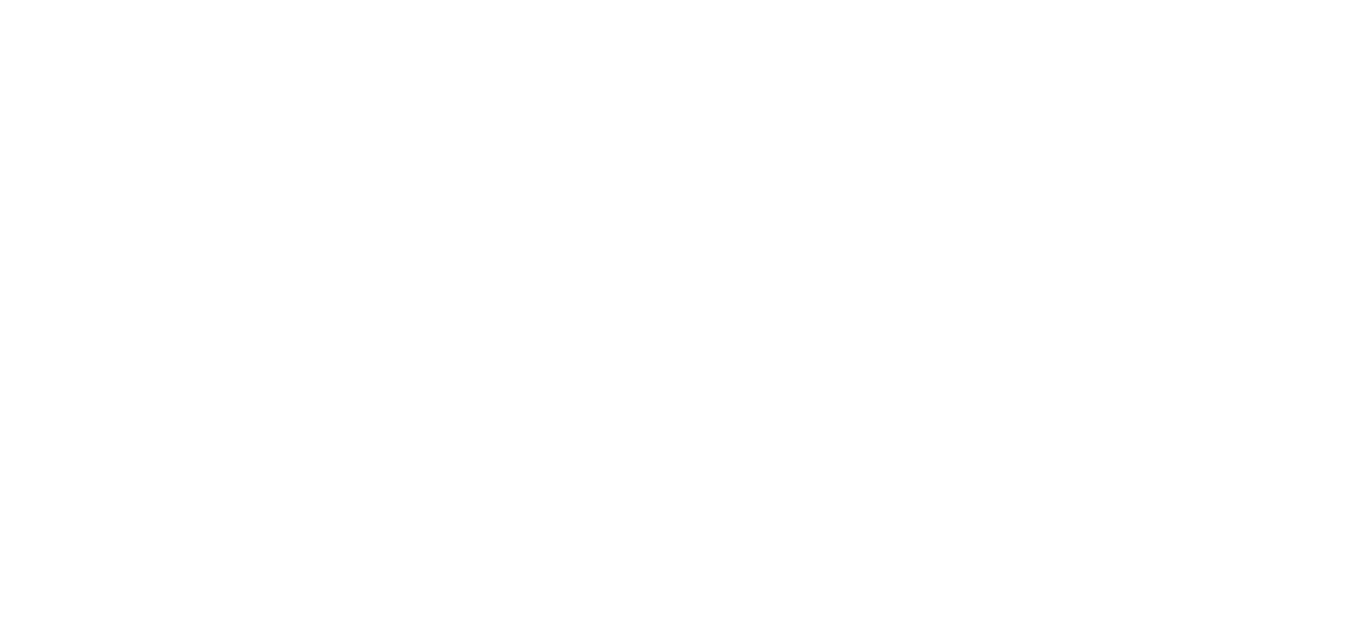 scroll, scrollTop: 0, scrollLeft: 0, axis: both 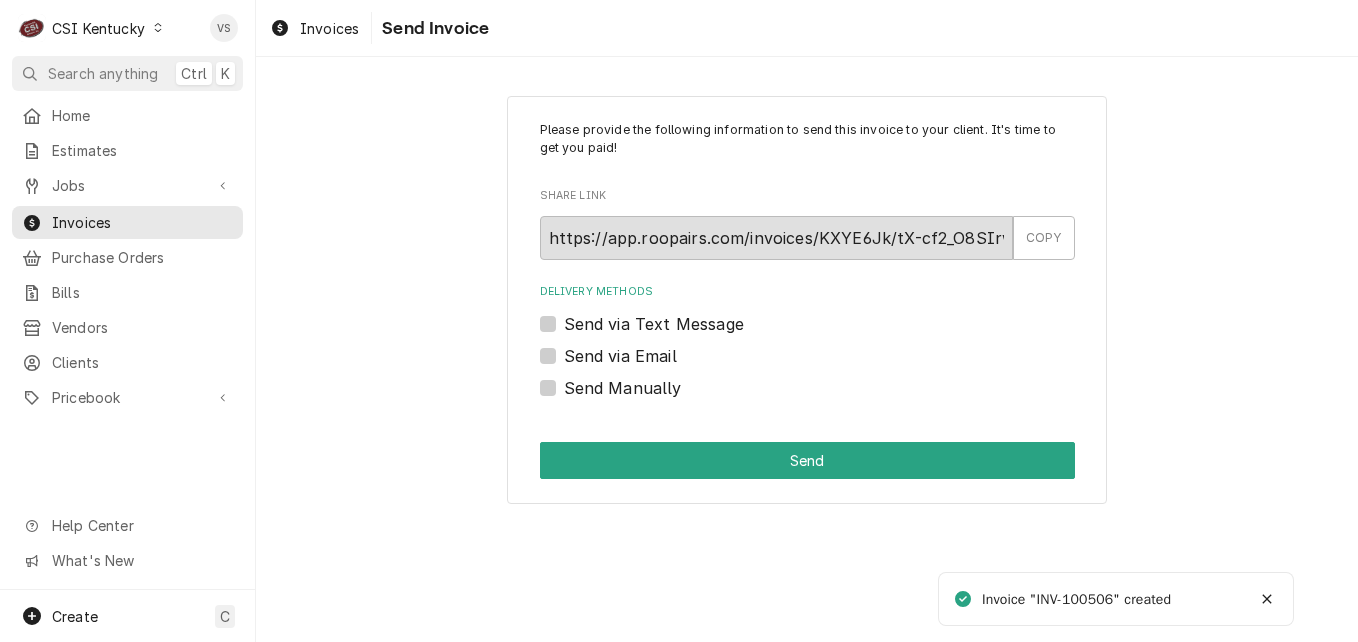click on "Send Manually" at bounding box center [623, 388] 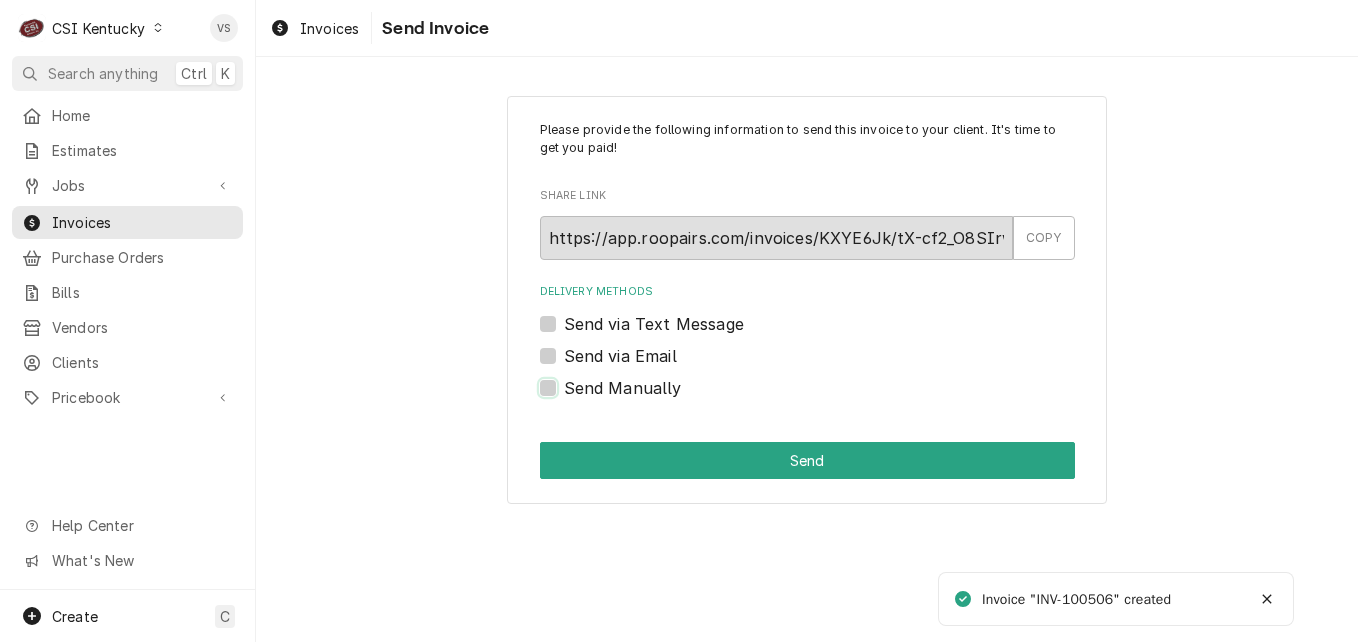 click on "Send Manually" at bounding box center [831, 398] 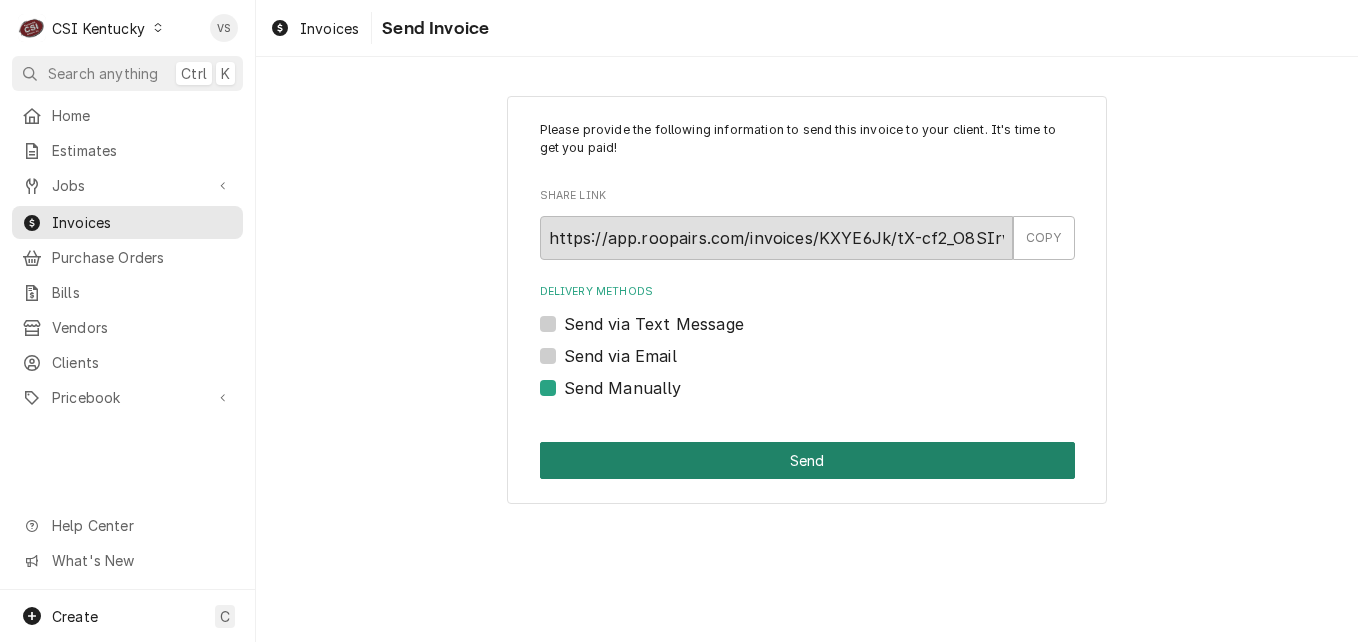 click on "Send" at bounding box center (807, 460) 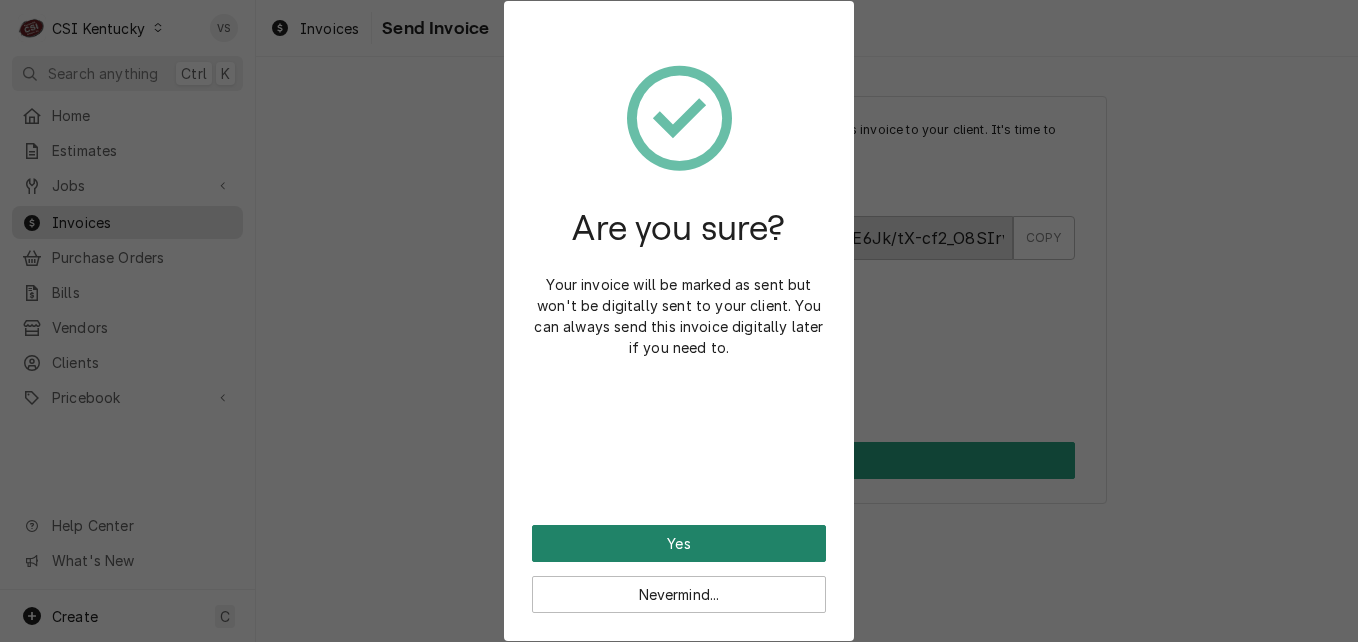 click on "Yes" at bounding box center (679, 543) 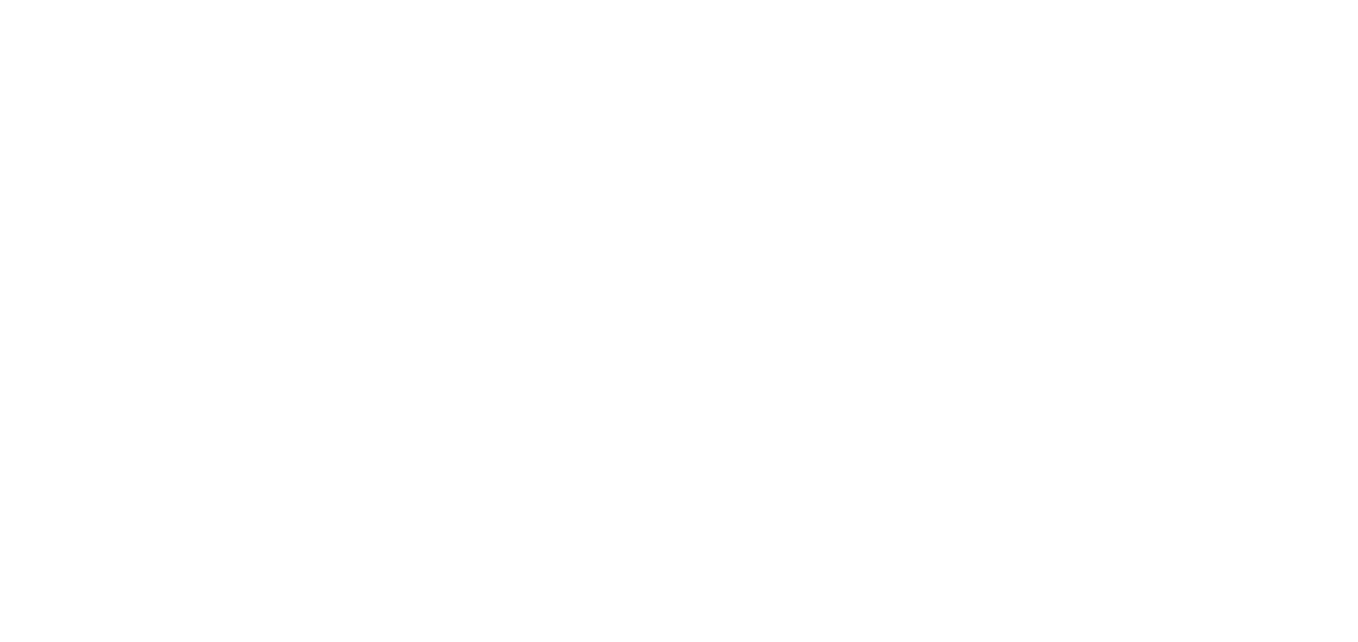 scroll, scrollTop: 0, scrollLeft: 0, axis: both 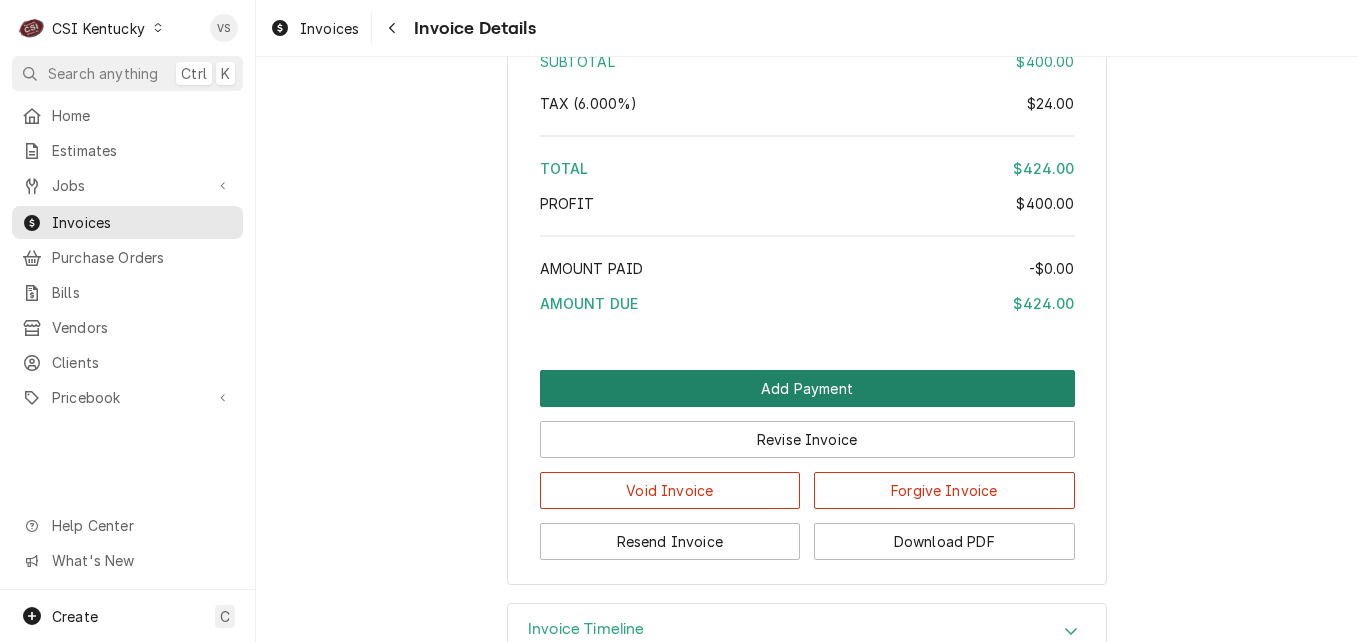 click on "Add Payment" at bounding box center [807, 388] 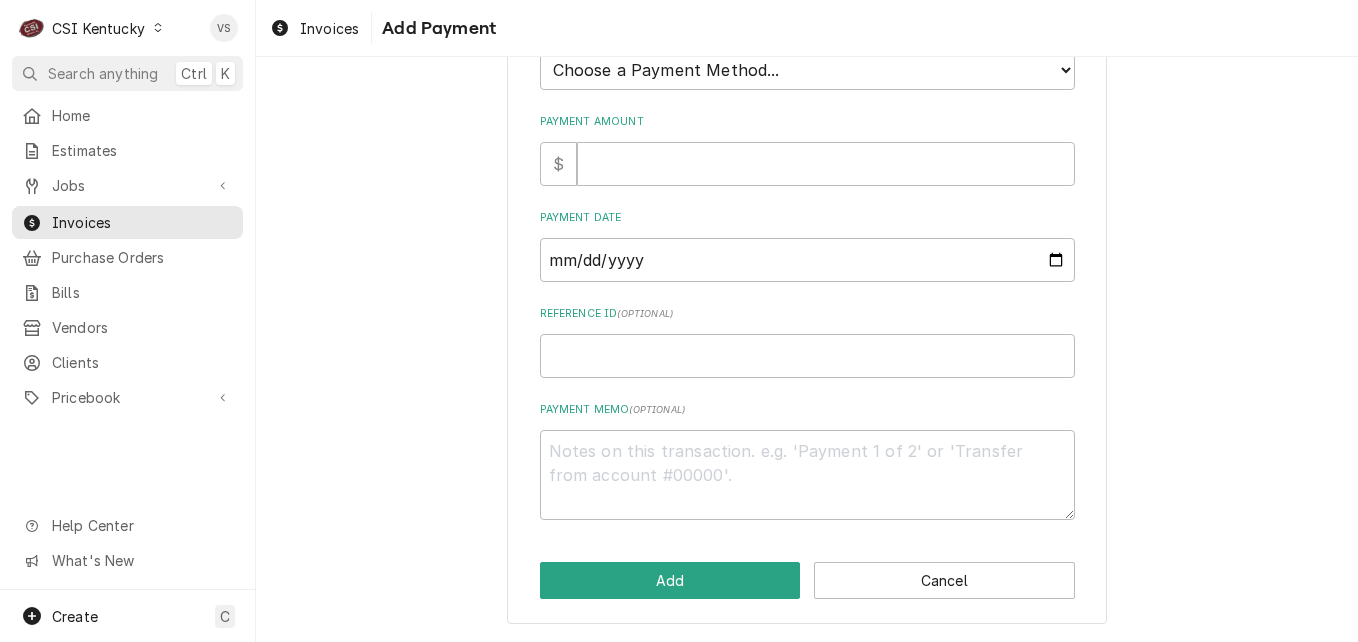 scroll, scrollTop: 0, scrollLeft: 0, axis: both 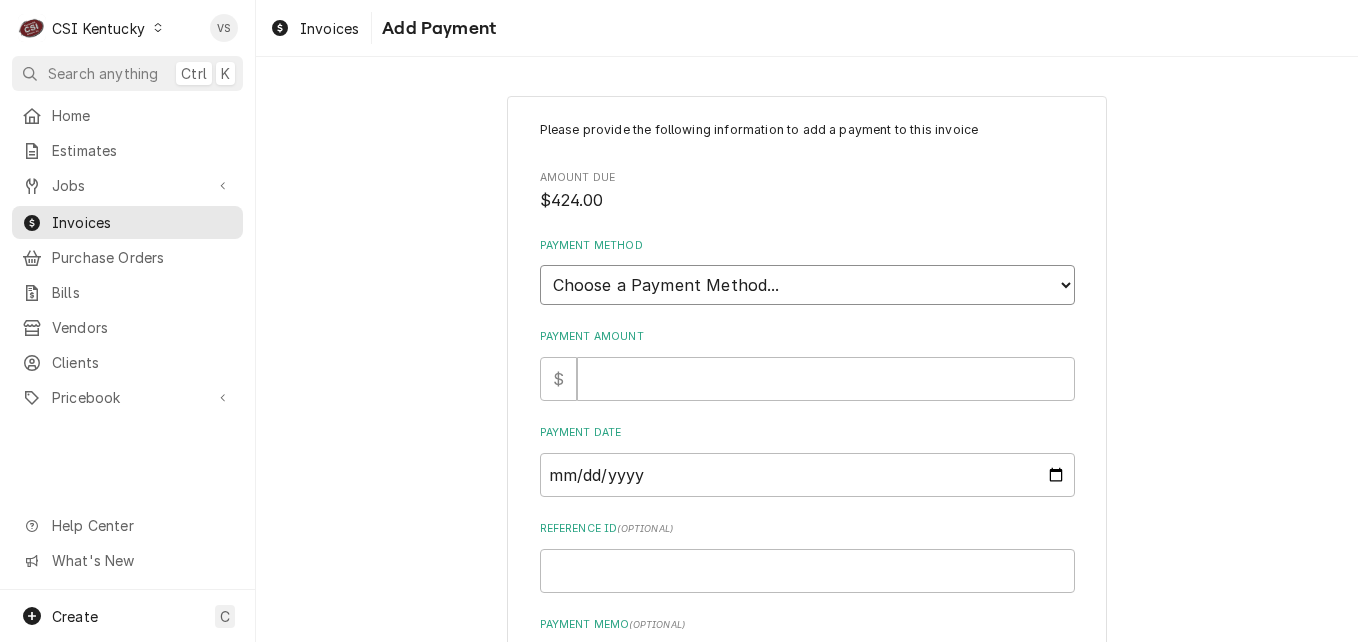 click on "Choose a Payment Method... Cash Check Credit/Debit Card ACH/eCheck Other" at bounding box center [807, 285] 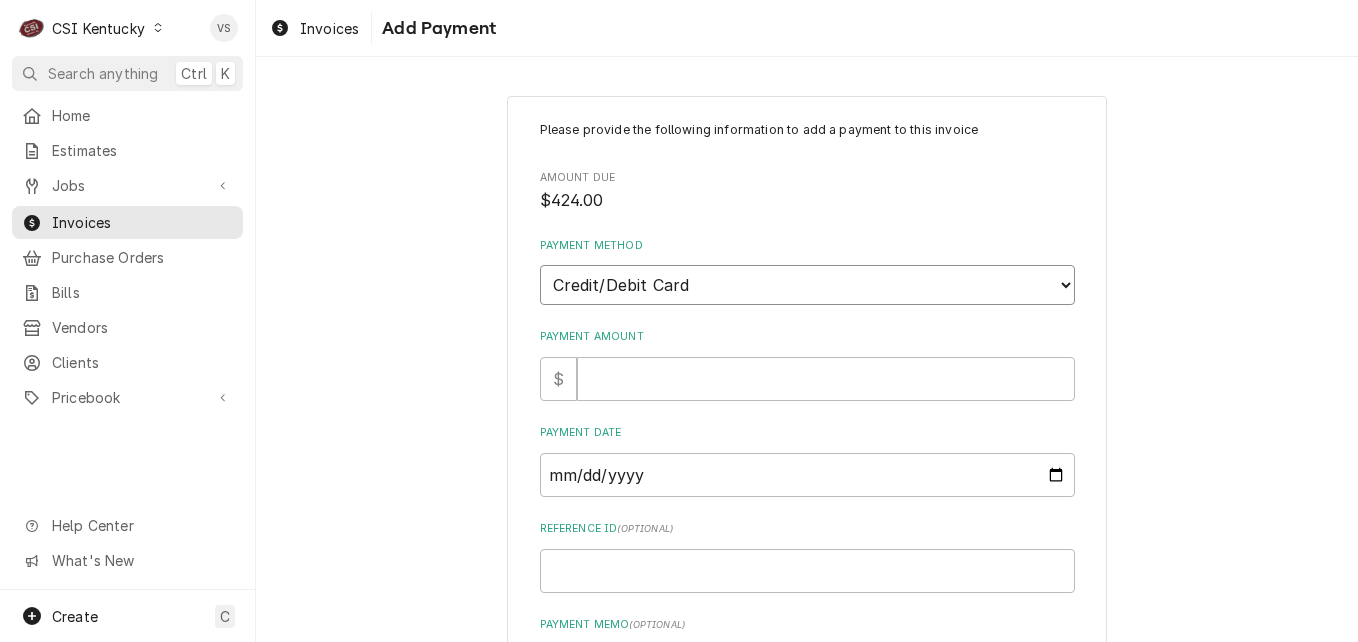 click on "Choose a Payment Method... Cash Check Credit/Debit Card ACH/eCheck Other" at bounding box center (807, 285) 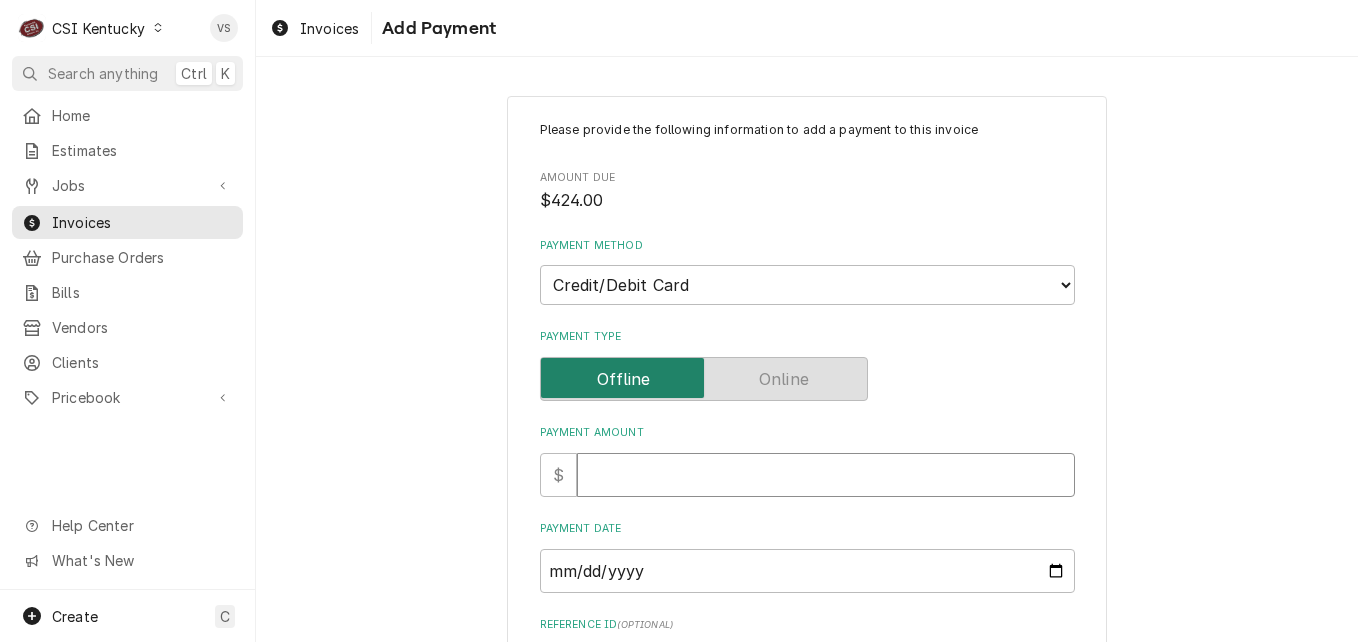 click on "Payment Amount" at bounding box center [826, 475] 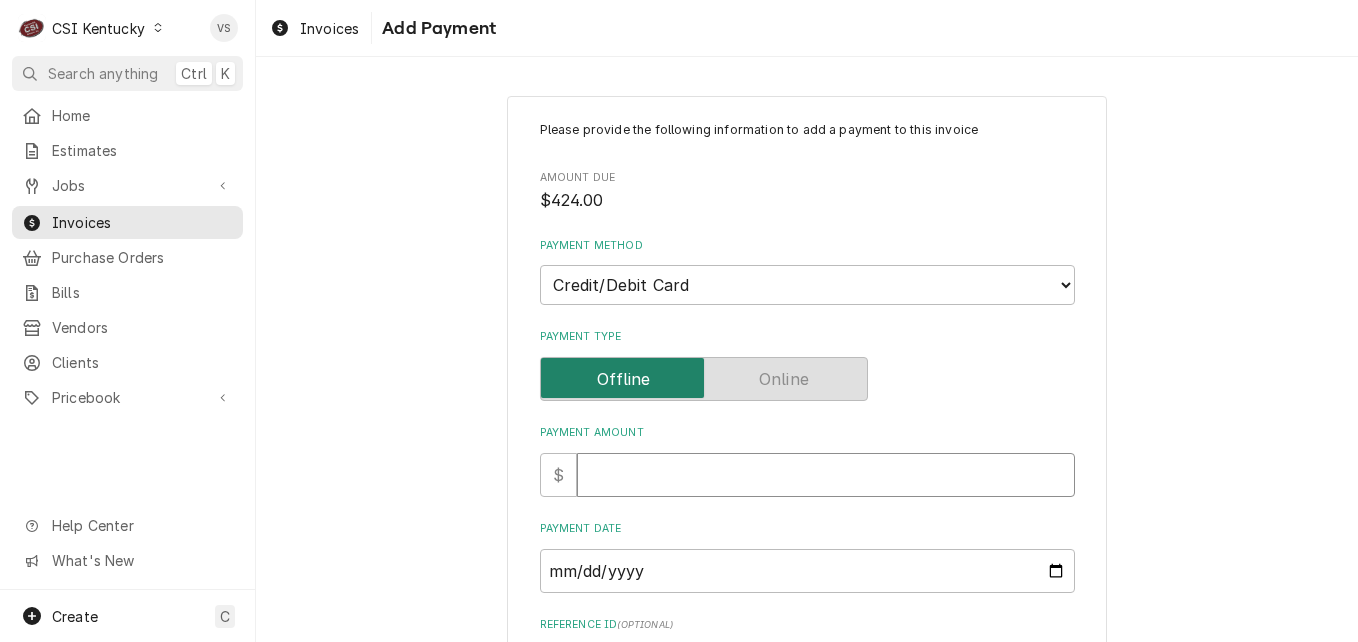 type on "x" 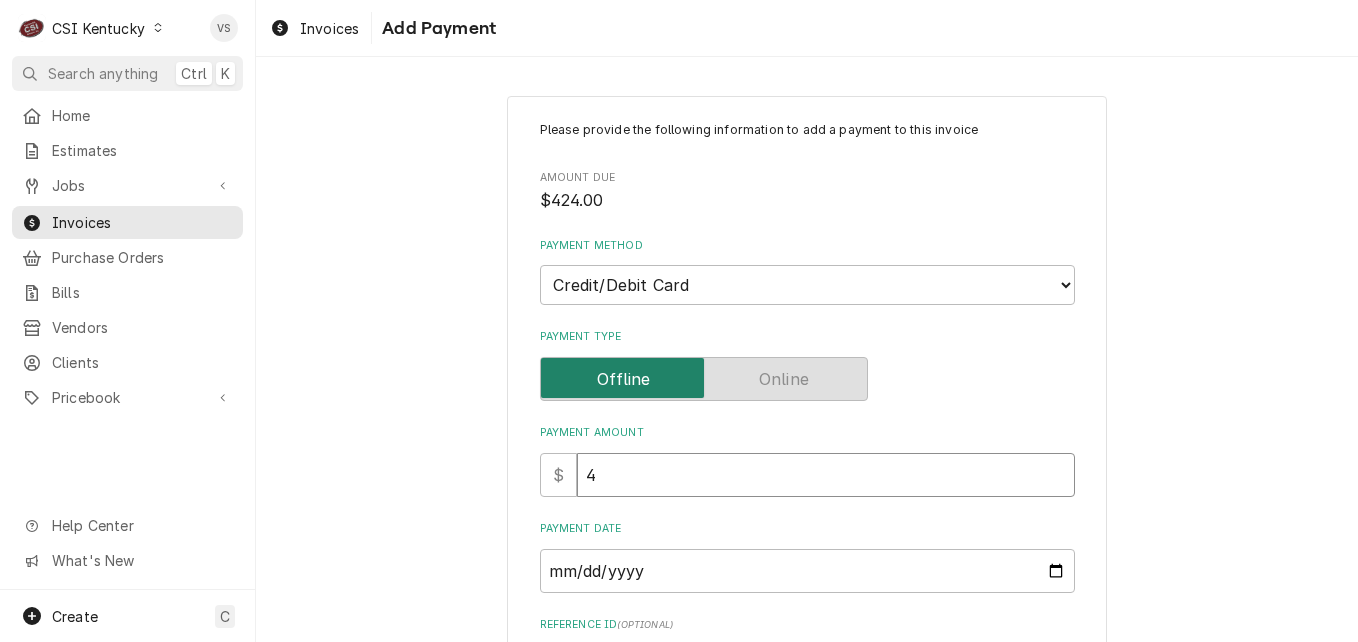 type on "x" 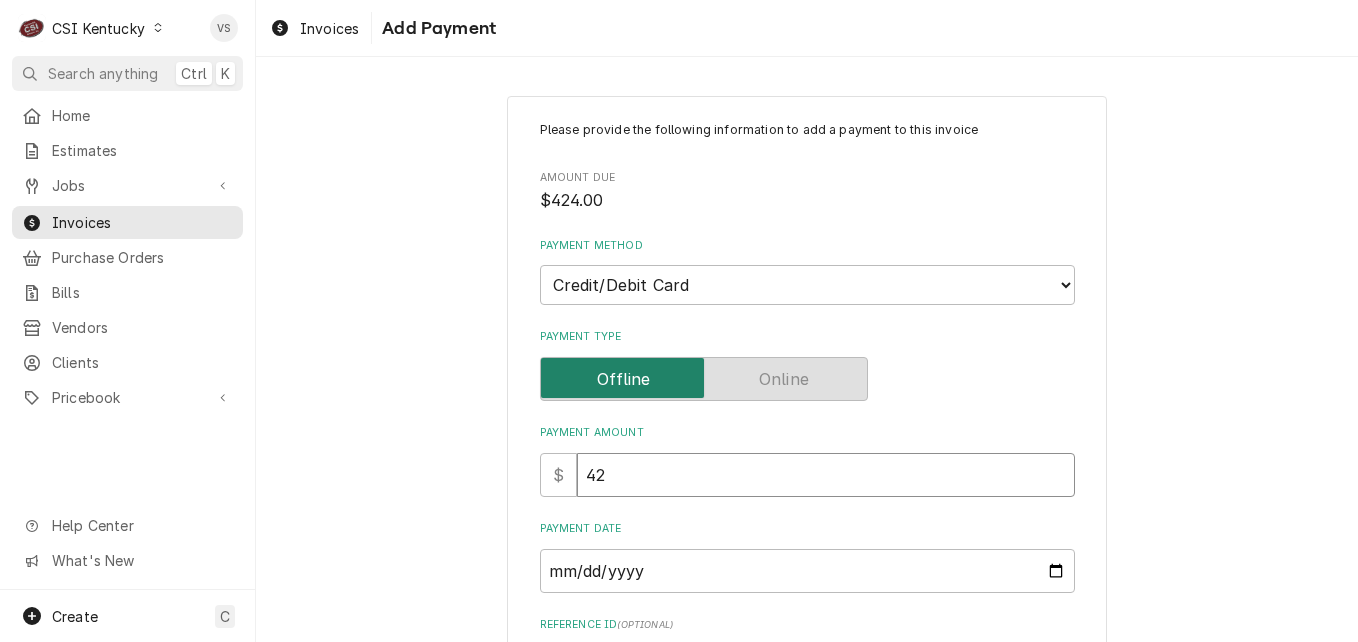 type on "x" 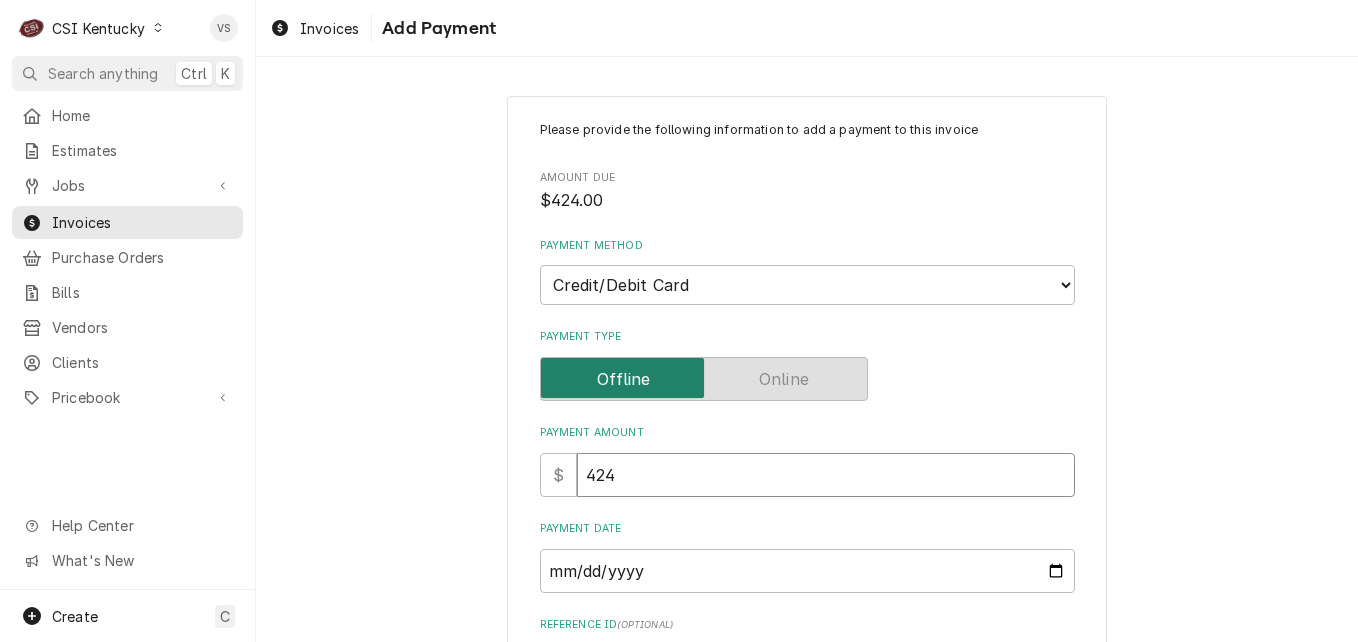 type on "x" 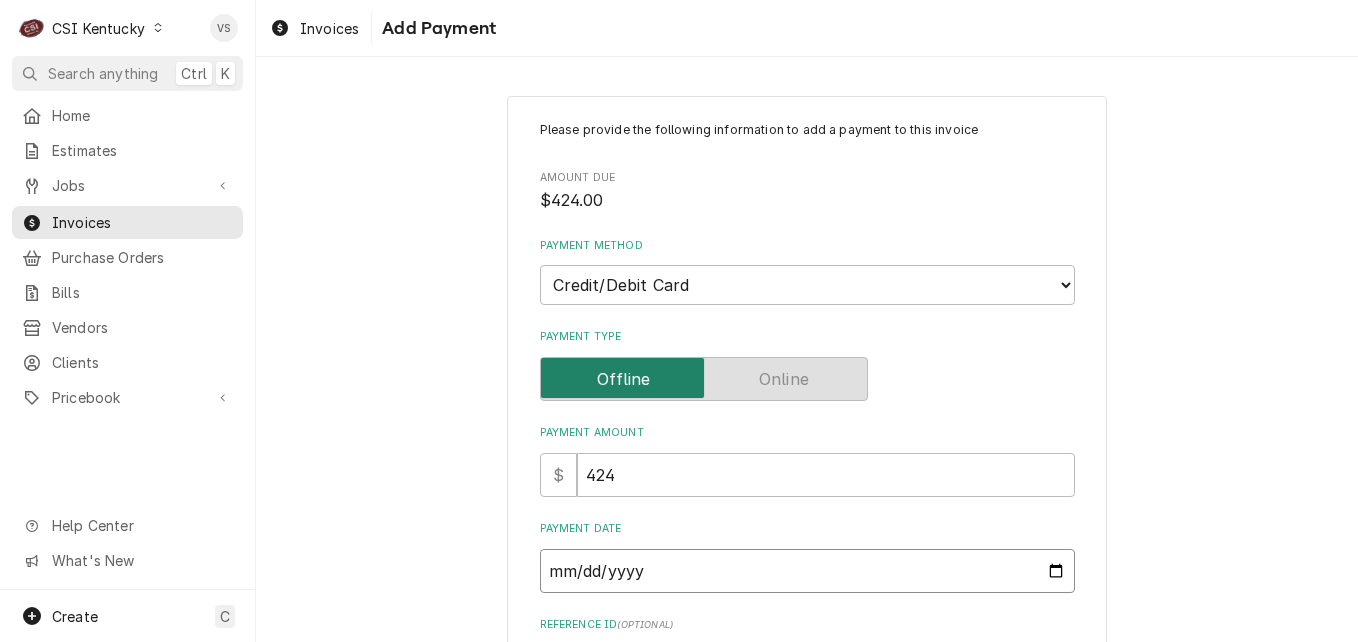 click on "Payment Date" at bounding box center [807, 571] 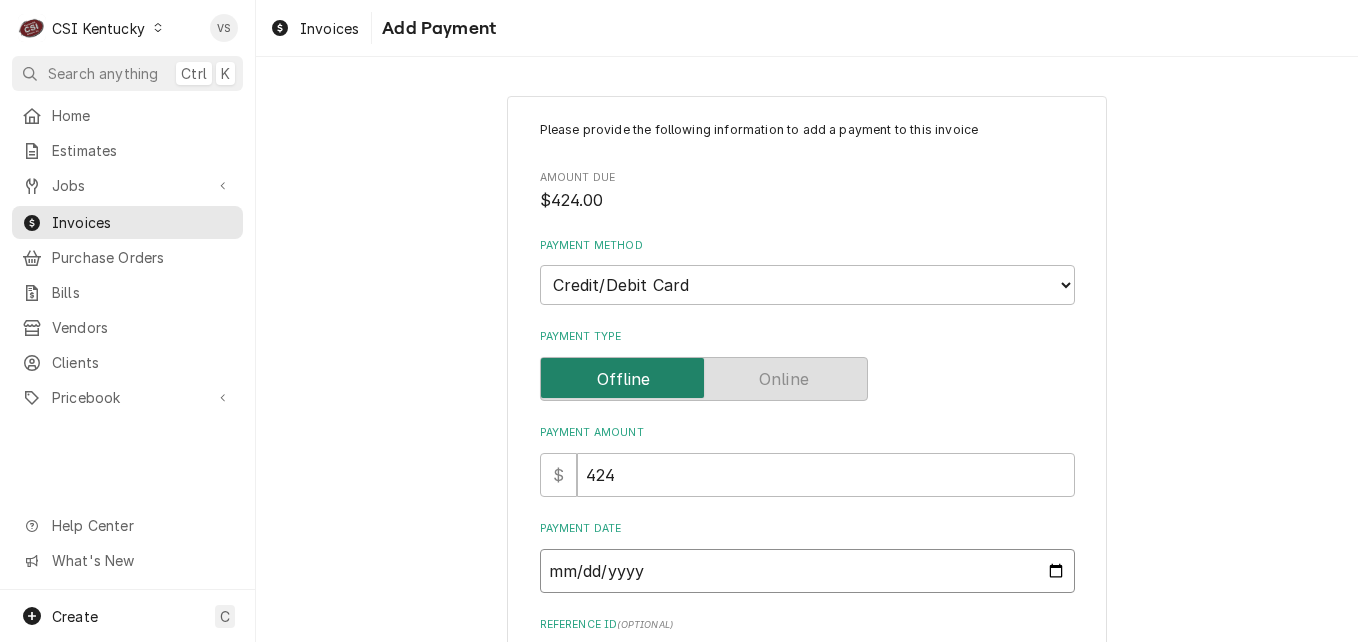 type on "x" 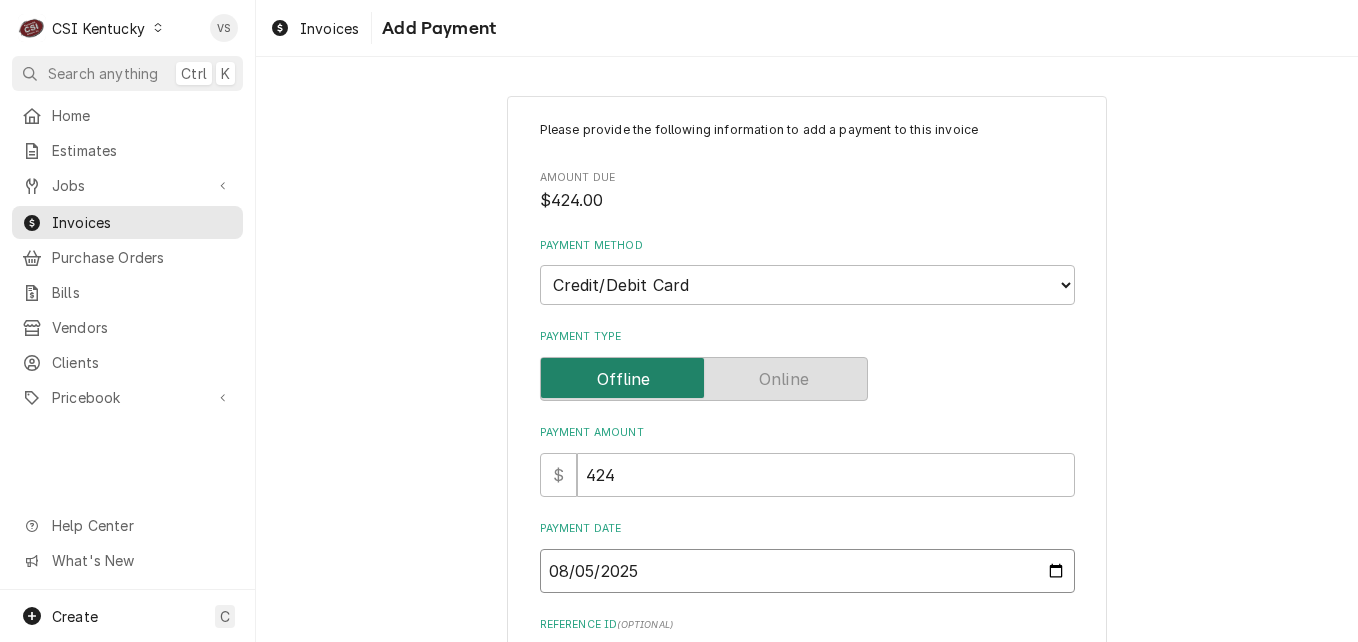 type on "2025-08-05" 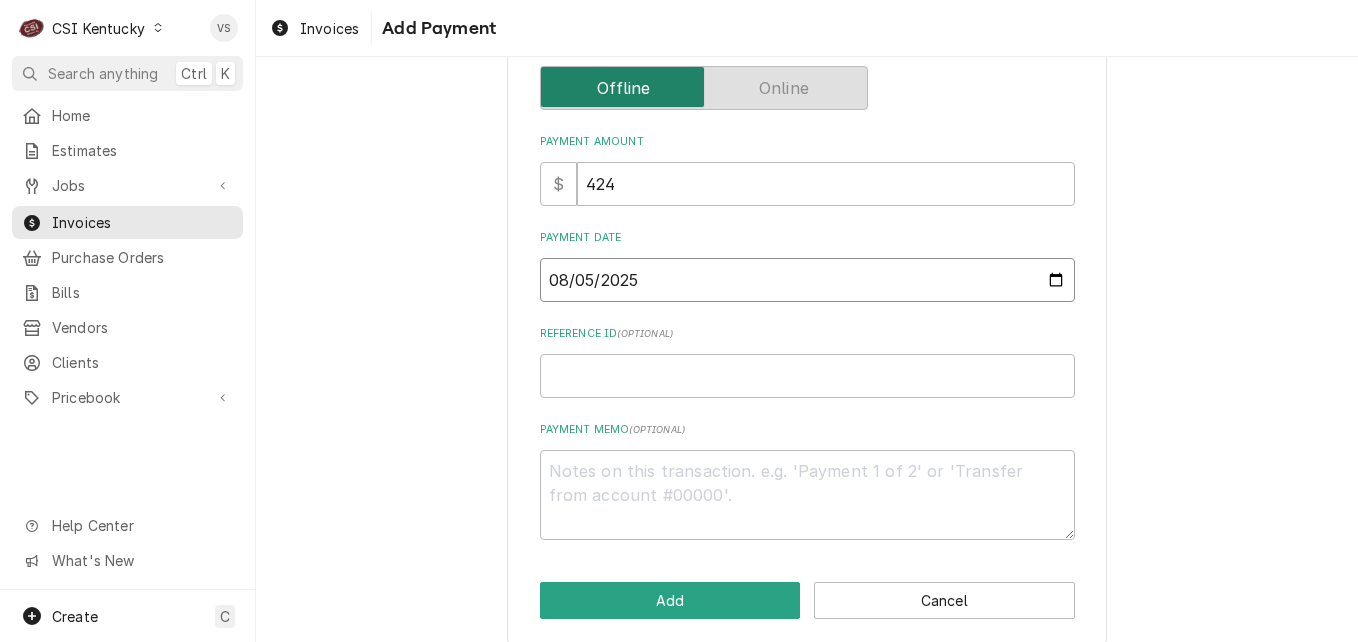 scroll, scrollTop: 300, scrollLeft: 0, axis: vertical 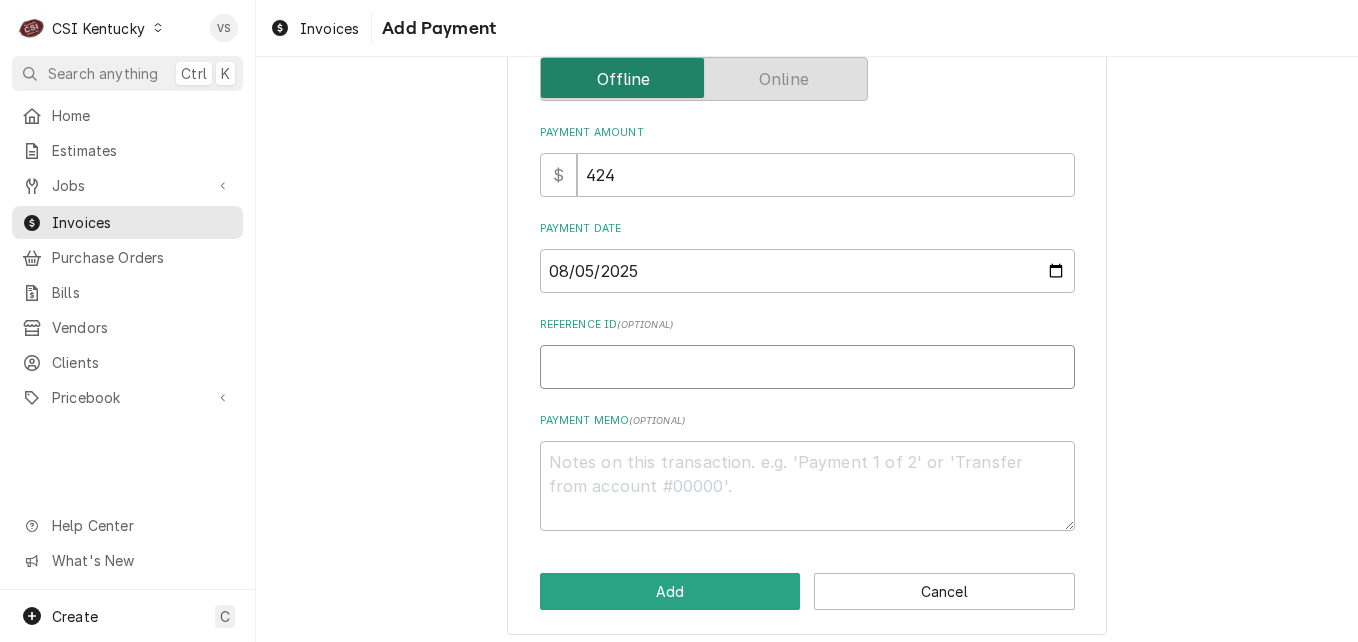 click on "Reference ID  ( optional )" at bounding box center (807, 367) 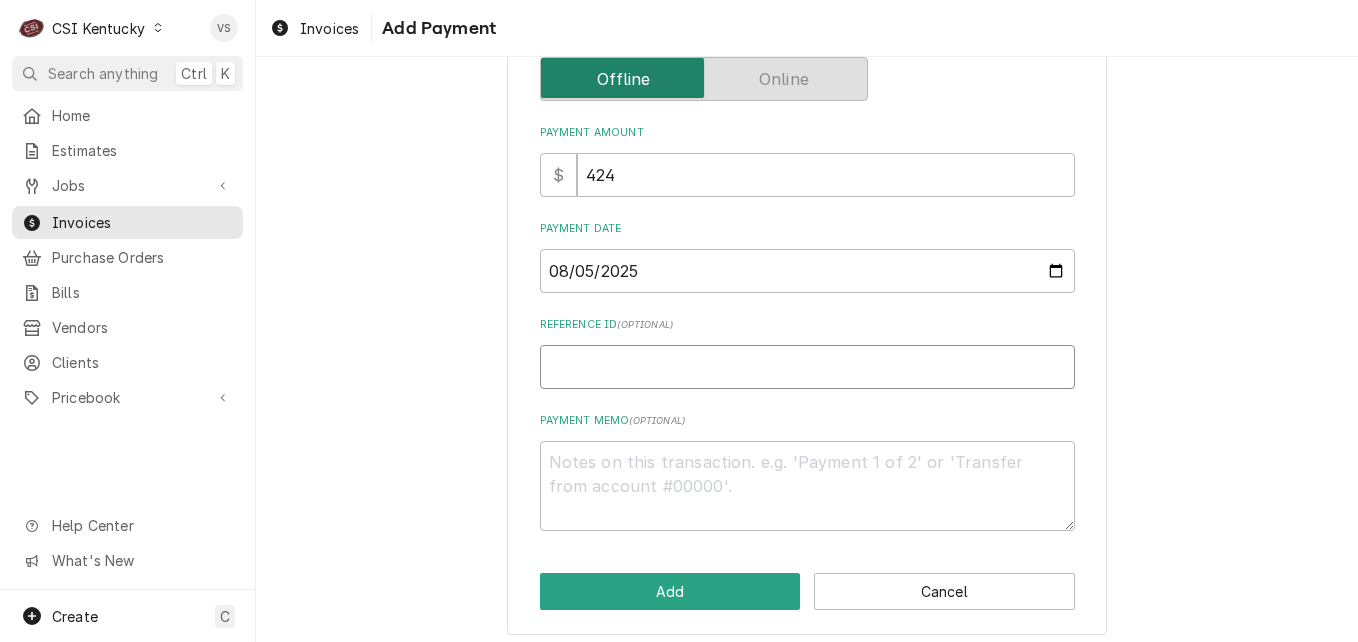 type on "x" 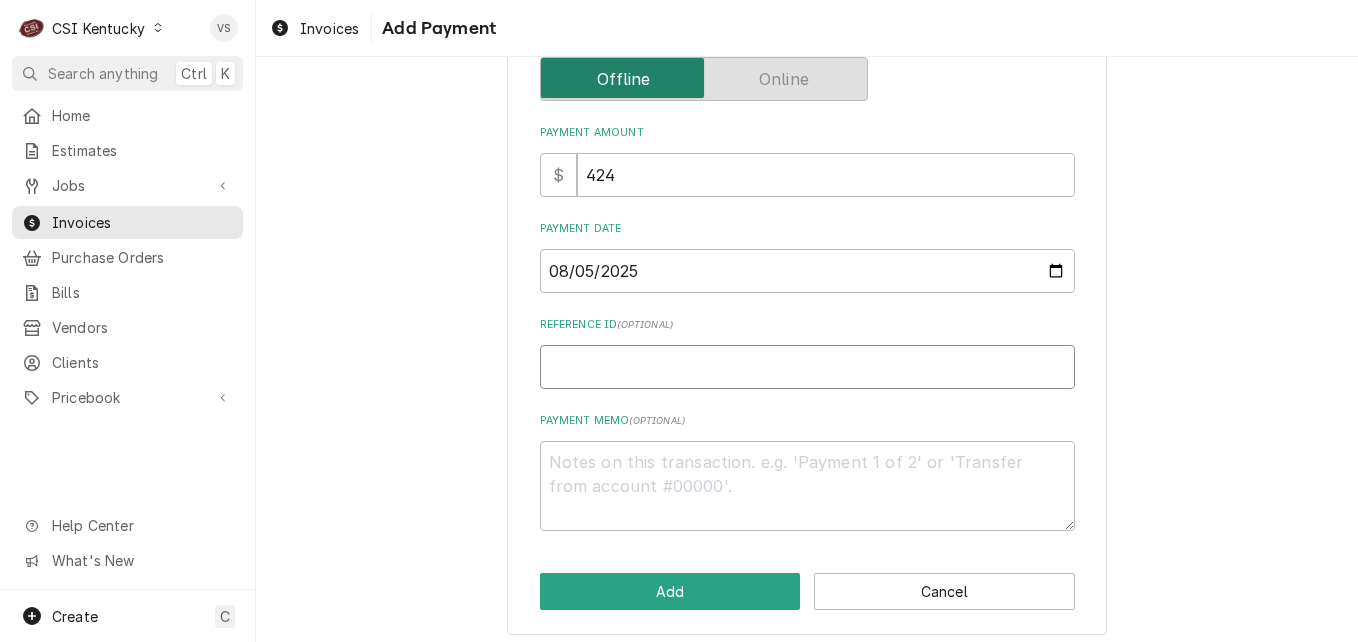 type on "2" 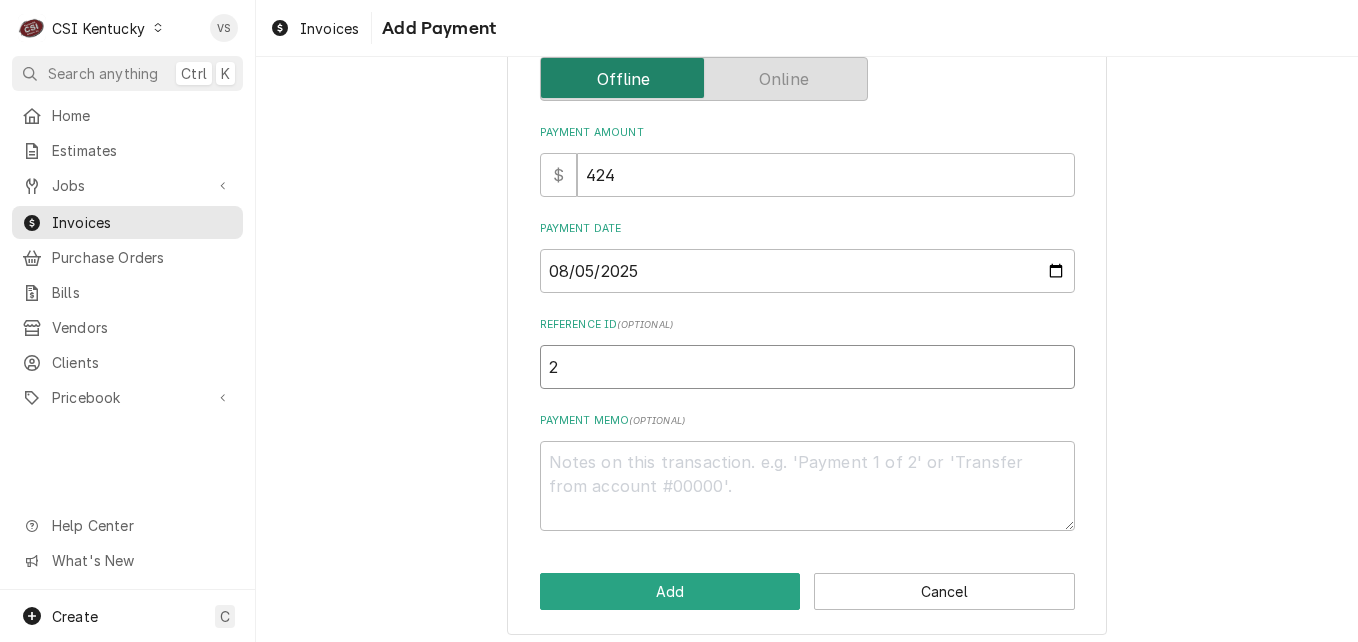 type on "x" 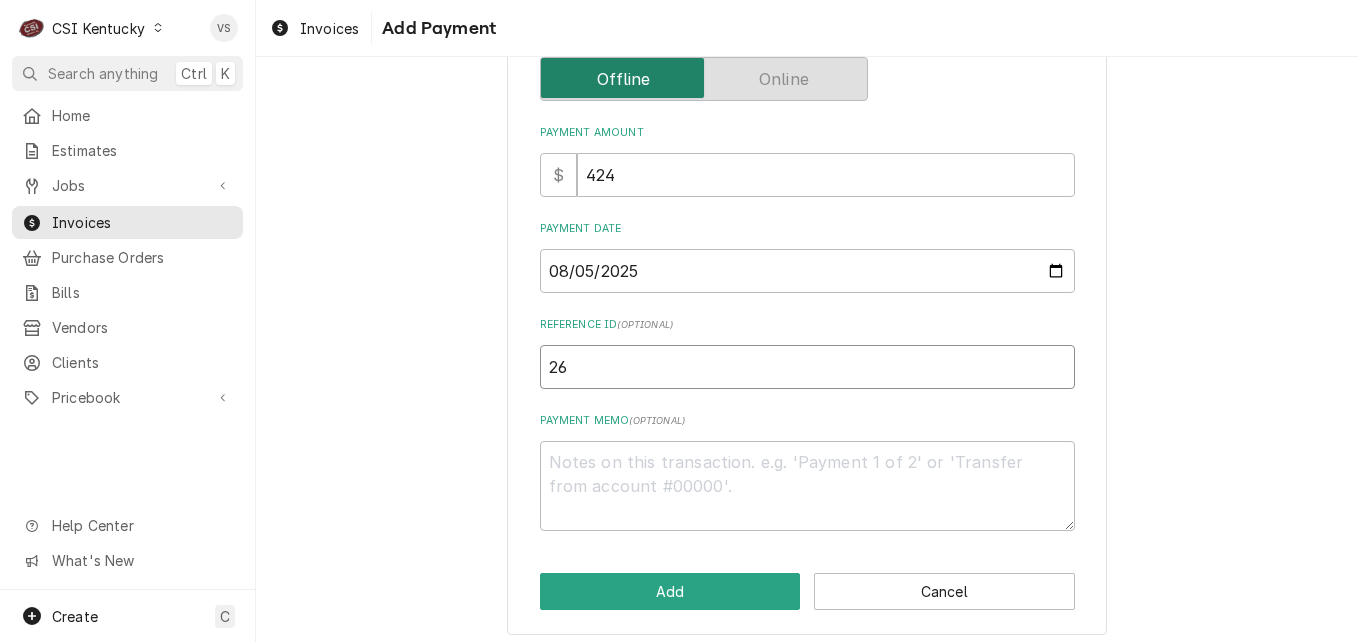 type on "x" 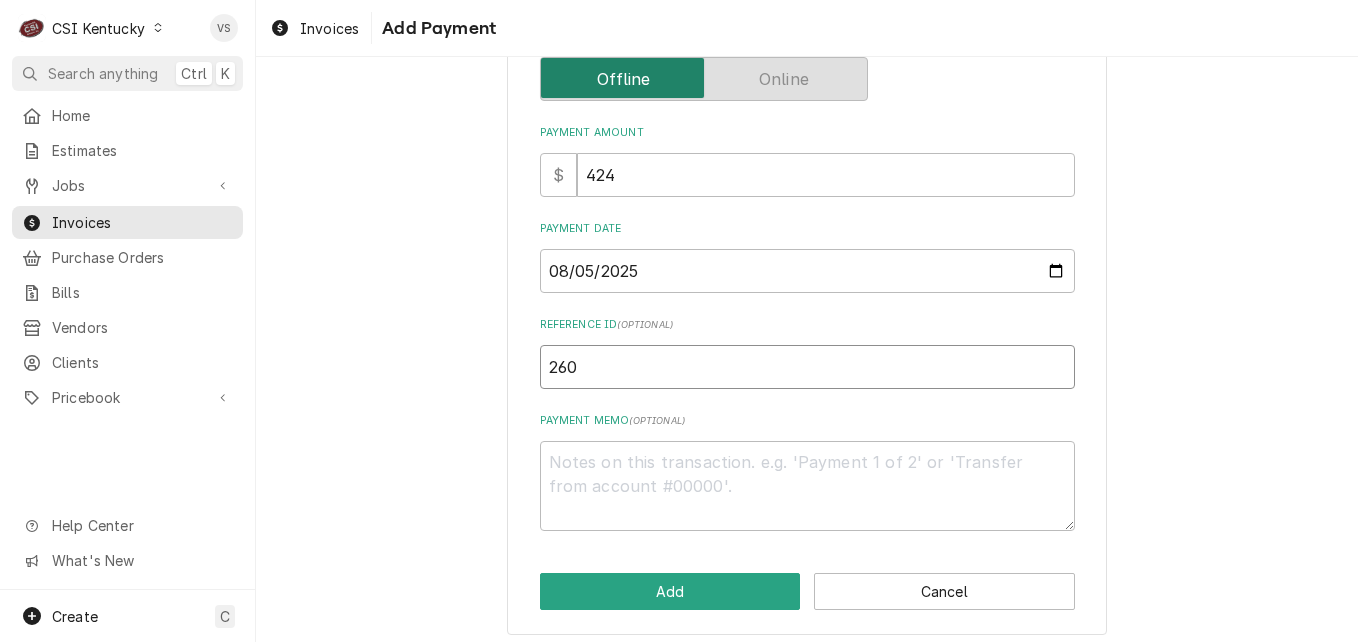 type on "x" 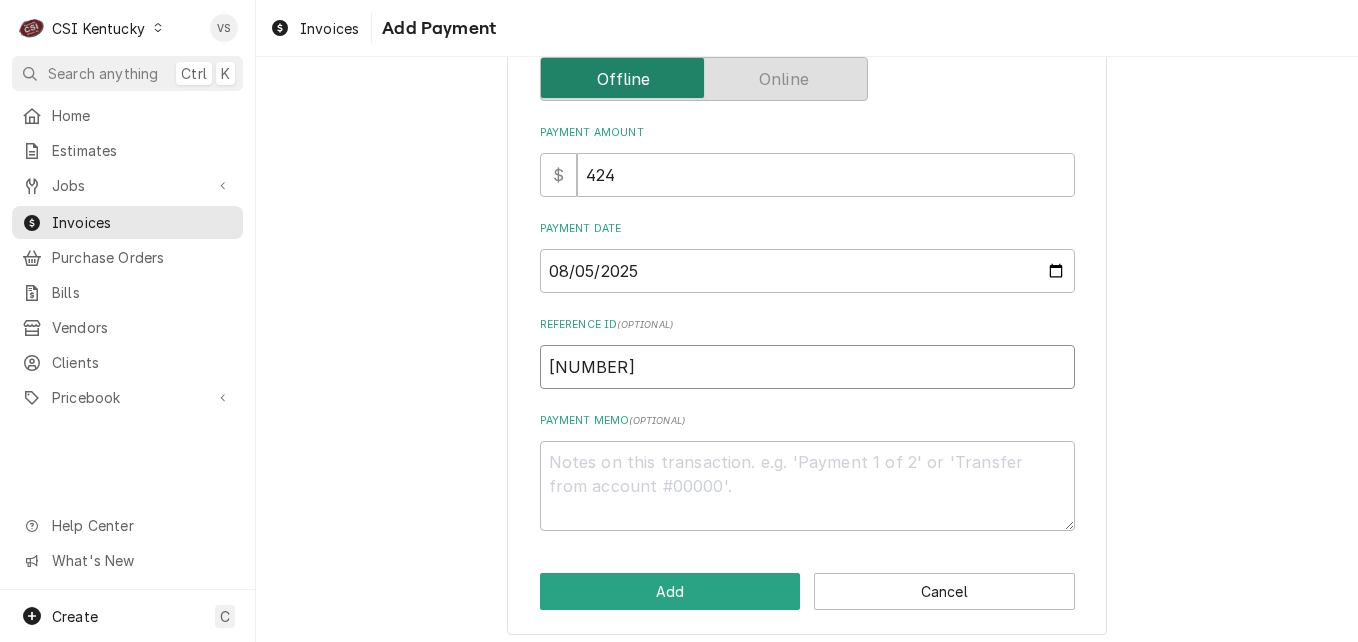 type on "x" 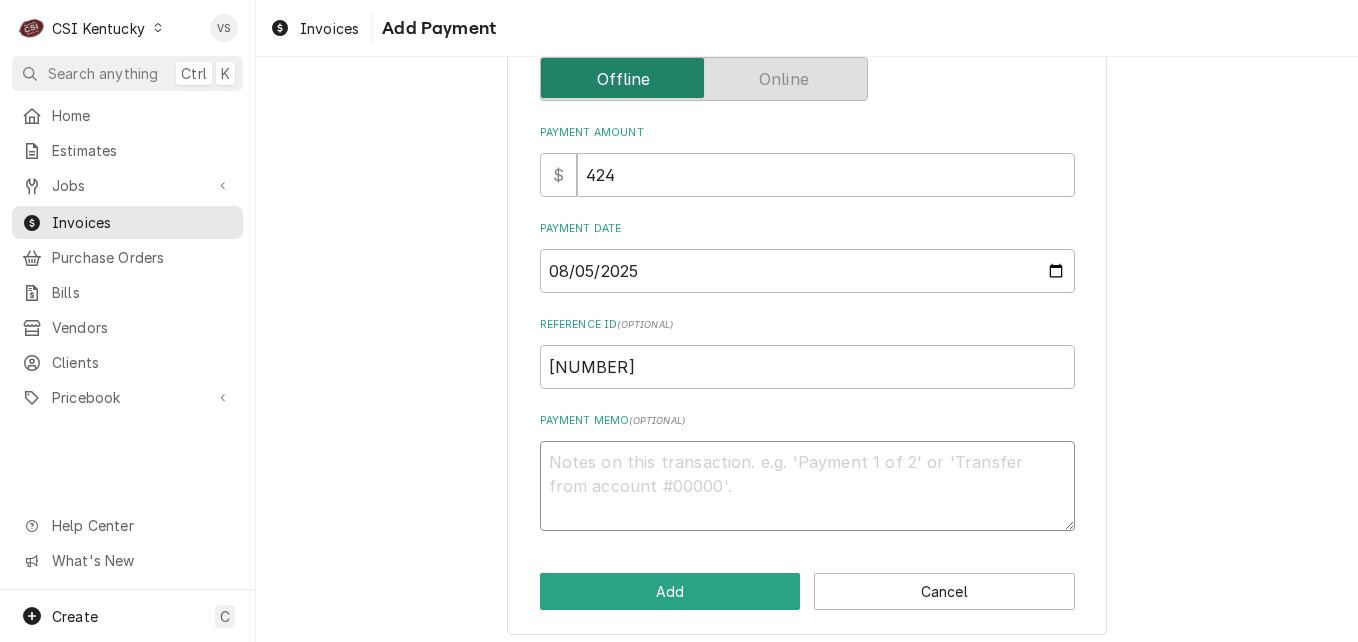 click on "Payment Memo  ( optional )" at bounding box center (807, 486) 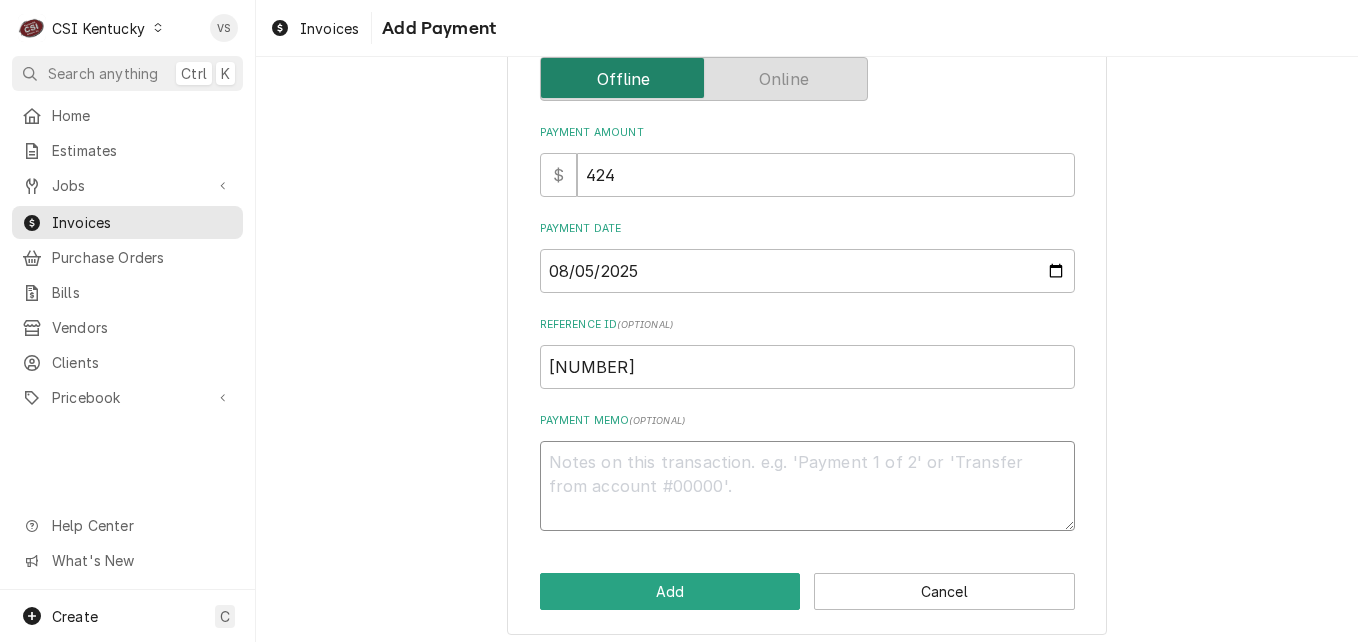 type on "x" 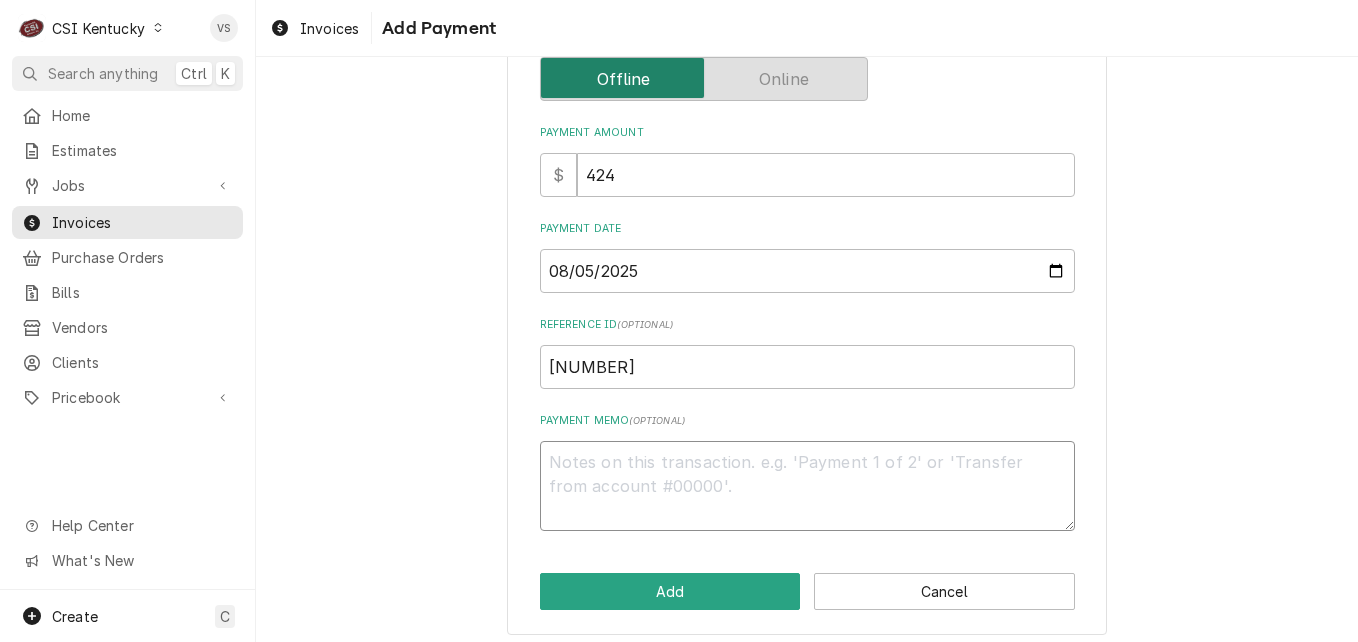 type on "S" 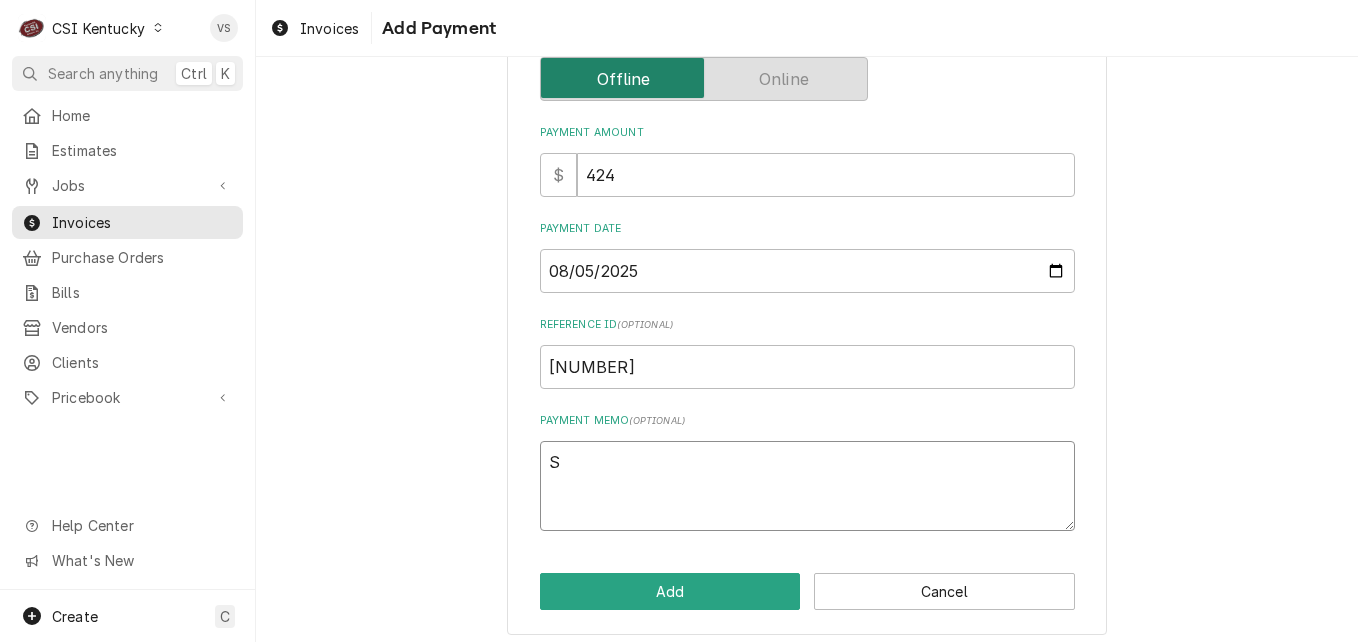 type on "x" 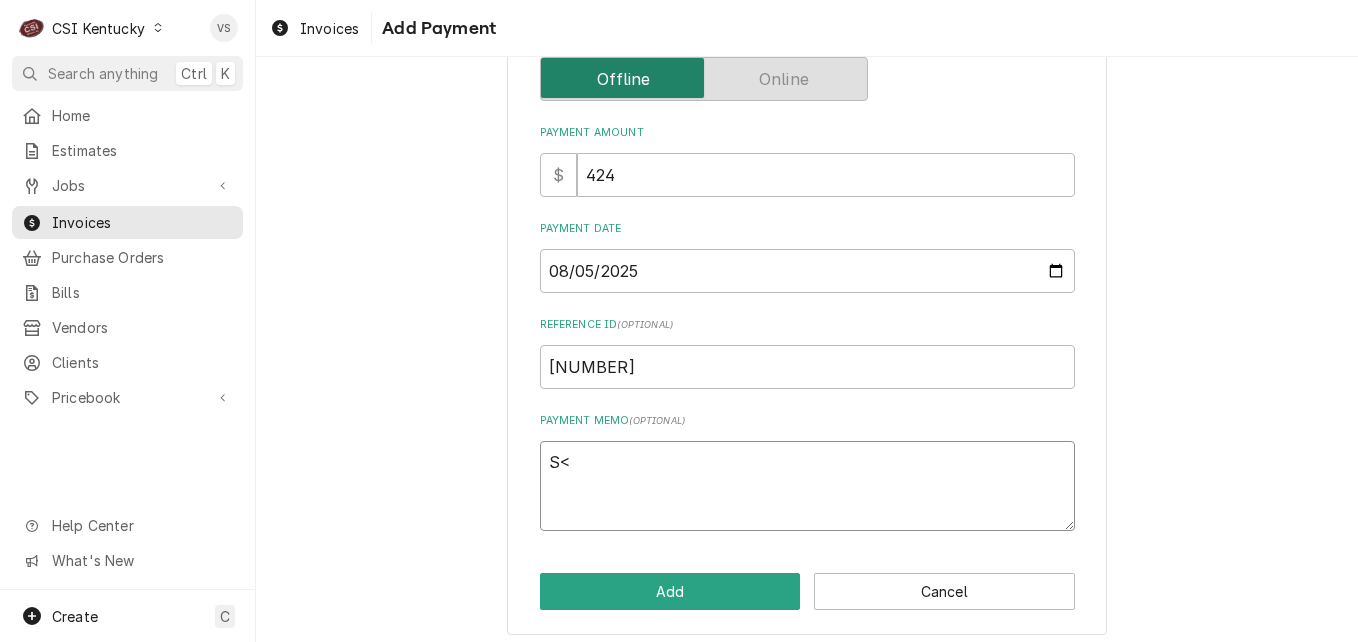 type on "x" 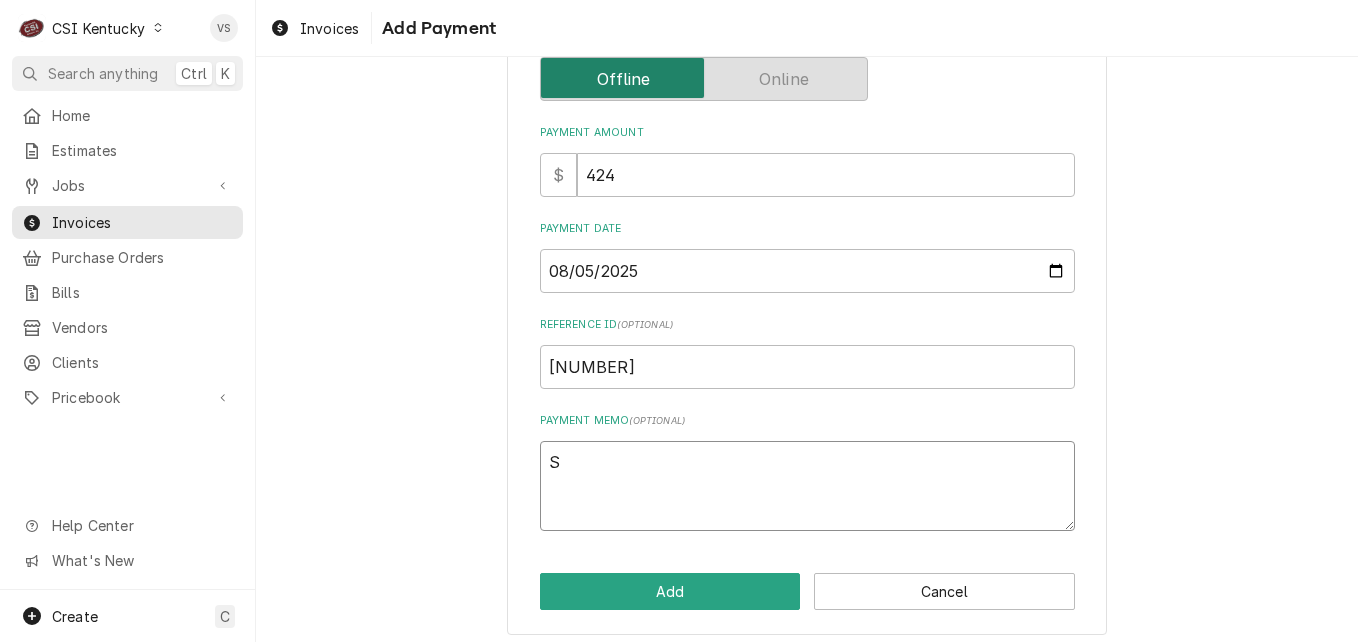 type on "x" 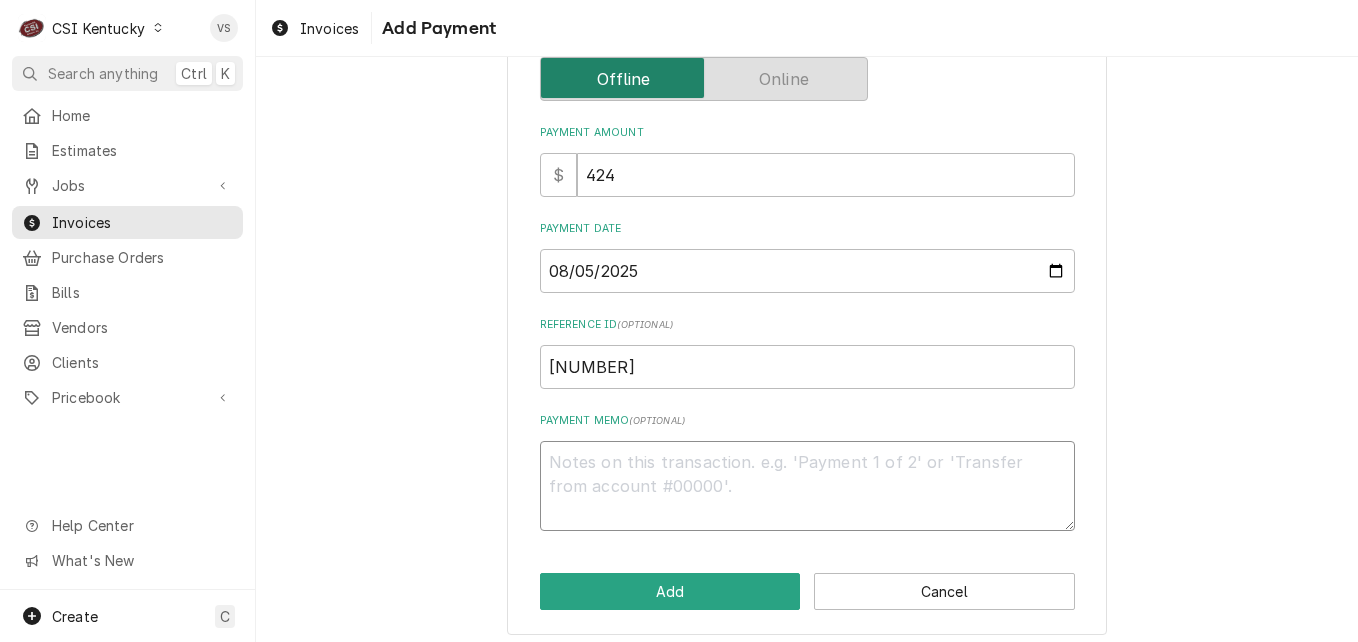 type on "x" 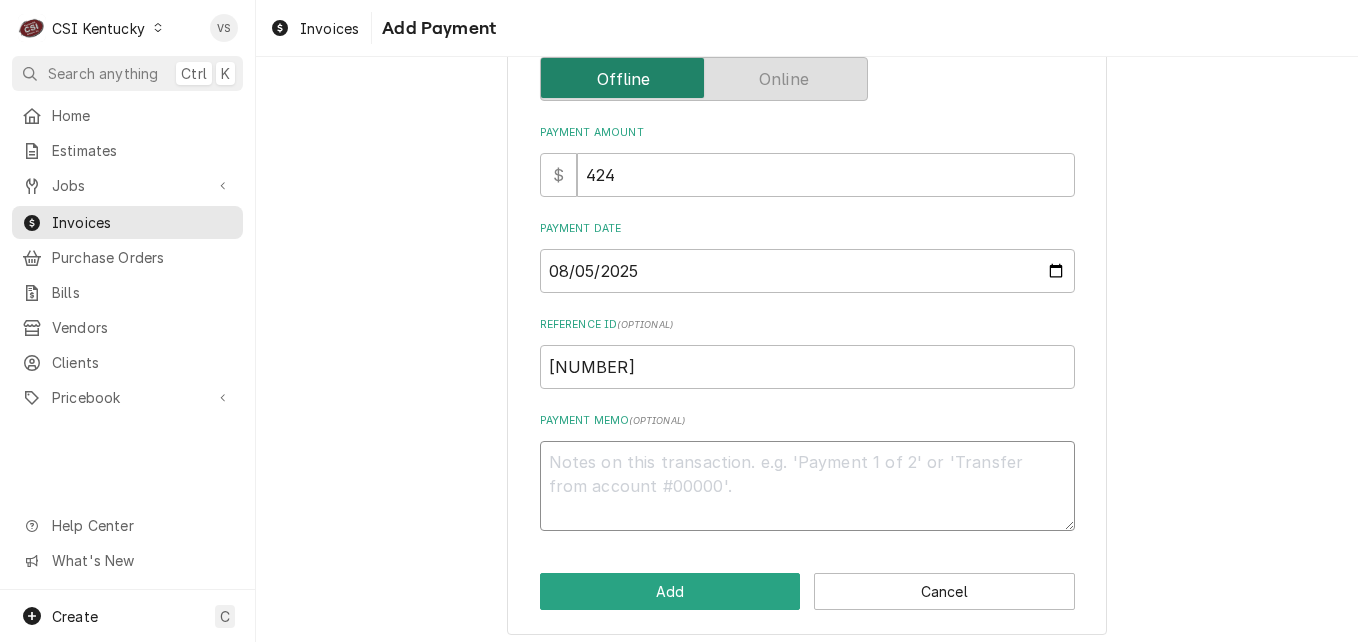 type on "S" 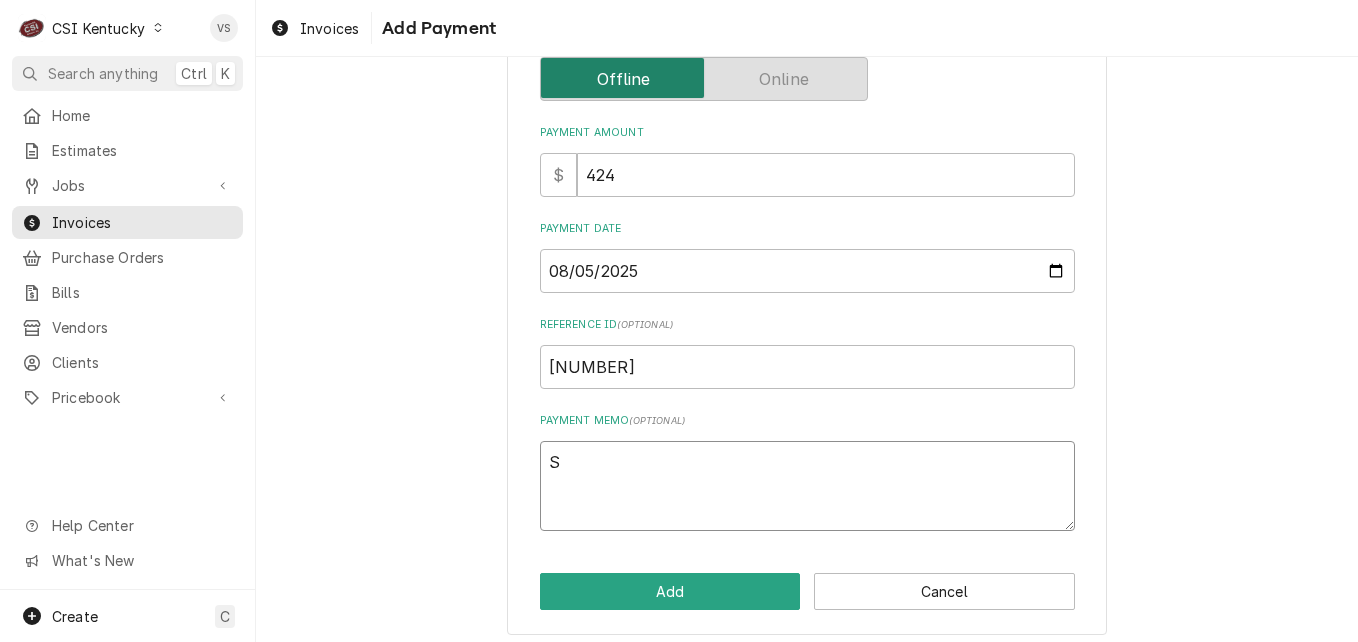 type on "x" 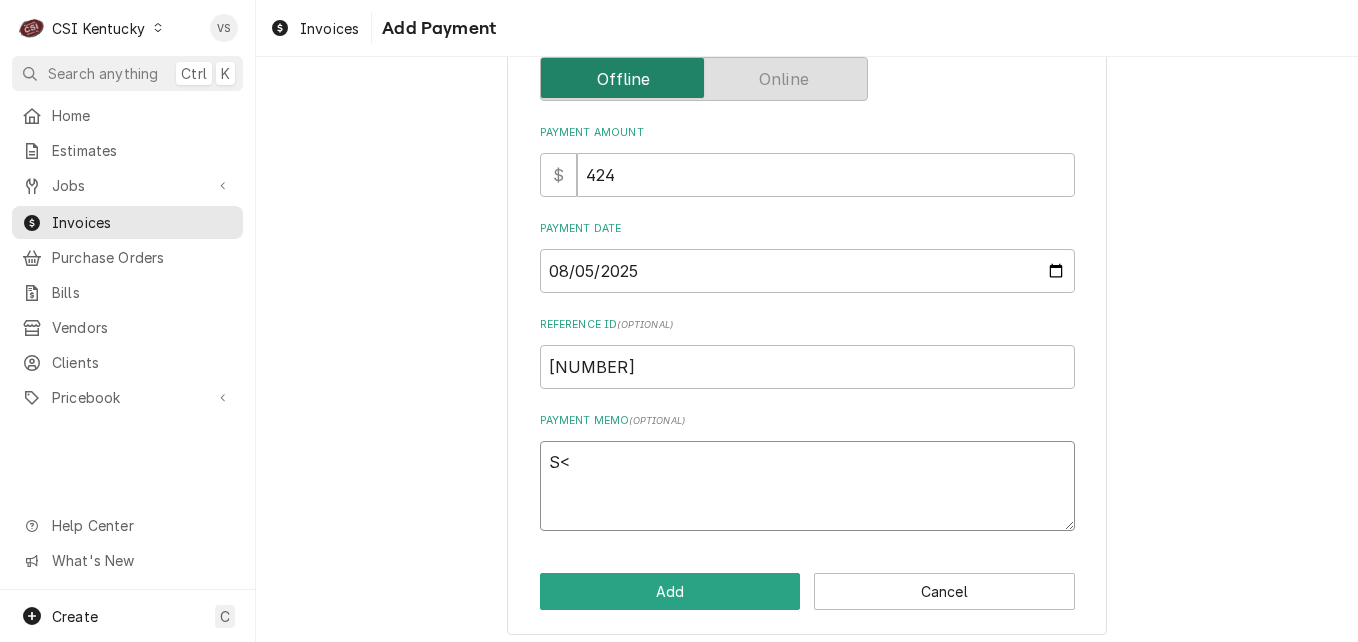 type on "x" 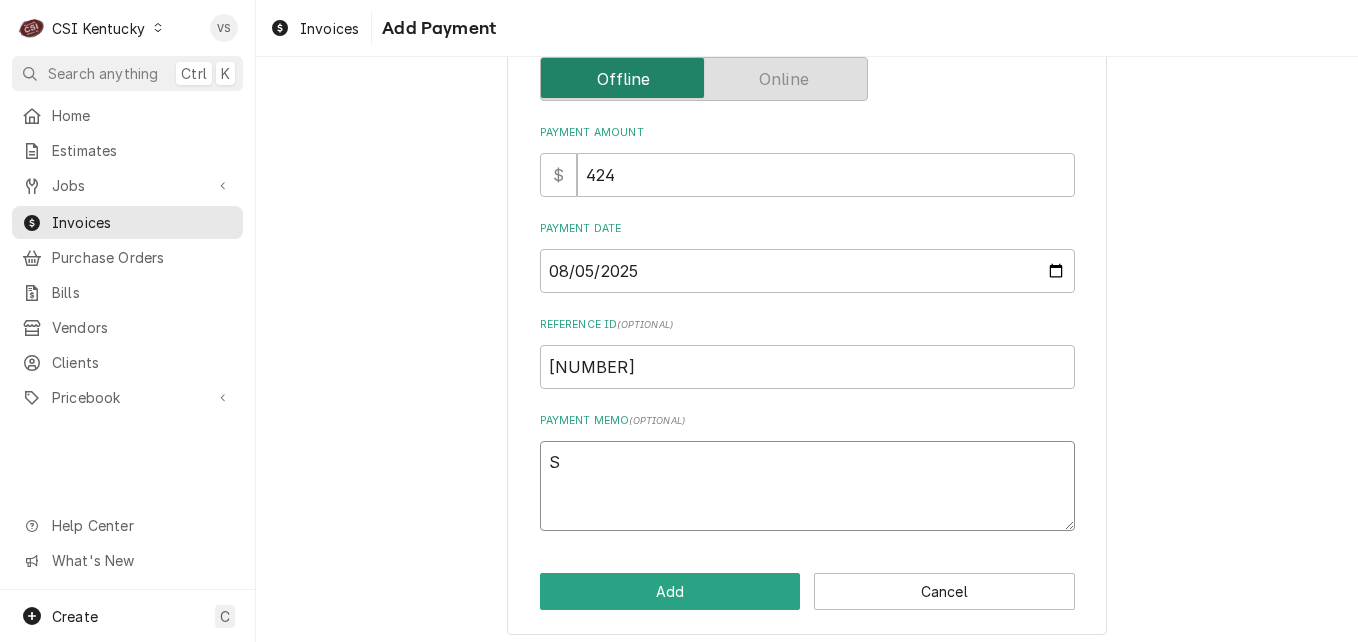 type on "x" 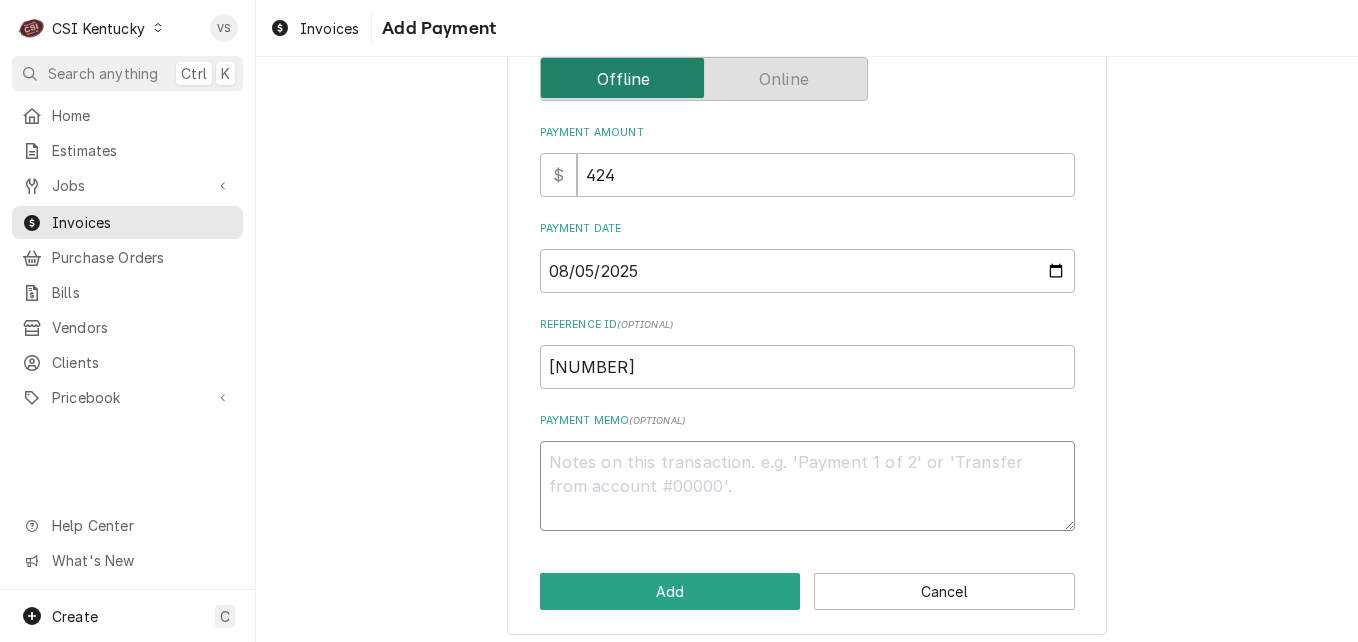 type on "x" 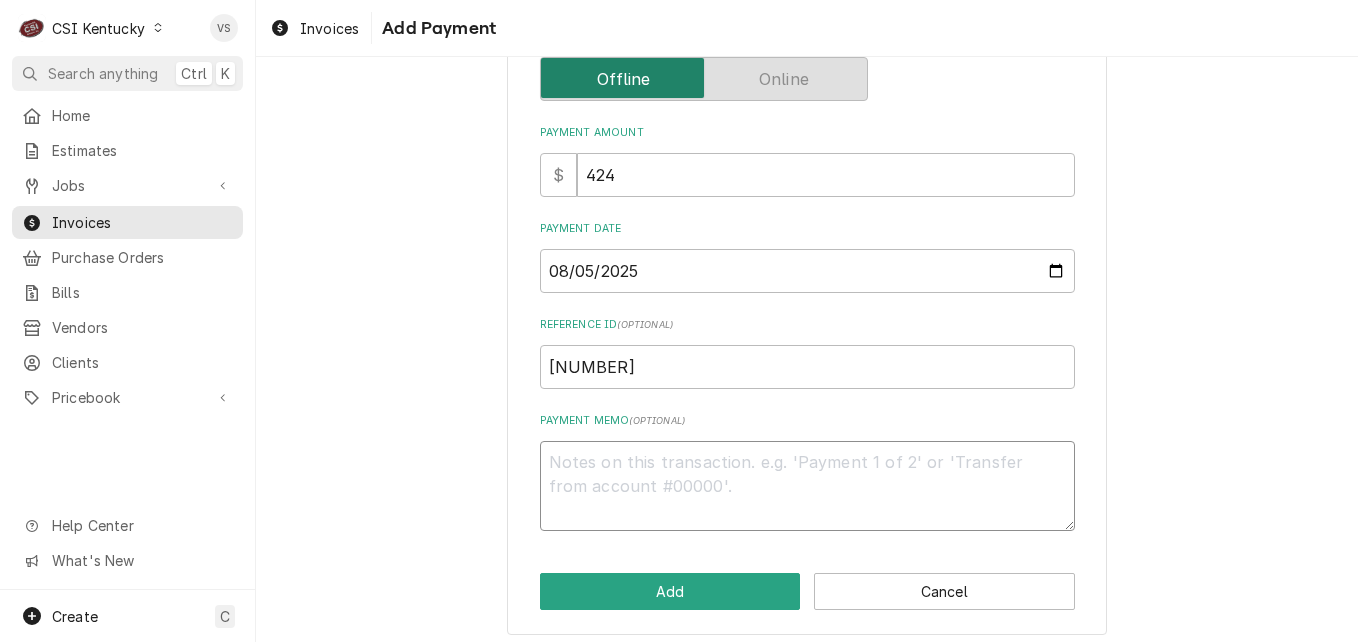type on "A" 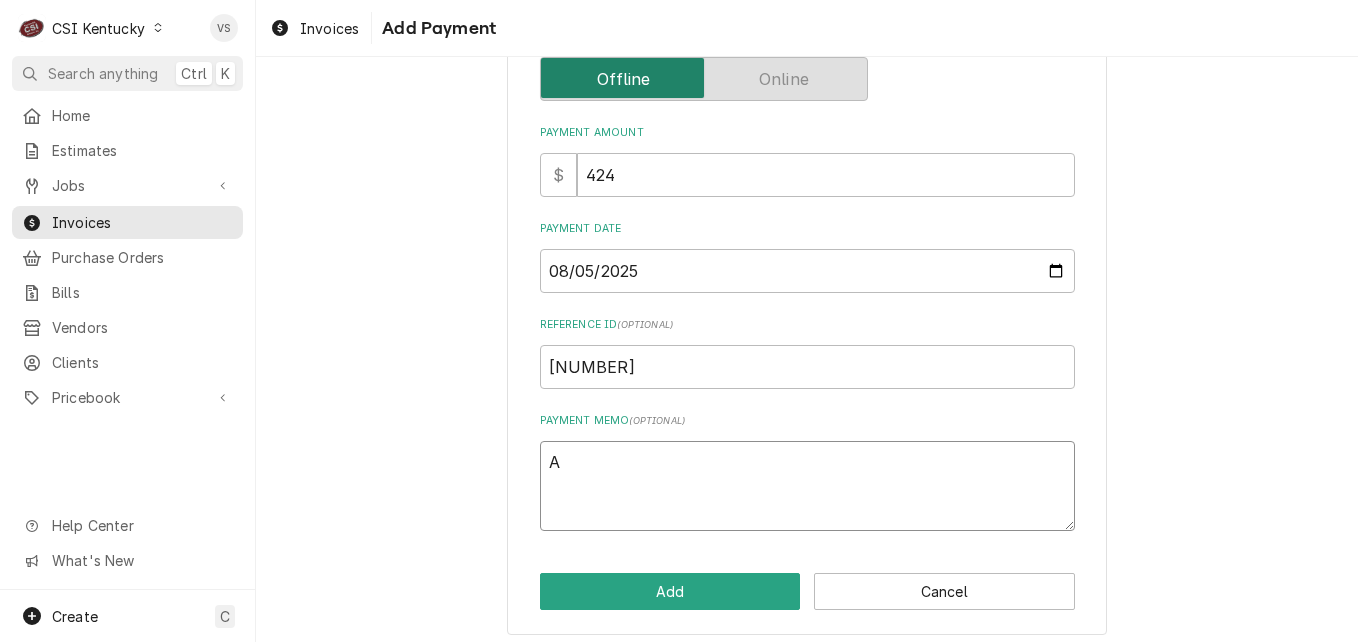 type on "x" 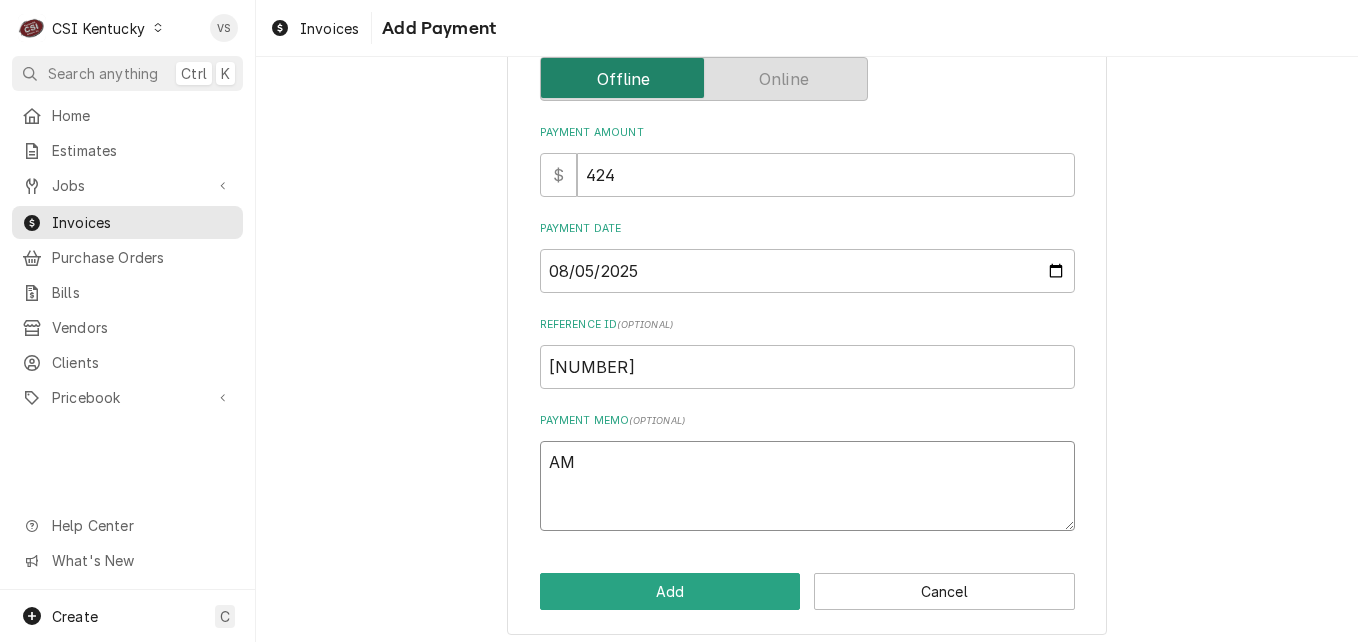 type on "x" 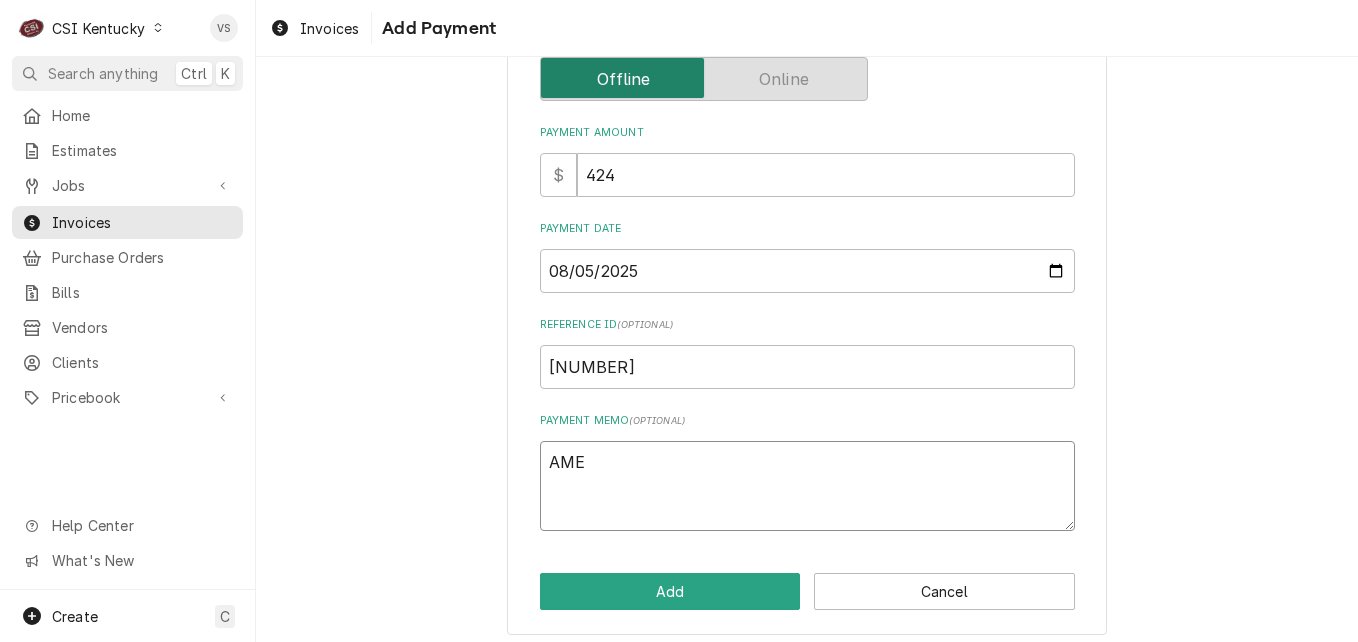 type on "x" 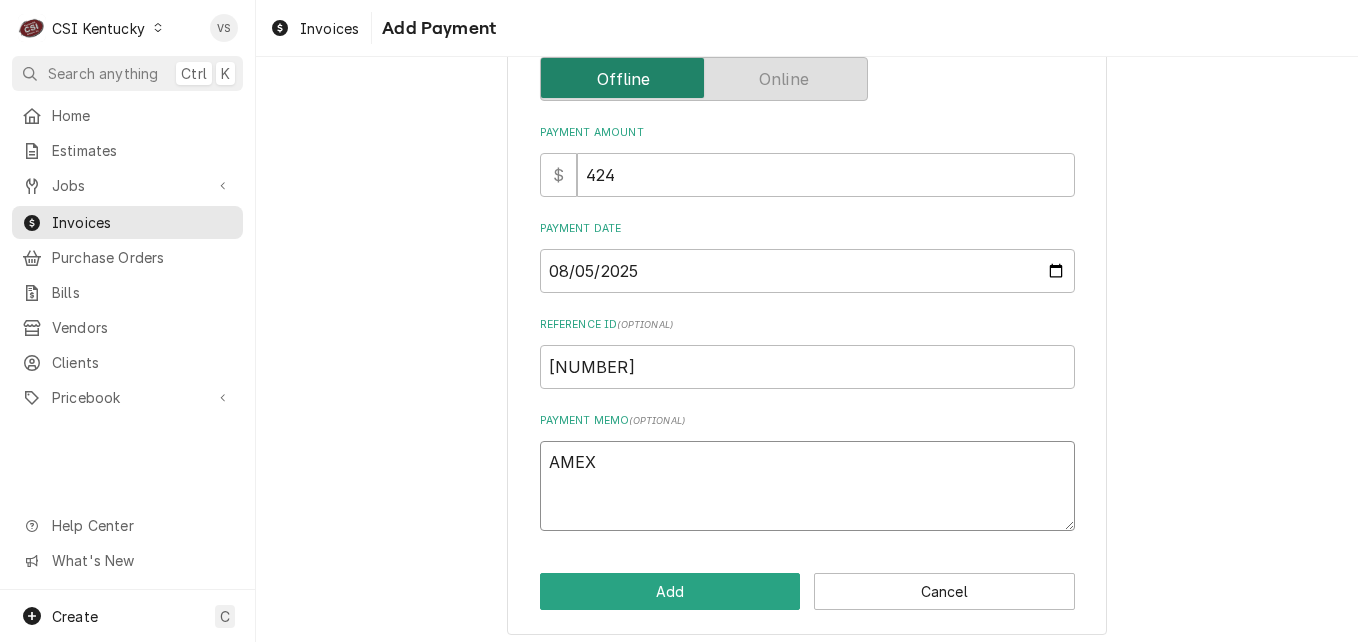 type on "x" 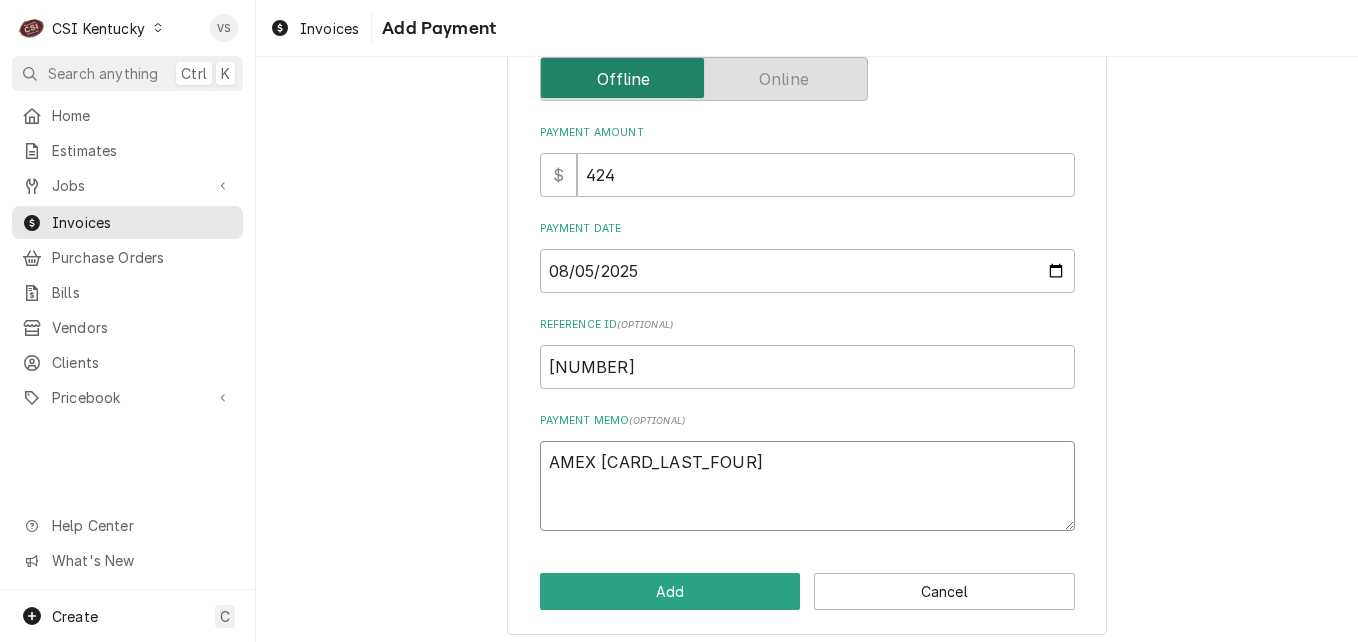 type on "x" 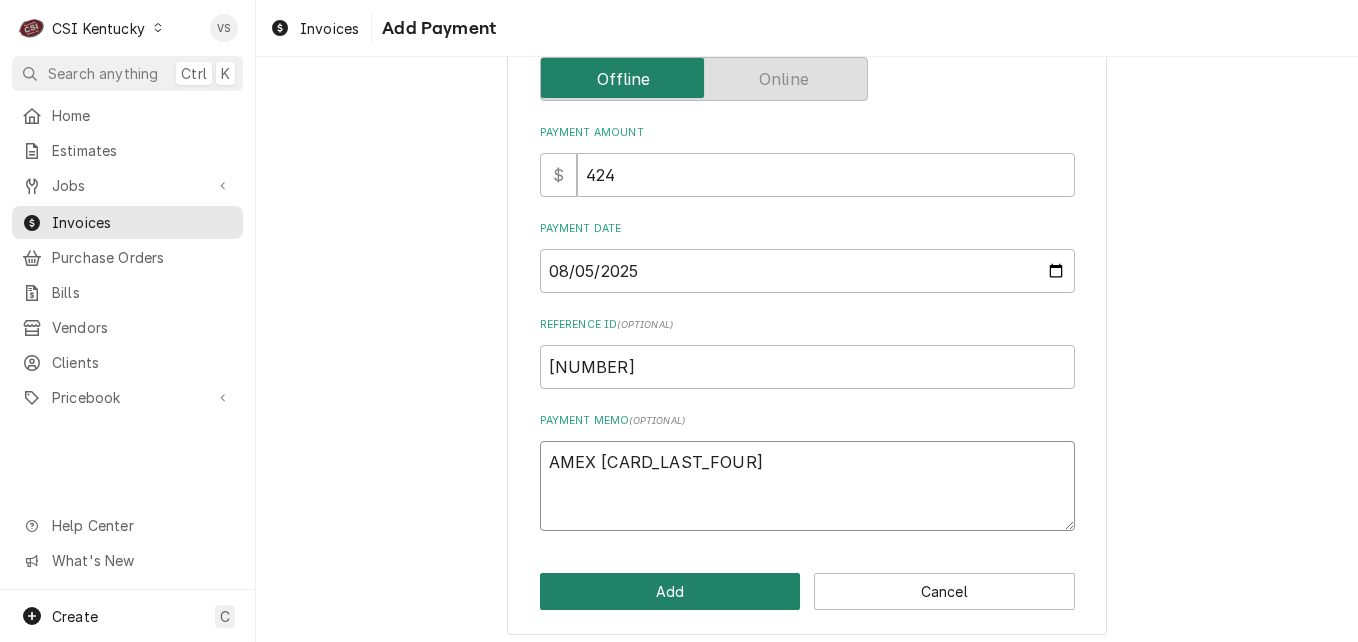 type on "AMEX 3019" 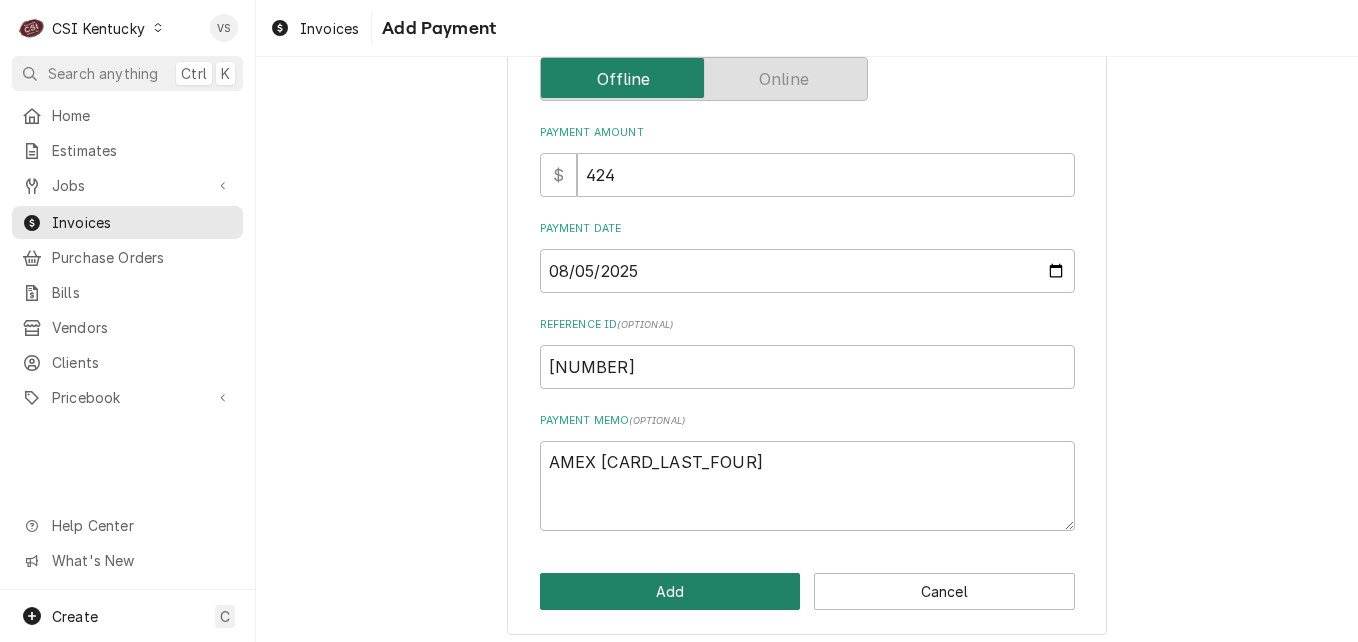 click on "Add" at bounding box center [670, 591] 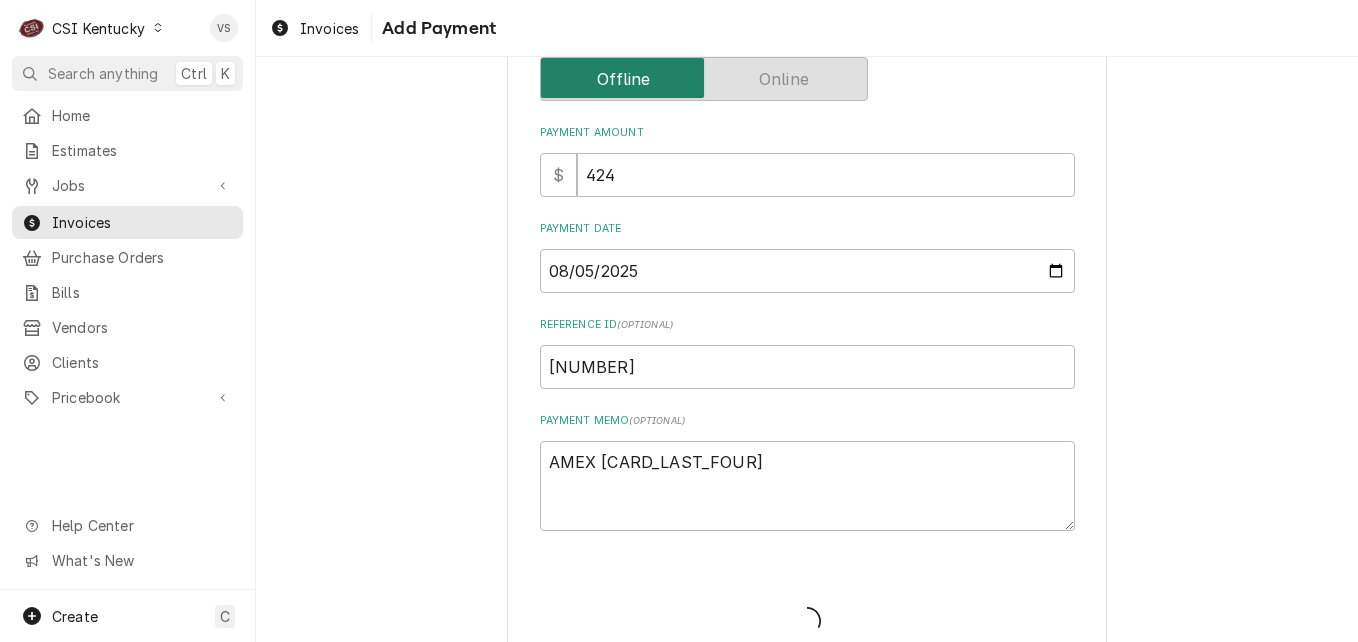 type on "x" 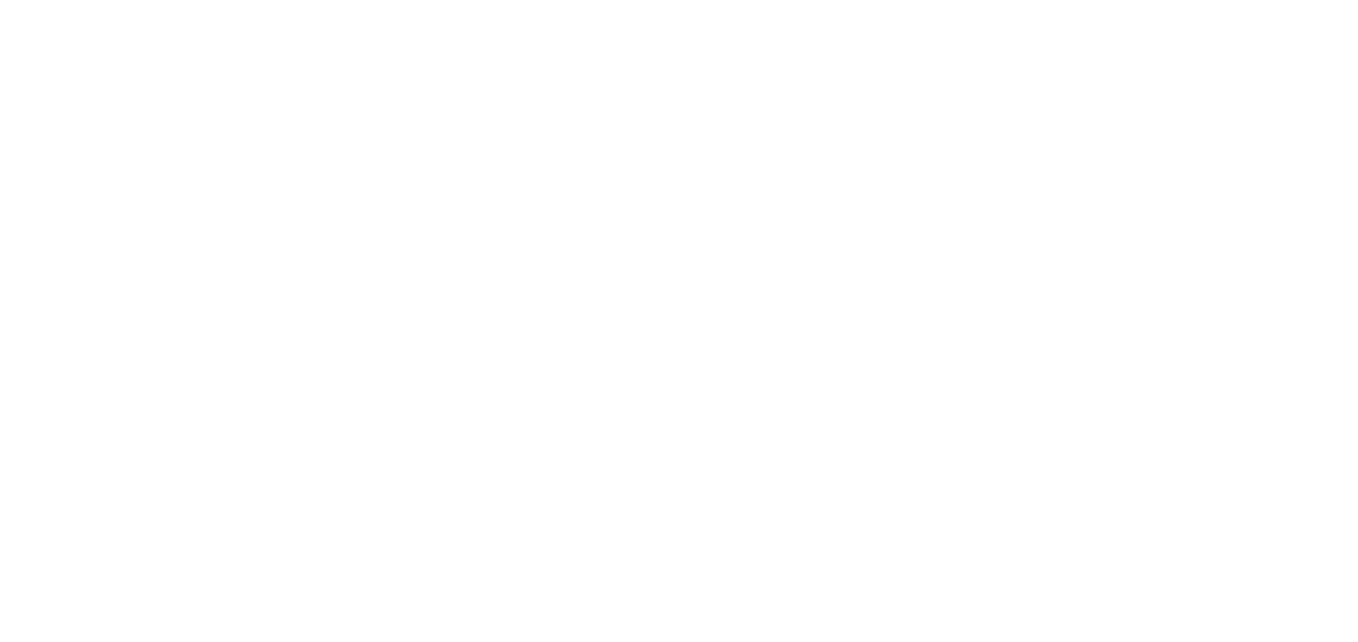 scroll, scrollTop: 0, scrollLeft: 0, axis: both 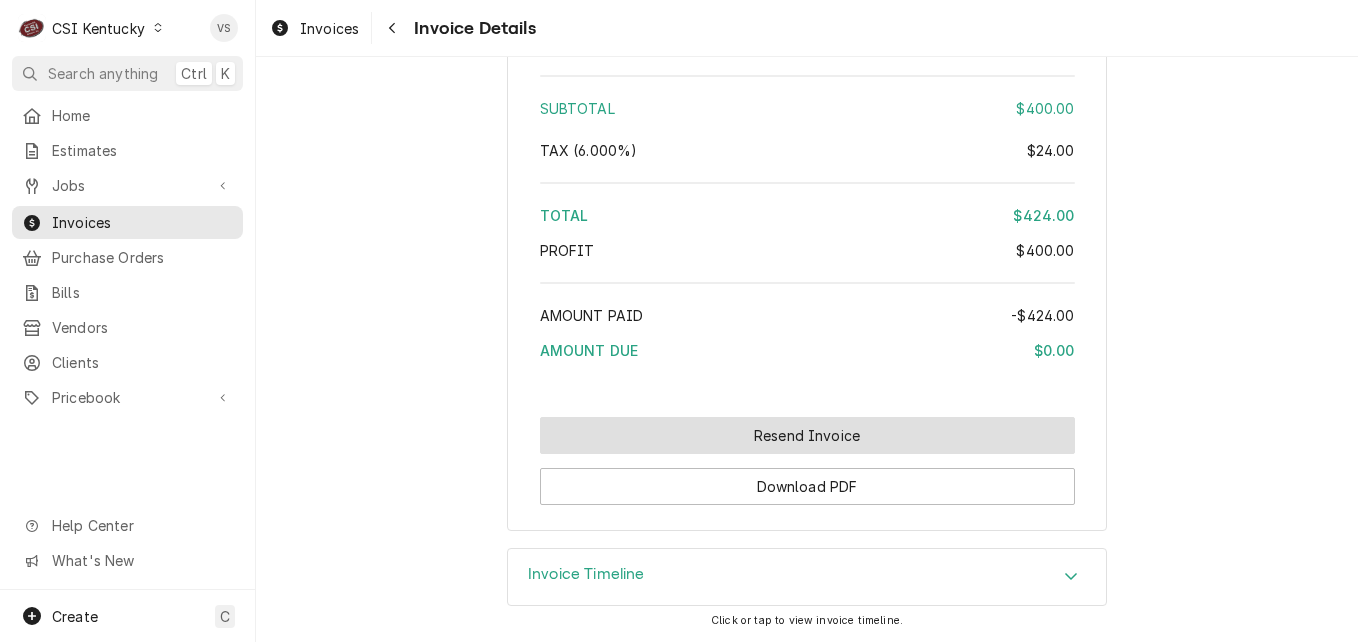 click on "Resend Invoice" at bounding box center (807, 435) 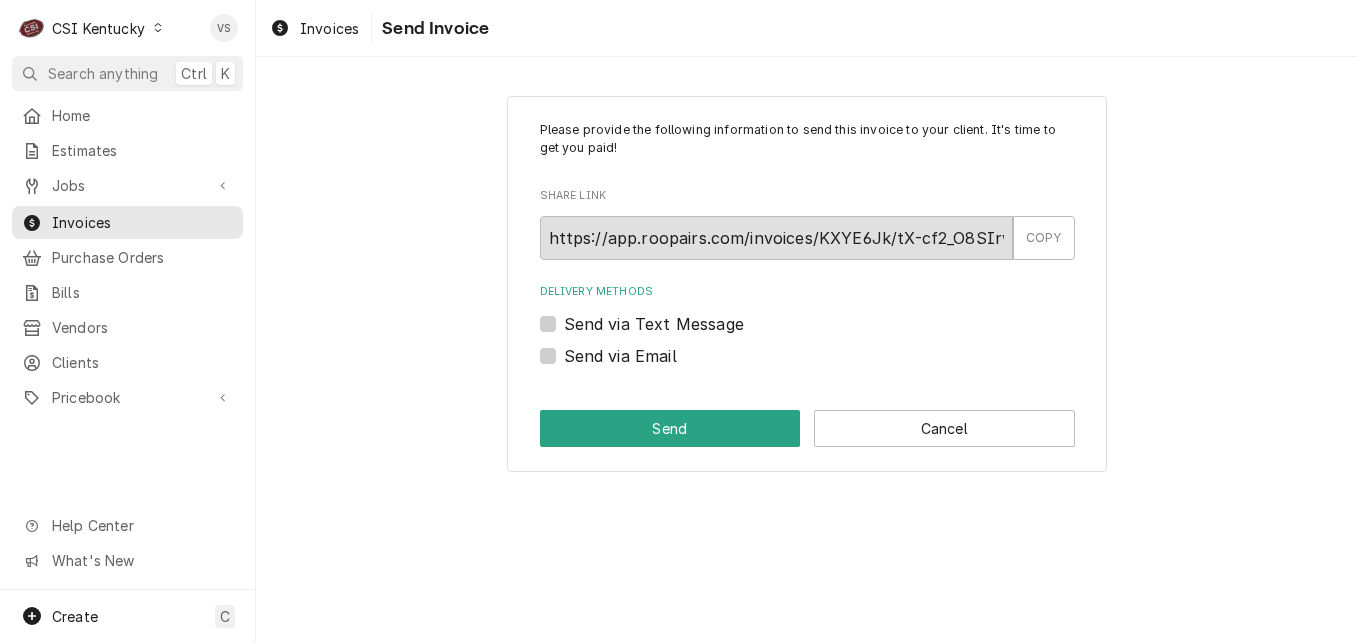 click on "Send via Email" at bounding box center [620, 356] 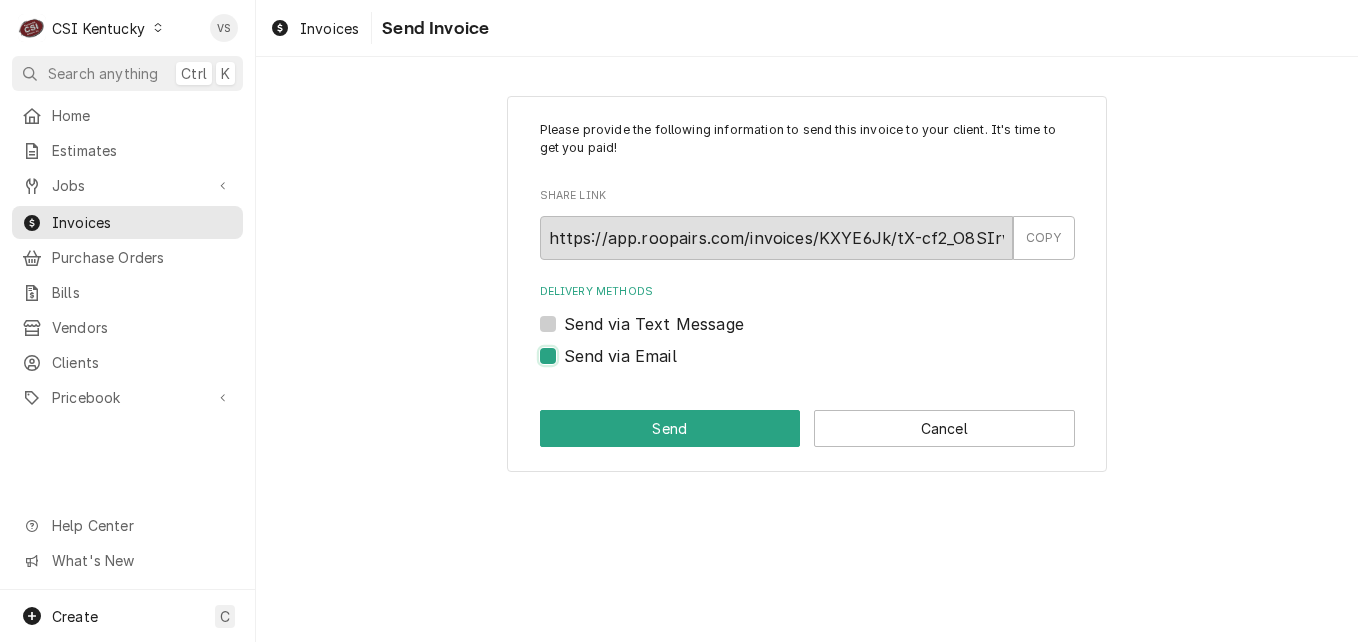 checkbox on "true" 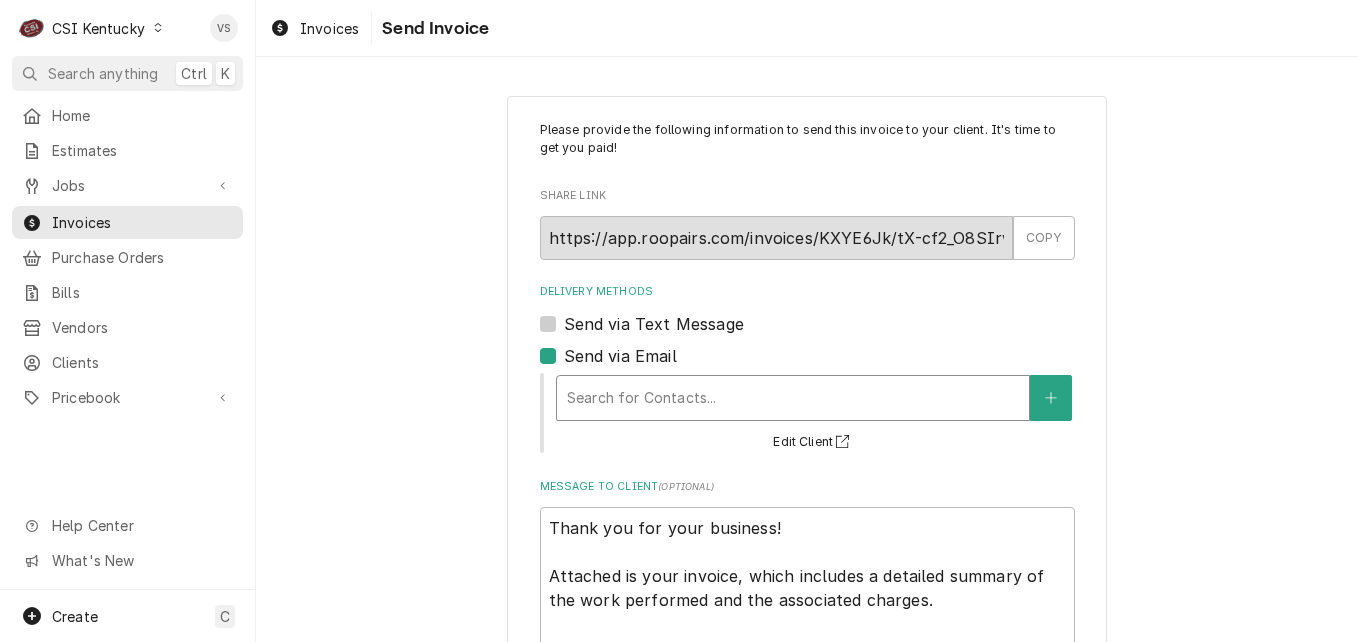 click at bounding box center [793, 398] 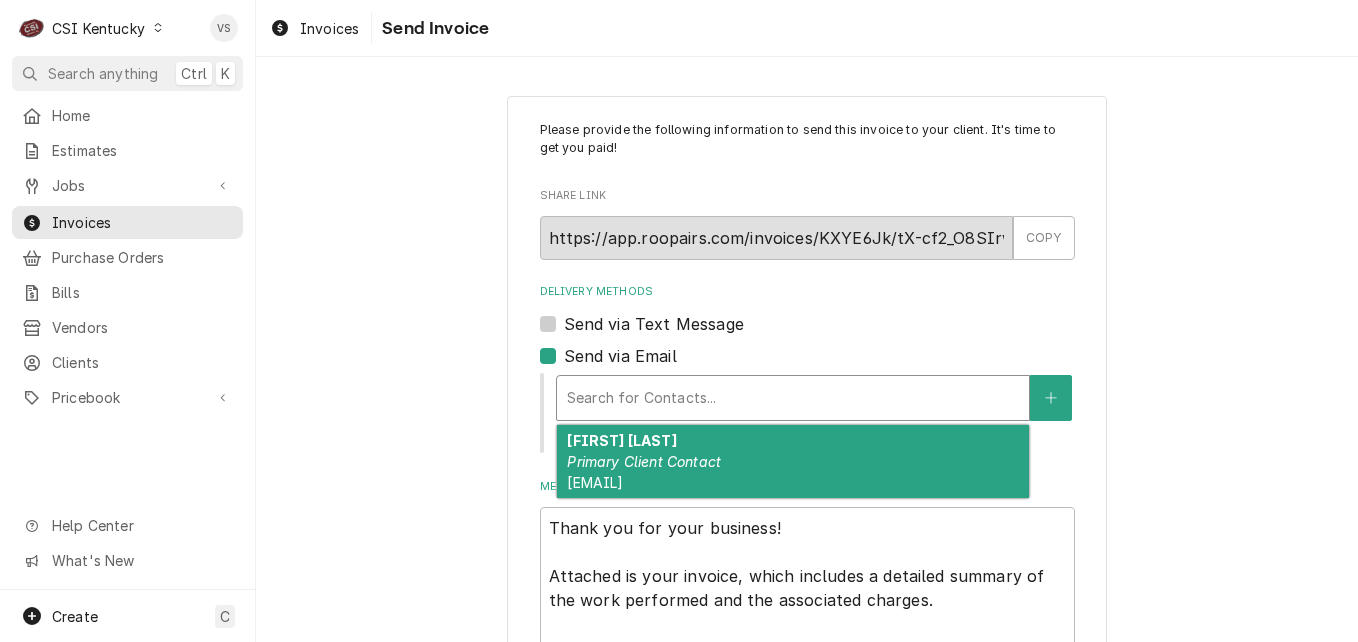 click on "Primary Client Contact" at bounding box center (644, 461) 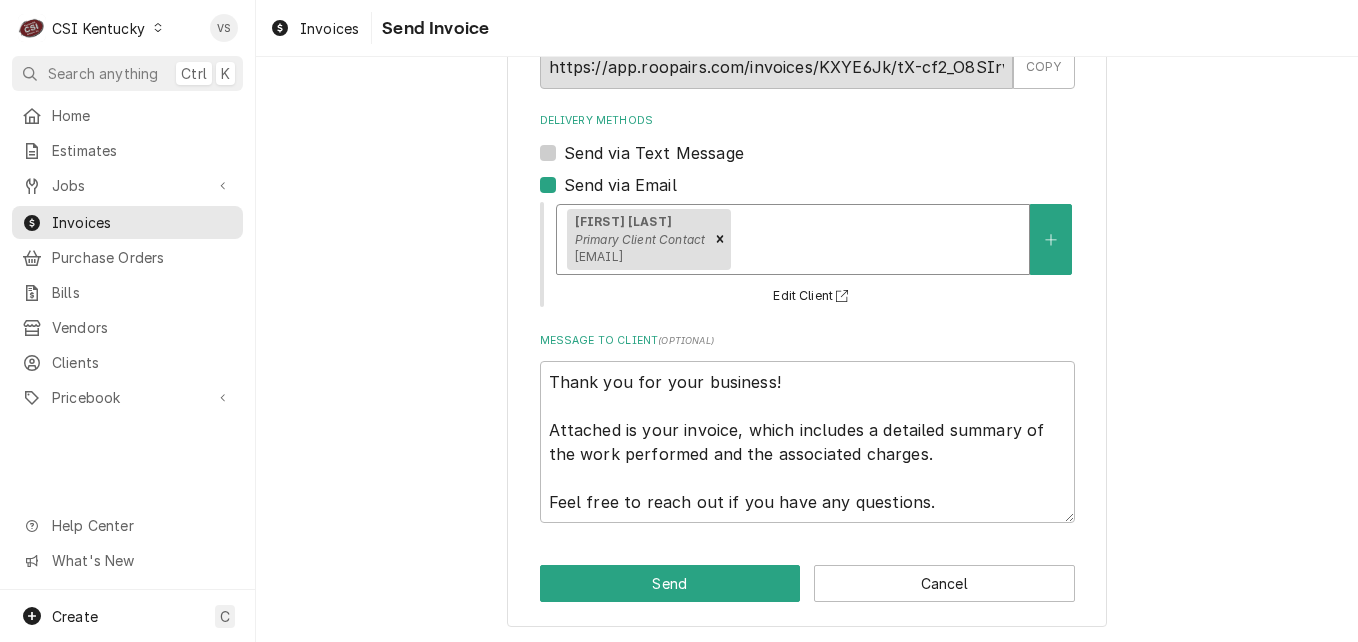 scroll, scrollTop: 174, scrollLeft: 0, axis: vertical 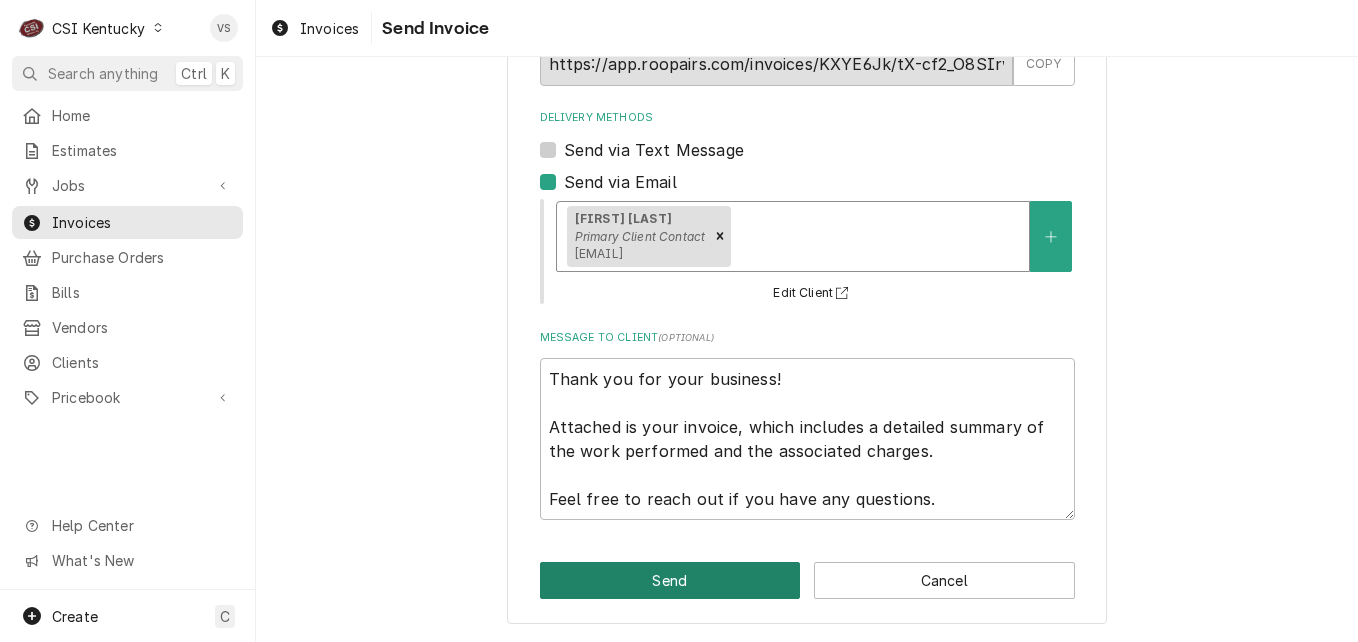 click on "Send" at bounding box center (670, 580) 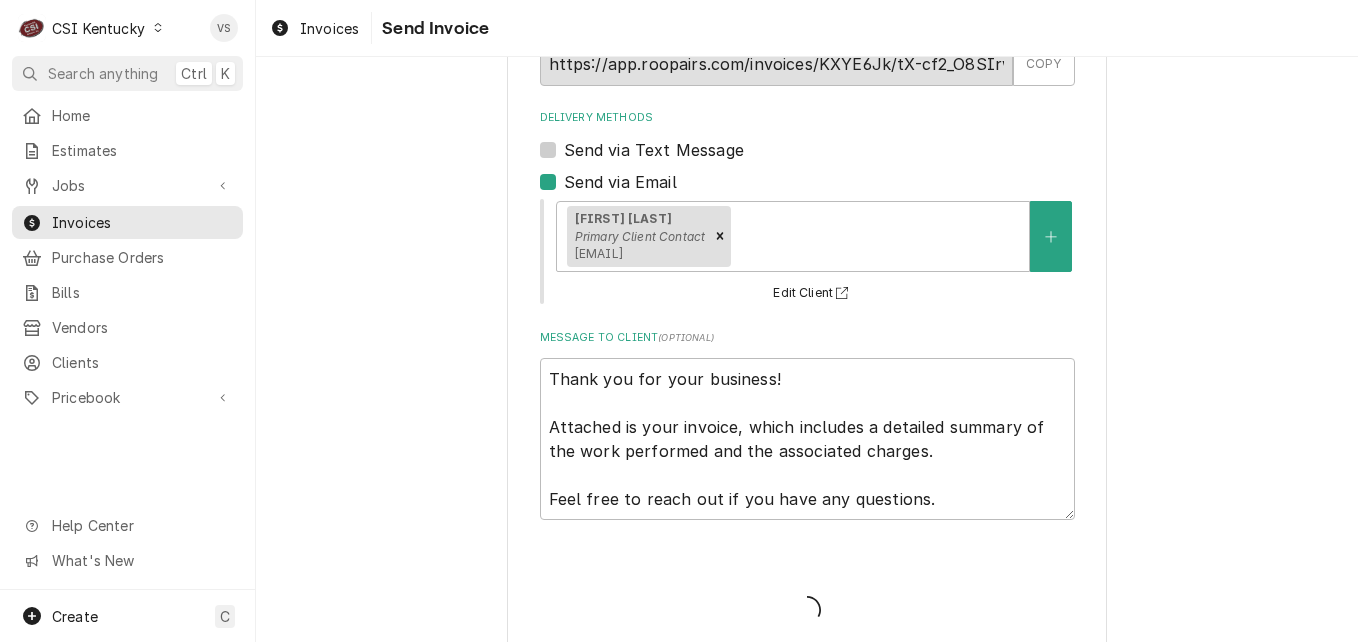 type on "x" 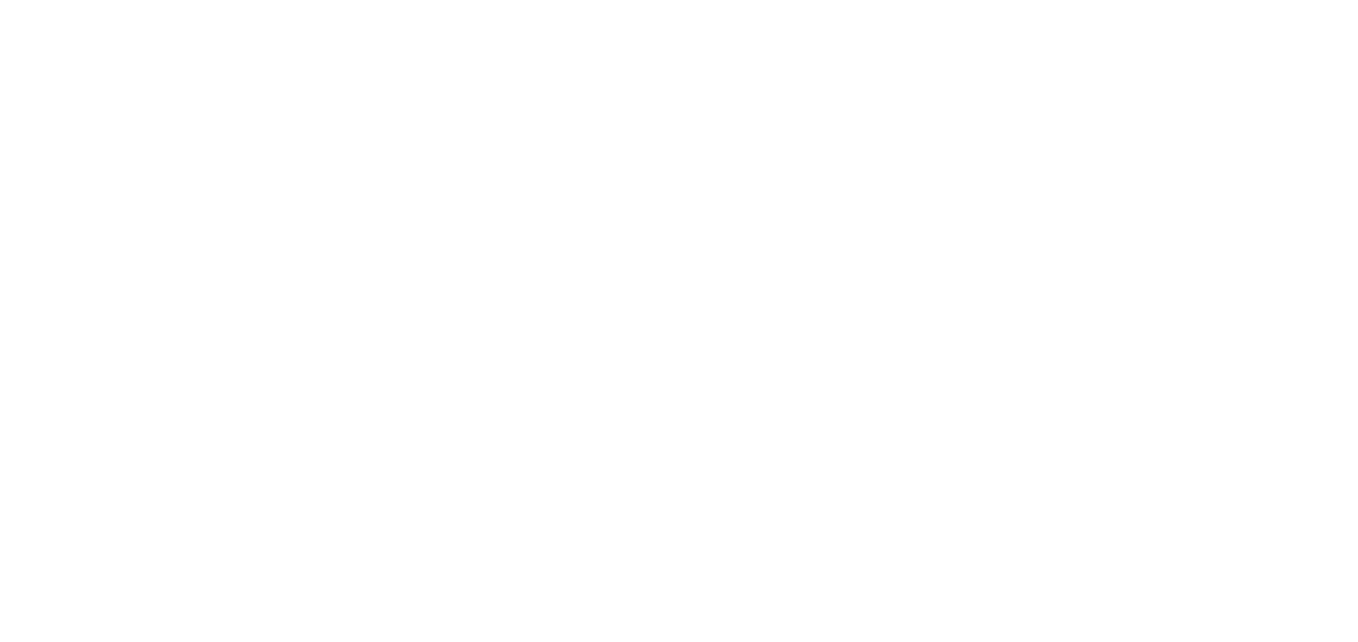 scroll, scrollTop: 0, scrollLeft: 0, axis: both 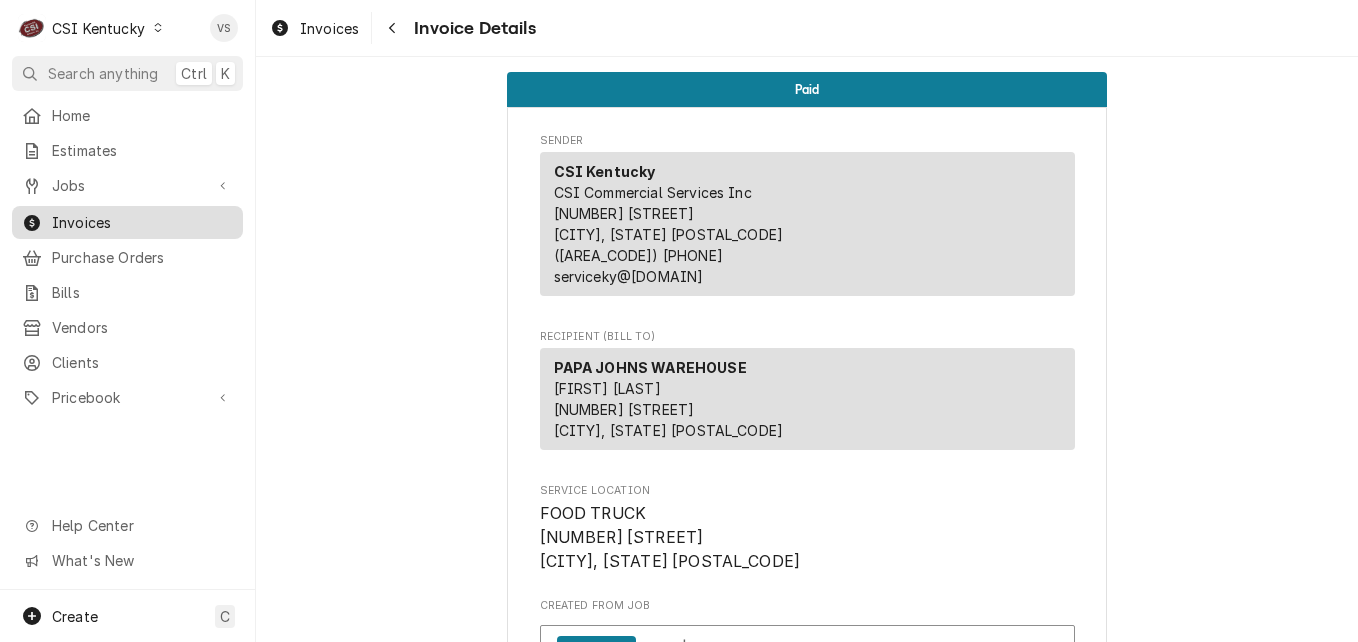 click on "Invoices" at bounding box center (142, 222) 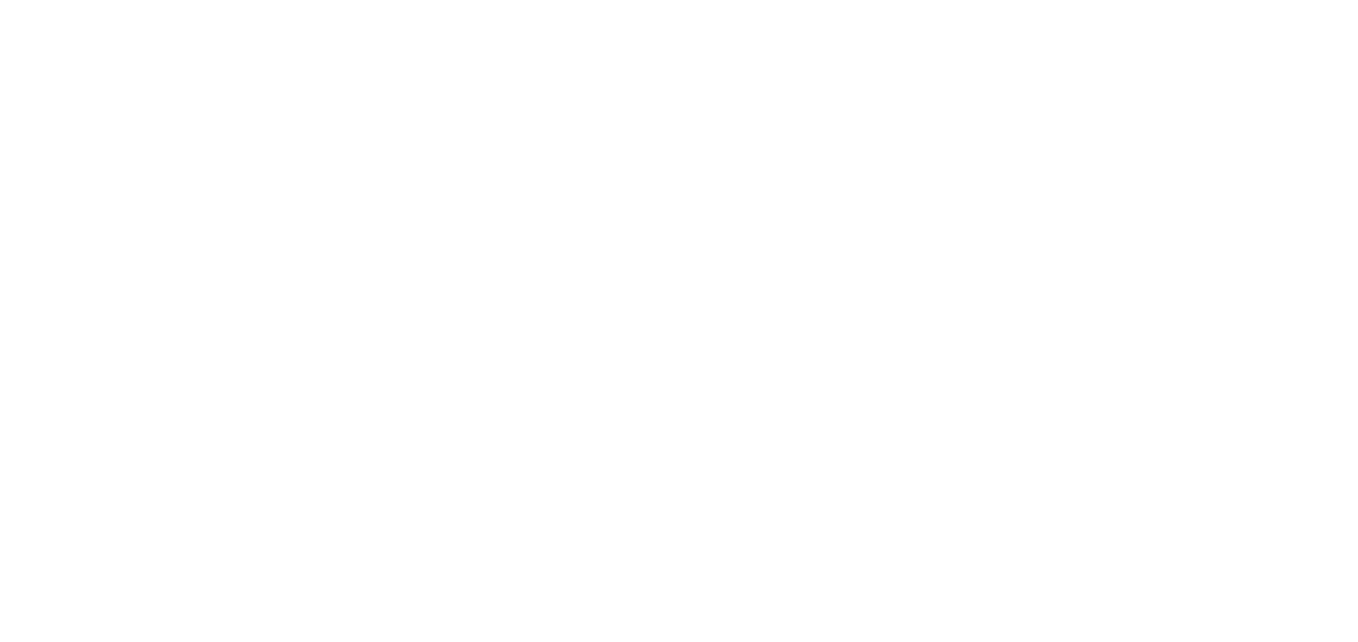 scroll, scrollTop: 0, scrollLeft: 0, axis: both 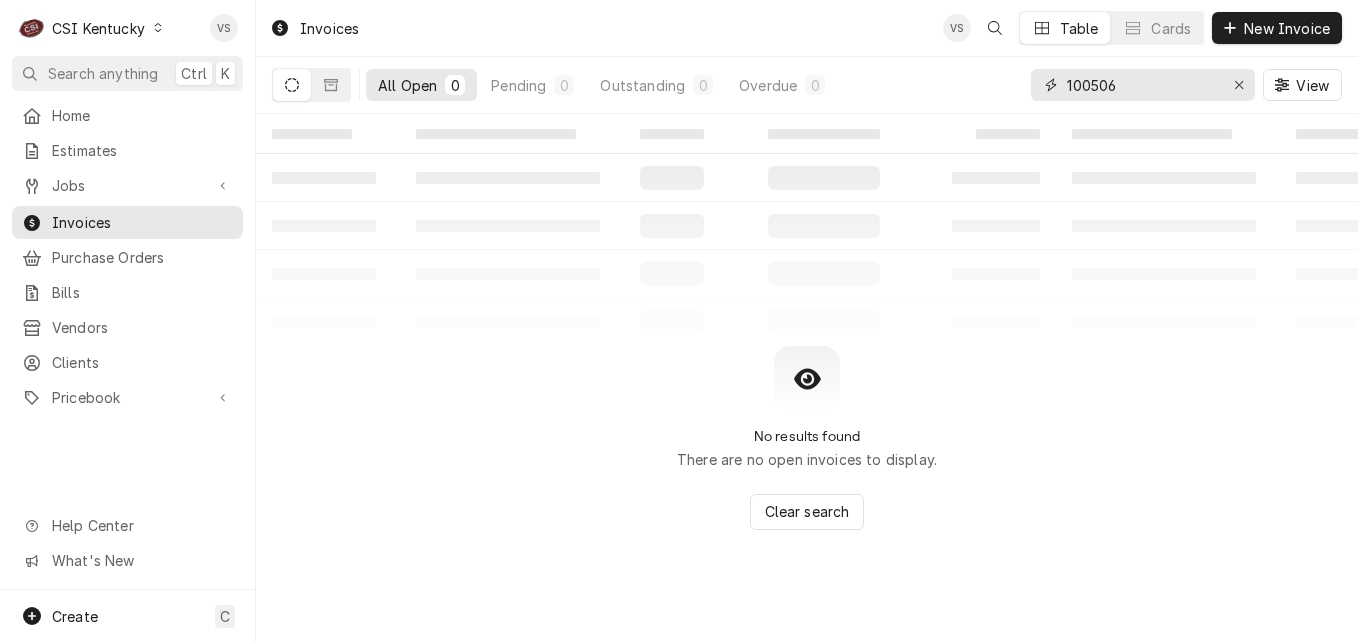 drag, startPoint x: 1120, startPoint y: 86, endPoint x: 1105, endPoint y: 86, distance: 15 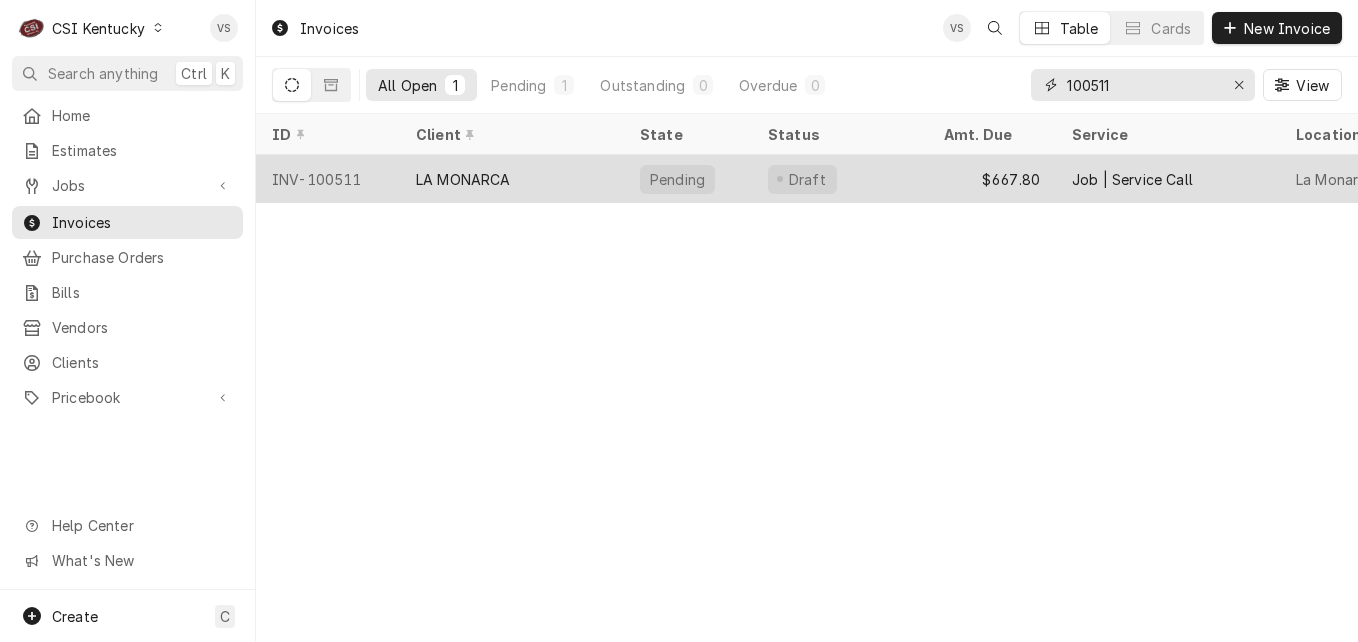 type on "100511" 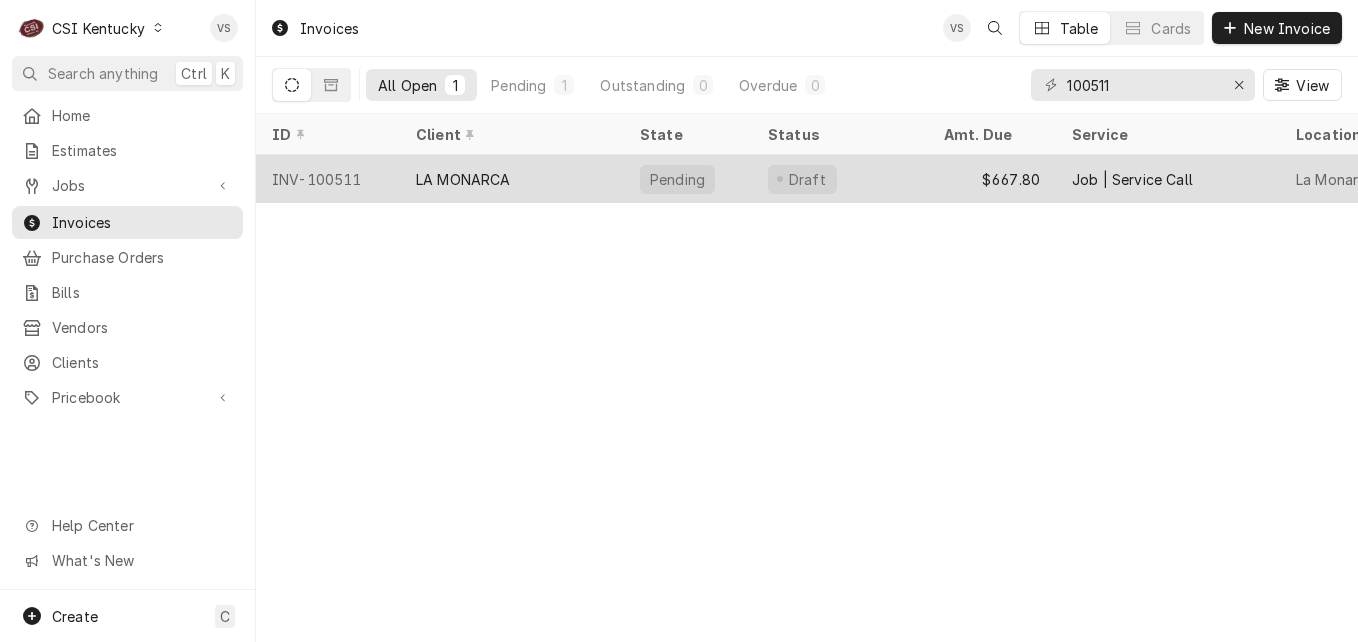 click on "LA MONARCA" at bounding box center (463, 179) 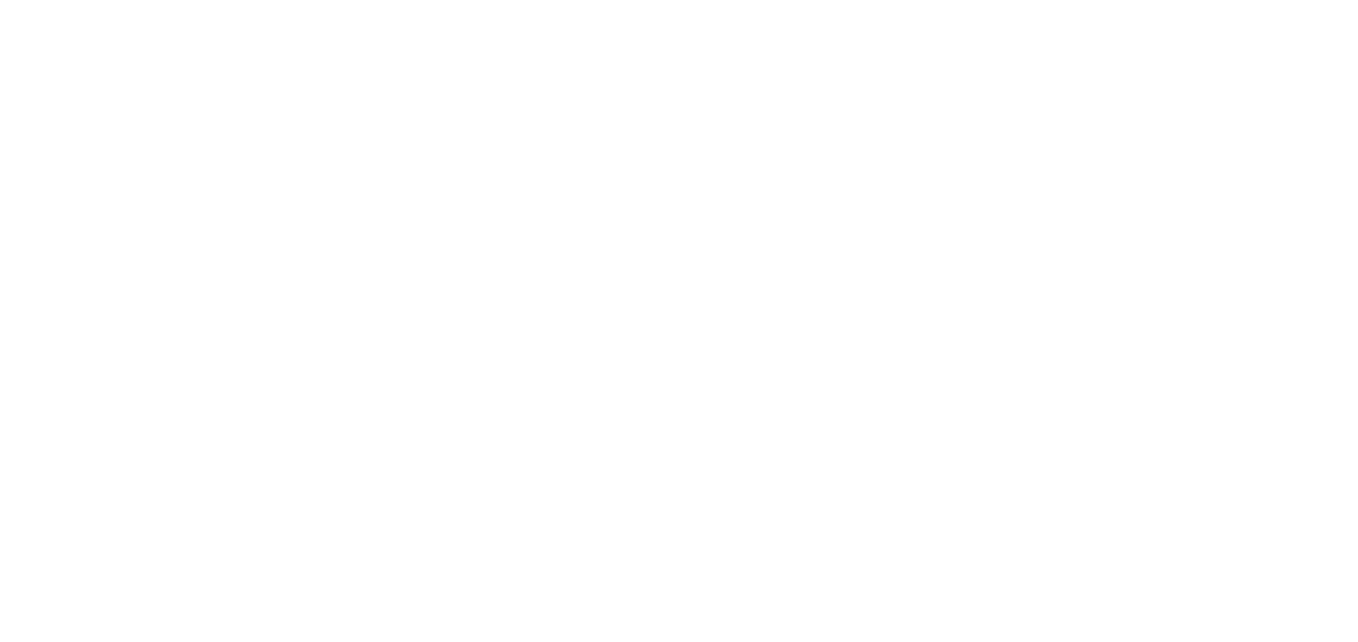 scroll, scrollTop: 0, scrollLeft: 0, axis: both 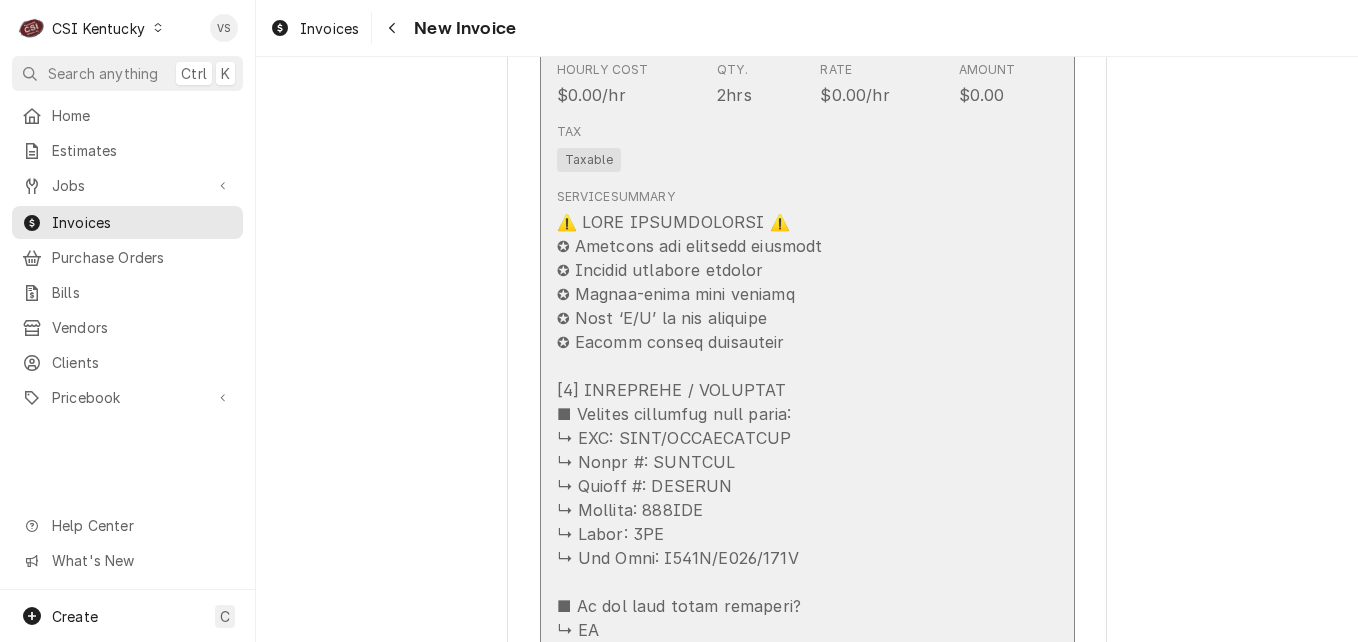 click at bounding box center (786, 966) 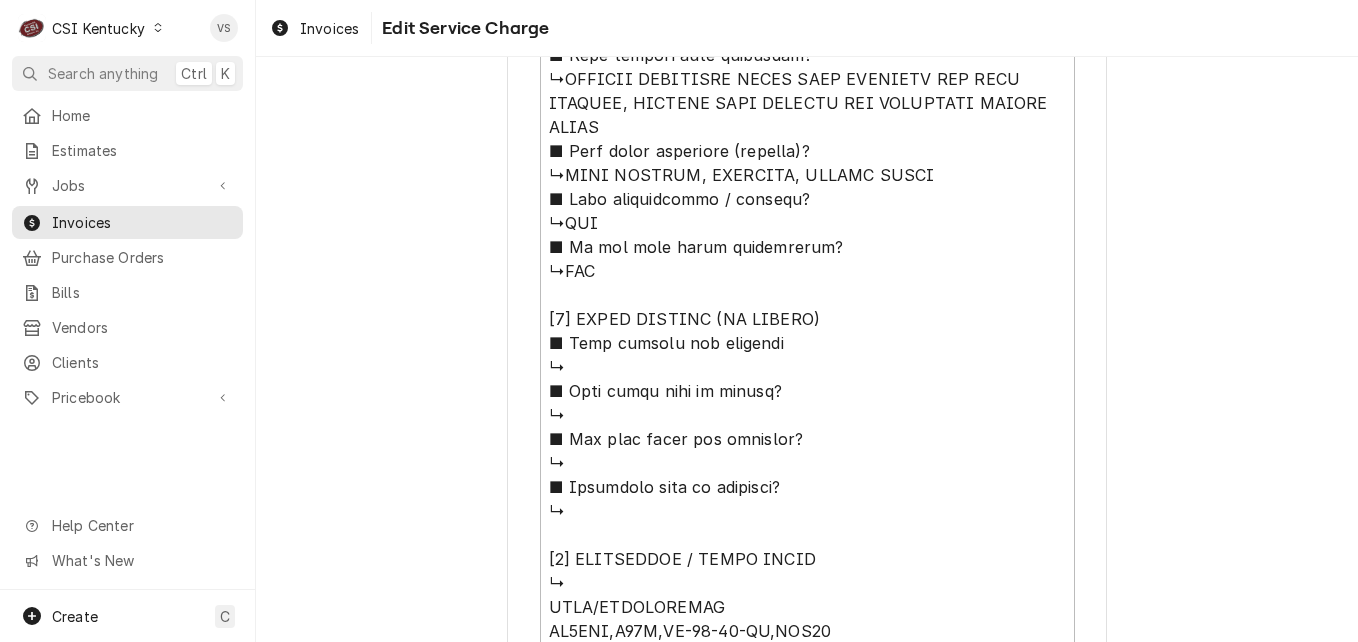 scroll, scrollTop: 1600, scrollLeft: 0, axis: vertical 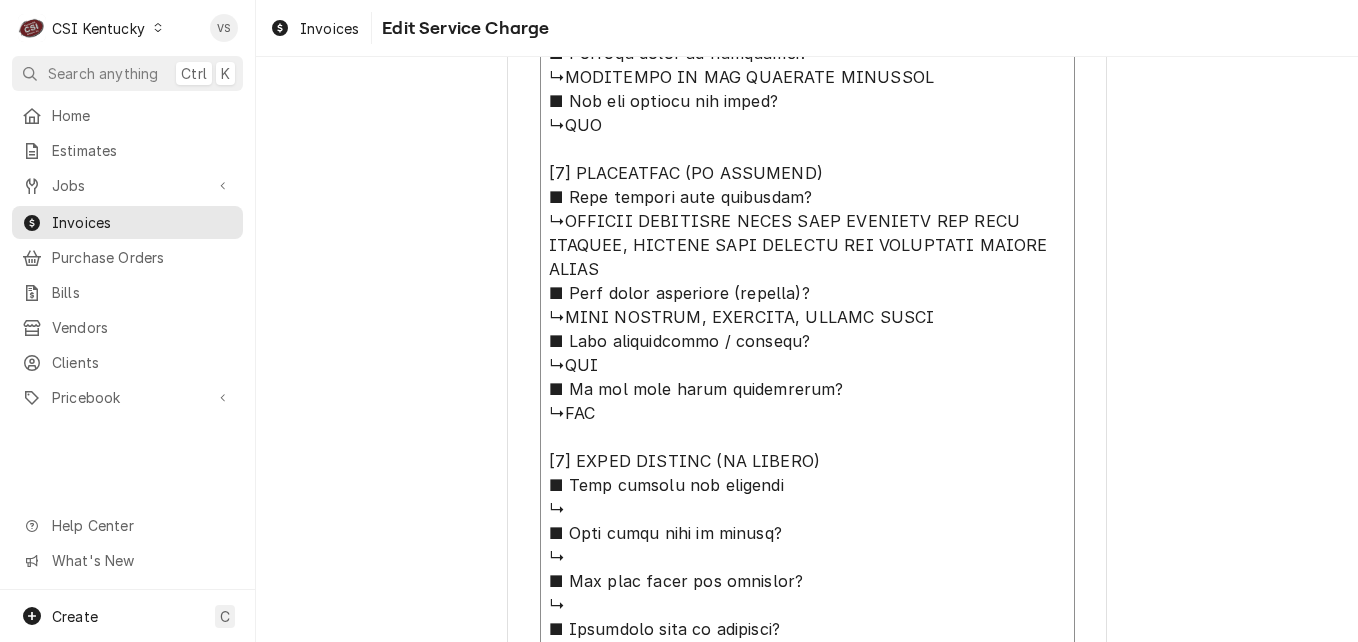 drag, startPoint x: 557, startPoint y: 221, endPoint x: 749, endPoint y: 258, distance: 195.53261 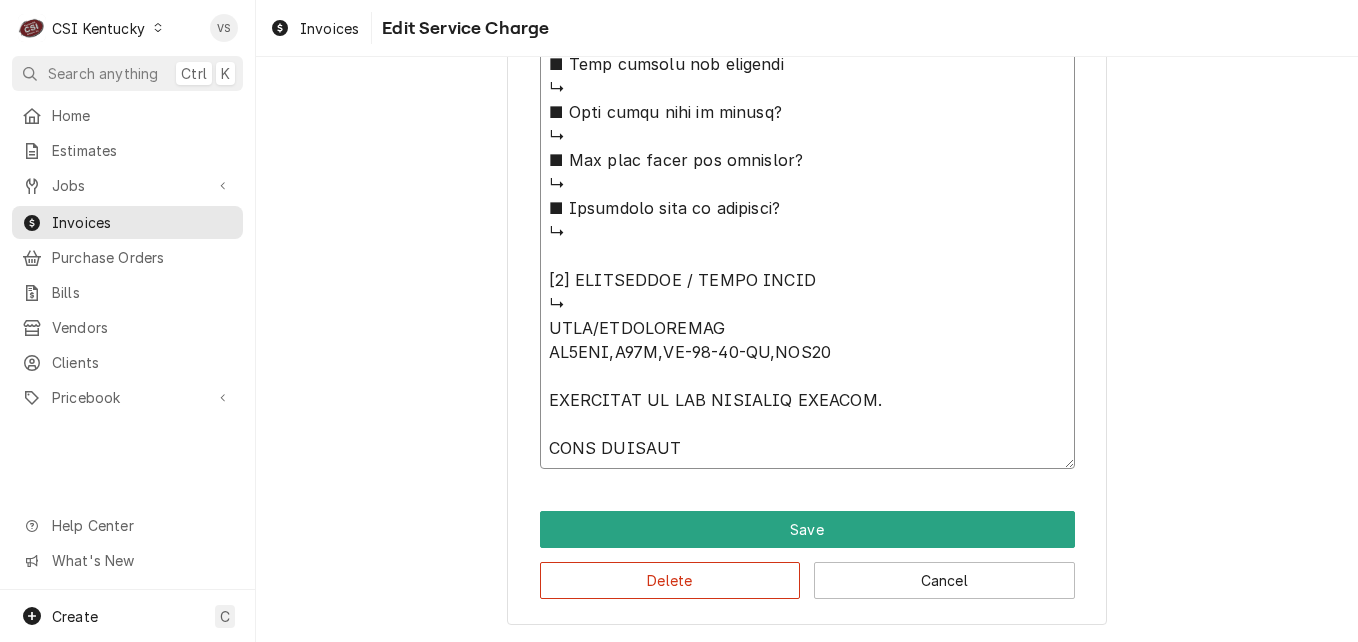 scroll, scrollTop: 1921, scrollLeft: 0, axis: vertical 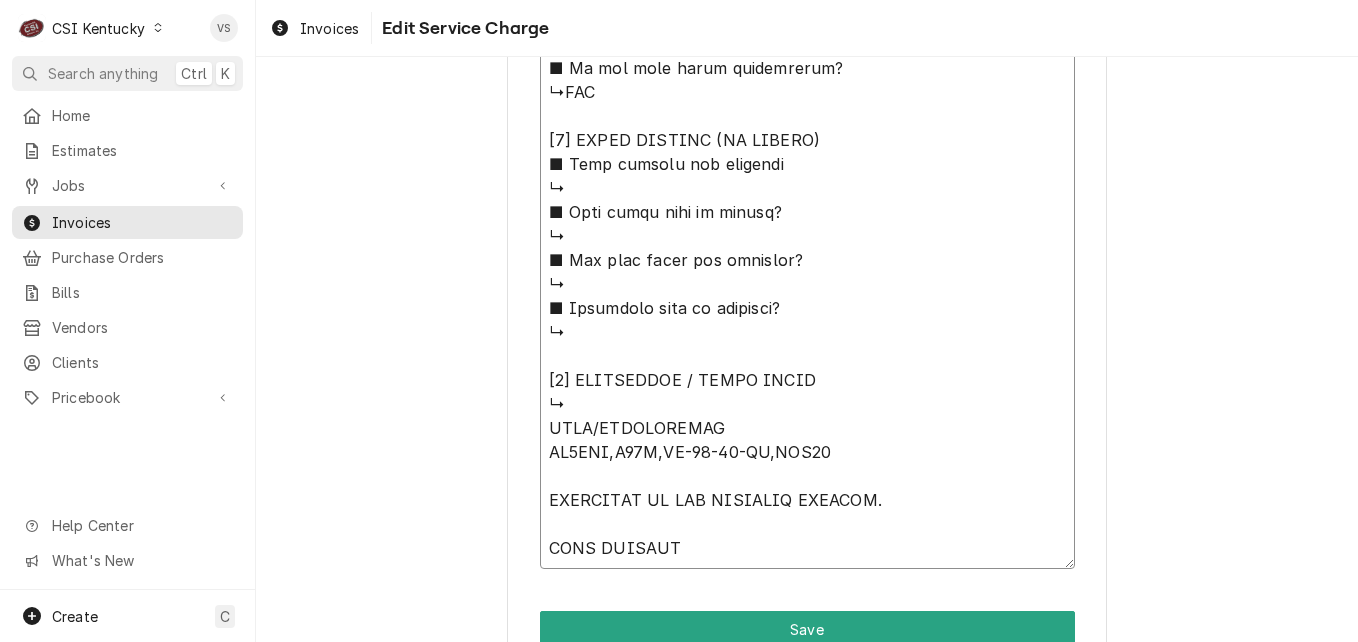 click on "Service Summary  ( optional )" at bounding box center [807, -196] 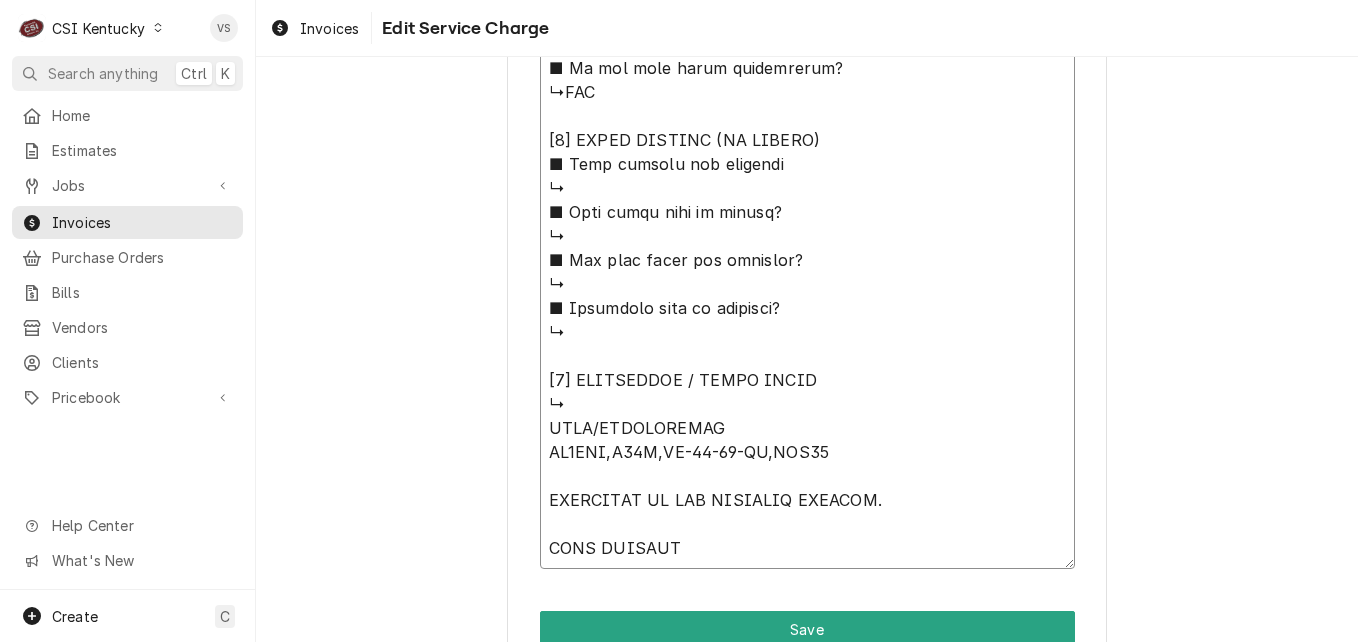 paste on "CLEANED CONDENSER COILS WITH NITROGEN AND COIL CLEANER, CHECKED DOOR GASKETS AND INSTALLED FILTER MEDIA" 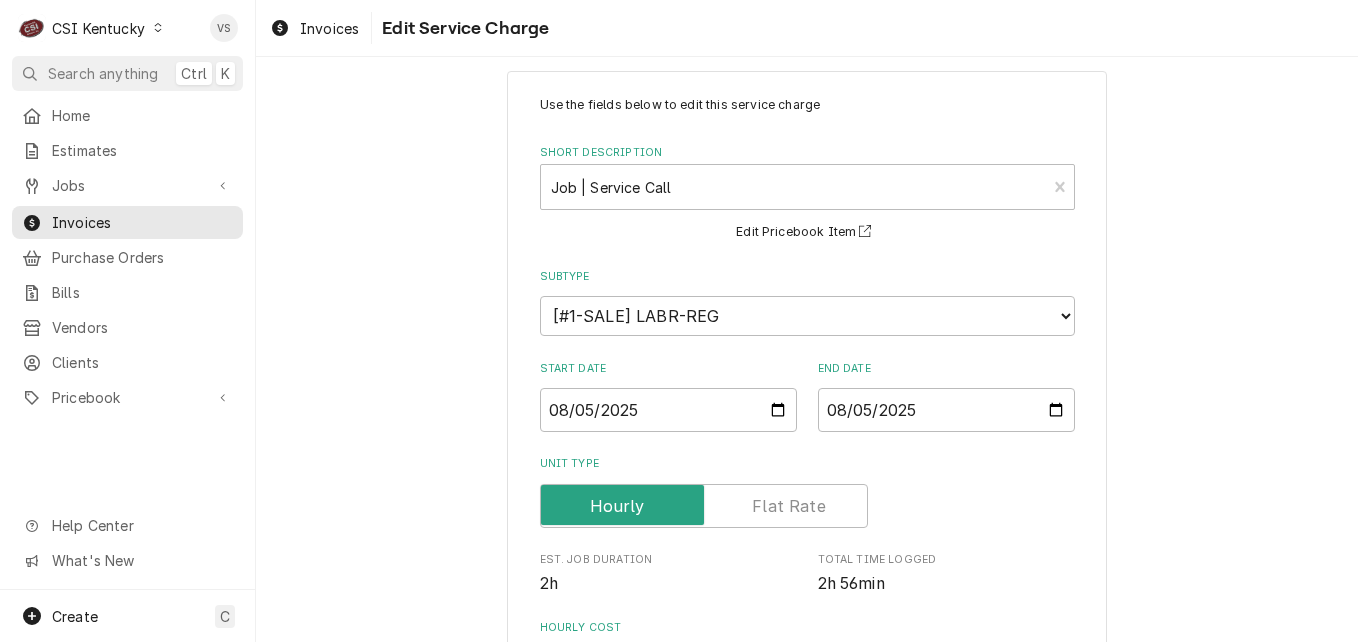 scroll, scrollTop: 0, scrollLeft: 0, axis: both 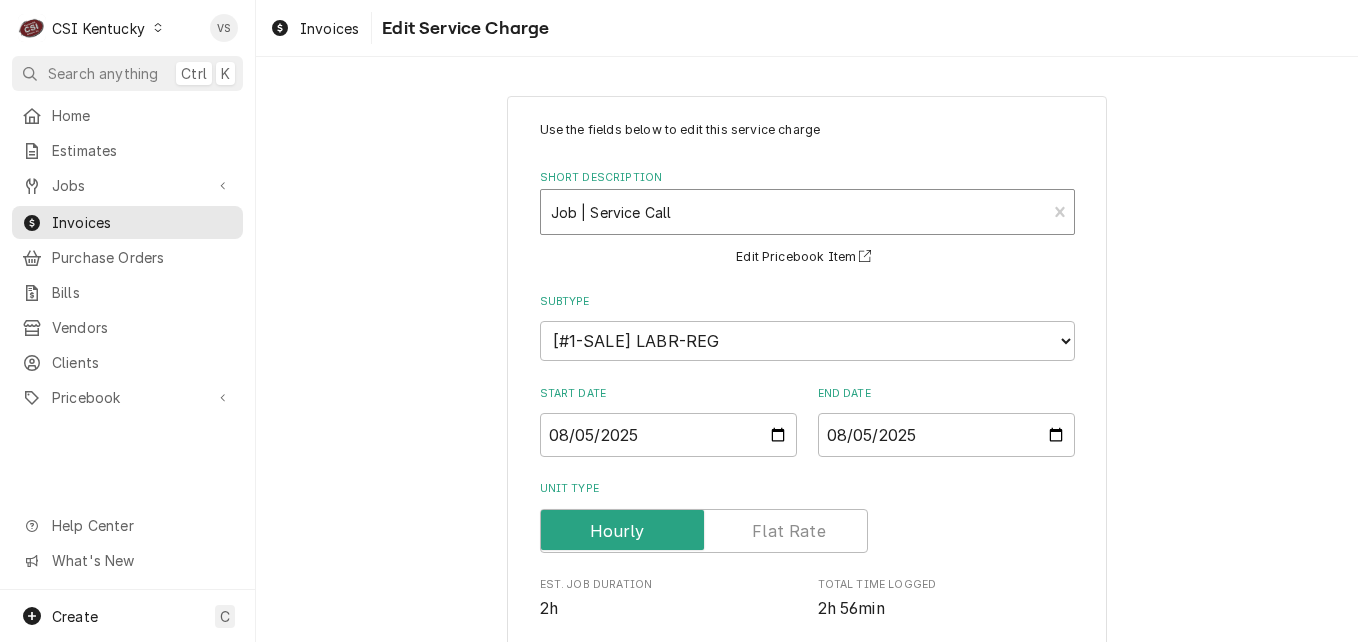 type on "⚠️ LORE IPSUMDOLORSI ⚠️
✪ Ametcons adi elitsedd eiusmodt
✪ Incidid utlabore etdolor
✪ Magnaa-enima mini veniamq
✪ Nost ‘E/U’ la nis aliquipe
✪ Eacomm conseq duisauteir
[7] INREPREHE / VOLUPTAT
■ Velites cillumfug null paria:
↳ EXC: SINT/OCCAECATCUP
↳ Nonpr #: SUNTCUL
↳ Quioff #: DESERUN
↳ Mollita: 798IDE
↳ Labor: 6PE
↳ Und Omni: I104N/E175/218V
■ Ac dol laud totam remaperi?
↳ EA
■ Ipsa qu abilloi?
↳
■ Veri qua architec b/ VIT?
↳
■ Di expl nemoen i/ QUI volupta?
↳AS
[7] AUTODITFU / CONSEQ
■ Magn doloreseosr se nesciun?
↳NEQ
■ Porroqu dolor ad numquamei?
↳MODITEMPO IN MAG QUAERATE MINUSSOL
■ Nob eli optiocu nih imped?
↳QUO
[4] PLACEATFAC (PO ASSUMEND)
■ Repe tempori aute quibusdam?
↳OFFICII DEBITISRE NECES SAEP EVENIETV REP RECU ITAQUEE, HICTENE SAPI DELECTU REI VOLUPTATI MAIORE ALIAS
■ Perf dolor asperiore (repella)?
↳MINI NOSTRUM, EXERCITA, ULLAMC SUSCI
■ Labo aliquidcommo / consequ?
↳QUI
■ Ma mol mole harum quidemrerum?
↳FAC
[7] EXPED DISTINC (NA LIBERO)
■ Temp cumsolu nob eligendi
↳
■ Opti..." 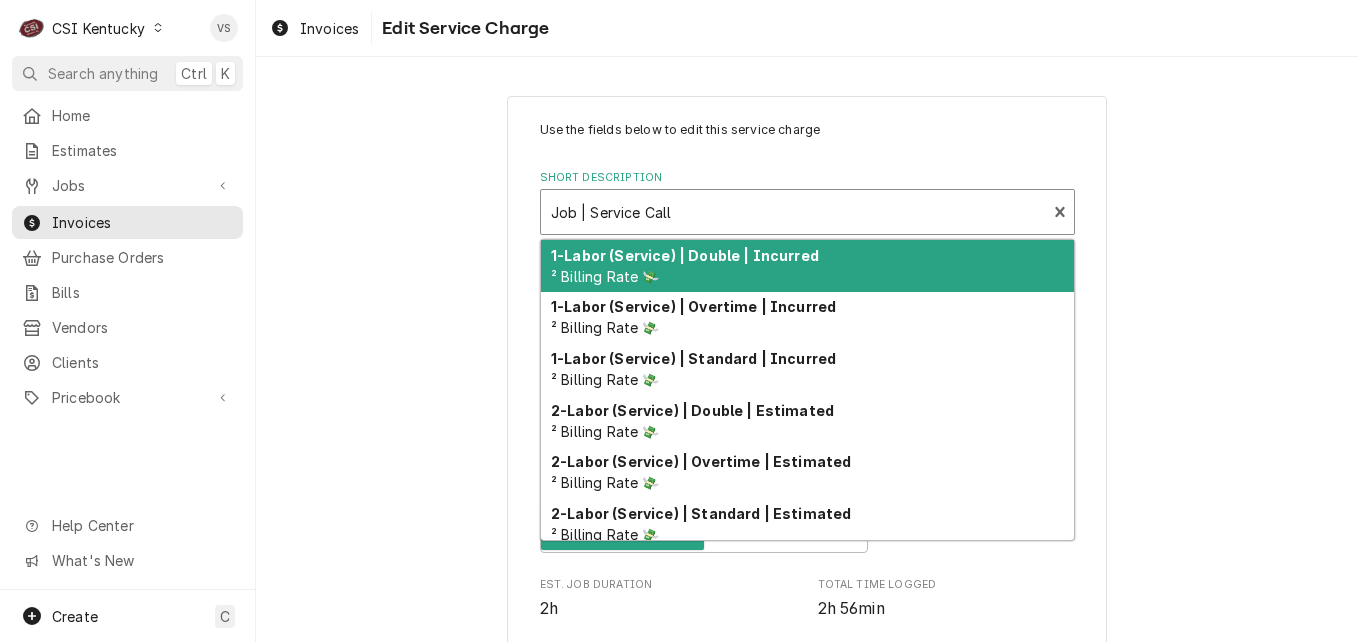 click at bounding box center (794, 212) 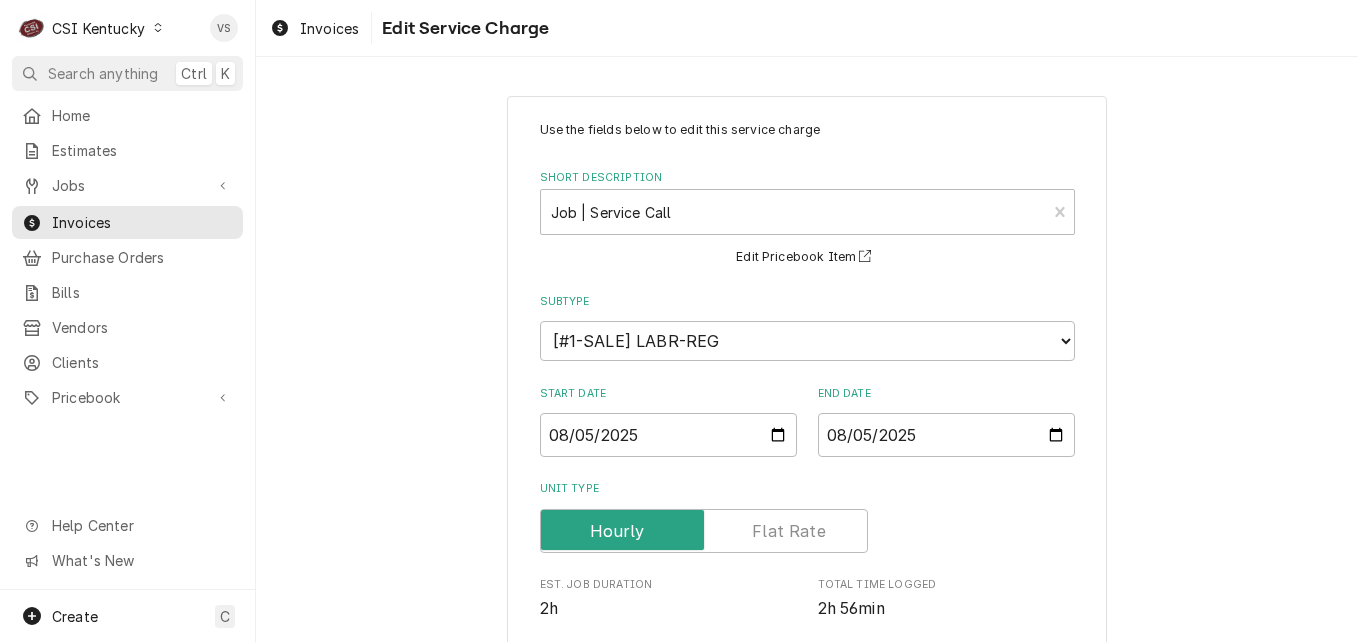 click on "Use the fields below to edit this service charge Short Description Job | Service Call ¹ Service Type 🛠️ Edit Pricebook Item    Subtype Choose a subtype... [#1-SALE] LABR-BEV [#1-SALE] LABR-DBL [#1-SALE] LABR-OT [#1-SALE] LABR-PM [#1-SALE] LABR-PROJ [#1-SALE] LABR-REG [#1-SALE] LEASING-1 [#NON-POSTING#] Start Date [DATE] End Date [DATE] Unit Type Est. Job Duration 2h Total Time Logged 2h 56min Hourly Cost $ 0 Hours 2 Hourly Rate $ 0 Tax Service Summary  ( optional ) Save Delete Cancel" at bounding box center (807, 1394) 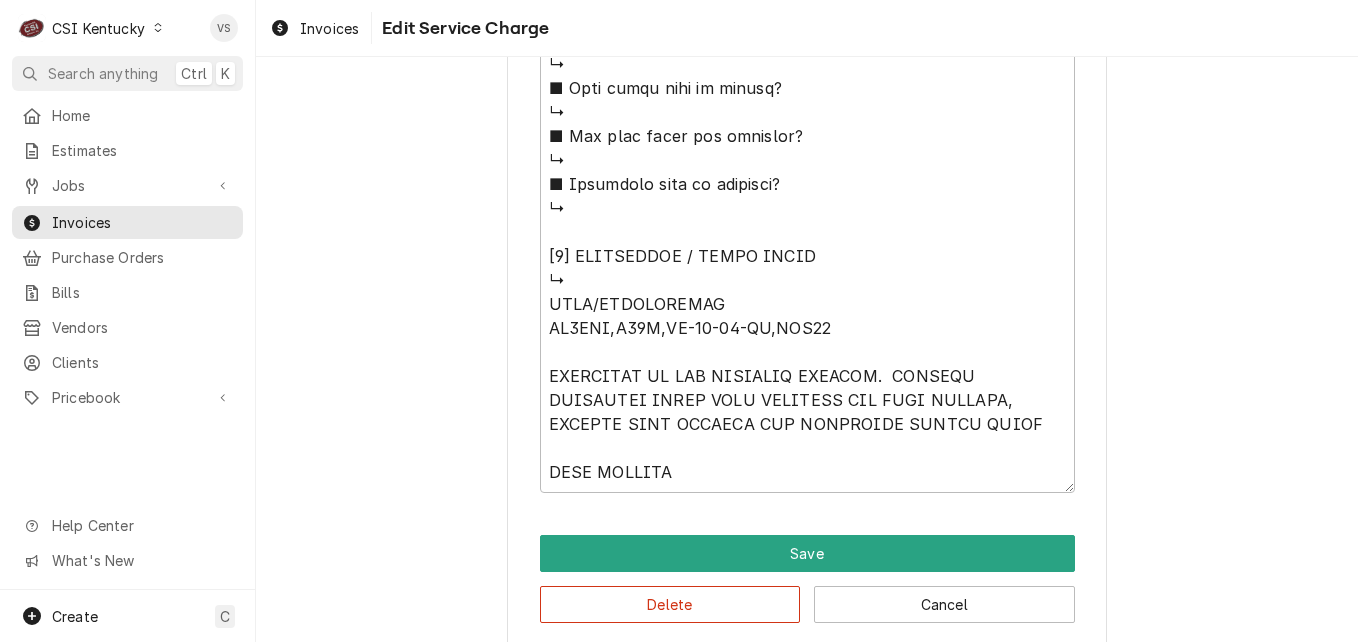 scroll, scrollTop: 2069, scrollLeft: 0, axis: vertical 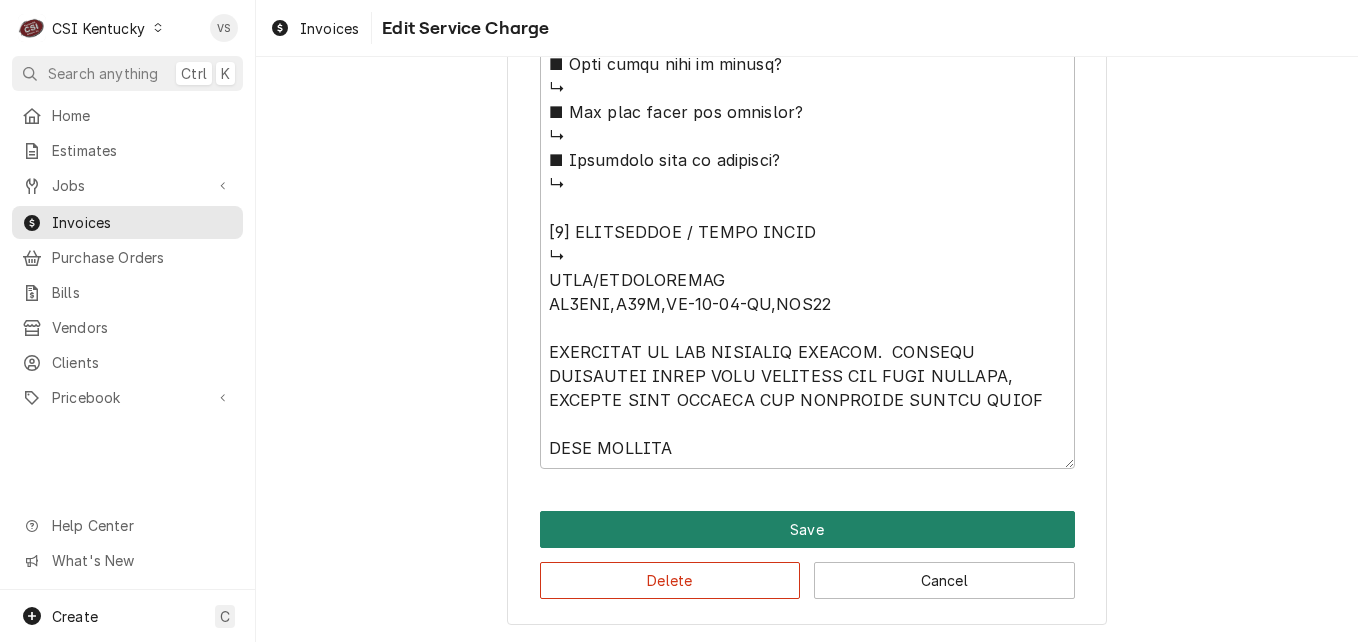 click on "Save" at bounding box center [807, 529] 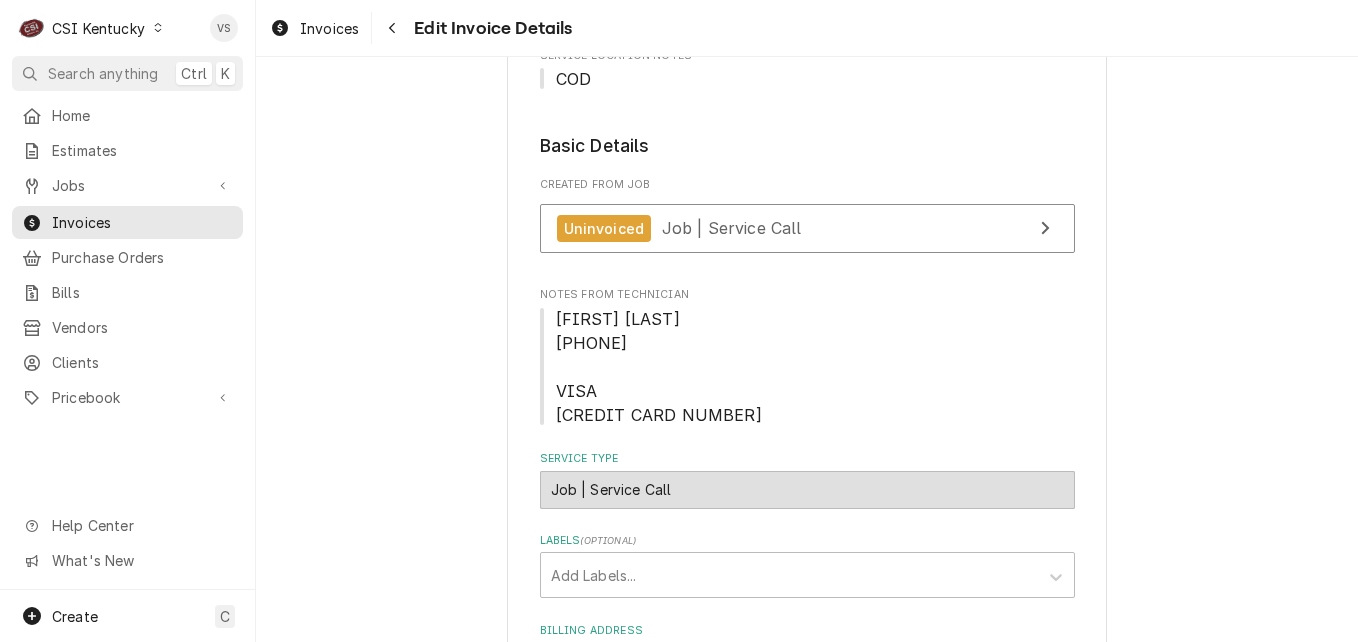 scroll, scrollTop: 421, scrollLeft: 0, axis: vertical 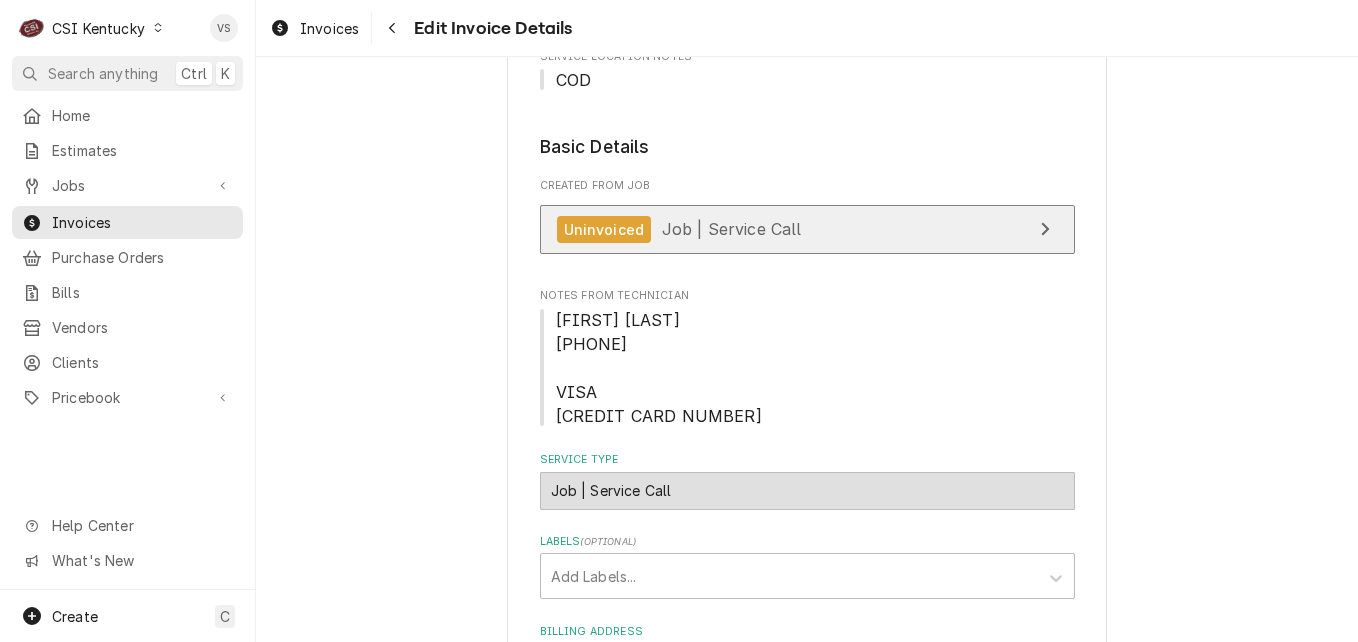 click on "Job | Service Call" at bounding box center [732, 229] 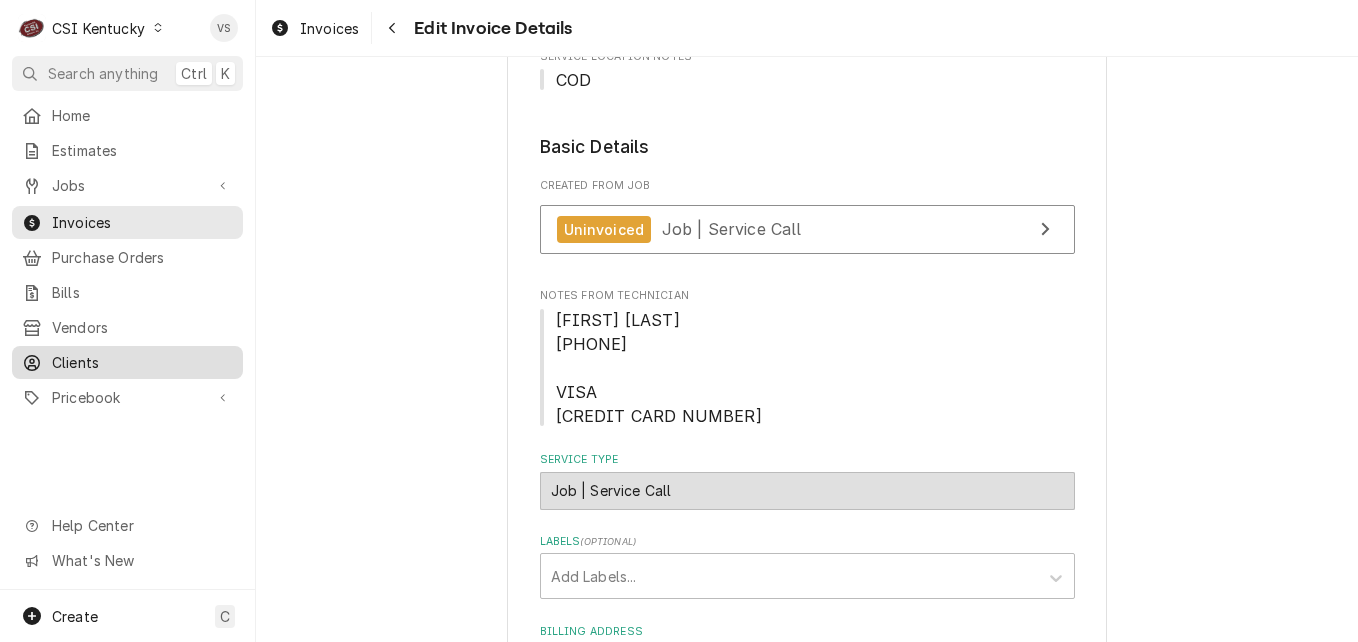 click on "Clients" at bounding box center (142, 362) 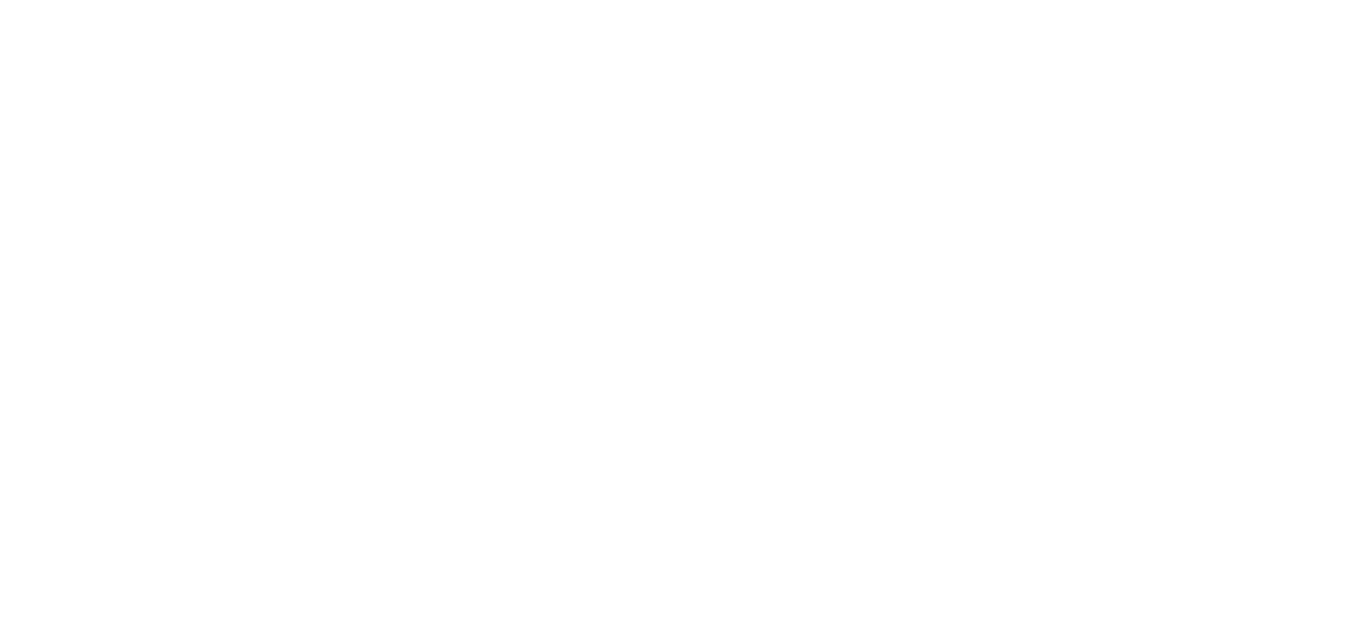 scroll, scrollTop: 0, scrollLeft: 0, axis: both 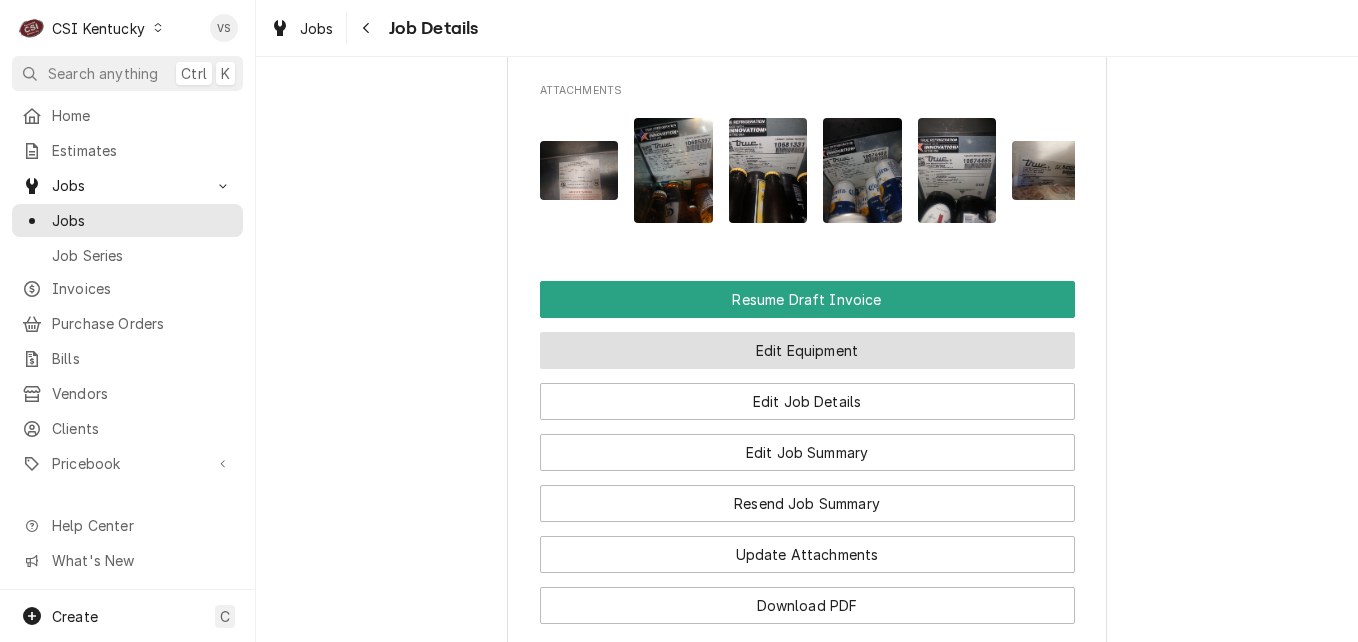 click on "Edit Equipment" at bounding box center (807, 350) 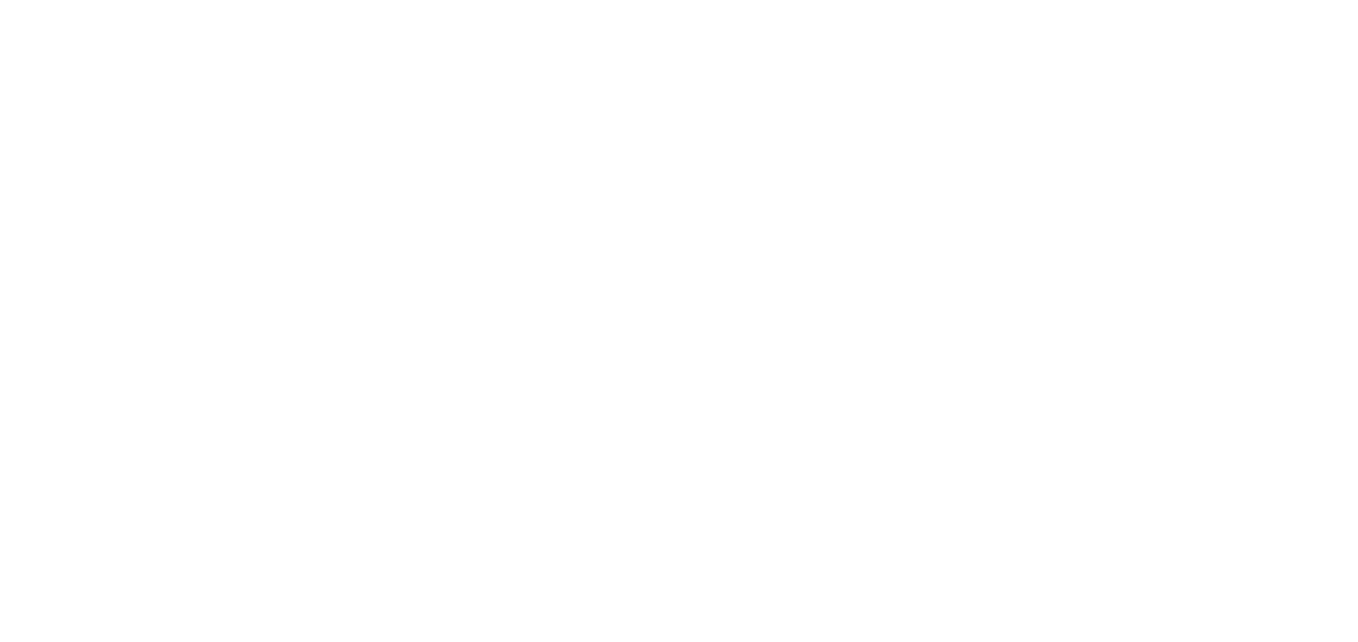 scroll, scrollTop: 0, scrollLeft: 0, axis: both 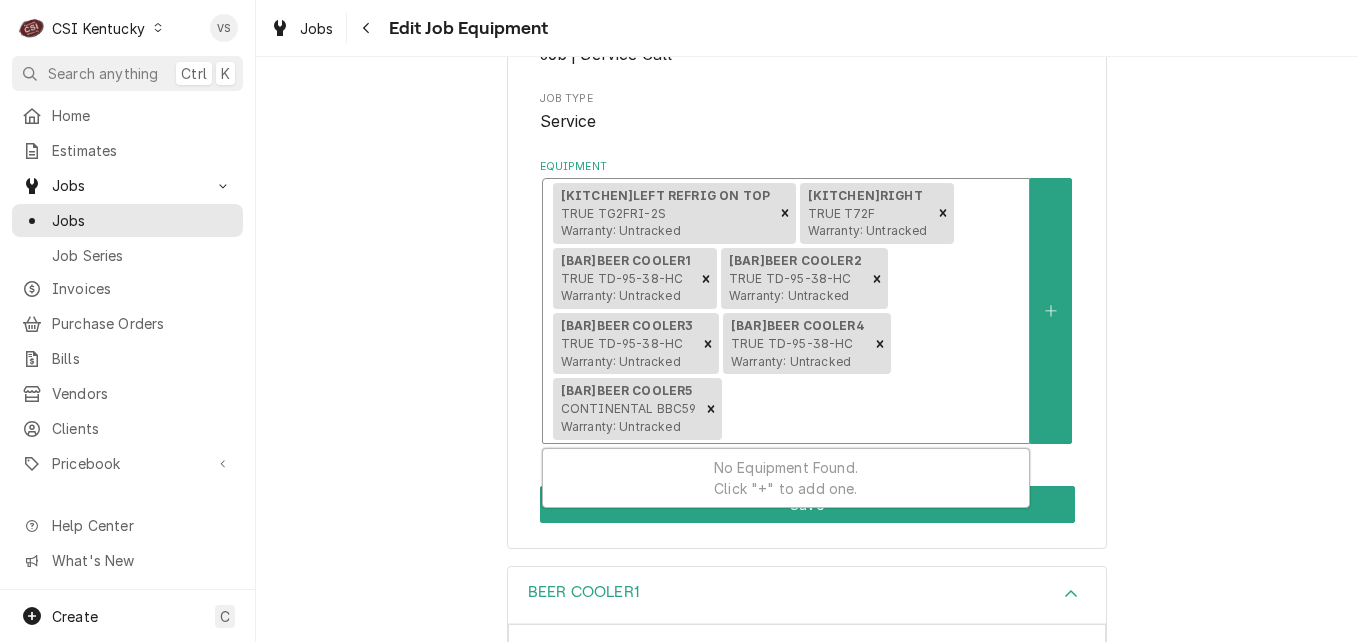 click on "[KITCHEN]  LEFT REFRIG ON TOP TRUE TG2FRI-2S Warranty: Untracked" at bounding box center (663, 214) 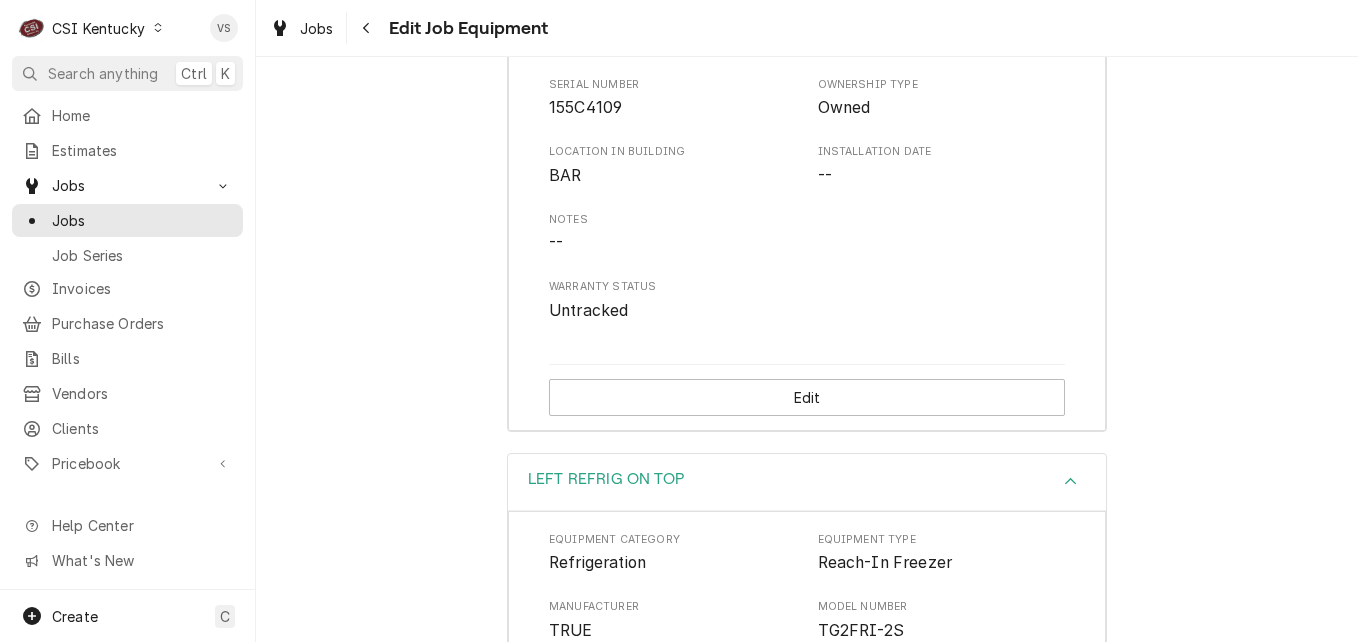 scroll, scrollTop: 3357, scrollLeft: 0, axis: vertical 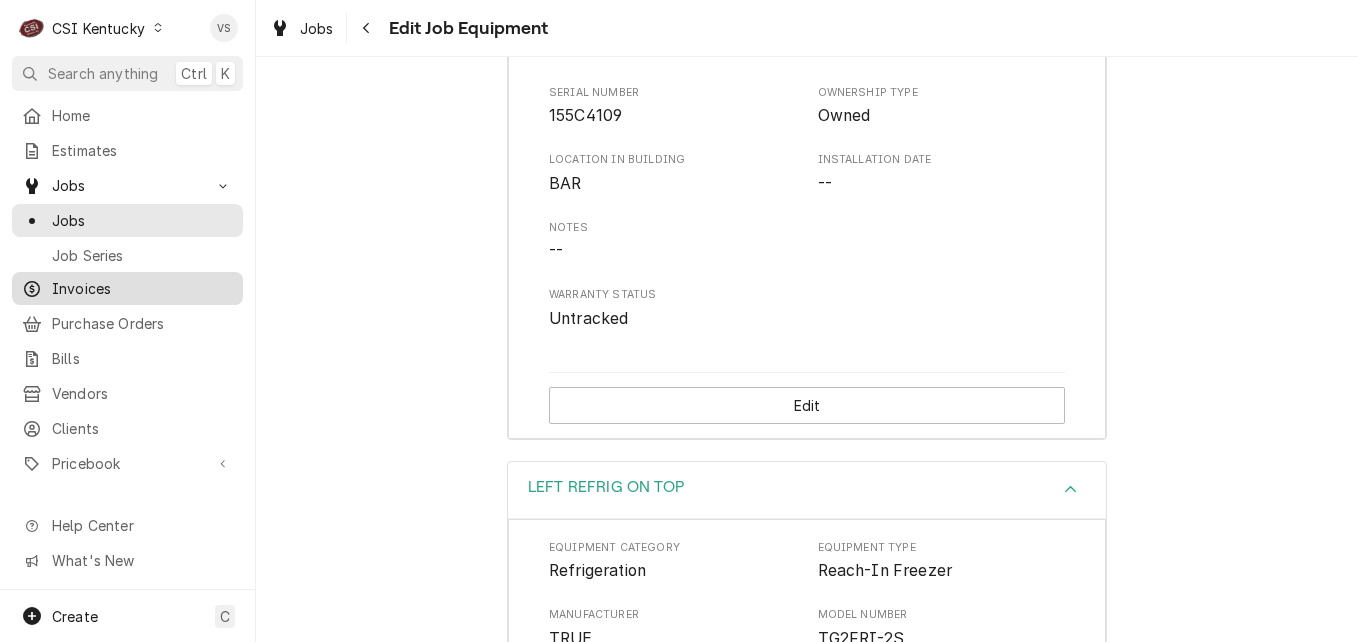 click on "Invoices" at bounding box center [142, 288] 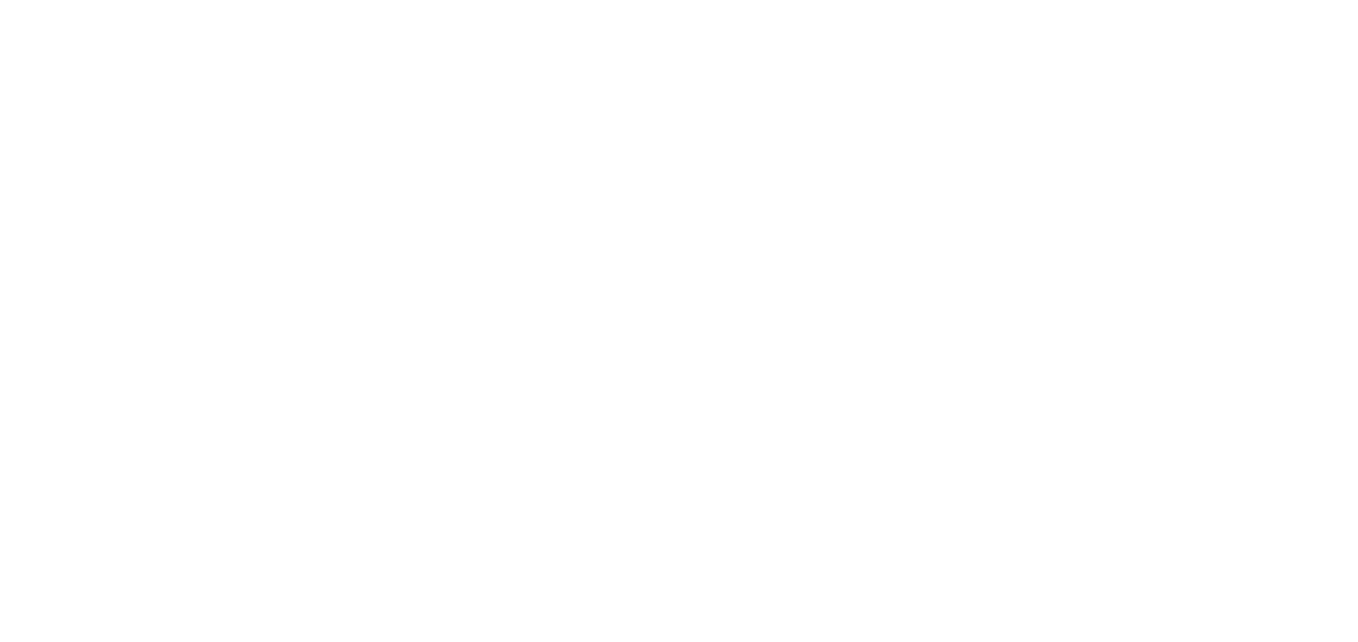 scroll, scrollTop: 0, scrollLeft: 0, axis: both 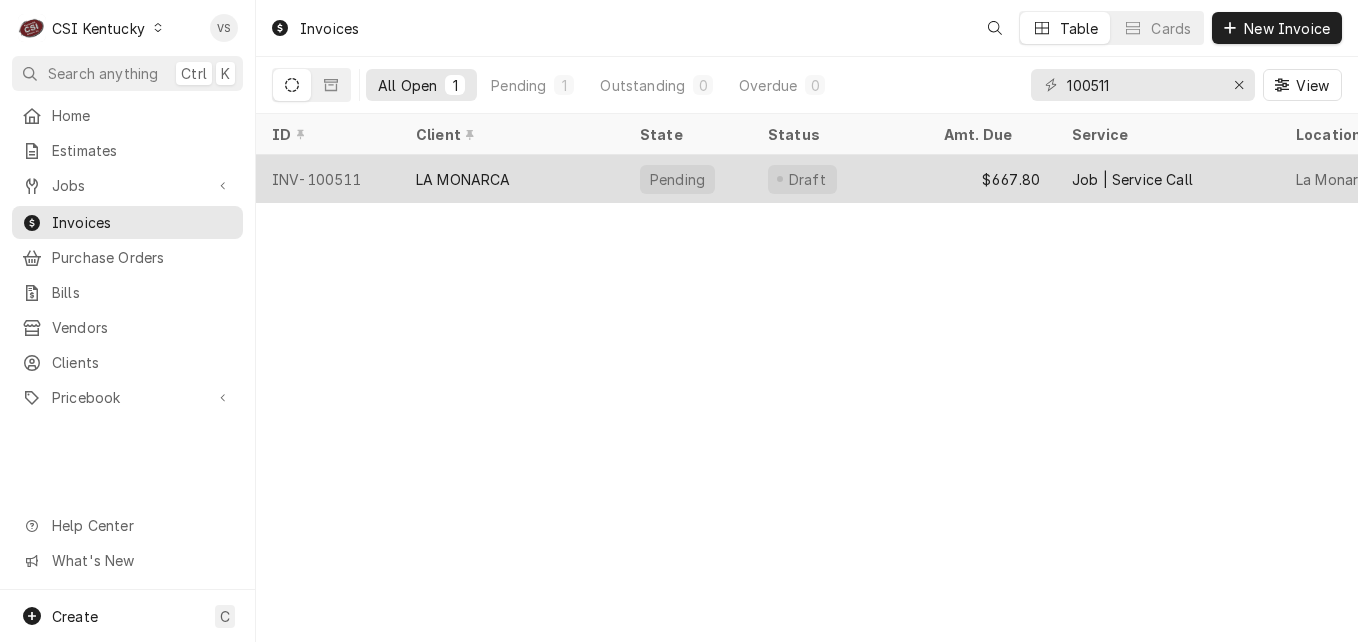 click on "LA MONARCA" at bounding box center [512, 179] 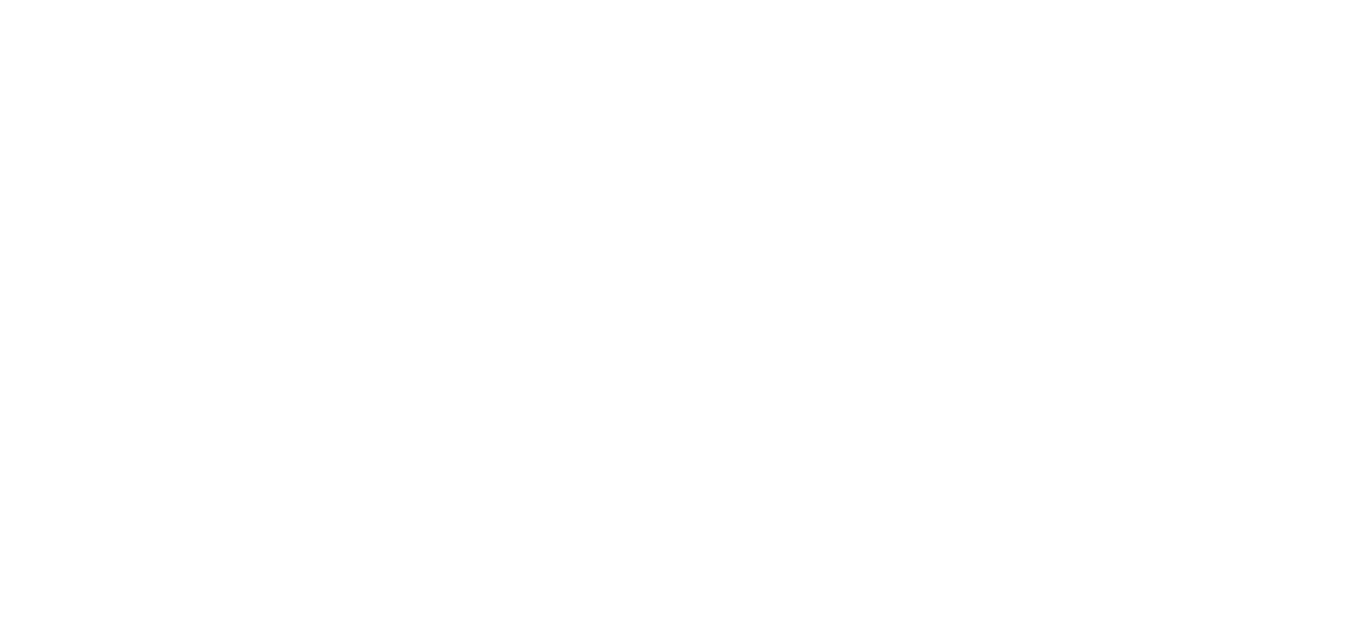 scroll, scrollTop: 0, scrollLeft: 0, axis: both 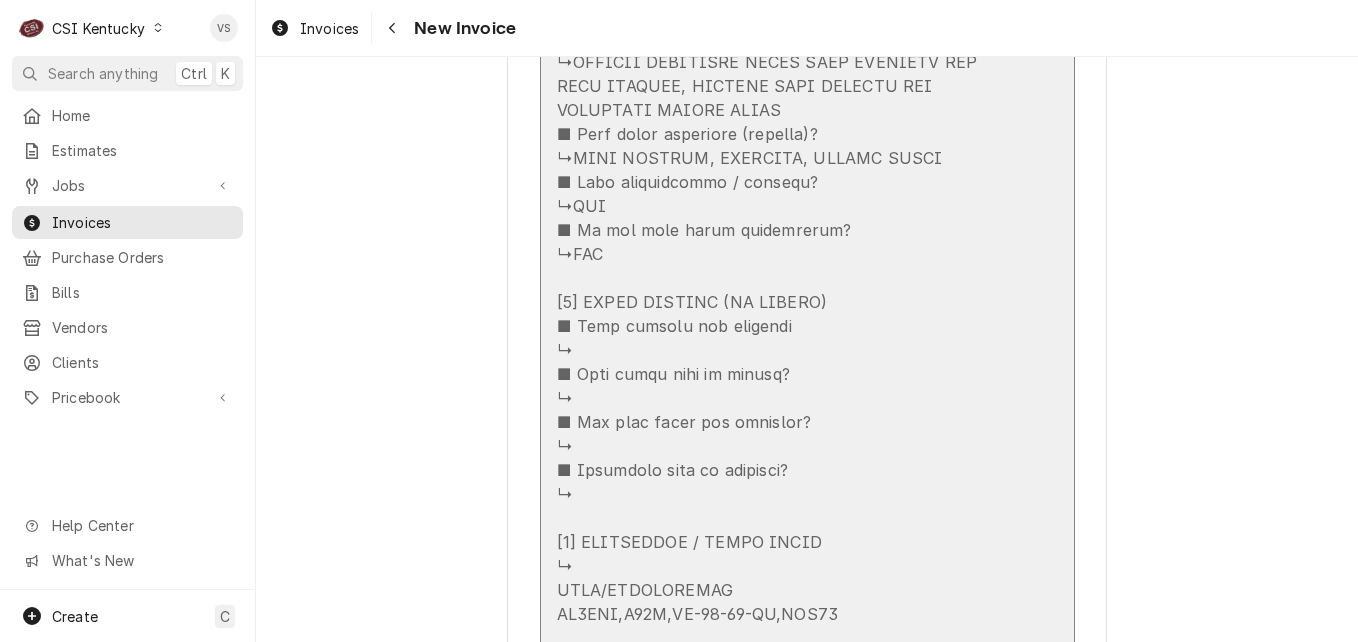 click at bounding box center [786, -34] 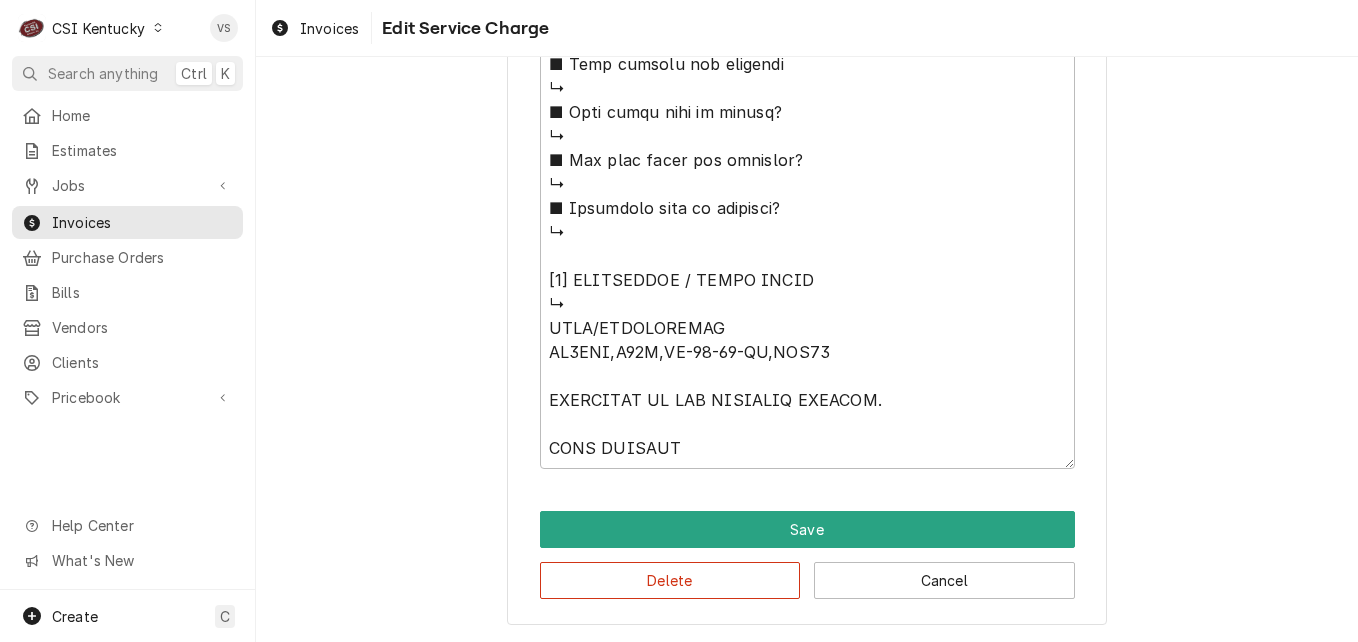 scroll, scrollTop: 1521, scrollLeft: 0, axis: vertical 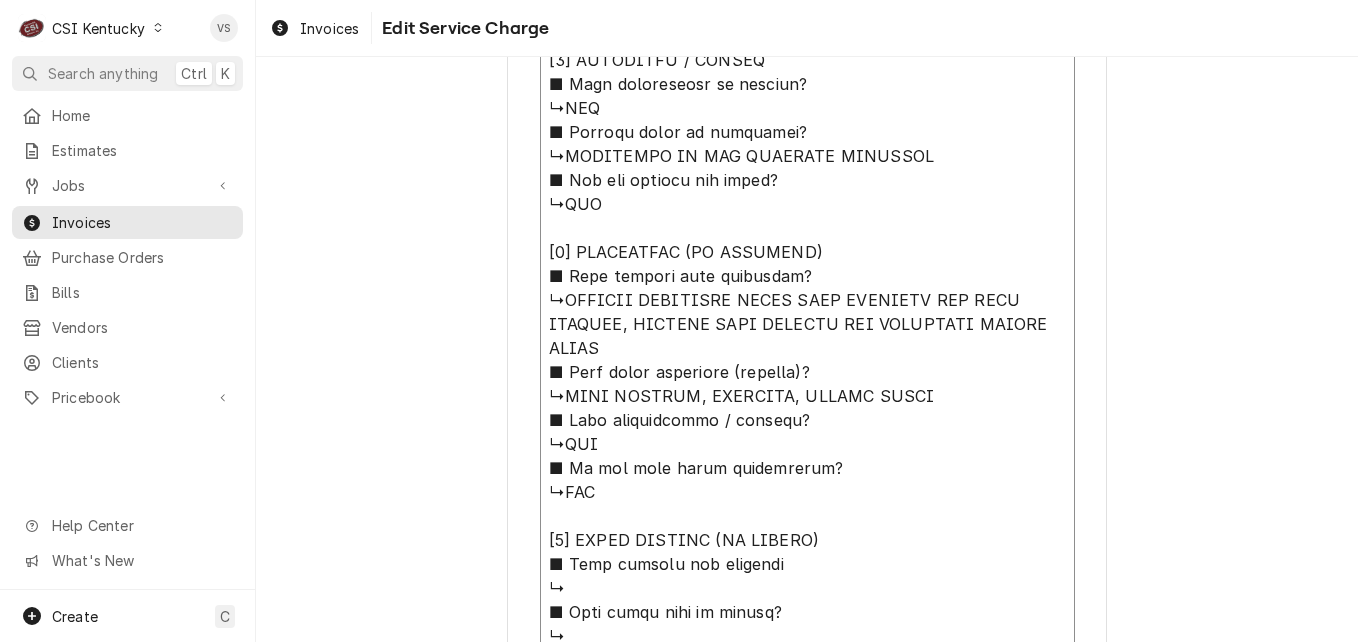 drag, startPoint x: 558, startPoint y: 303, endPoint x: 740, endPoint y: 344, distance: 186.56099 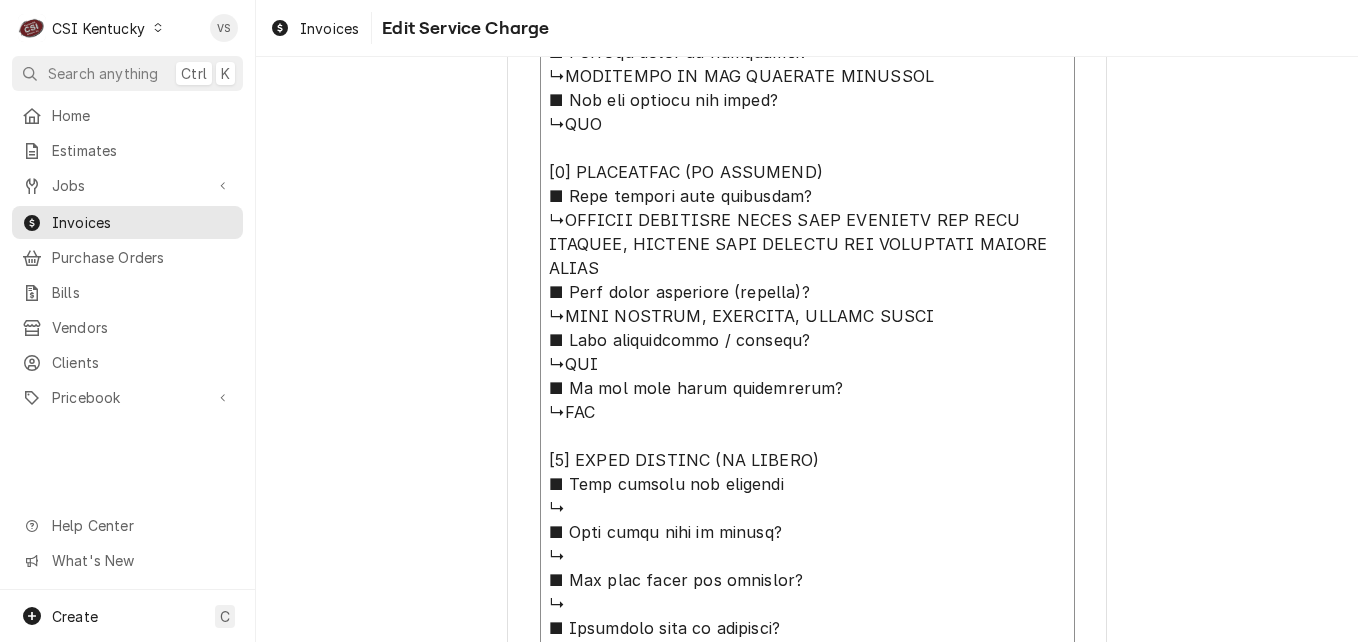 scroll, scrollTop: 2021, scrollLeft: 0, axis: vertical 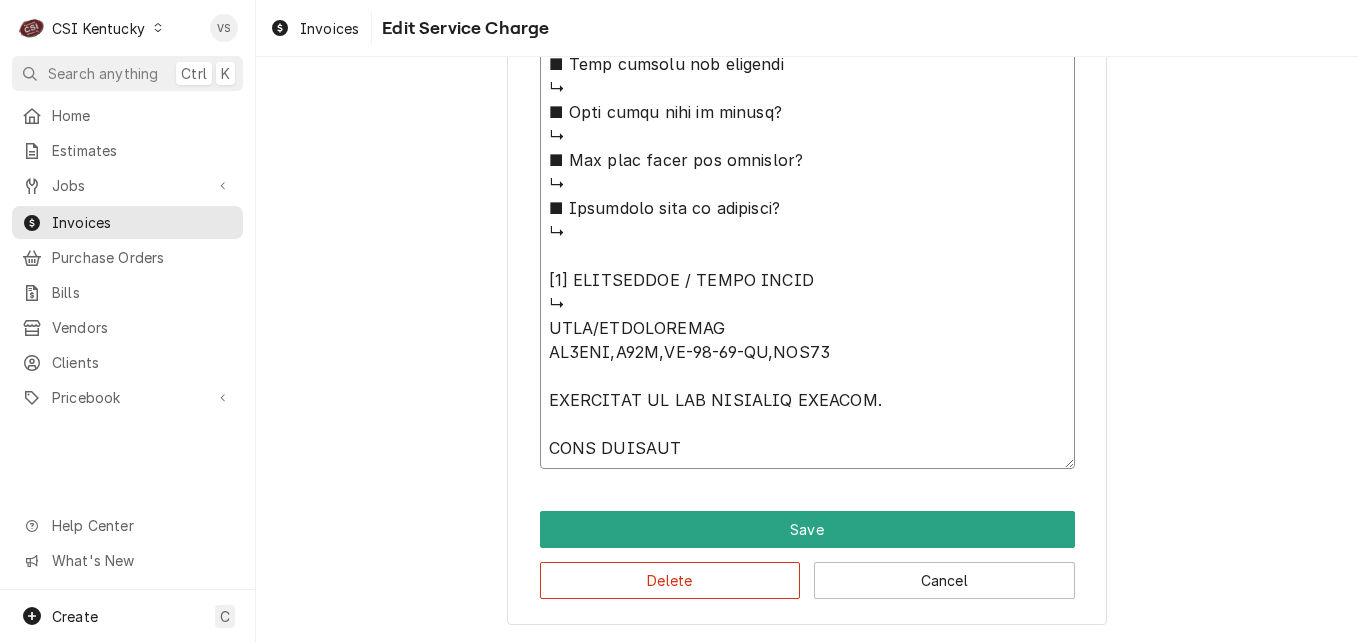 click on "Service Summary  ( optional )" at bounding box center (807, -296) 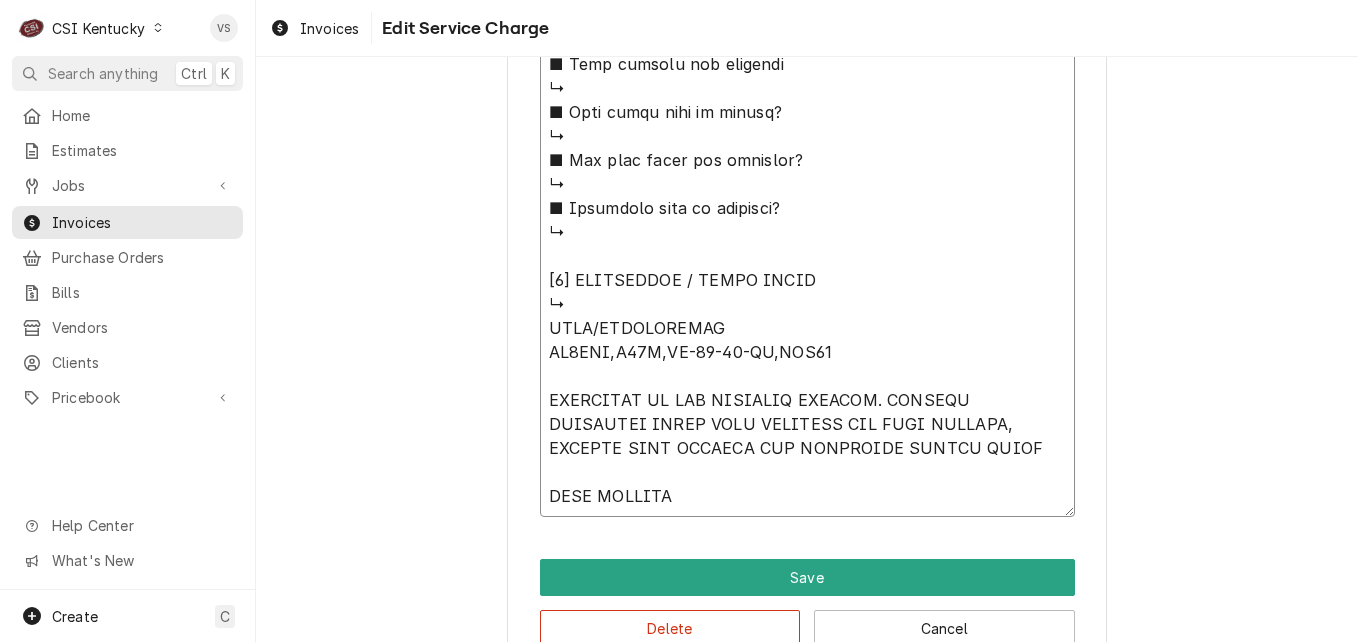 drag, startPoint x: 586, startPoint y: 327, endPoint x: 792, endPoint y: 327, distance: 206 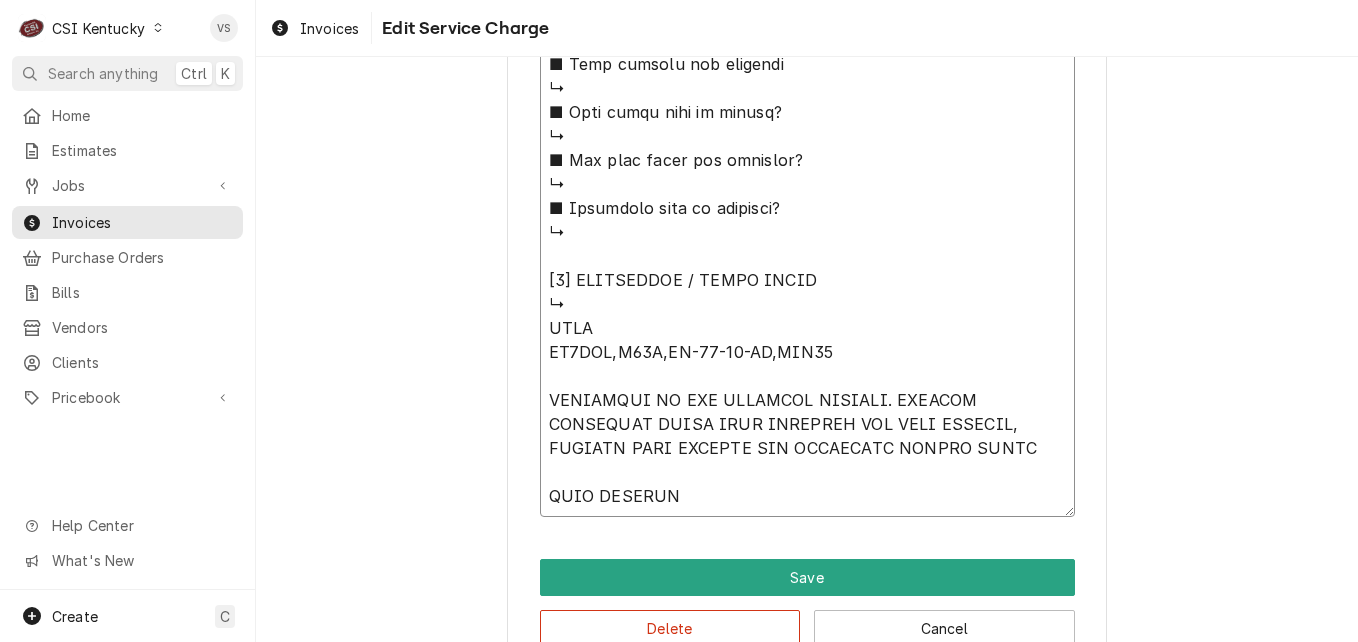 type on "x" 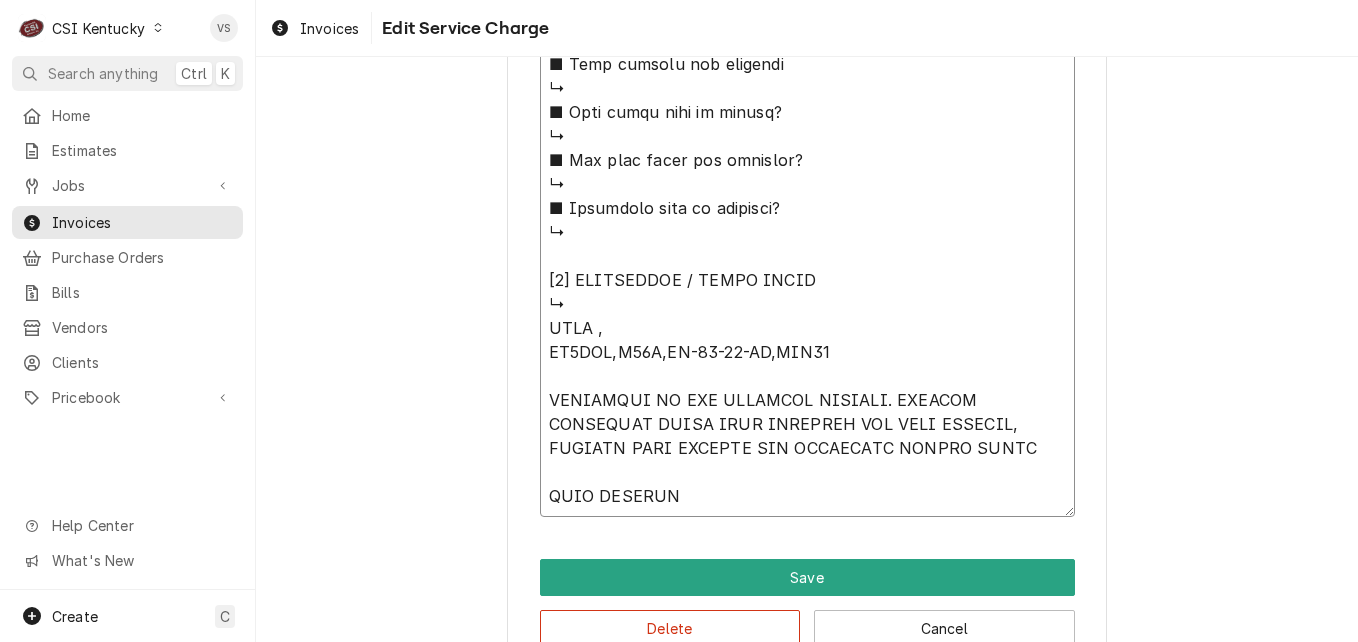 type on "x" 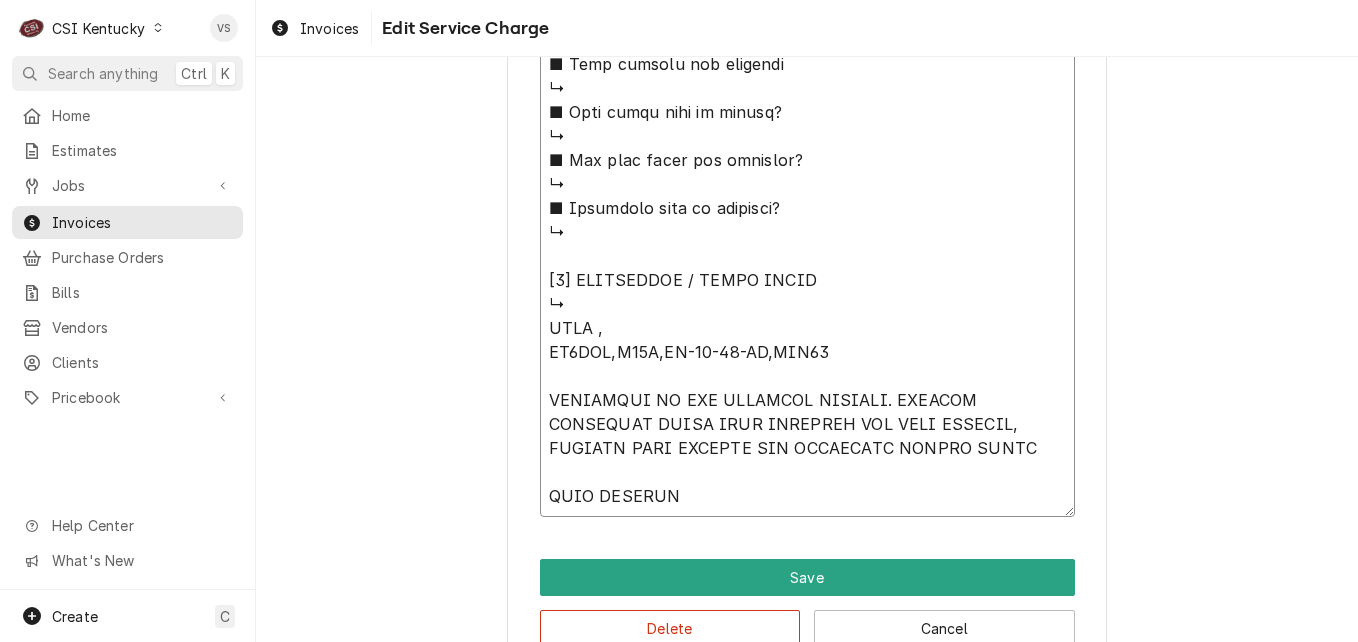 type on "x" 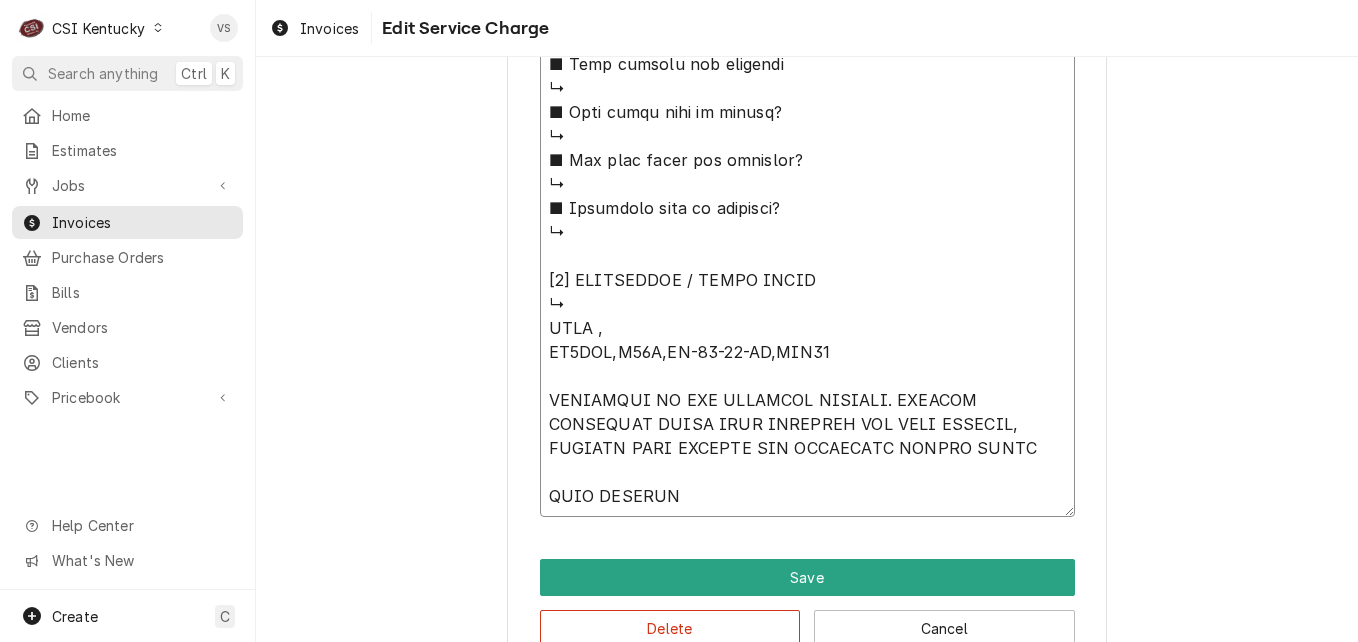 type on "x" 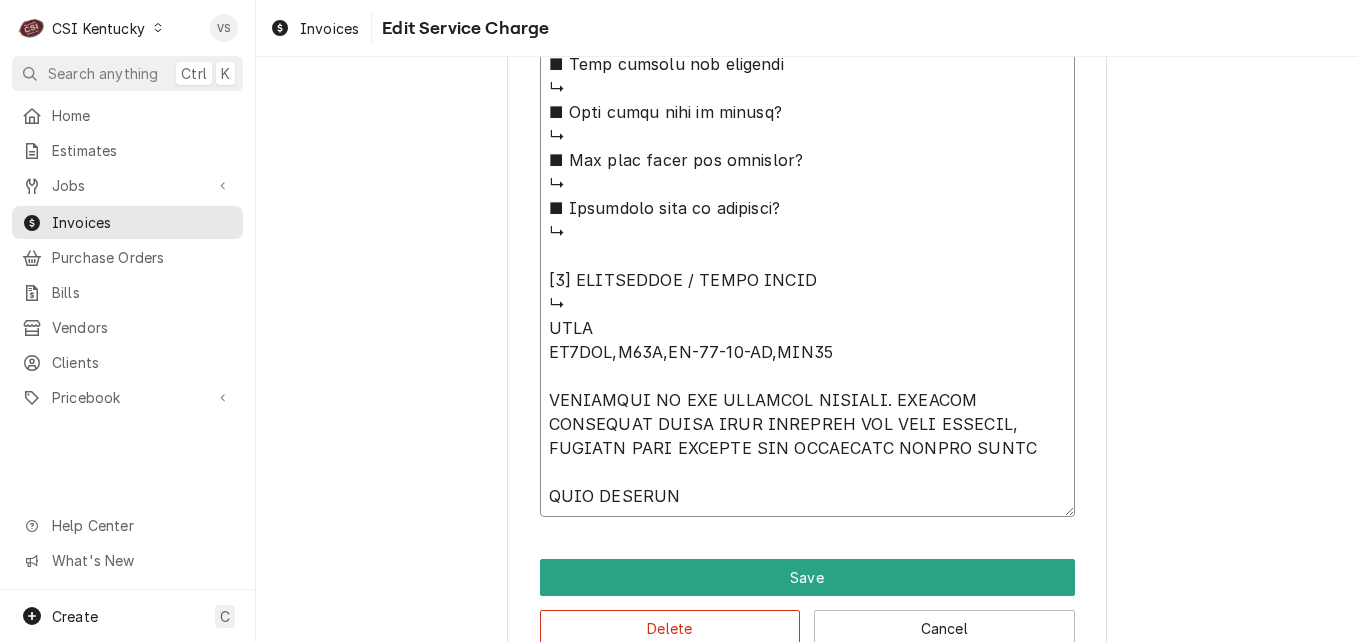 type on "x" 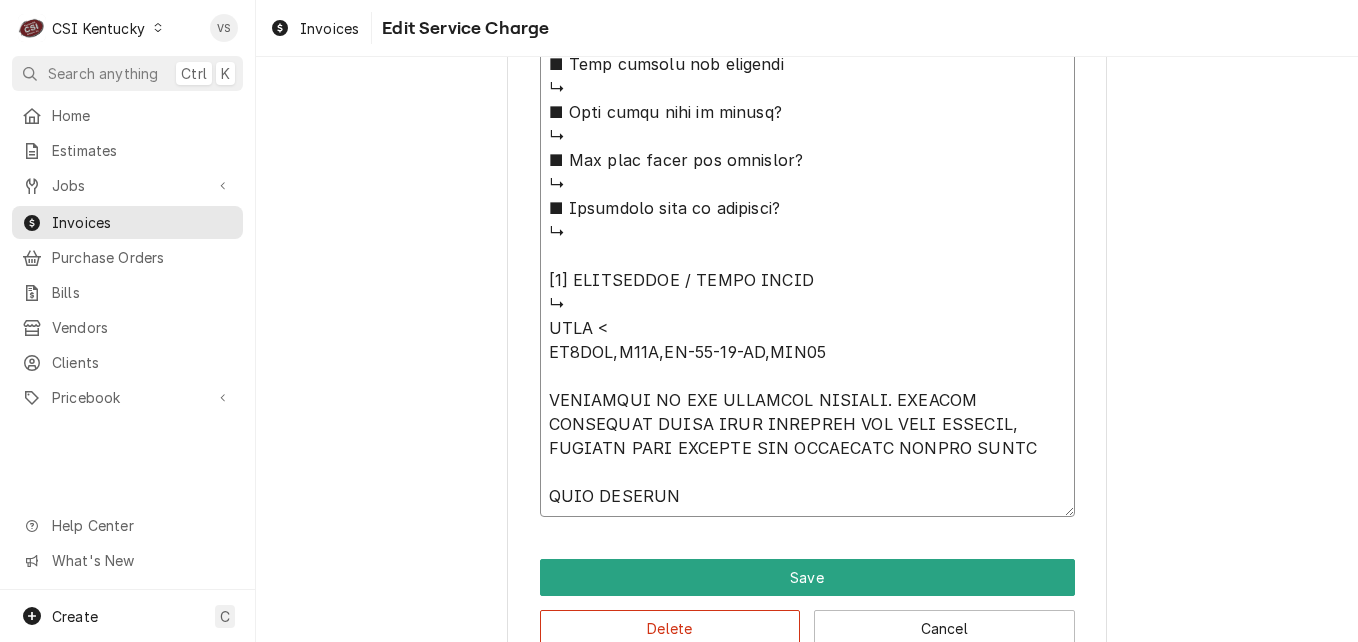 type on "x" 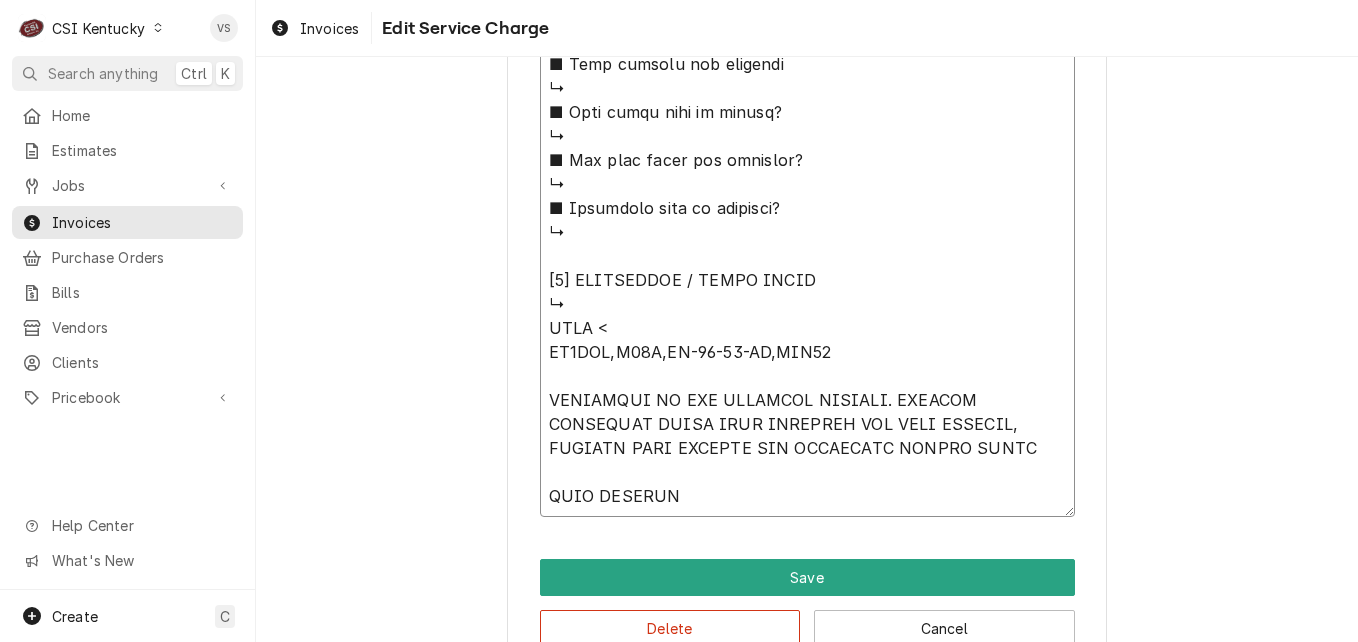 type on "x" 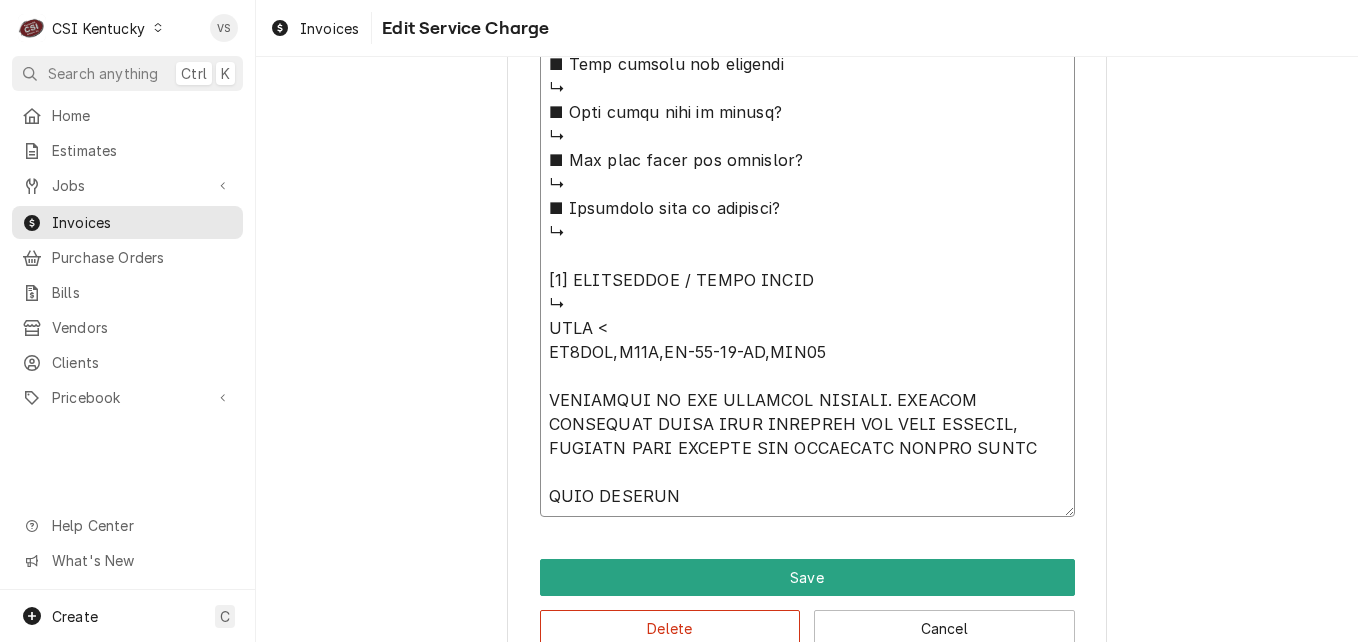 type on "x" 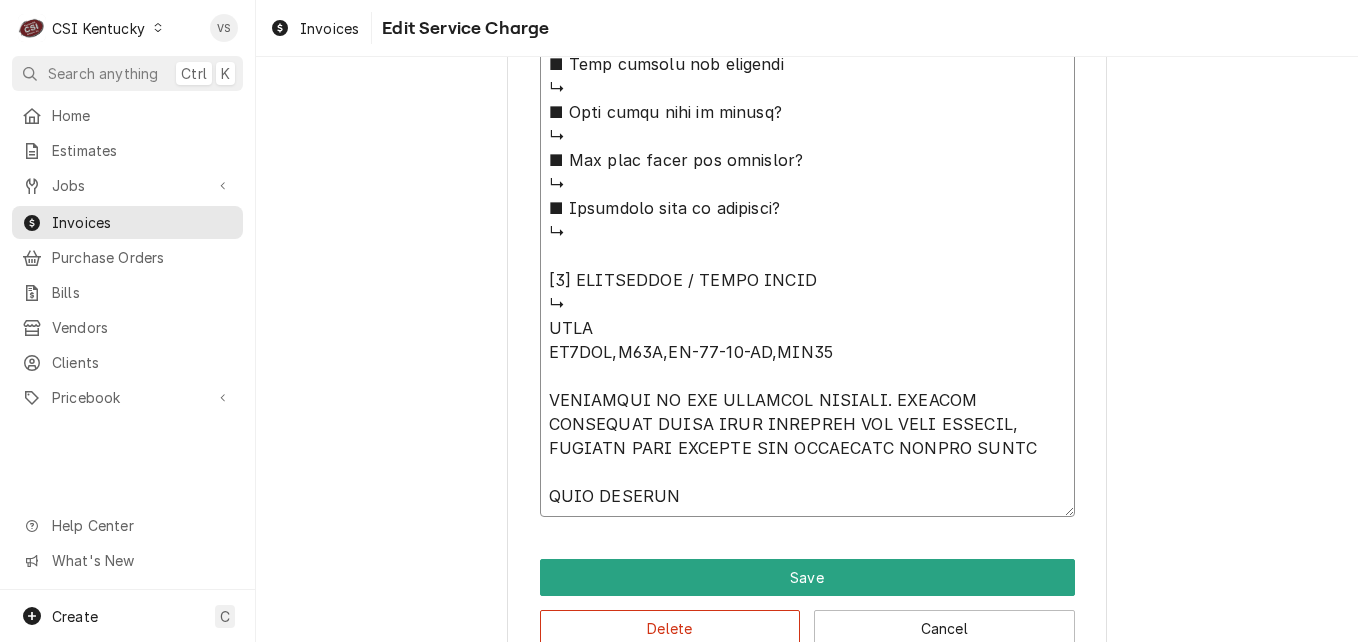 type on "x" 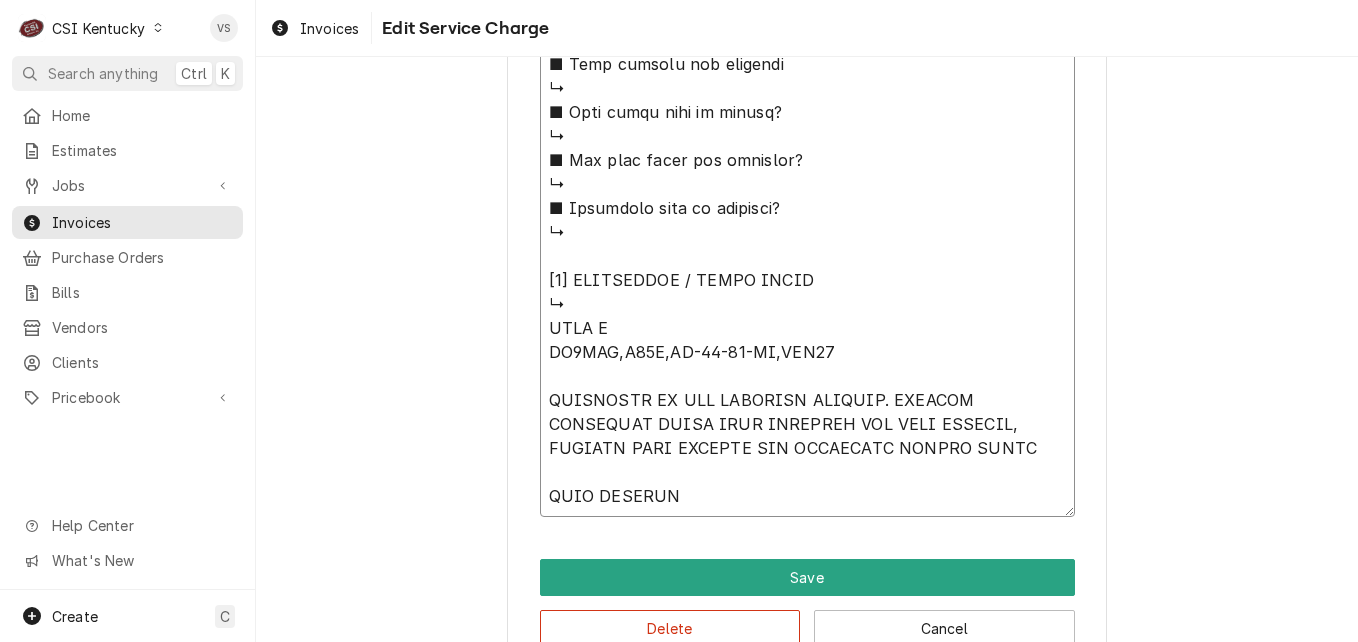 type on "x" 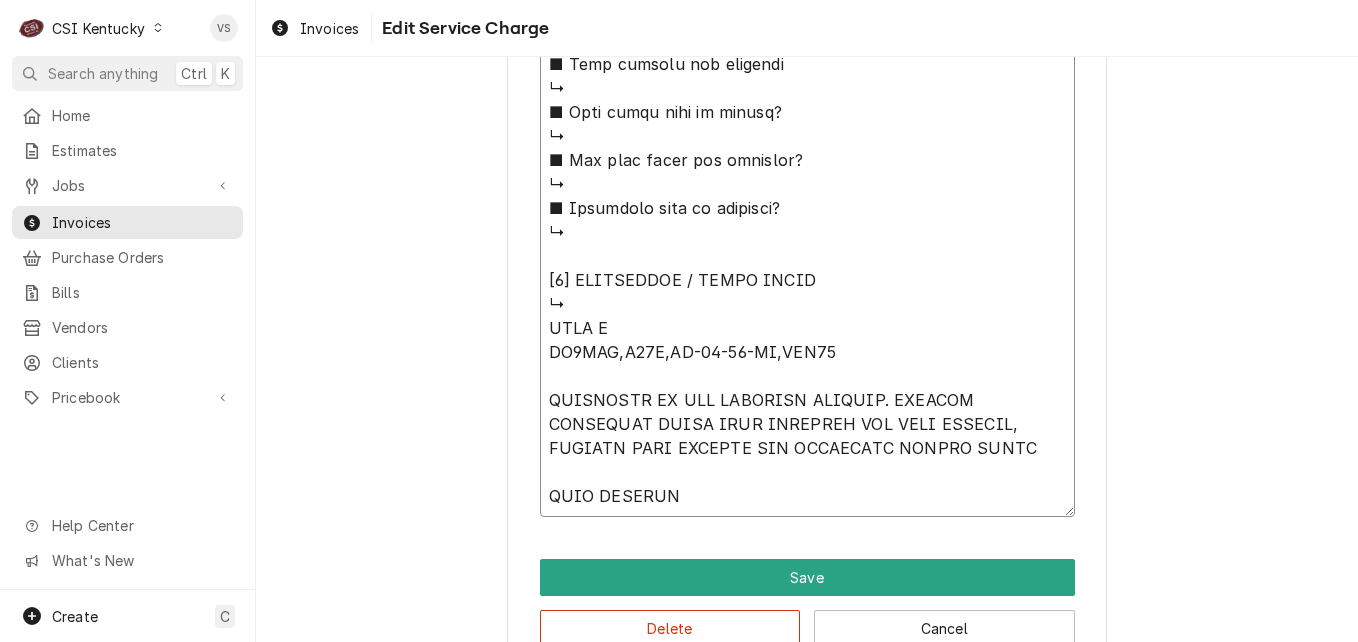 type on "x" 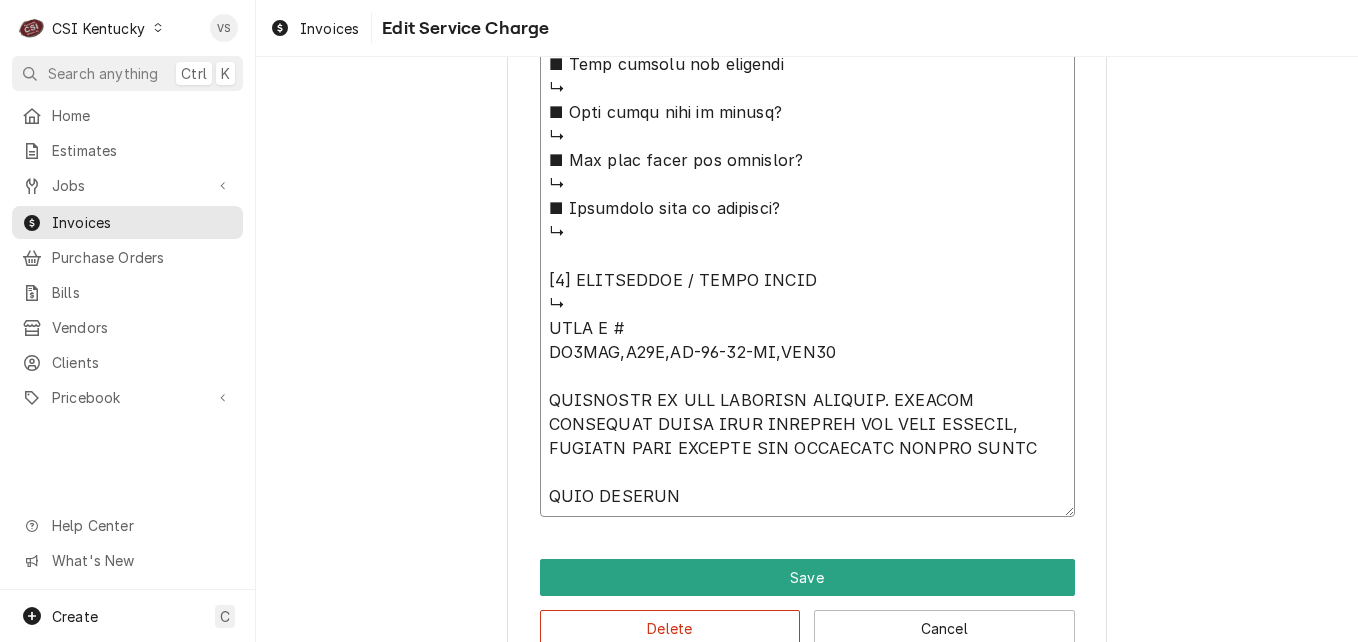 type on "x" 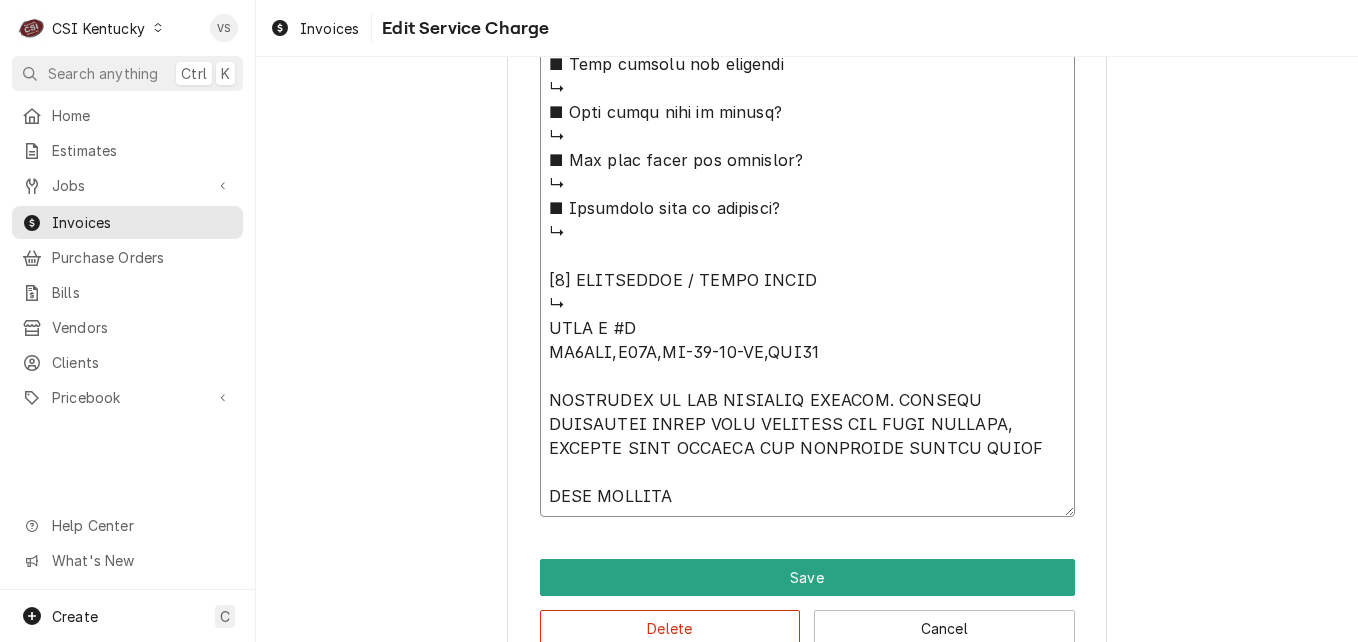 type on "x" 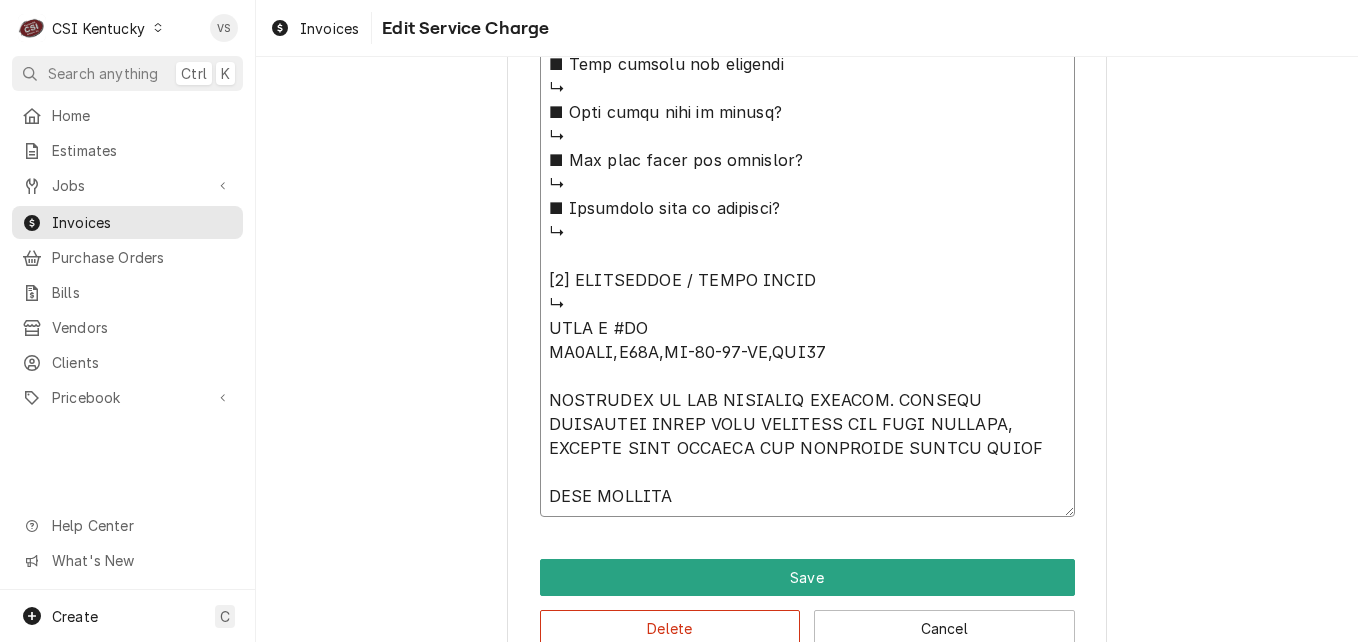 type on "x" 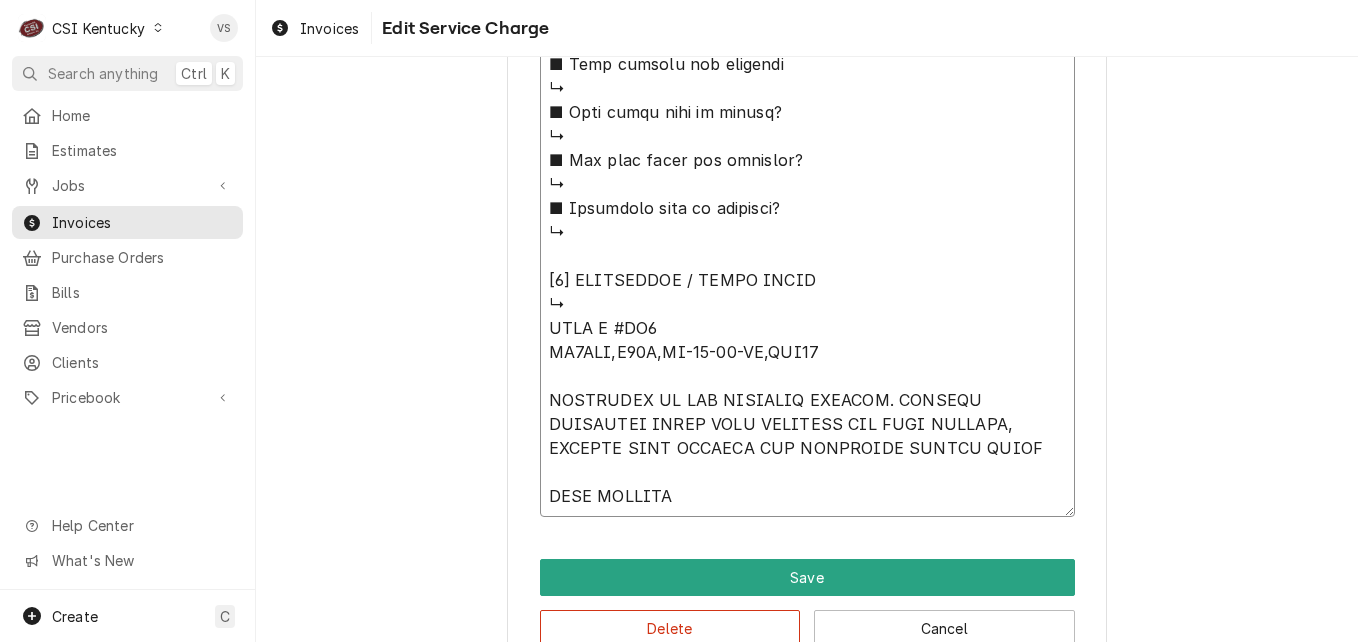 type on "x" 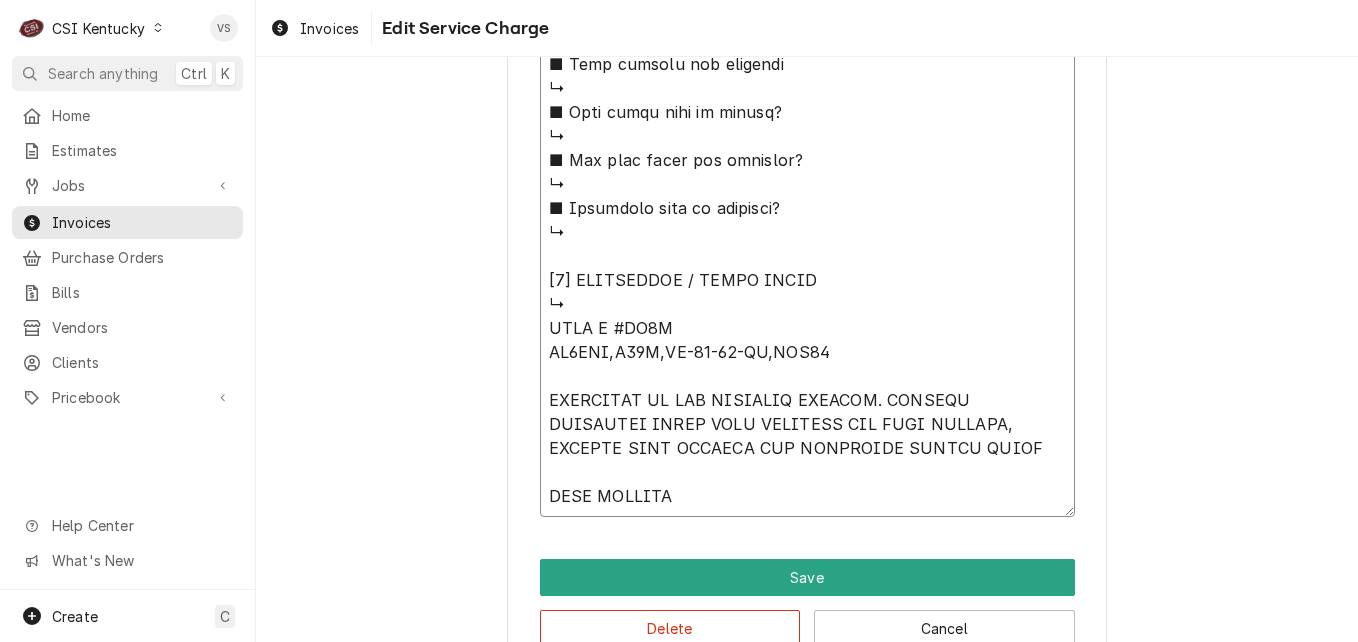 type on "x" 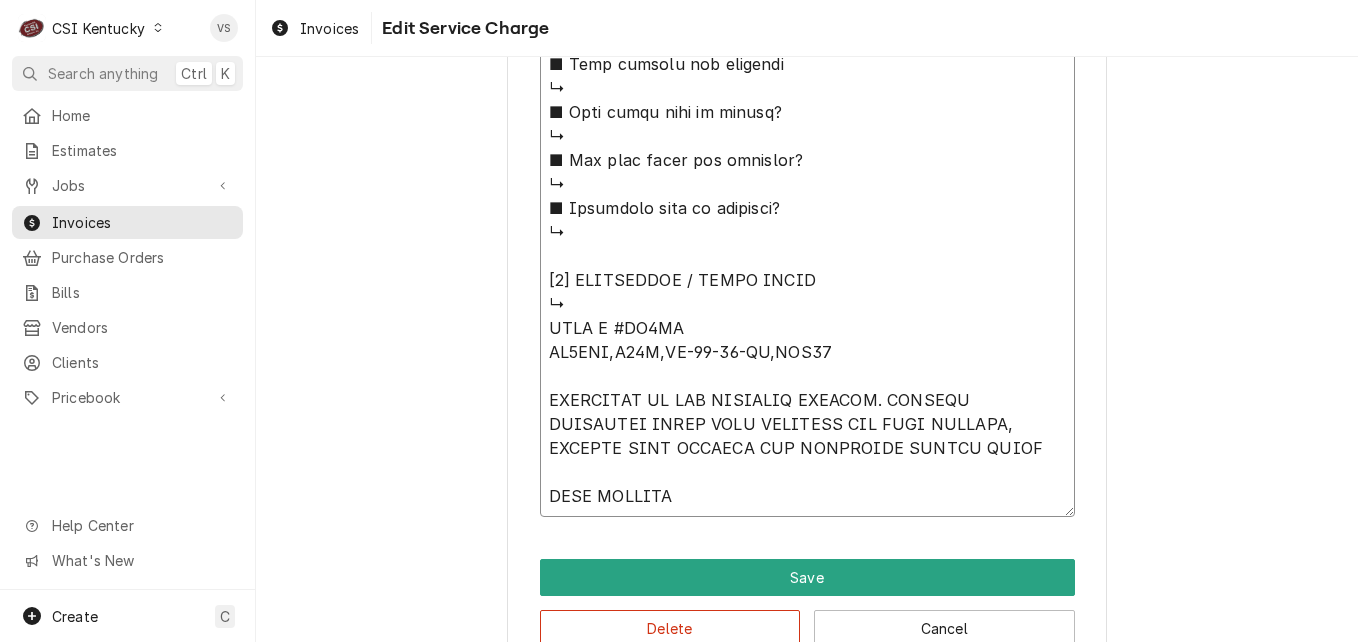 type on "x" 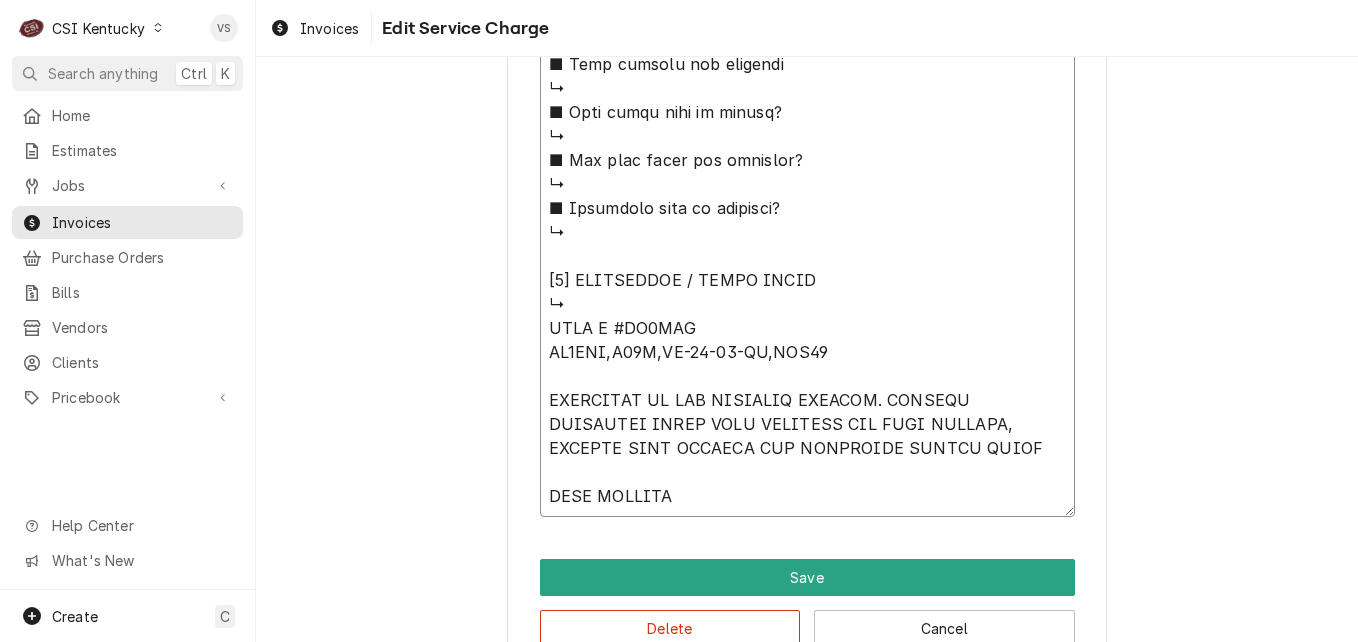 type on "x" 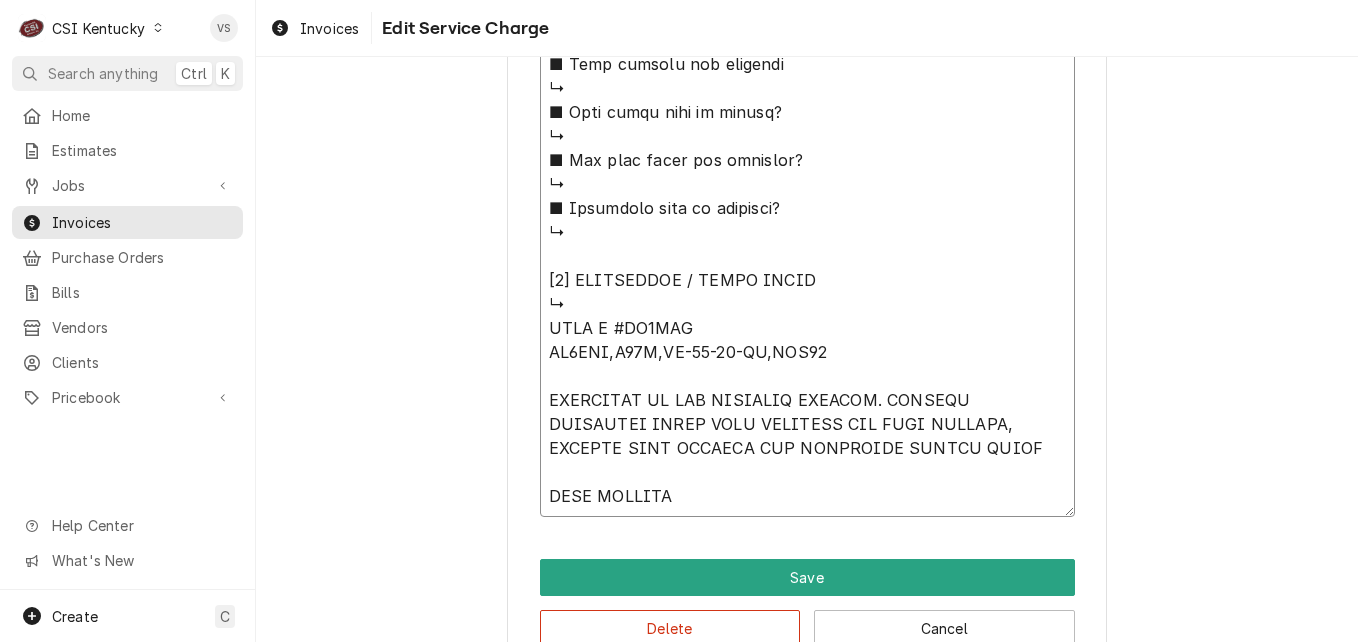 type on "x" 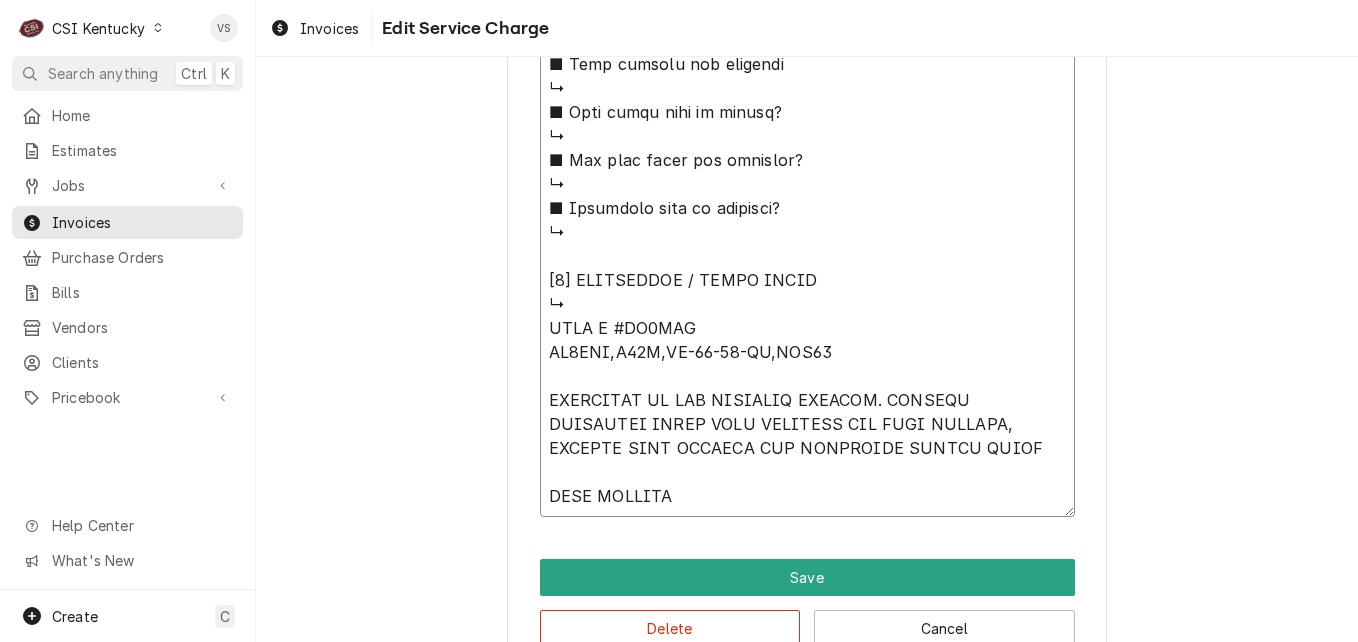 type on "x" 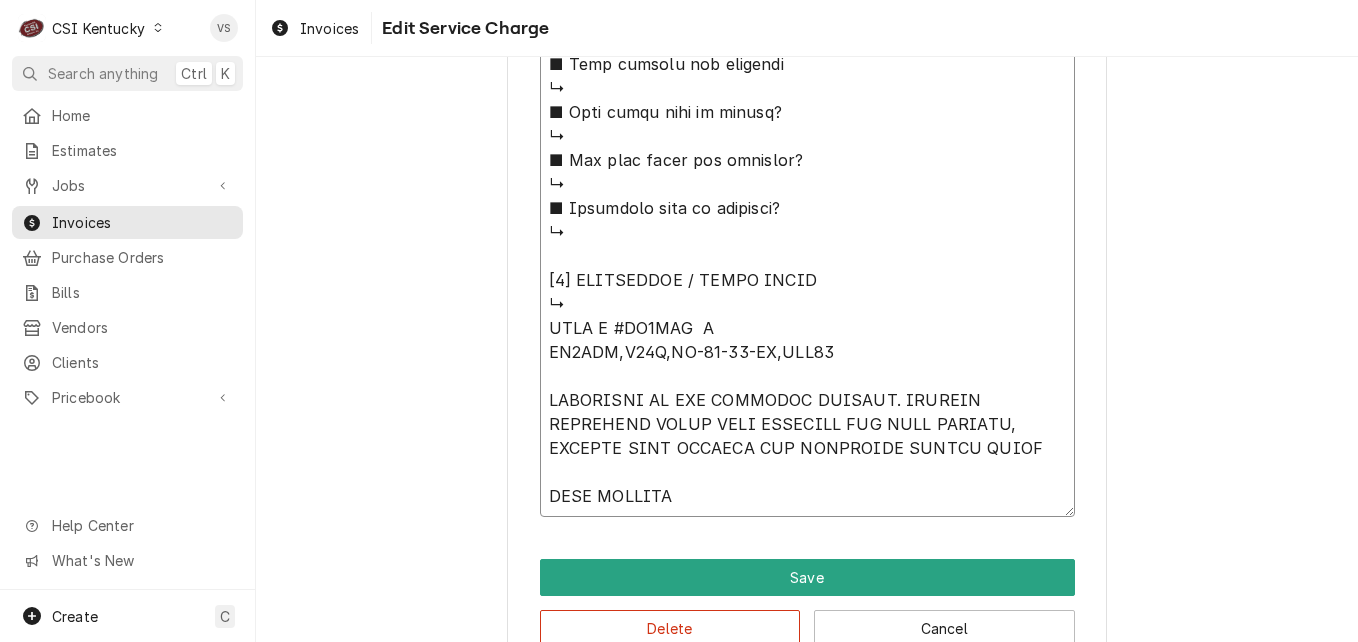 type on "x" 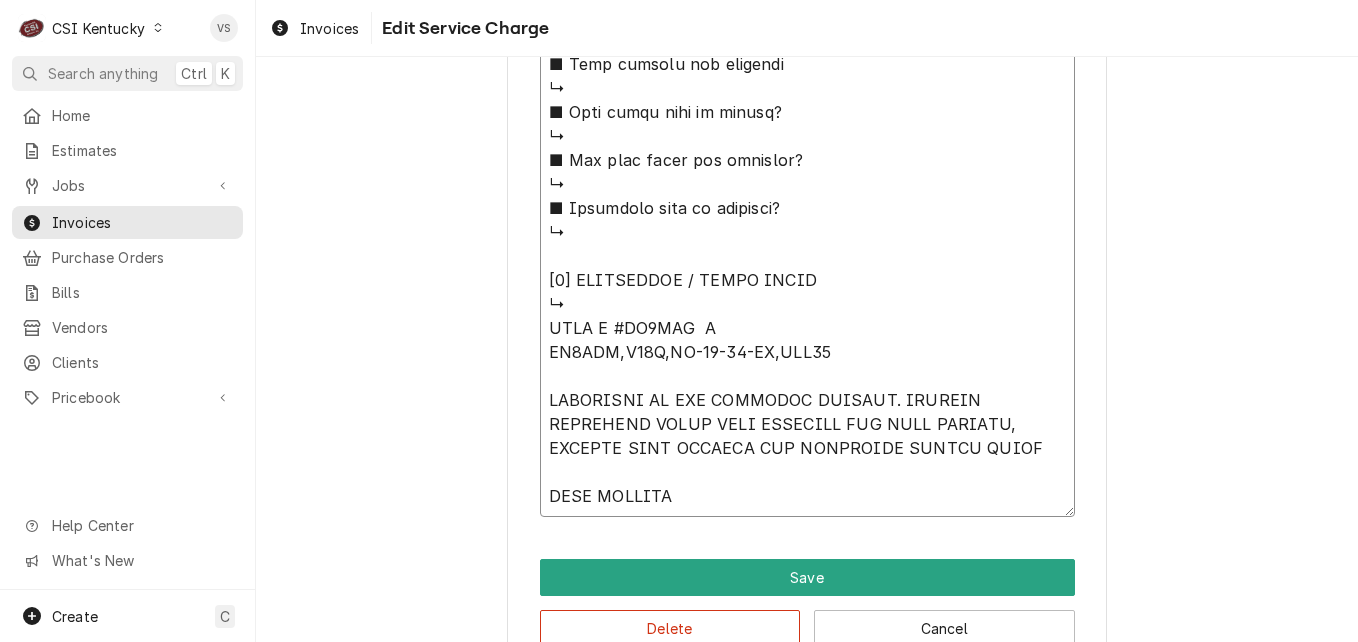 type on "x" 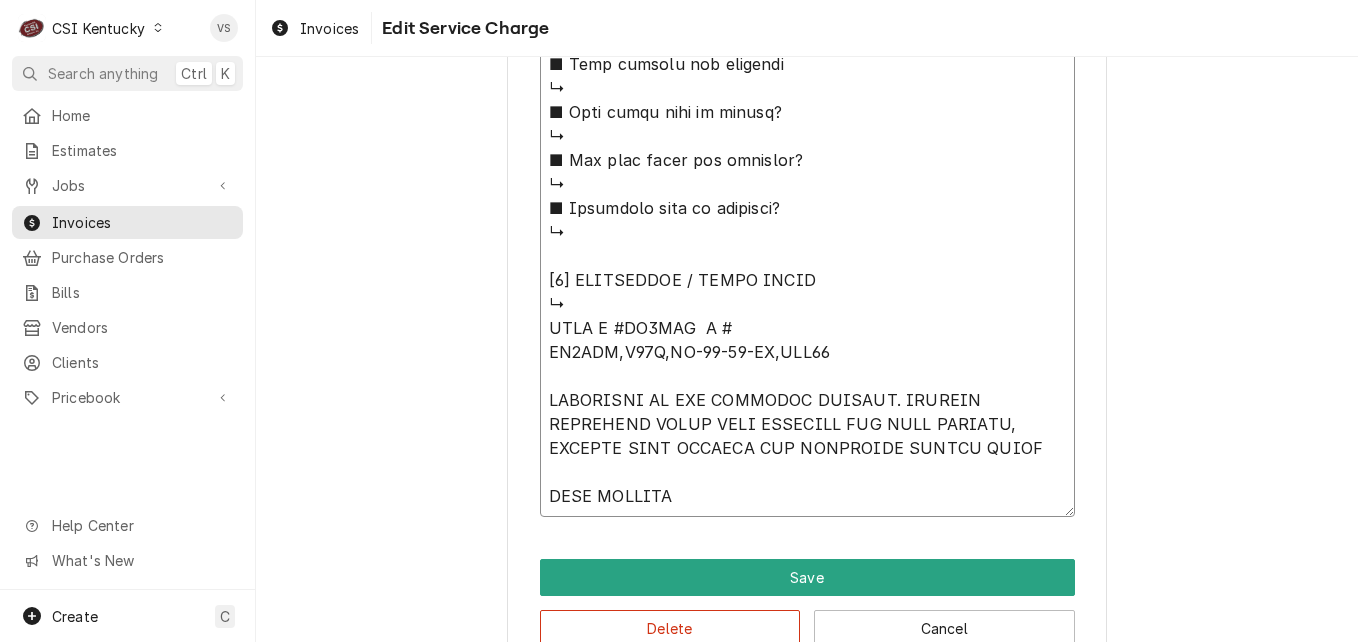 type on "x" 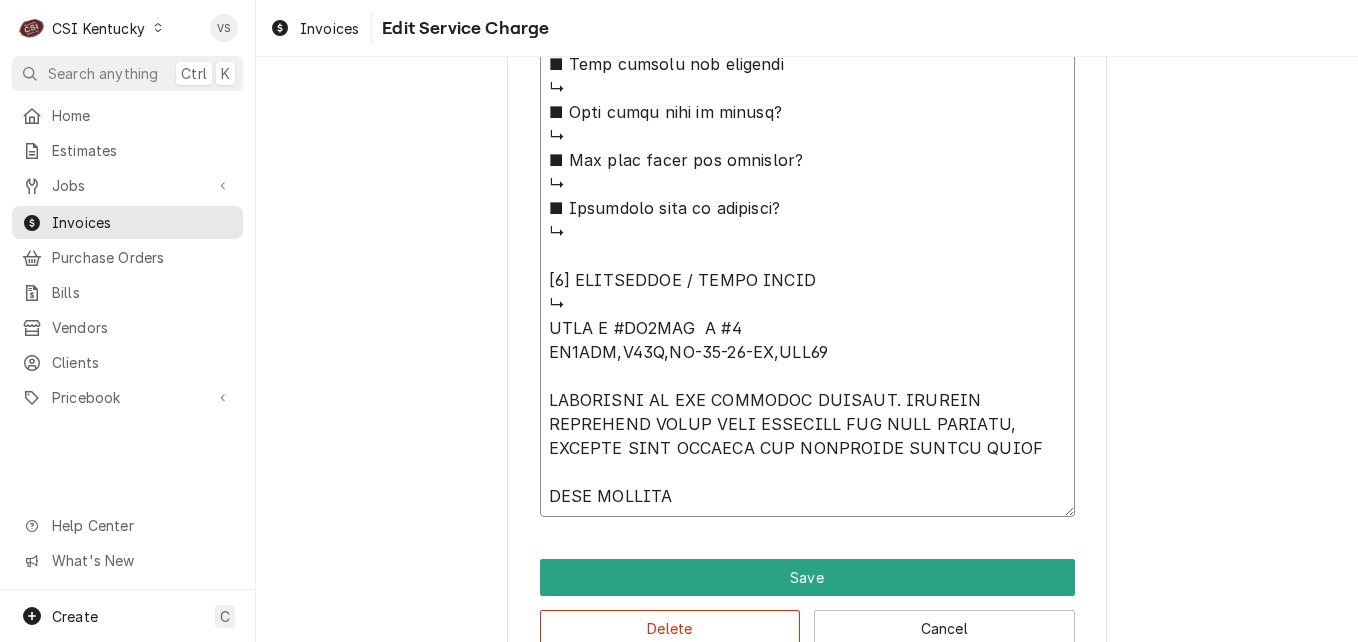 type on "x" 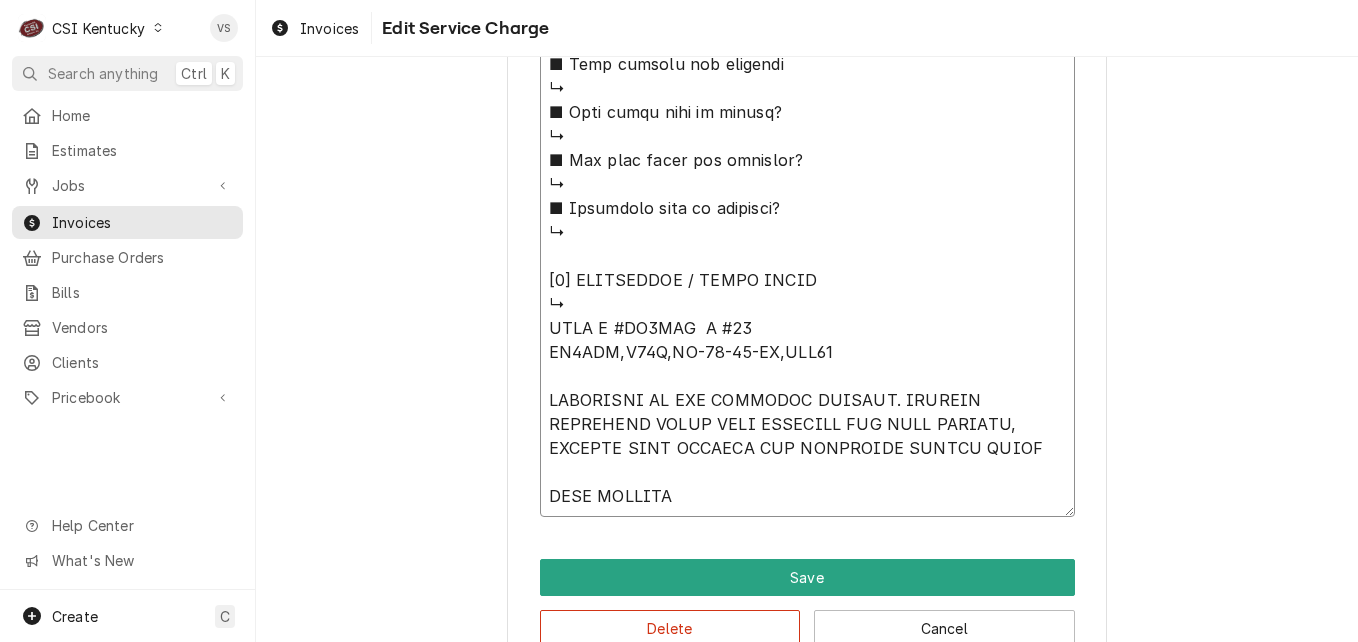 type on "x" 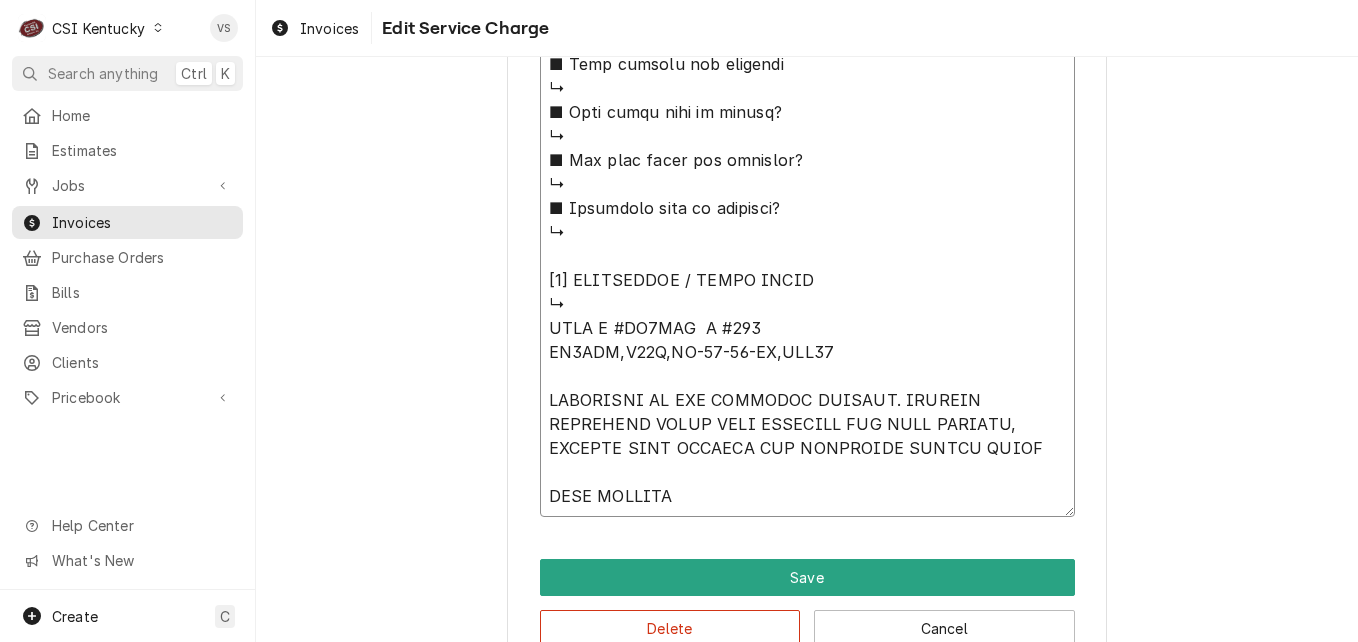 type on "x" 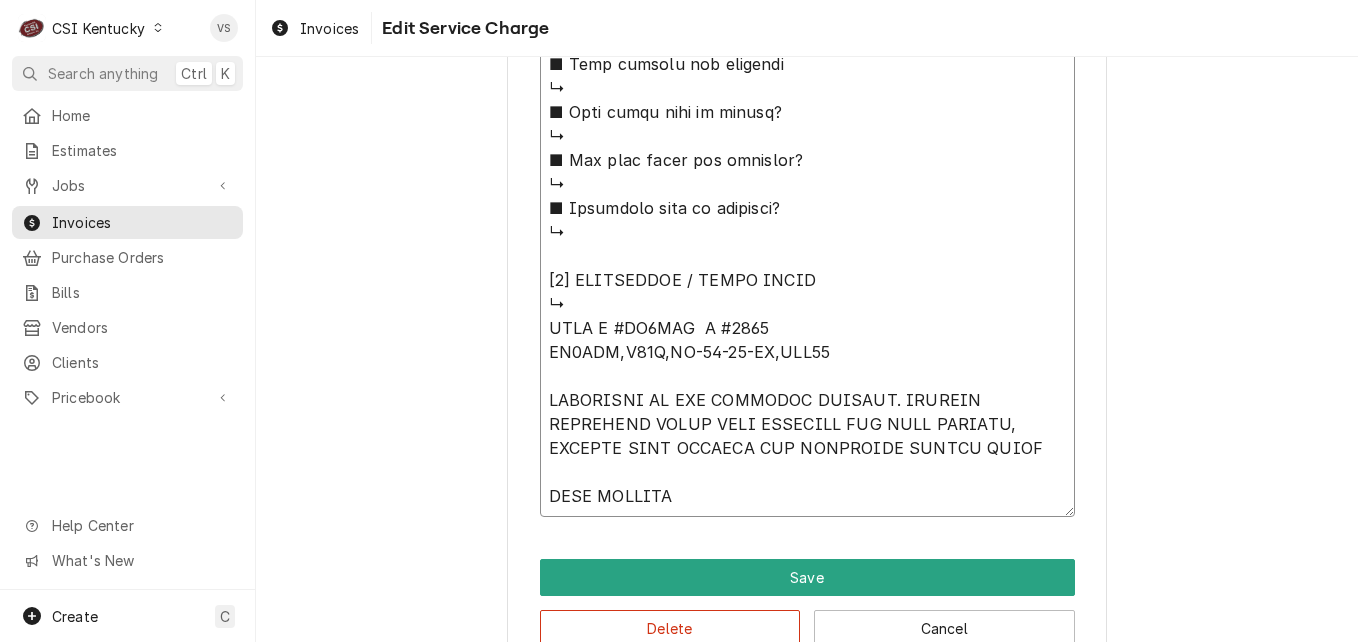 type on "x" 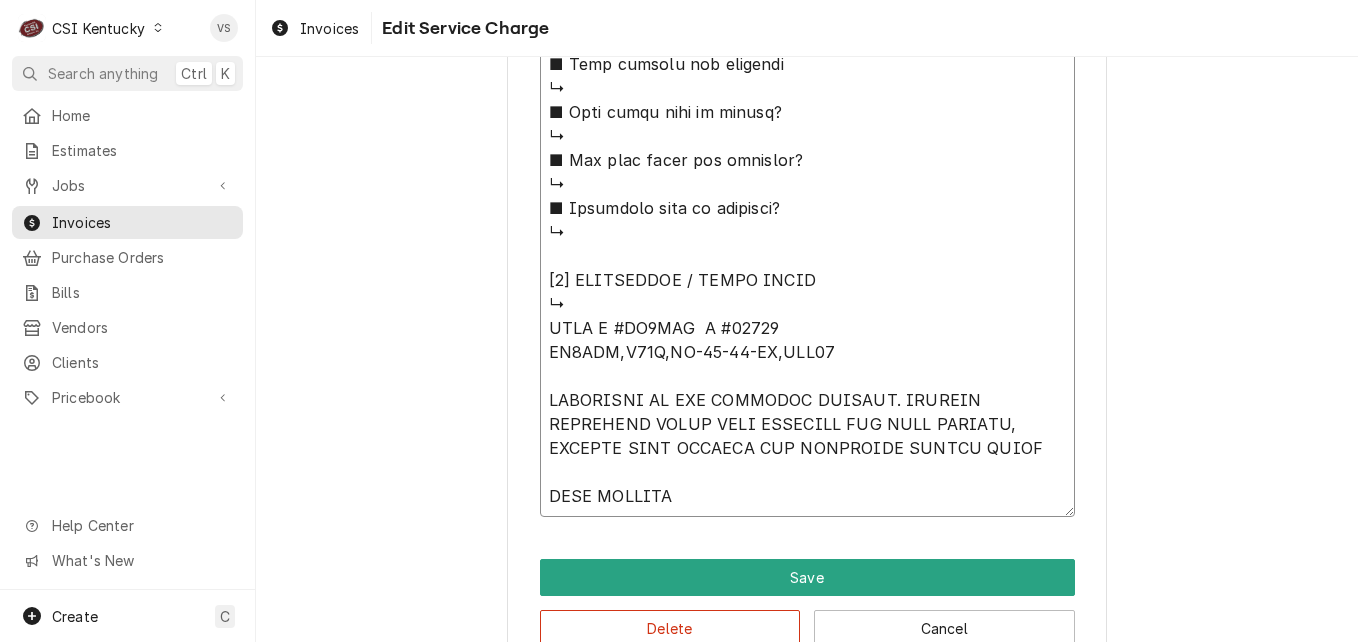type on "x" 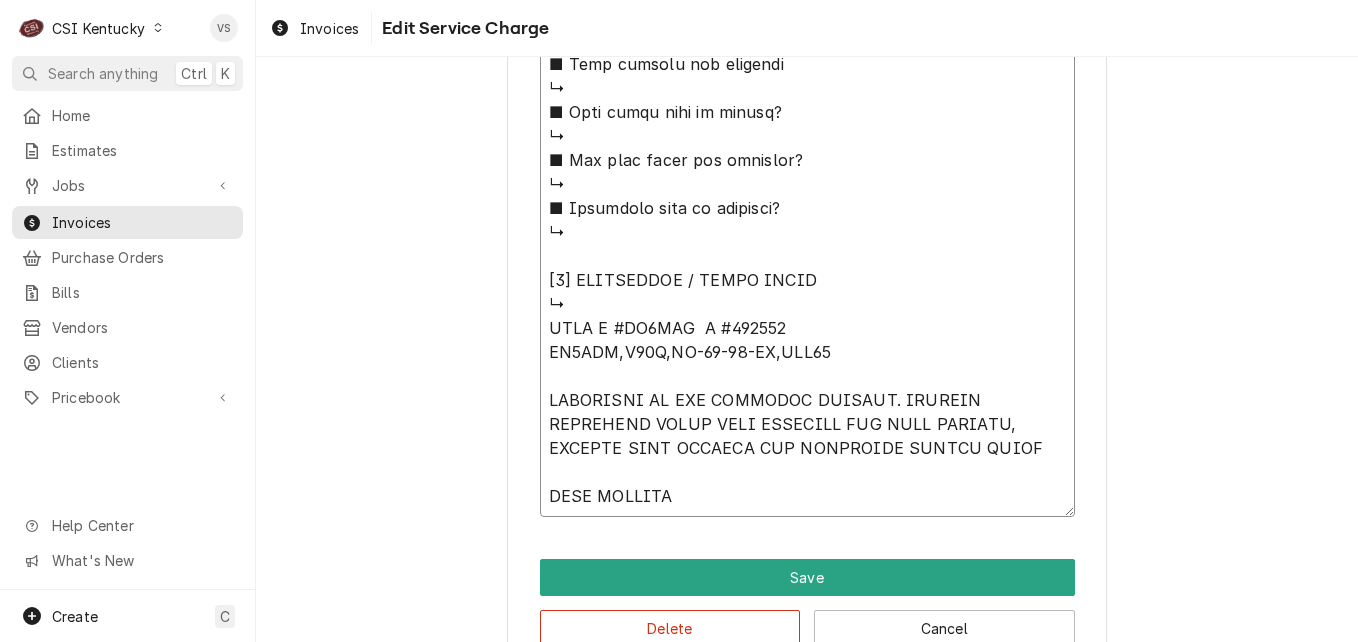 type on "x" 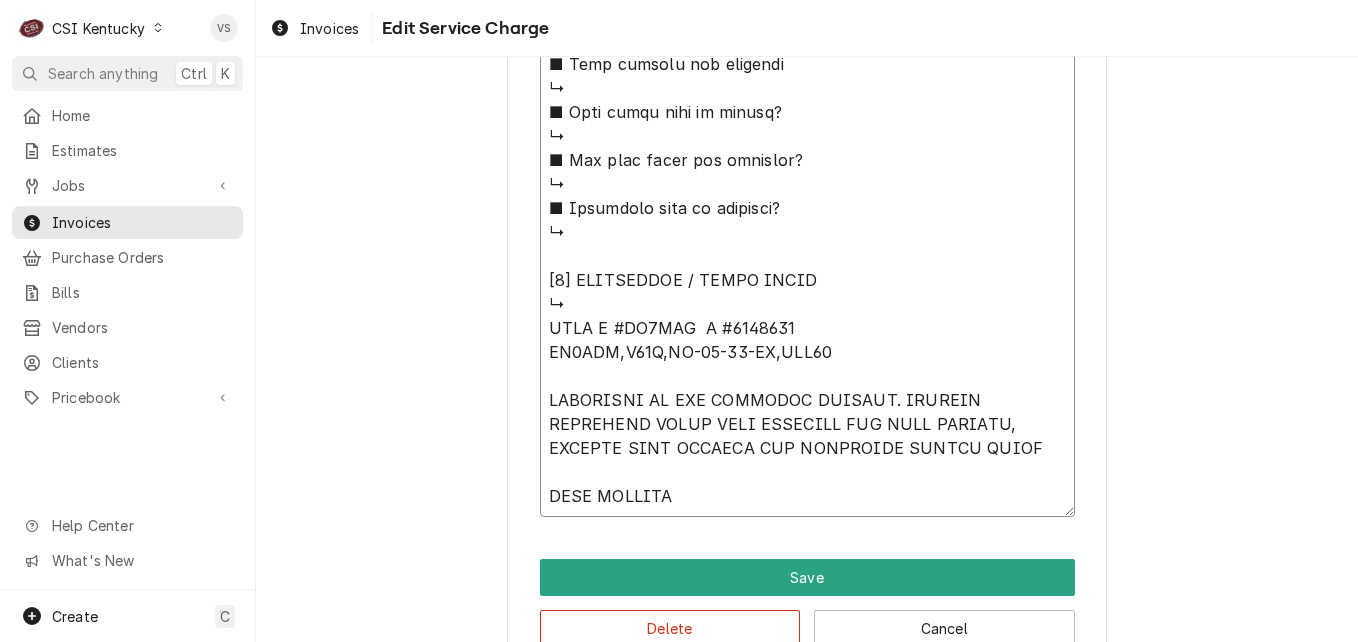 type on "x" 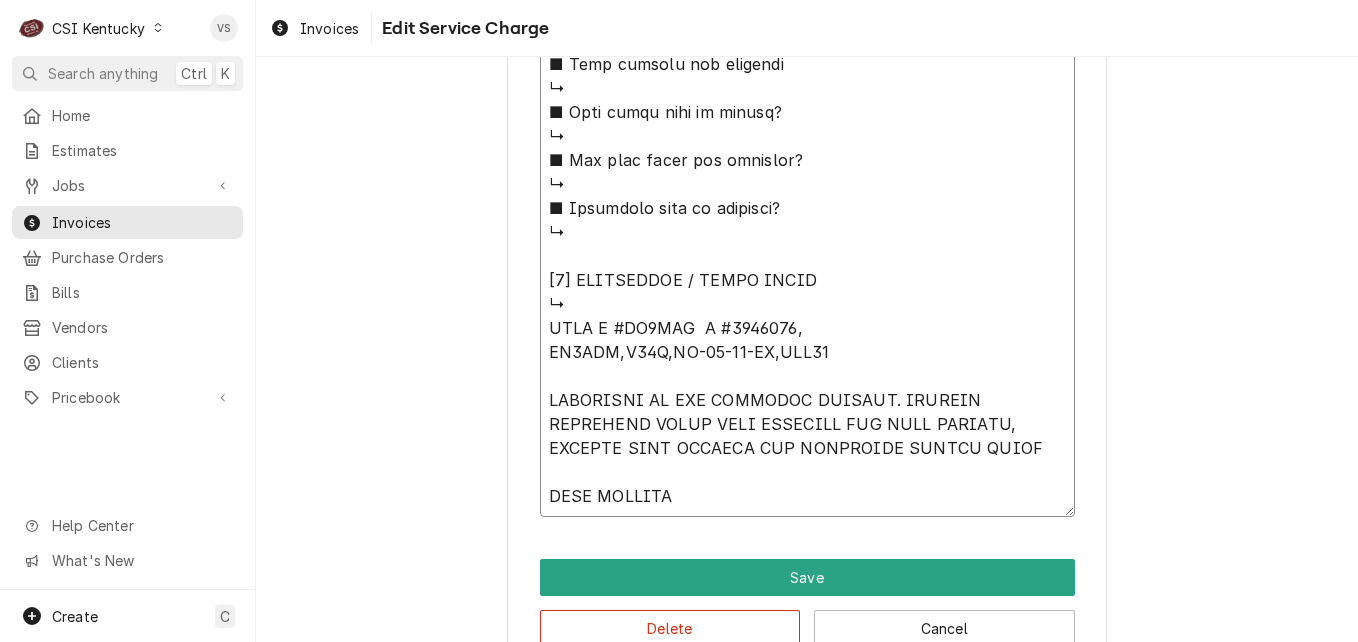 type on "x" 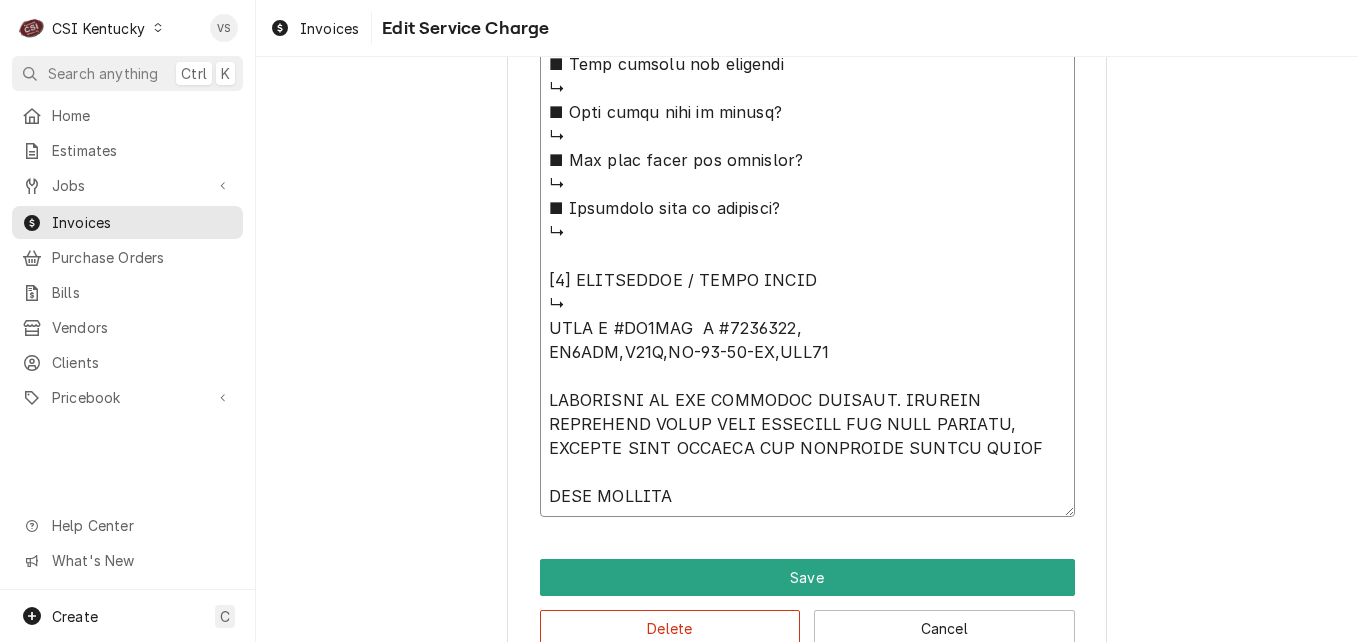 type on "x" 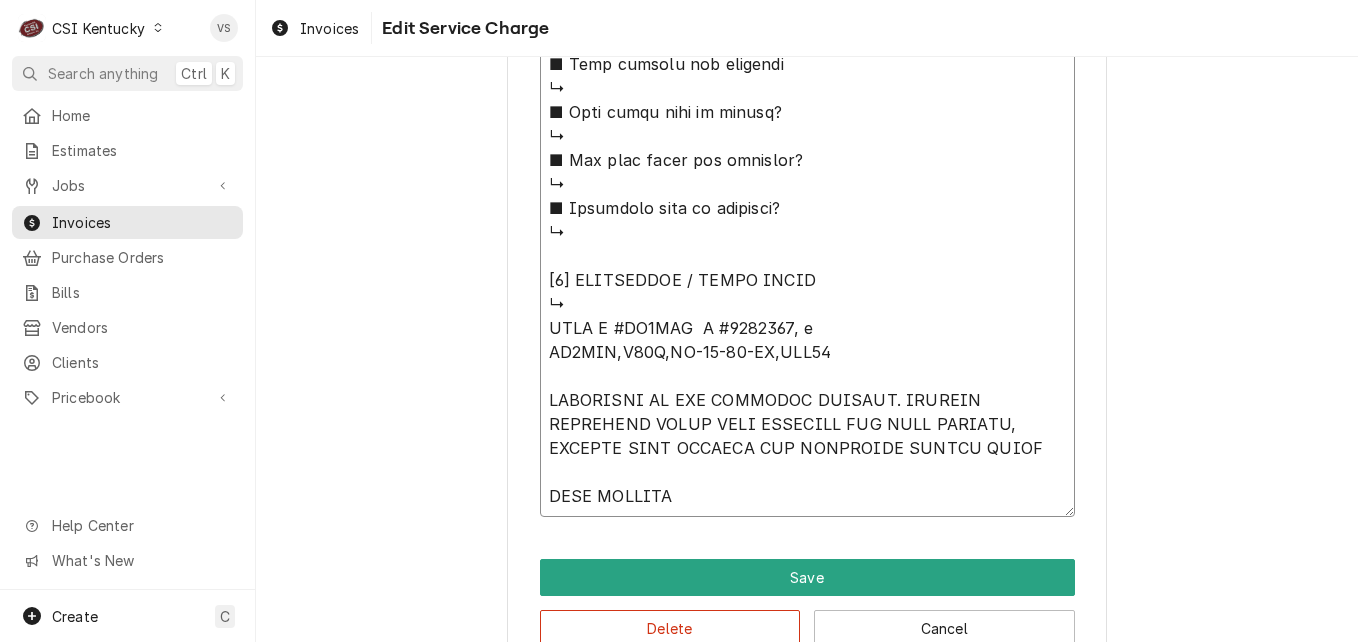 type on "x" 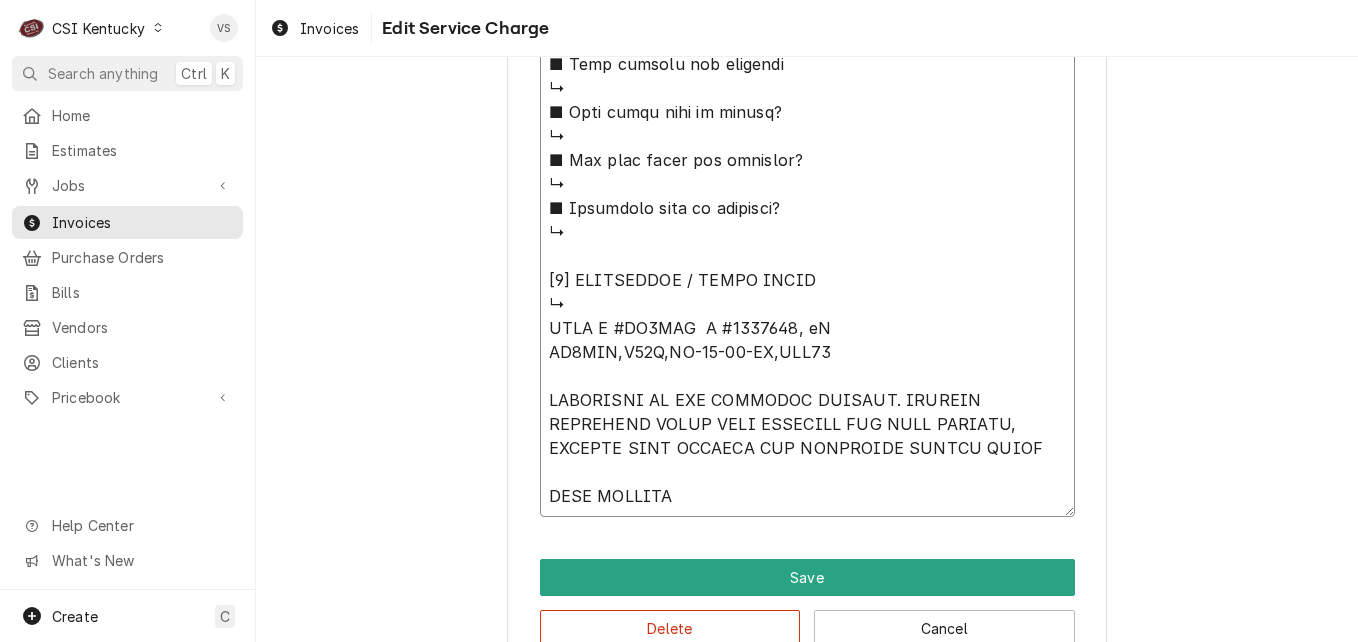 type on "x" 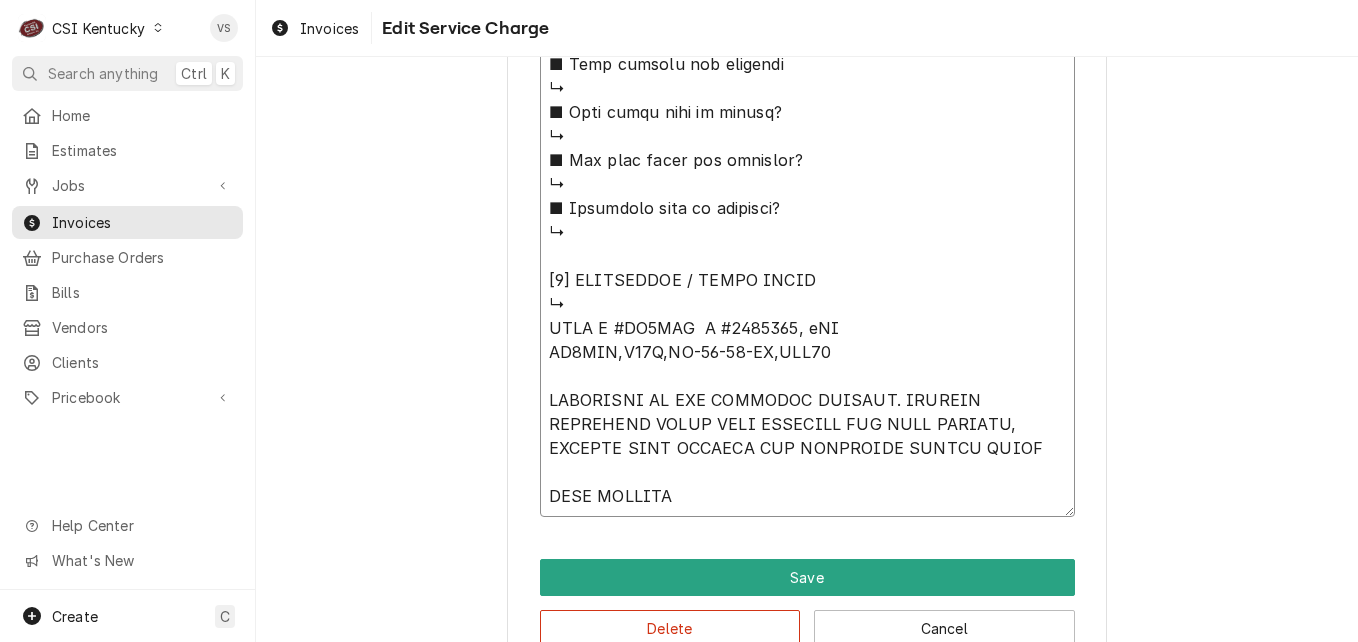 type on "x" 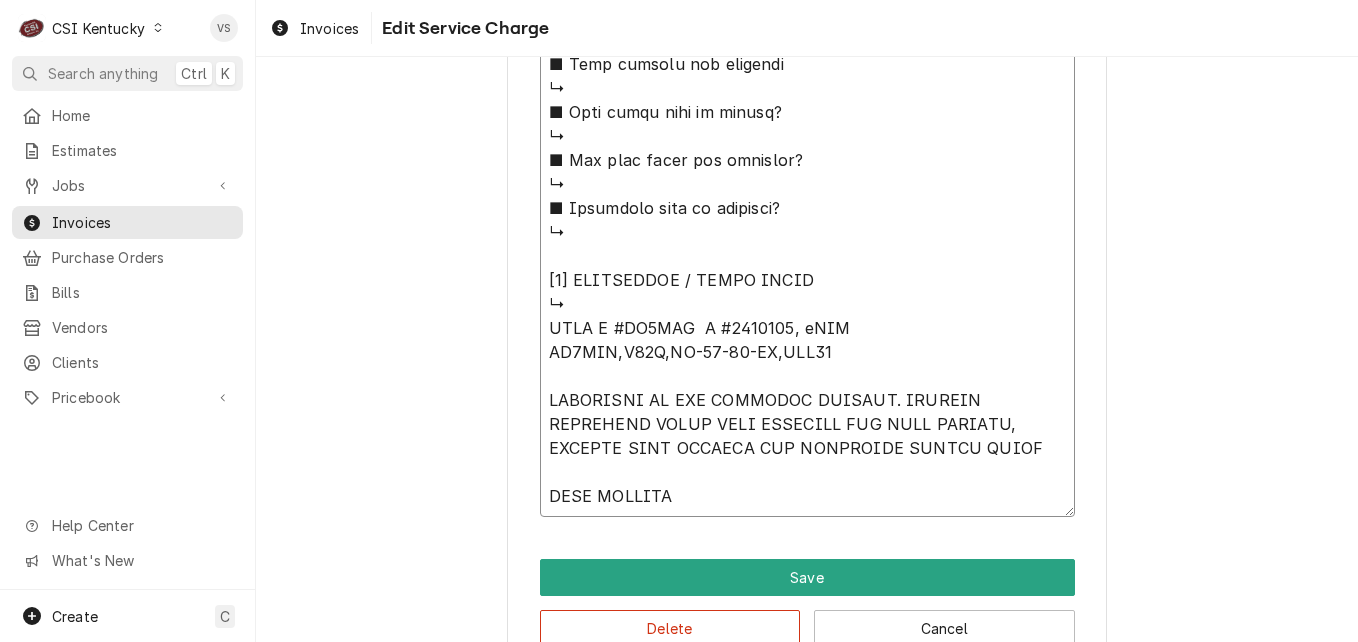 type on "x" 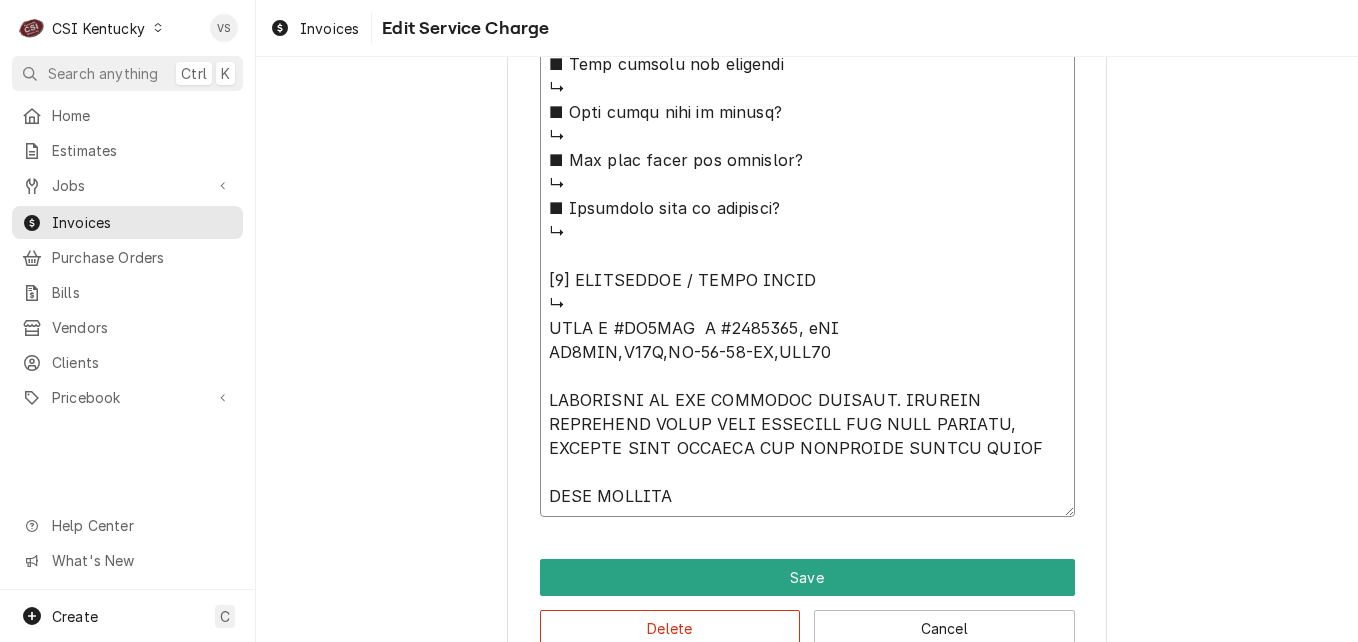 type on "x" 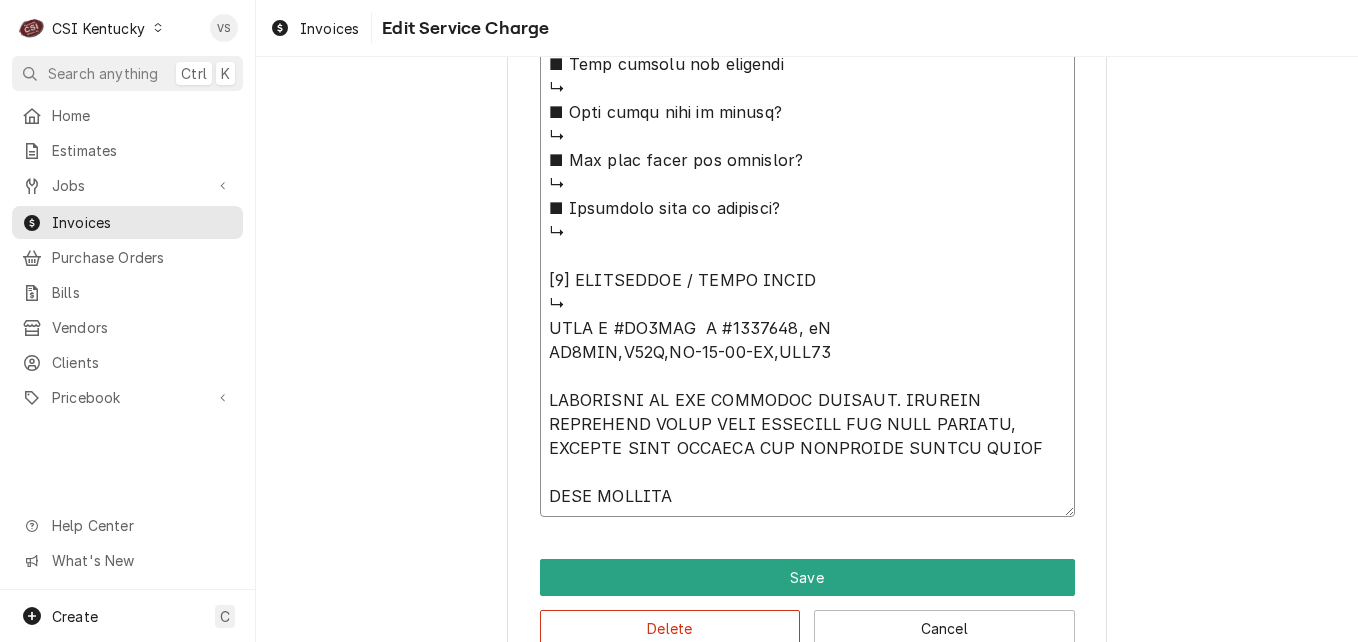 type on "x" 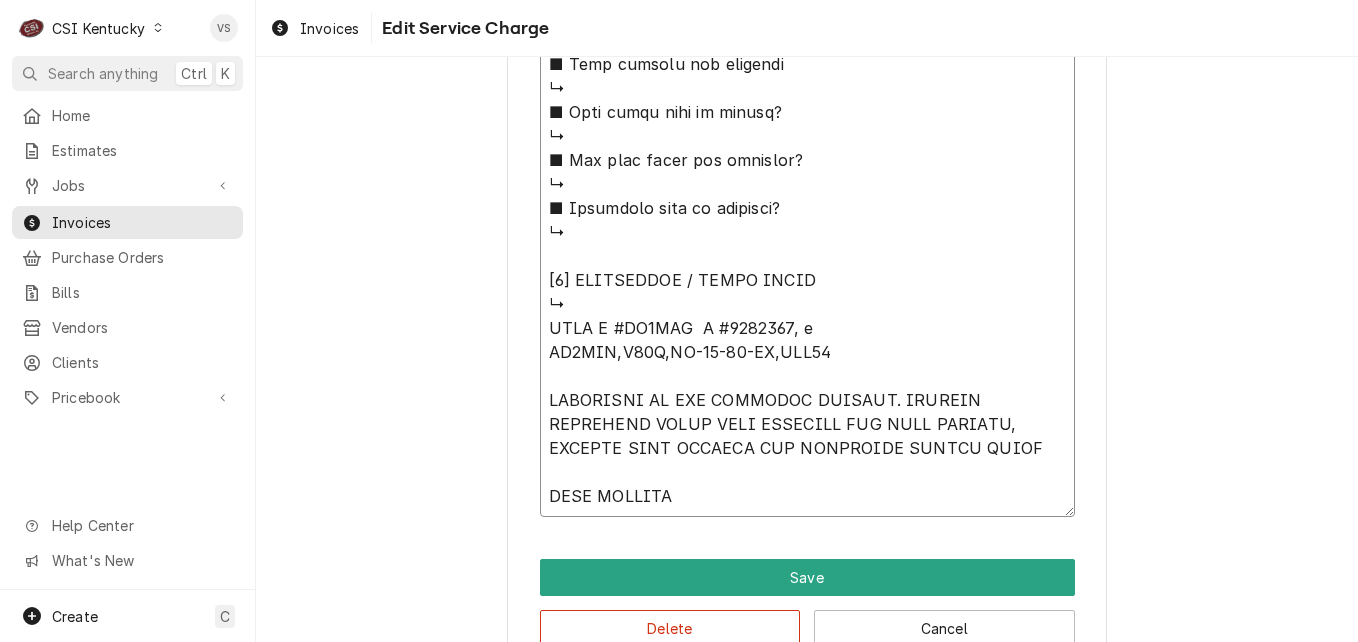 type on "x" 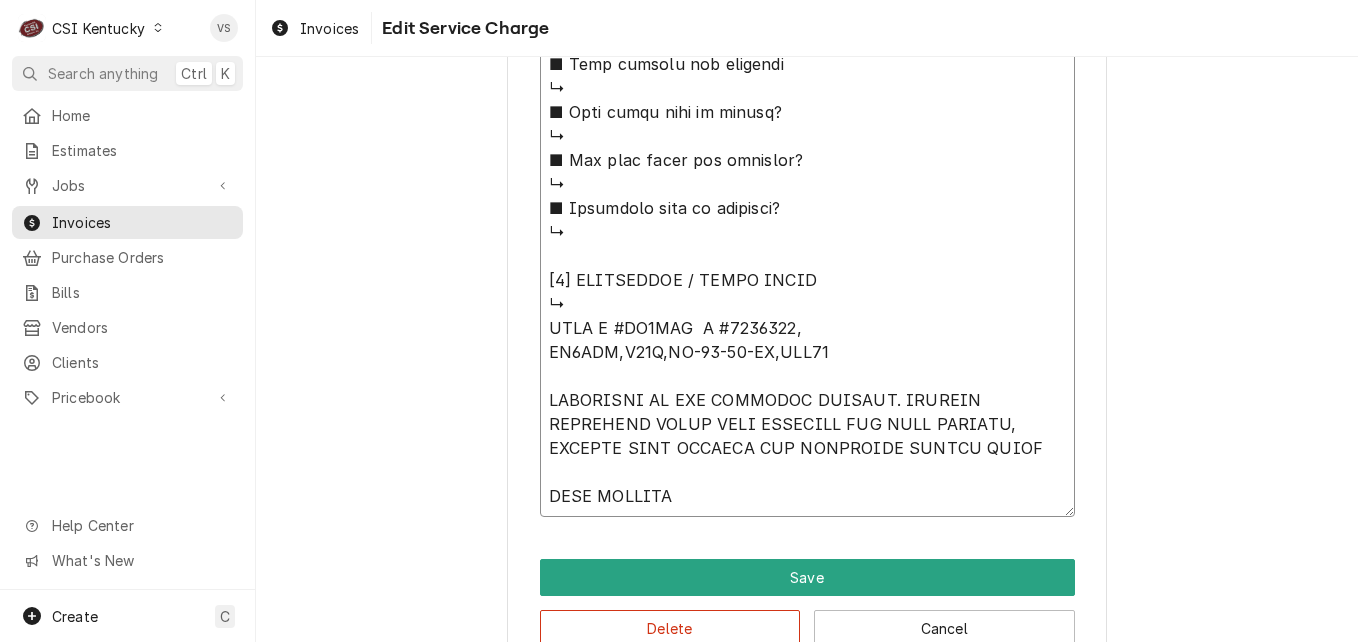 type on "x" 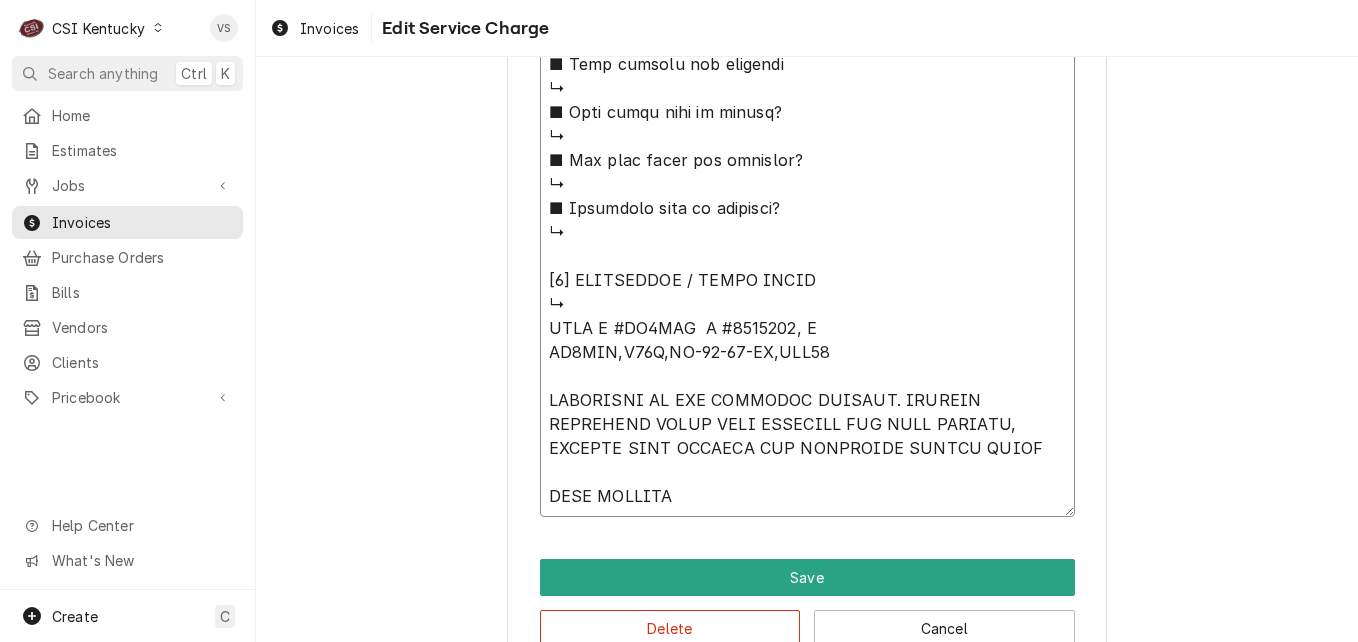 type on "x" 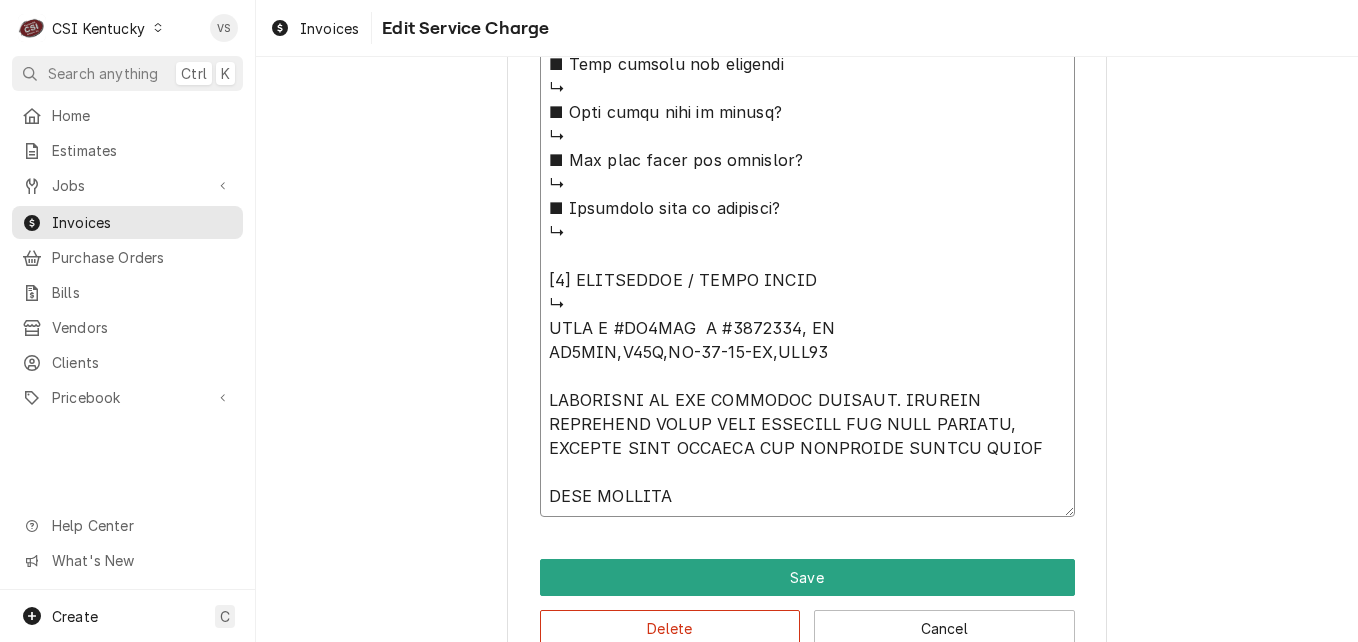 type on "x" 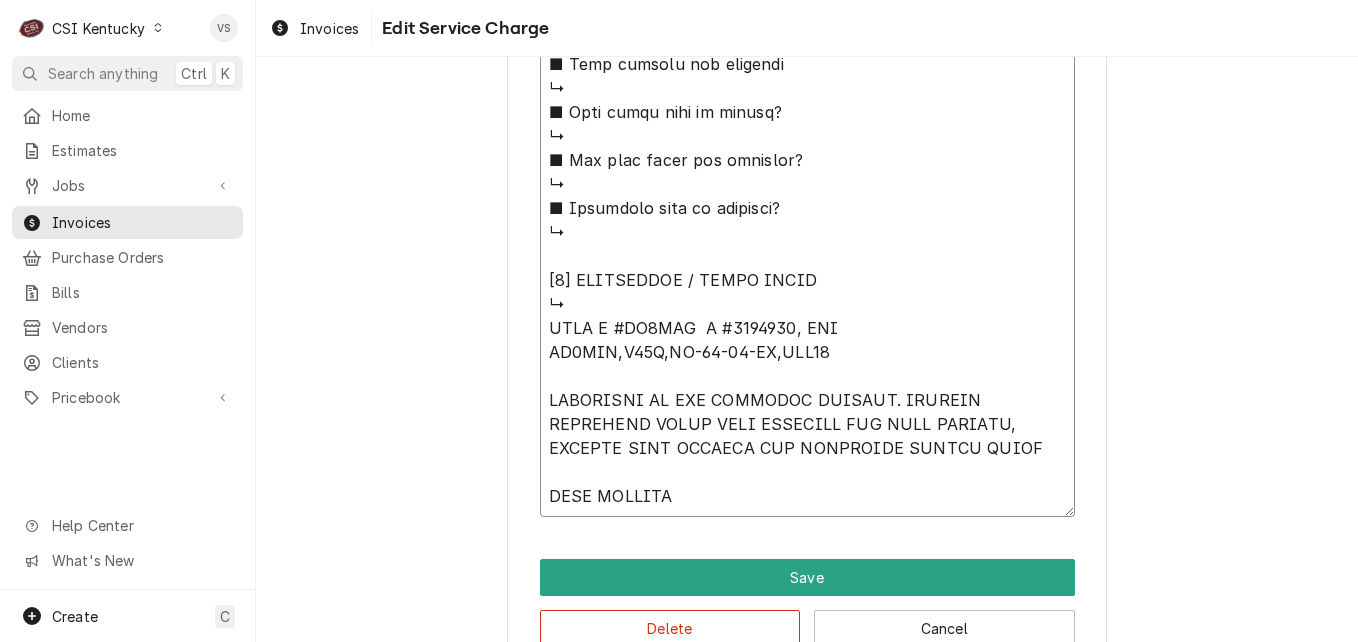type on "x" 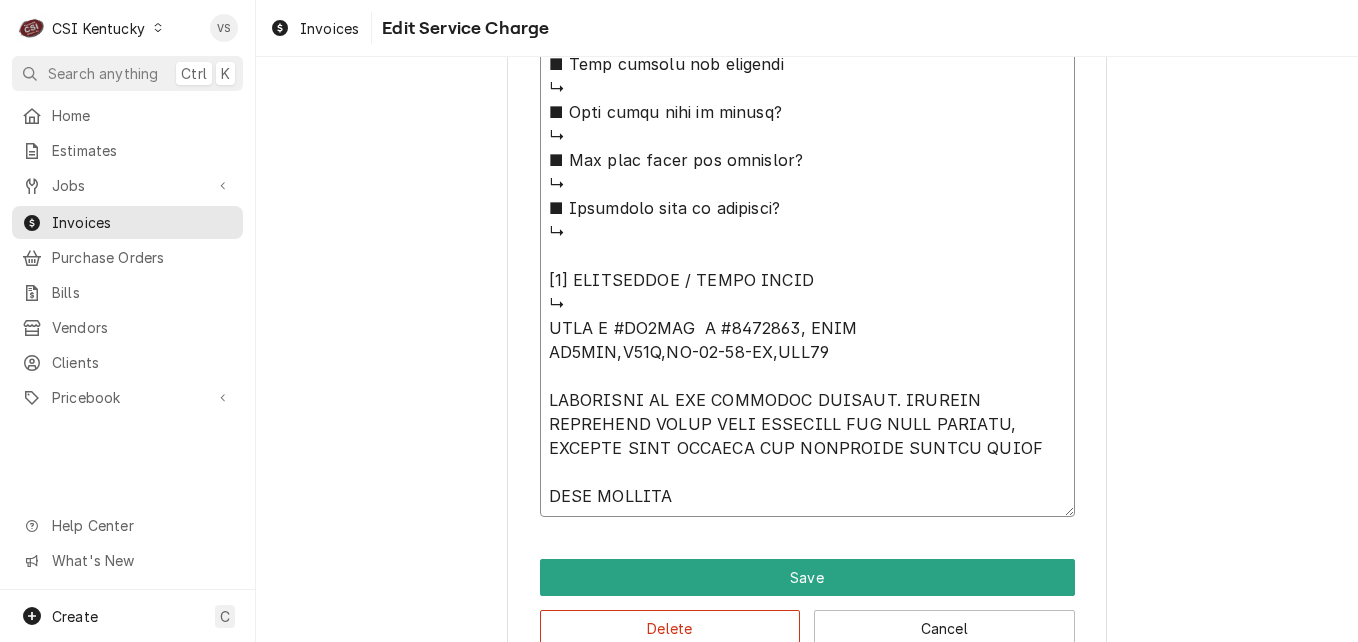 type on "x" 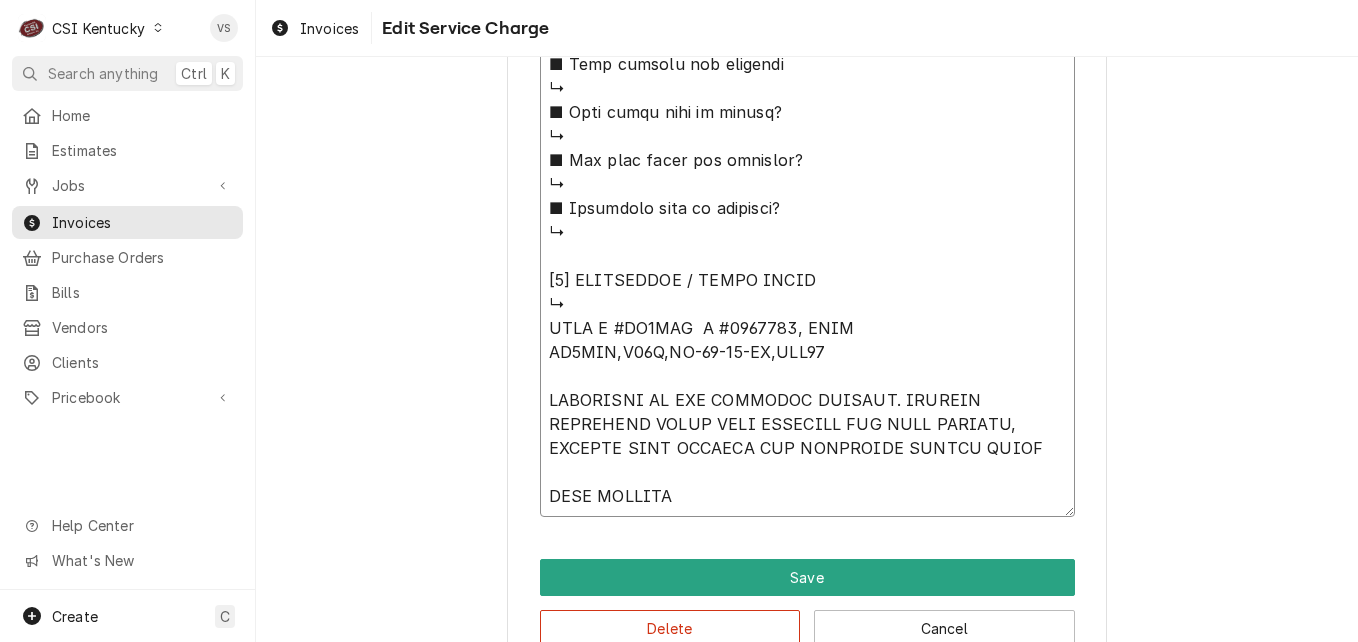 type on "⚠️ 𝗙𝗢𝗥𝗠 𝗜𝗡𝗦𝗧𝗥𝗨𝗖𝗧𝗜𝗢𝗡𝗦 ⚠️
✪ 𝗖𝗼𝗺𝗽𝗹𝗲𝘁𝗲 𝗮𝗹𝗹 𝗿𝗲𝗹𝗲𝘃𝗮𝗻𝘁 𝘀𝗲𝗰𝘁𝗶𝗼𝗻𝘀
✪ 𝗣𝗿𝗼𝘃𝗶𝗱𝗲 𝗱𝗲𝘁𝗮𝗶𝗹𝗲𝗱 𝗮𝗻𝘀𝘄𝗲𝗿𝘀
✪ 𝗗𝗼𝘂𝗯𝗹𝗲-𝗰𝗵𝗲𝗰𝗸 𝗱𝗮𝘁𝗮 𝗲𝗻𝘁𝗿𝗶𝗲𝘀
✪ 𝗠𝗮𝗿𝗸 ‘𝗡/𝗔’ 𝗶𝗳 𝗻𝗼𝘁 𝗿𝗲𝗹𝗲𝘃𝗮𝗻𝘁
✪ 𝗩𝗲𝗿𝗶𝗳𝘆 𝗯𝗲𝗳𝗼𝗿𝗲 𝘀𝘂𝗯𝗺𝗶𝘀𝘀𝗶𝗼𝗻
[𝟭] 𝗘𝗤𝗨𝗜𝗣𝗠𝗘𝗡𝗧 / 𝗪𝗔𝗥𝗥𝗔𝗡𝗧𝗬
■ 𝗣𝗿𝗼𝘃𝗶𝗱𝗲 𝗲𝗾𝘂𝗶𝗽𝗺𝗲𝗻𝘁 𝗱𝗮𝘁𝗮 𝗯𝗲𝗹𝗼𝘄:
↳ 𝗠𝗙𝗚: TRUE/CONTINENTAL
↳ 𝗠𝗼𝗱𝗲𝗹 #: VARIOUS
↳ 𝗦𝗲𝗿𝗶𝗮𝗹 #: VARIOUS
↳ 𝗩𝗼𝗹𝘁𝗮𝗴𝗲: 115VAC
↳ 𝗣𝗵𝗮𝘀𝗲: 1PH
↳ 𝗚𝗮𝘀 𝗧𝘆𝗽𝗲: R404A/R290/134A
■ 𝗜𝘀 𝘁𝗵𝗲 𝘂𝗻𝗶𝘁 𝘂𝗻𝗱𝗲𝗿 𝘄𝗮𝗿𝗿𝗮𝗻𝘁𝘆?
↳ NO
■ 𝗪𝗵𝗮𝘁 𝗶𝘀 𝗰𝗼𝘃𝗲𝗿𝗲𝗱?
↳
■ 𝗛𝗮𝘃𝗲 𝘆𝗼𝘂 𝘃𝗲𝗿𝗶𝗳𝗶𝗲𝗱 𝘄/ 𝗠𝗙𝗚?
↳
■ 𝗜𝘀 𝘂𝗻𝗶𝘁 𝘁𝗮𝗴𝗴𝗲𝗱 𝘄/ 𝗖𝗦𝗜 𝘀𝘁𝗶𝗰𝗸𝗲𝗿?
↳NO
[𝟮] 𝗗𝗜𝗔𝗚𝗡𝗢𝗦𝗜𝗦 / 𝗜𝗦𝗦𝗨𝗘𝗦
■ 𝗨𝗻𝗶𝘁 𝗼𝗽𝗲𝗿𝗮𝘁𝗶𝗼𝗻𝗮𝗹 𝗼𝗻 𝗮𝗿𝗿𝗶𝘃𝗮𝗹?
↳YES
■ 𝗘𝘅𝗽𝗹𝗮𝗶𝗻 𝘀𝘁𝗲𝗽𝘀 𝘁𝗼 𝗱𝗶𝗮𝗴𝗻𝗼𝘀𝗶𝘀?
↳PERFORMED PM PER CUSTOMER REQUESTS
■ 𝗗𝗶𝗱 𝘆𝗼𝘂 𝗰𝗼𝗻𝗳𝗶𝗿𝗺 𝘁𝗵𝗲 𝗶𝘀𝘀𝘂𝗲?
↳YES
[𝟯] 𝗥𝗘𝗦𝗢𝗟𝗨𝗧𝗜𝗢𝗡 (𝗜𝗙 𝗥𝗘𝗣𝗔𝗜𝗥𝗘𝗗)
■ 𝗪𝗵𝗮𝘁 𝗿𝗲𝗽𝗮𝗶𝗿𝘀 𝘄𝗲𝗿𝗲 𝗰𝗼𝗺𝗽𝗹𝗲𝘁𝗲𝗱?
↳CLEANED CONDENSER COILS WITH NITROGEN AND COIL CLEANER, CHECKED DOOR GASKETS AND INSTALLED FILTER MEDIA
■ 𝗪𝗲𝗿𝗲 𝗽𝗮𝗿𝘁𝘀 𝗶𝗻𝘀𝘁𝗮𝗹𝗹𝗲𝗱 (𝘀𝗽𝗲𝗰𝗶𝗳𝘆)?
↳COIL CLEANER, NITROGEN, FILTER MEDIA
■ 𝗨𝗻𝗶𝘁 𝗺𝗮𝗶𝗻𝘁𝗲𝗻𝗮𝗻𝗰𝗲𝗱 / 𝗰𝗹𝗲𝗮𝗻𝗲𝗱?
↳YES
■ 𝗜𝘀 𝘁𝗵𝗲 𝘂𝗻𝗶𝘁 𝗳𝘂𝗹𝗹𝘆 𝗼𝗽𝗲𝗿𝗮𝘁𝗶𝗼𝗻𝗮𝗹?
↳YES
[𝟰] 𝗤𝗨𝗢𝗧𝗘 𝗗𝗘𝗧𝗔𝗜𝗟𝗦 (𝗜𝗙 𝗡𝗘𝗘𝗗𝗘𝗗)
■ 𝗪𝗵𝗮𝘁 𝗿𝗲𝗽𝗮𝗶𝗿𝘀 𝗮𝗿𝗲 𝗿𝗲𝗾𝘂𝗶𝗿𝗲𝗱
↳
■ 𝗪𝗵𝗮𝘁..." 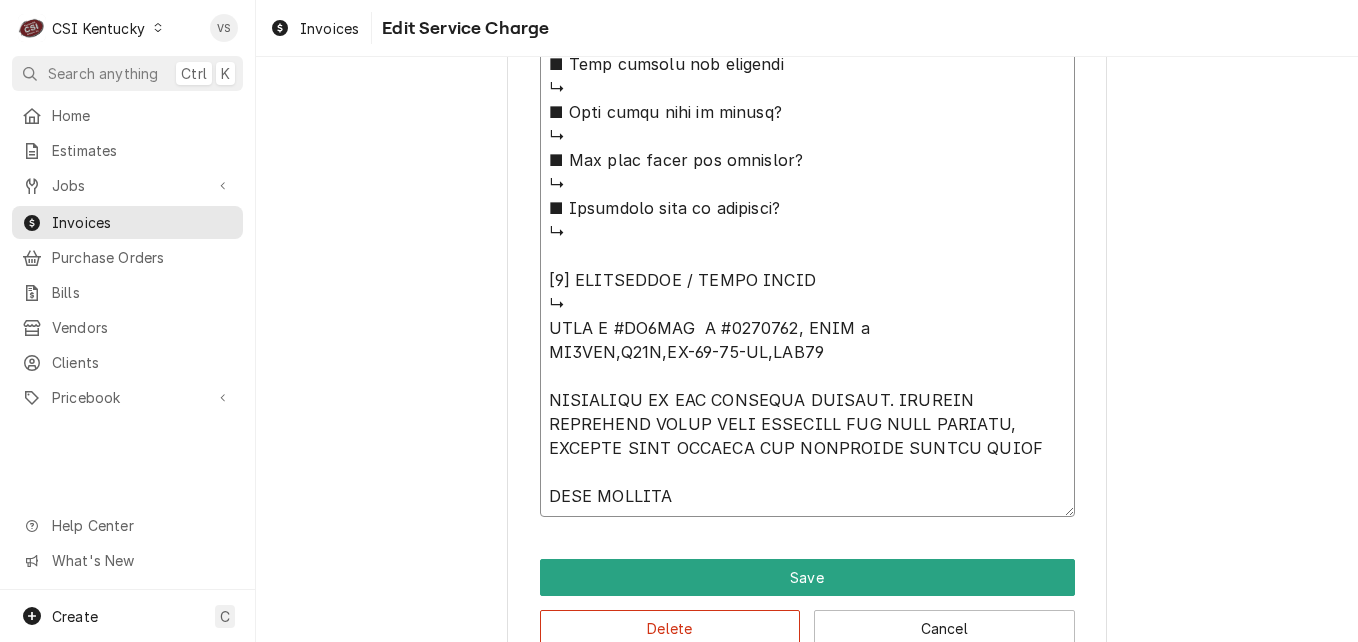 type on "x" 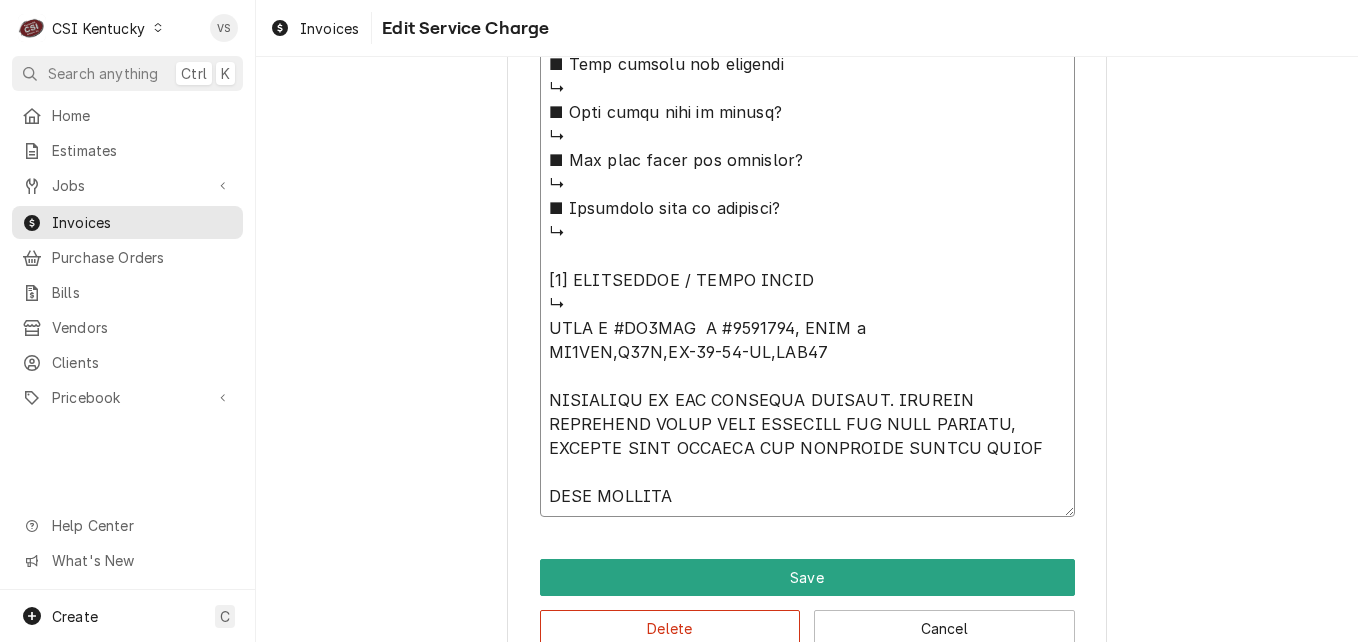 type on "x" 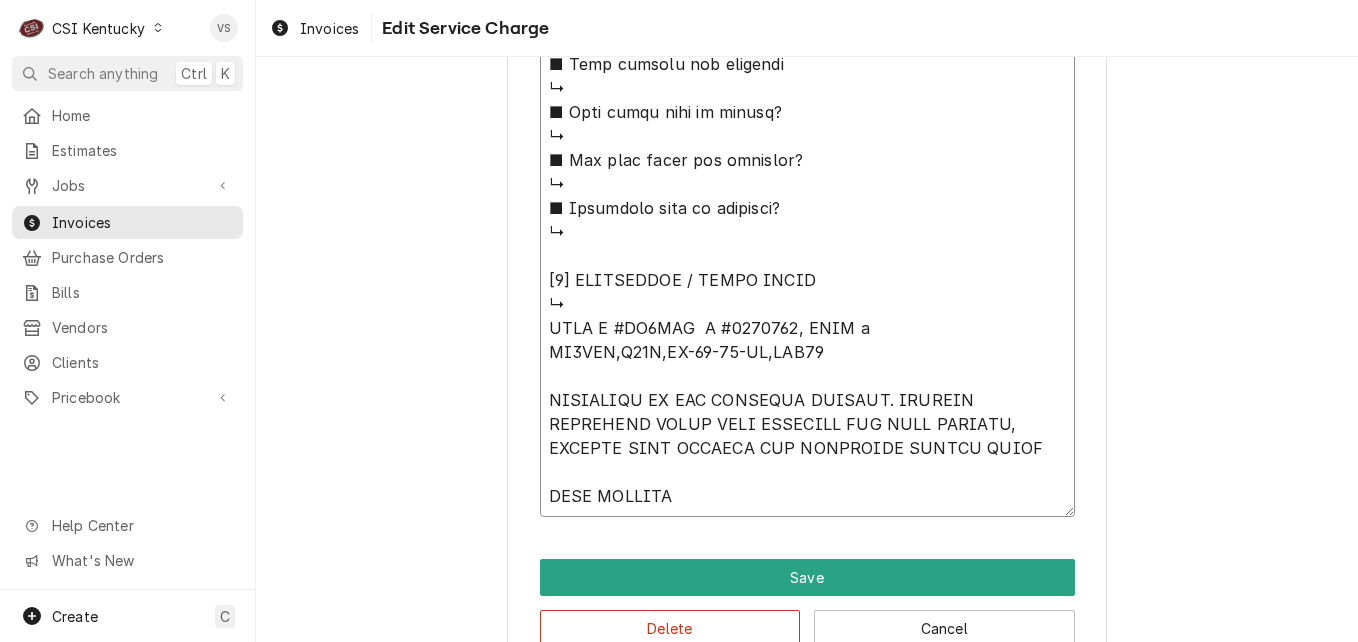 type on "x" 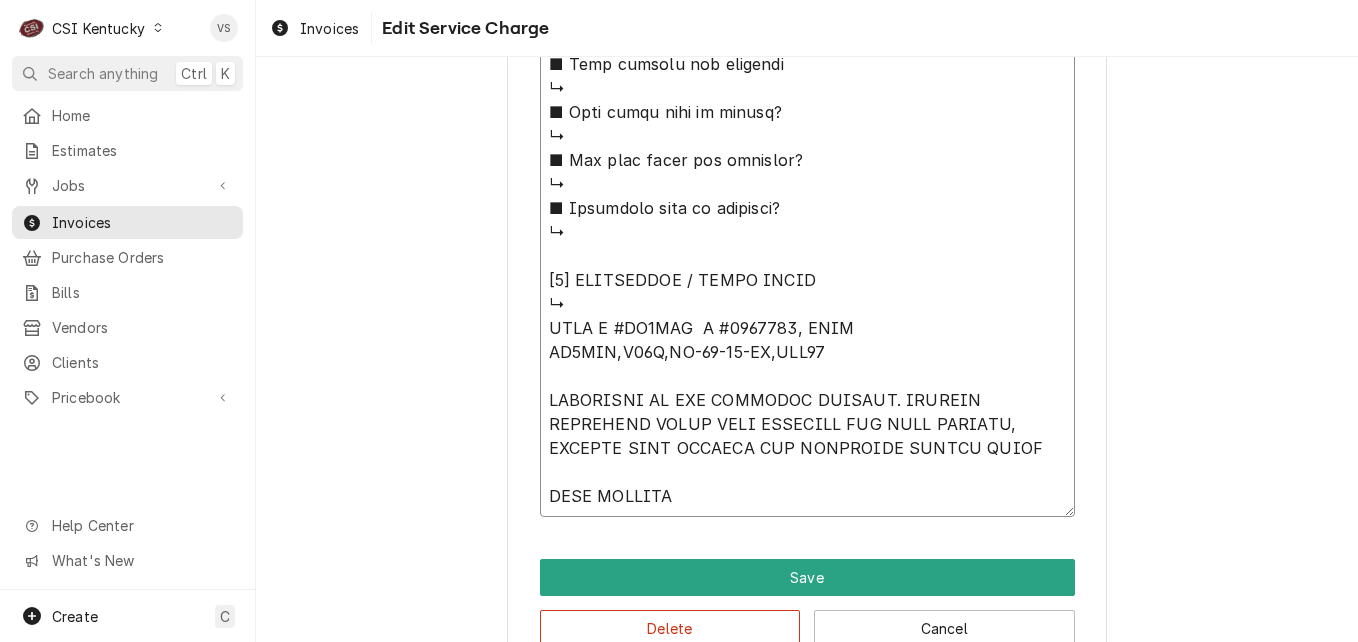 type on "x" 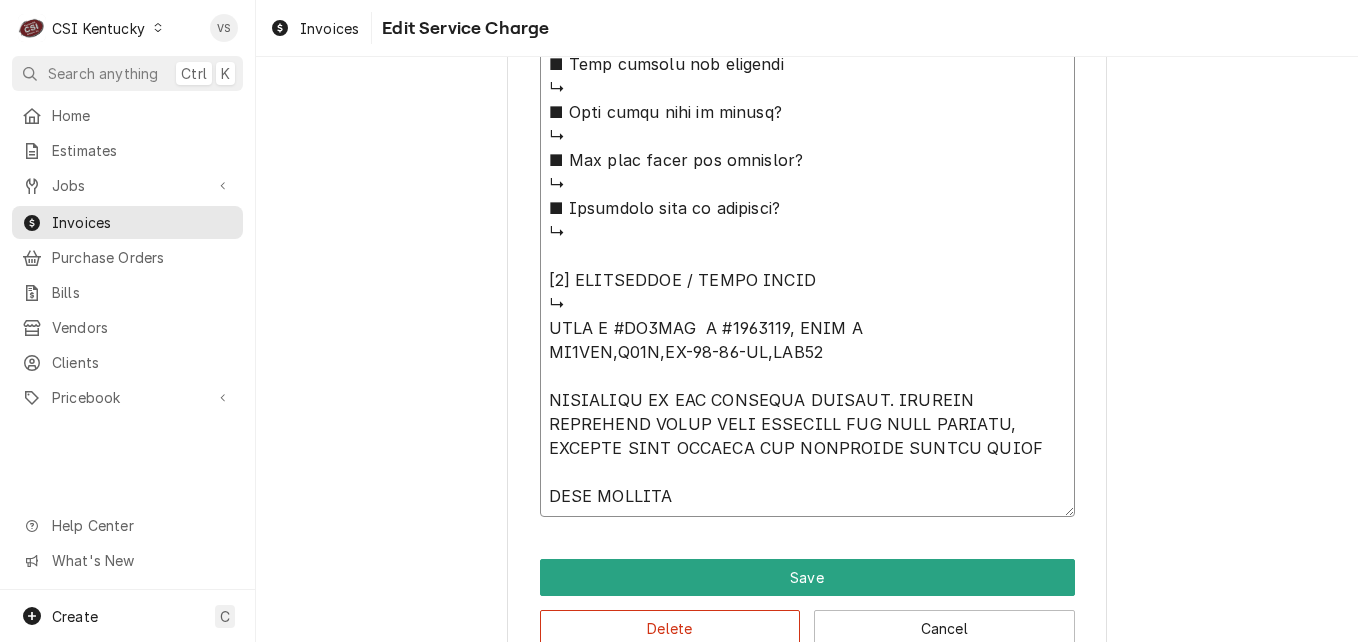 type on "x" 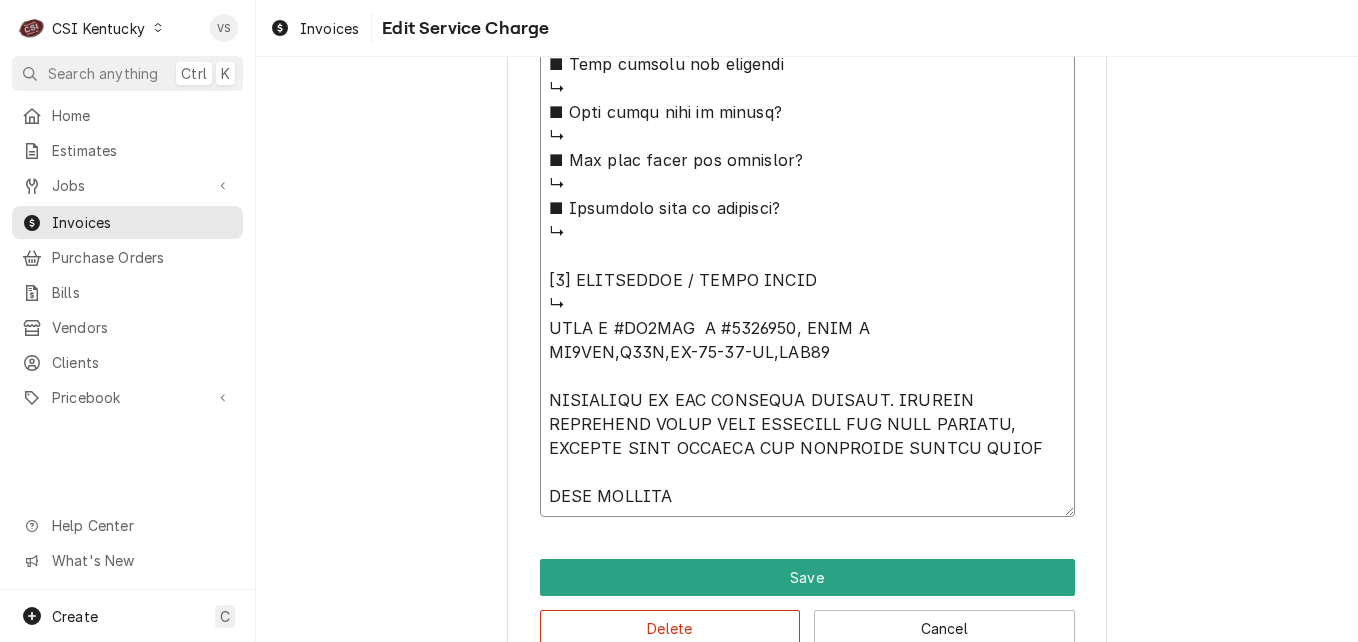 type on "x" 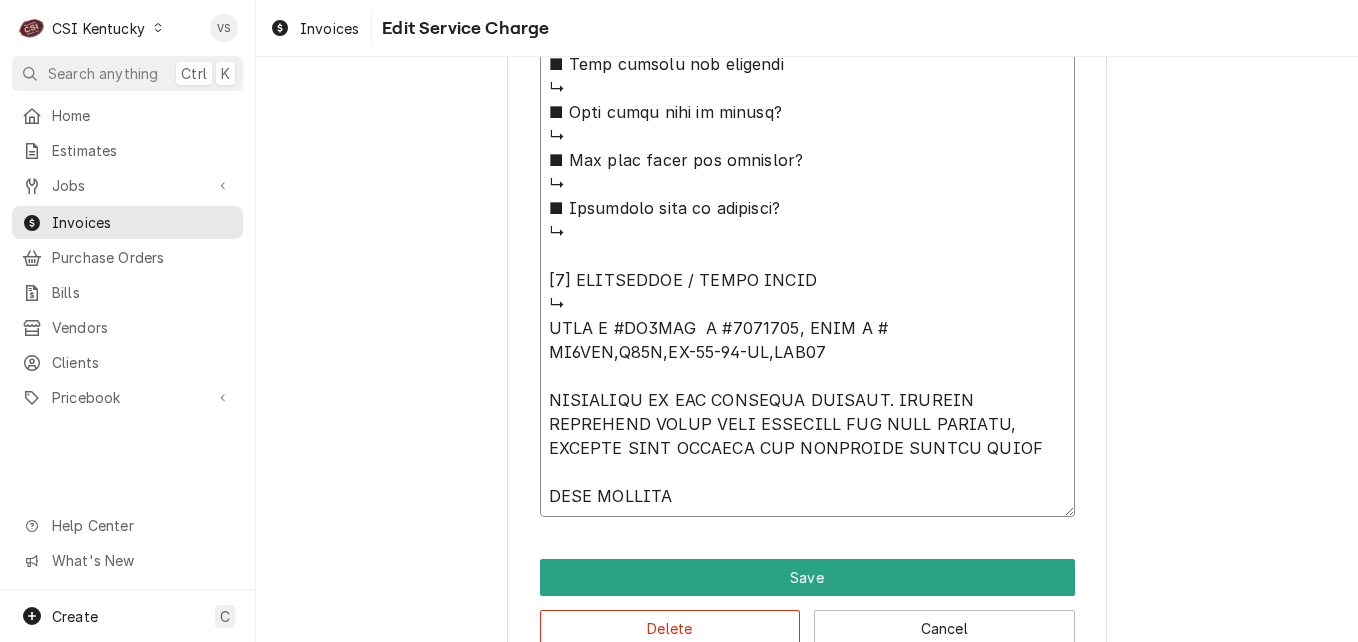 type on "x" 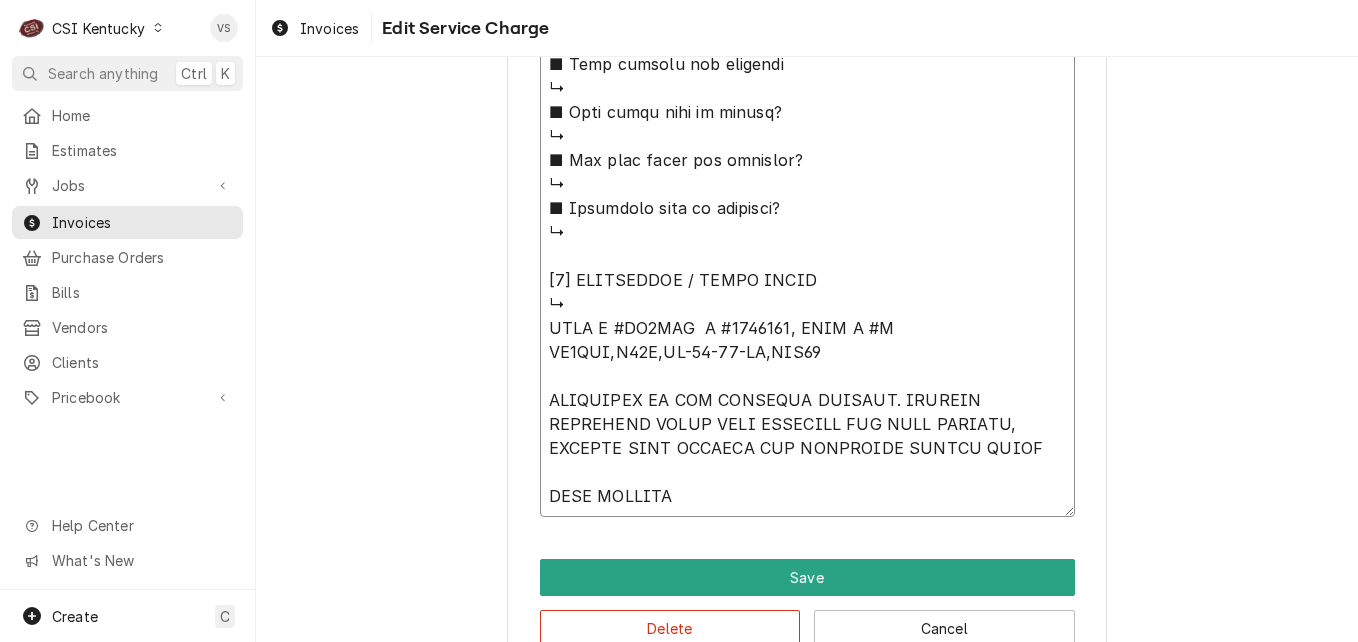type on "x" 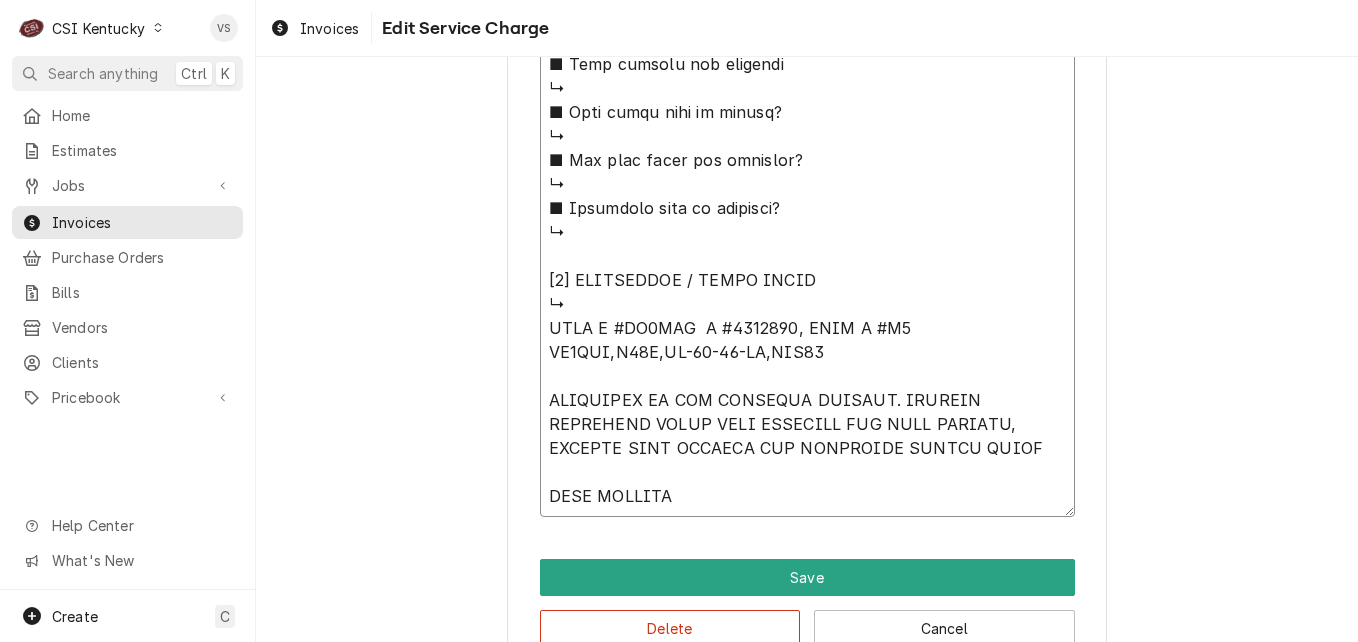 type on "x" 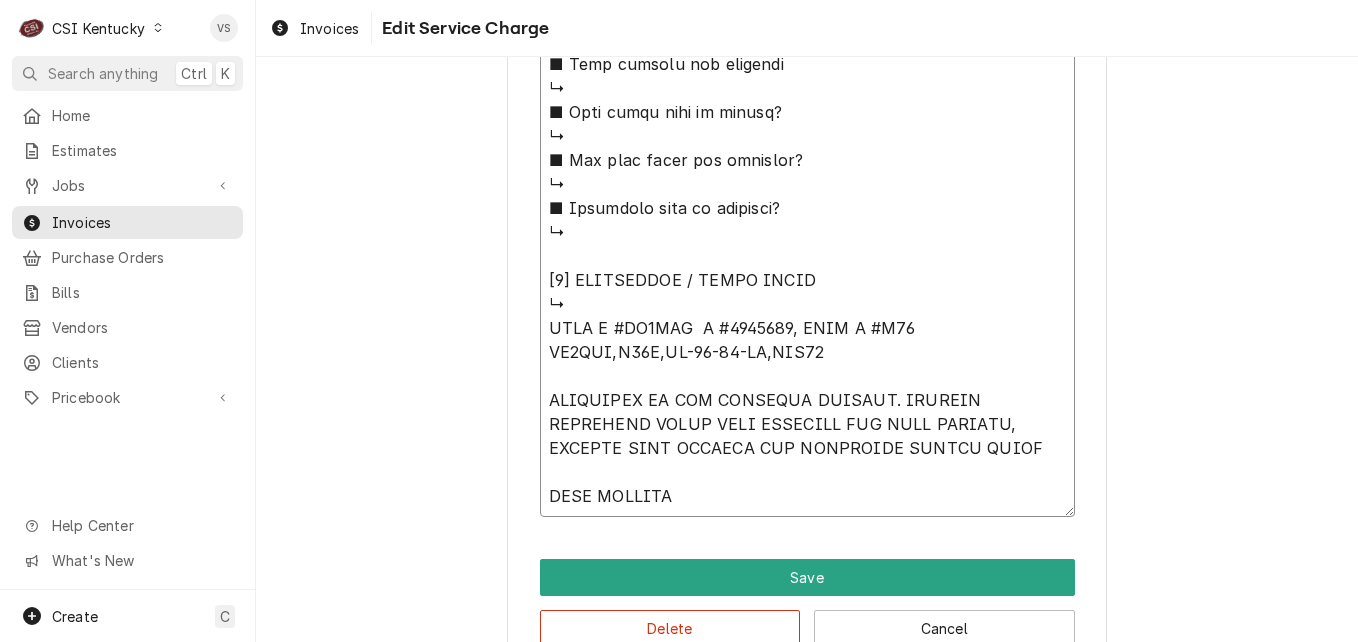 type on "x" 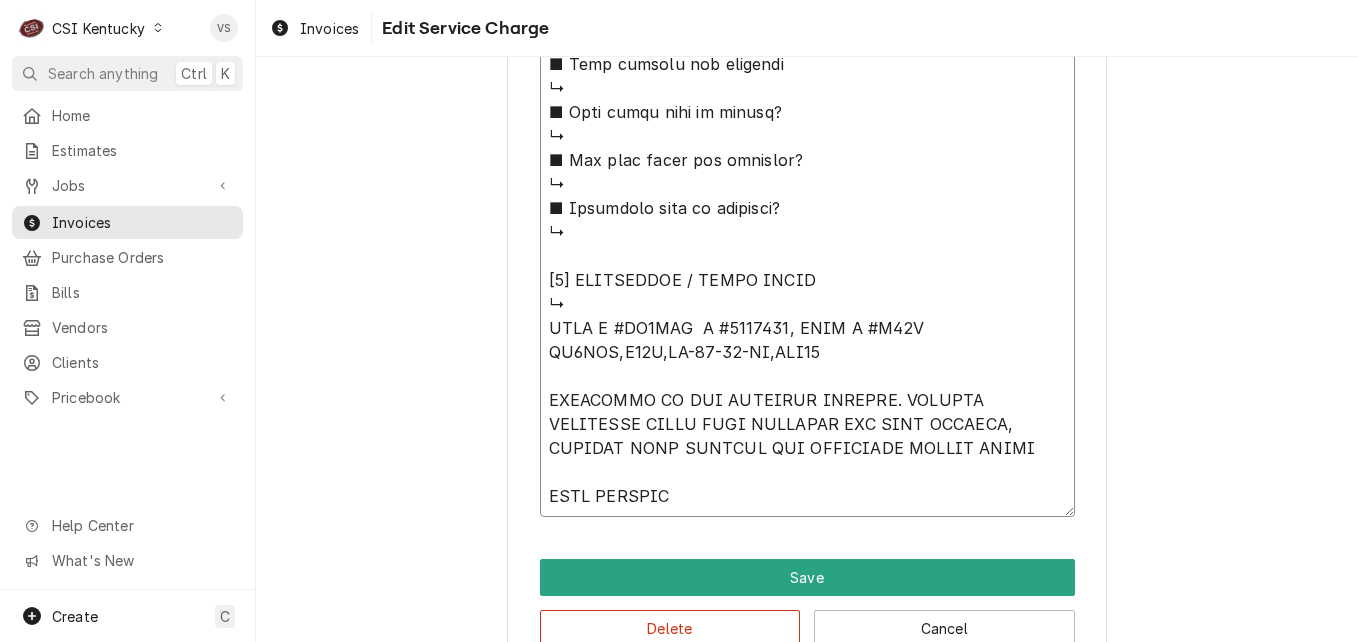 type on "x" 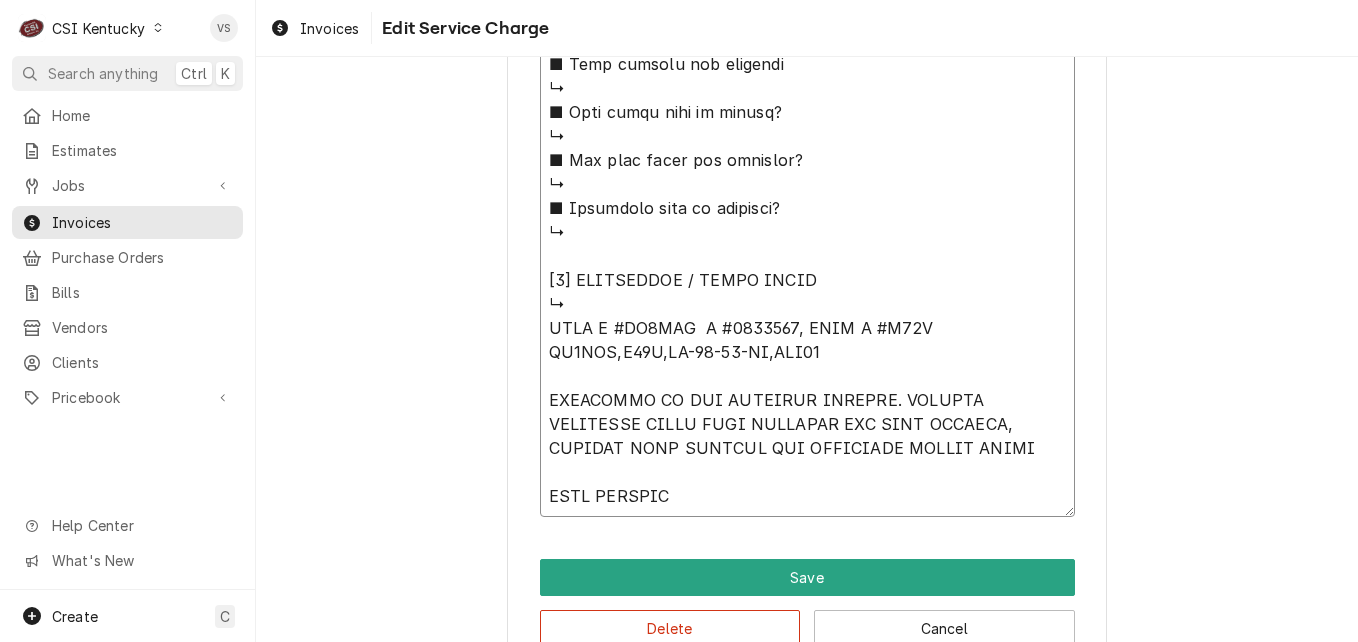 type on "x" 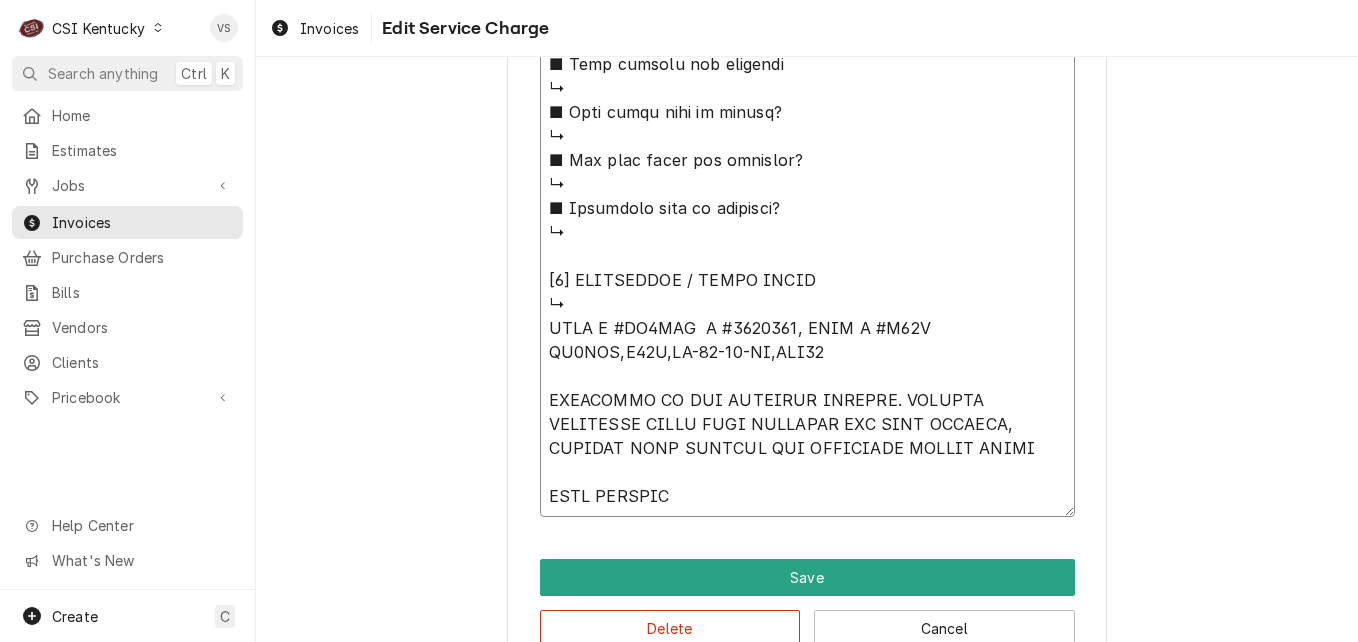 type on "x" 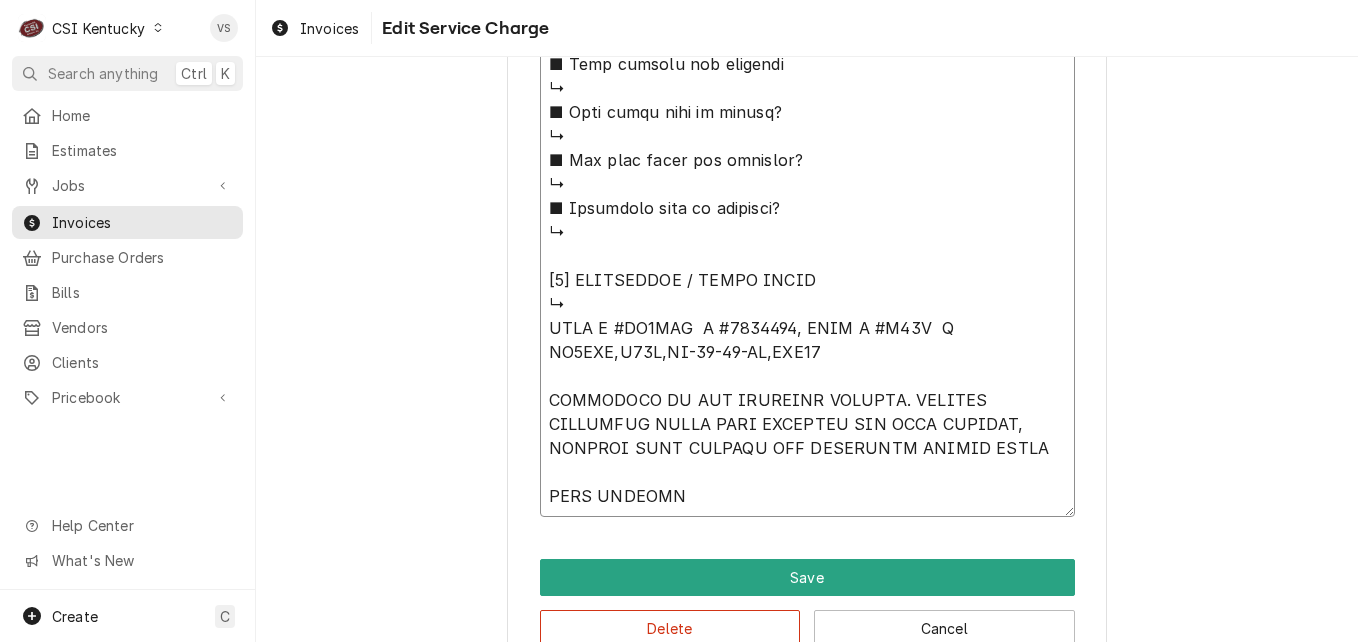 type on "x" 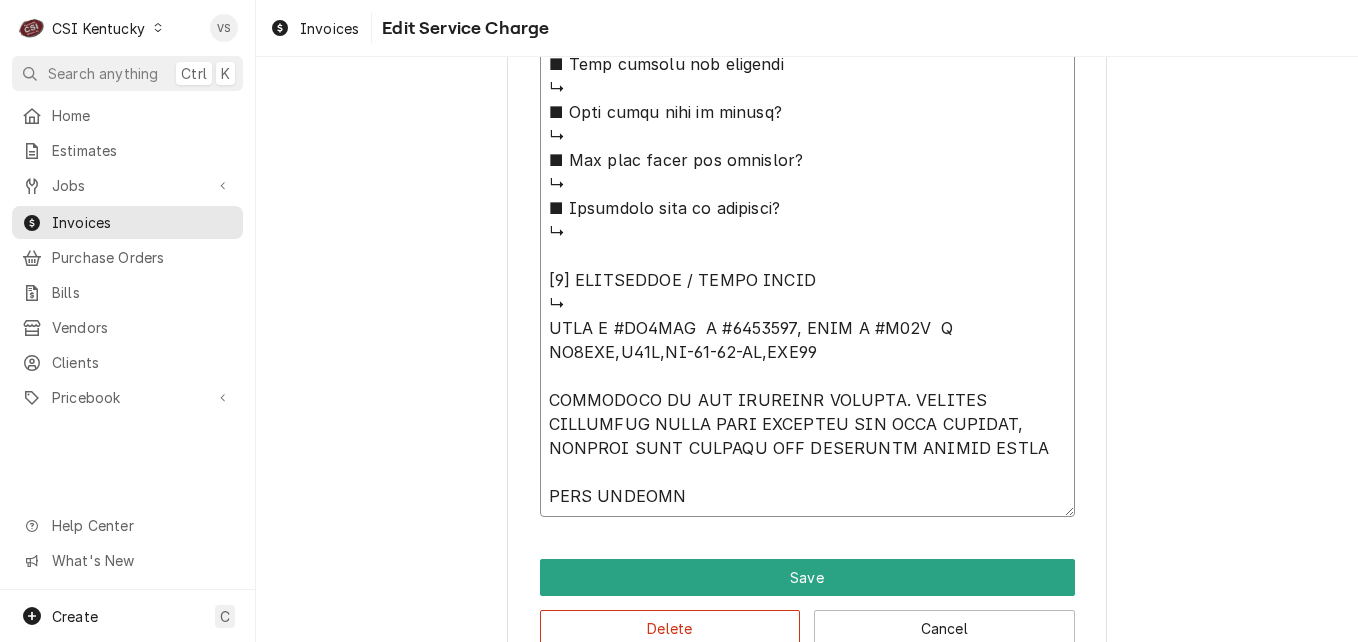 type on "x" 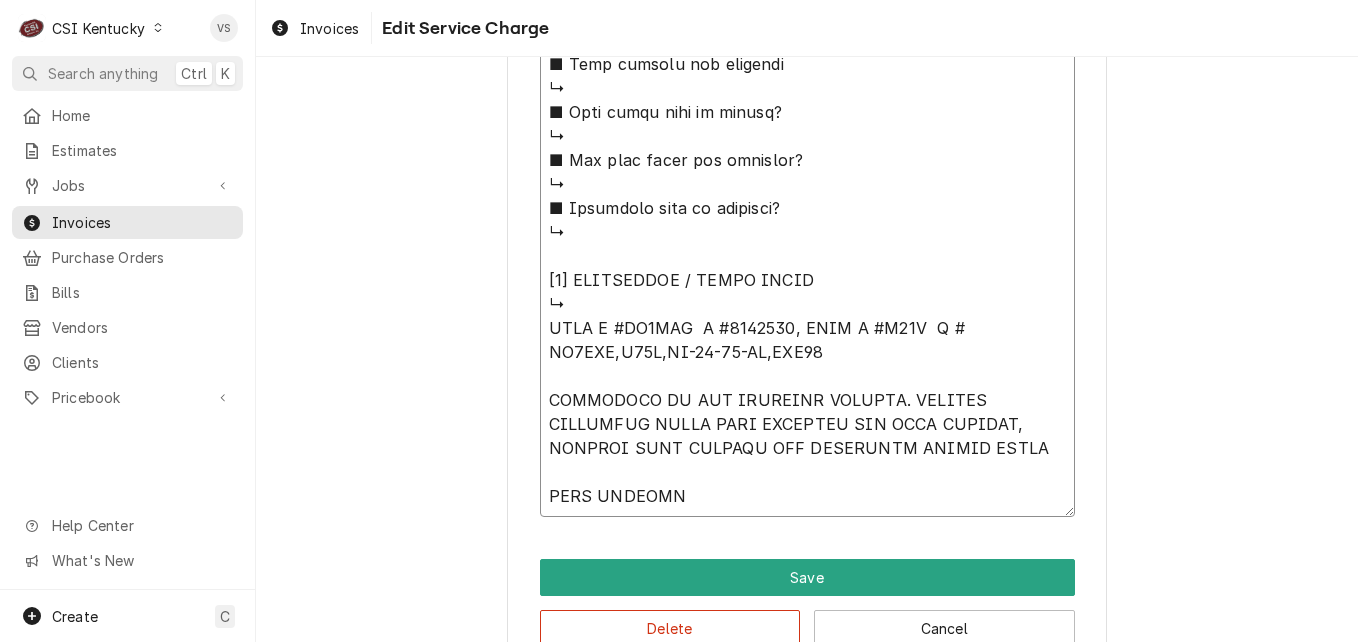 type on "x" 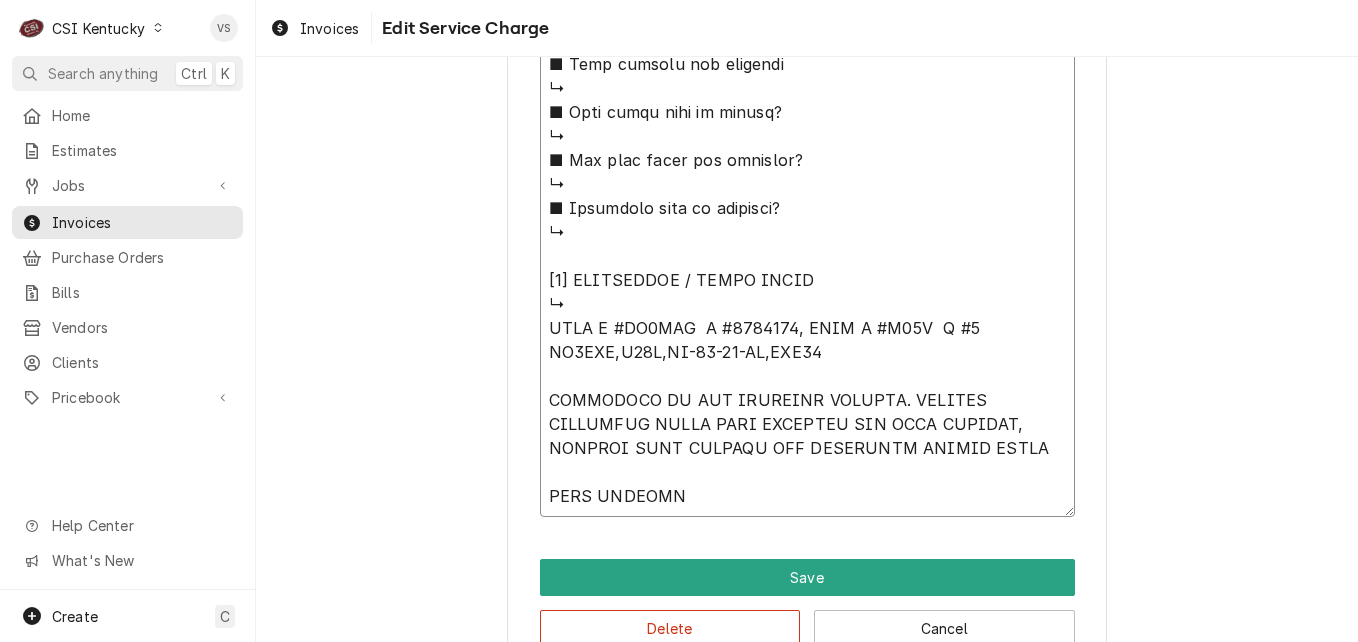 type on "x" 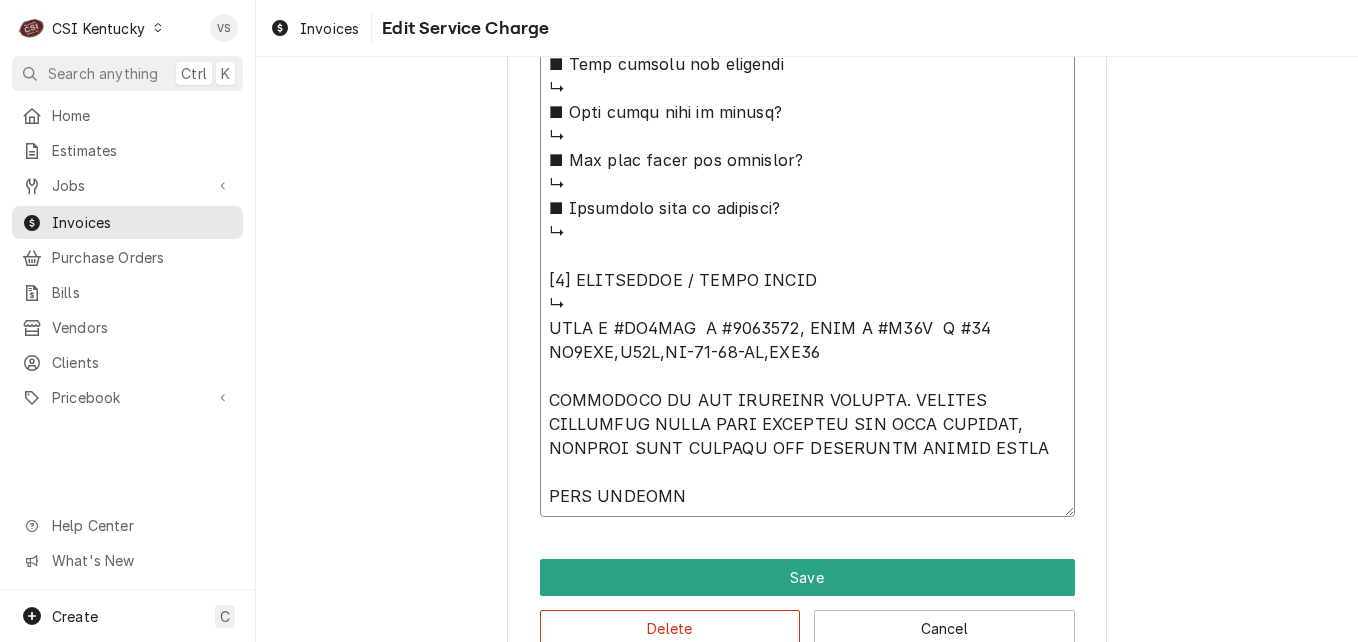 type on "x" 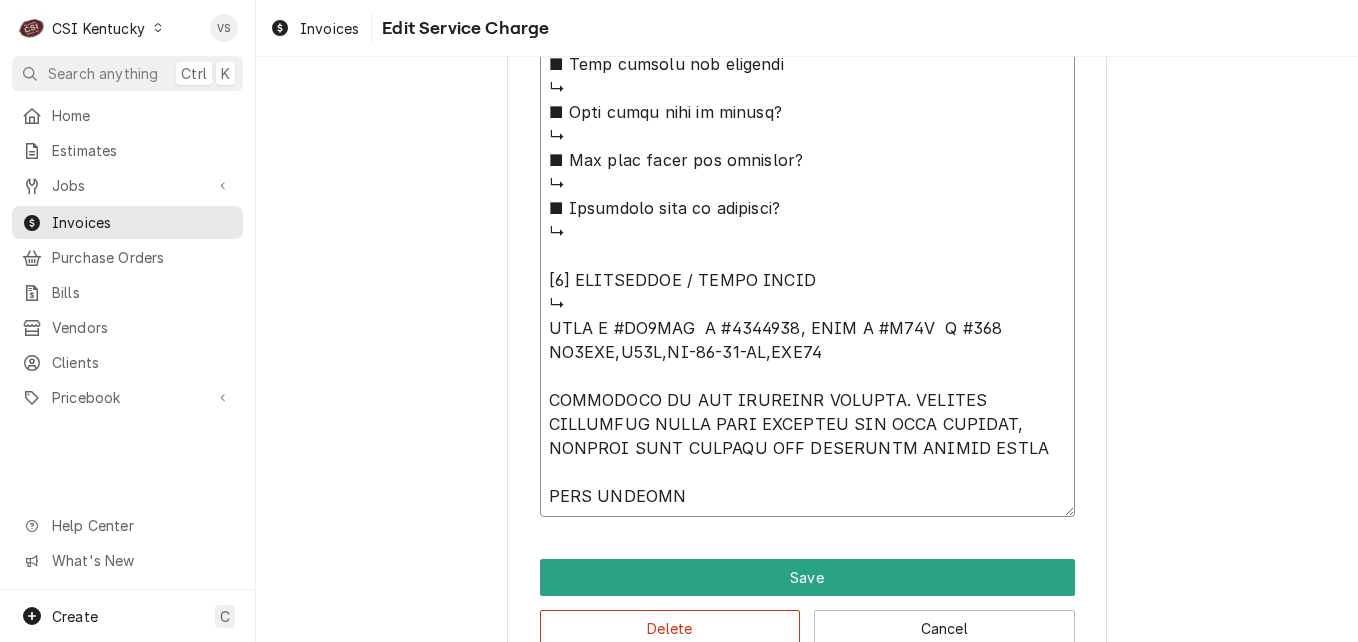 type on "x" 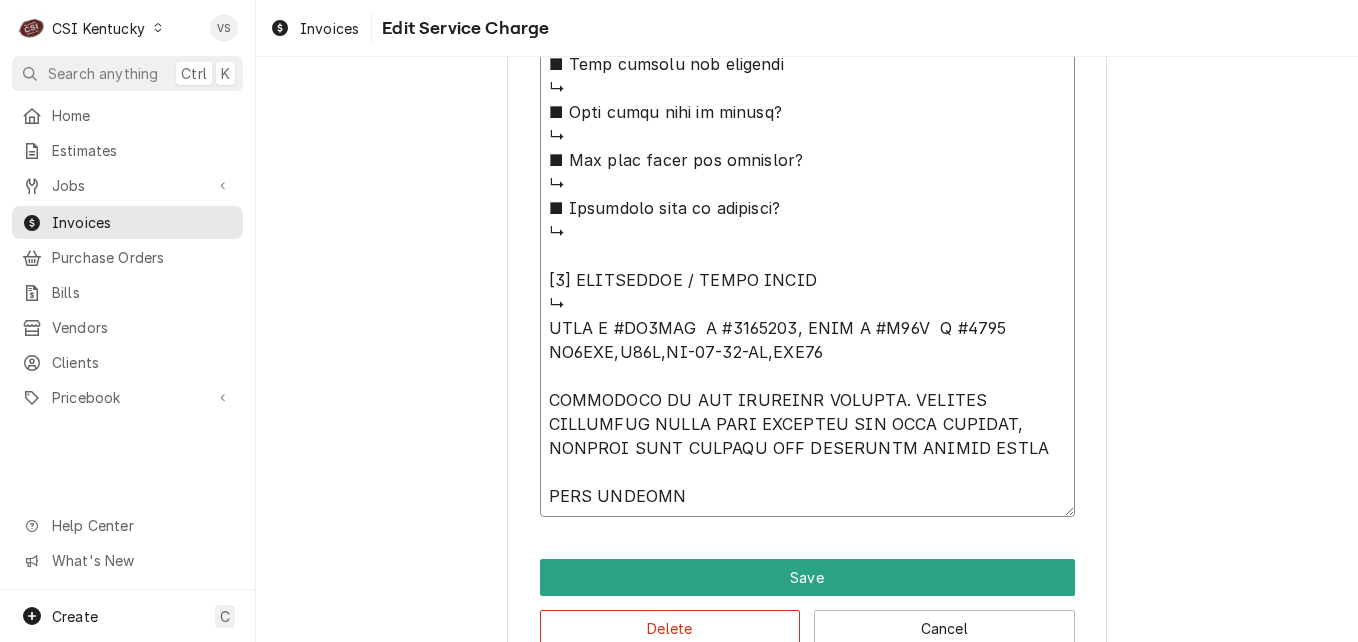 type on "x" 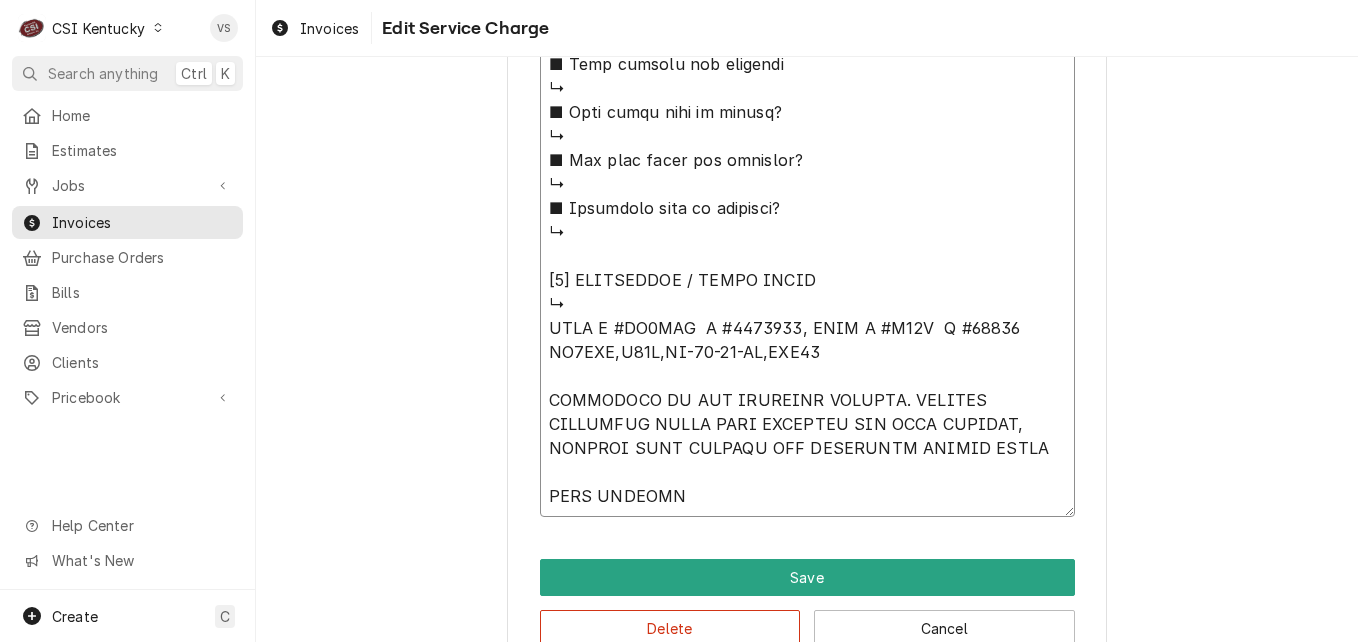 type on "x" 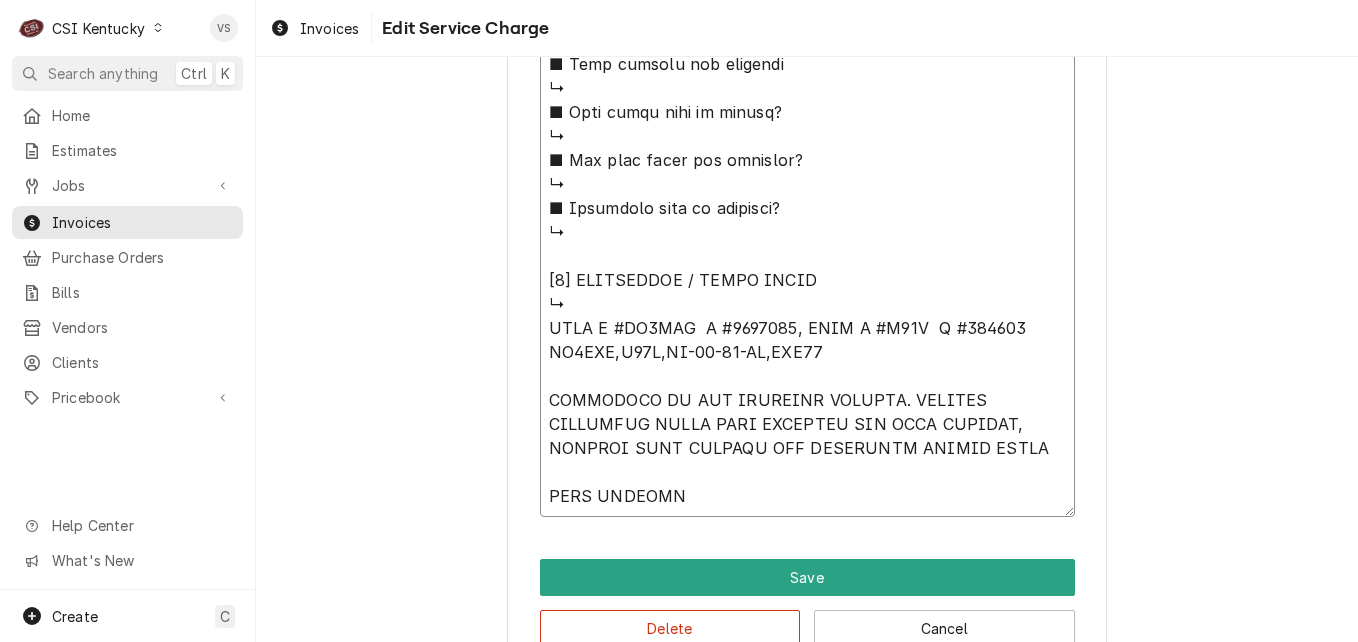 type on "x" 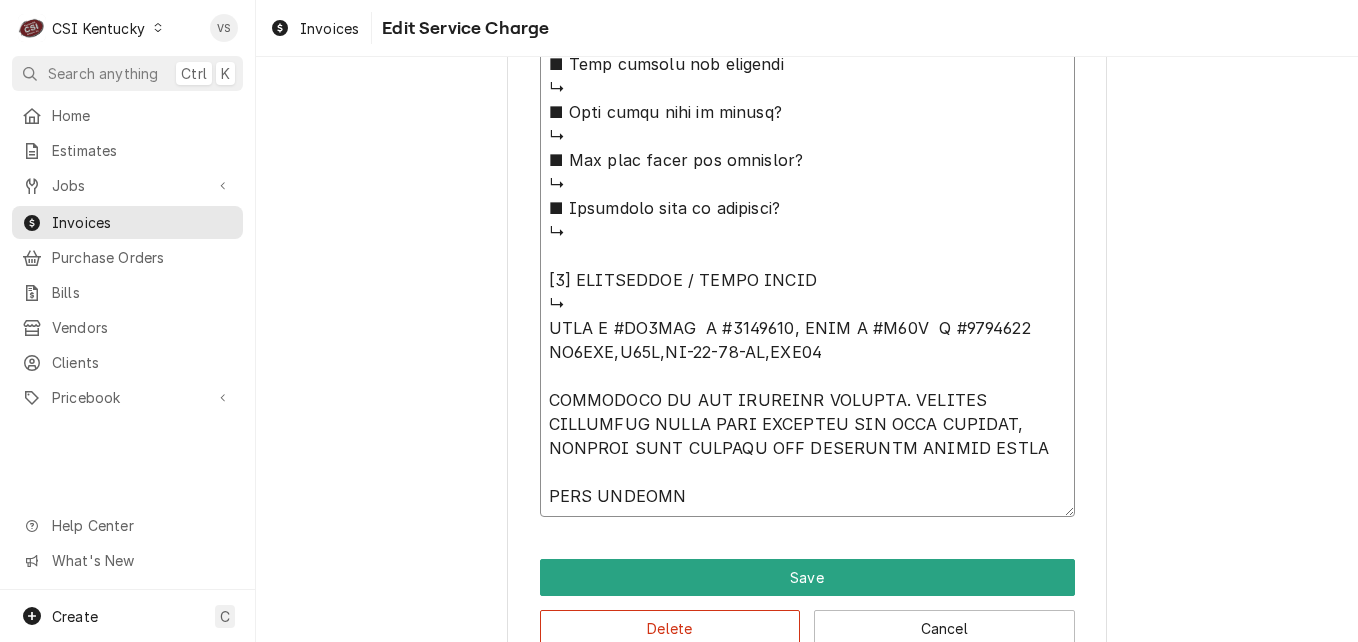 drag, startPoint x: 821, startPoint y: 355, endPoint x: 533, endPoint y: 353, distance: 288.00696 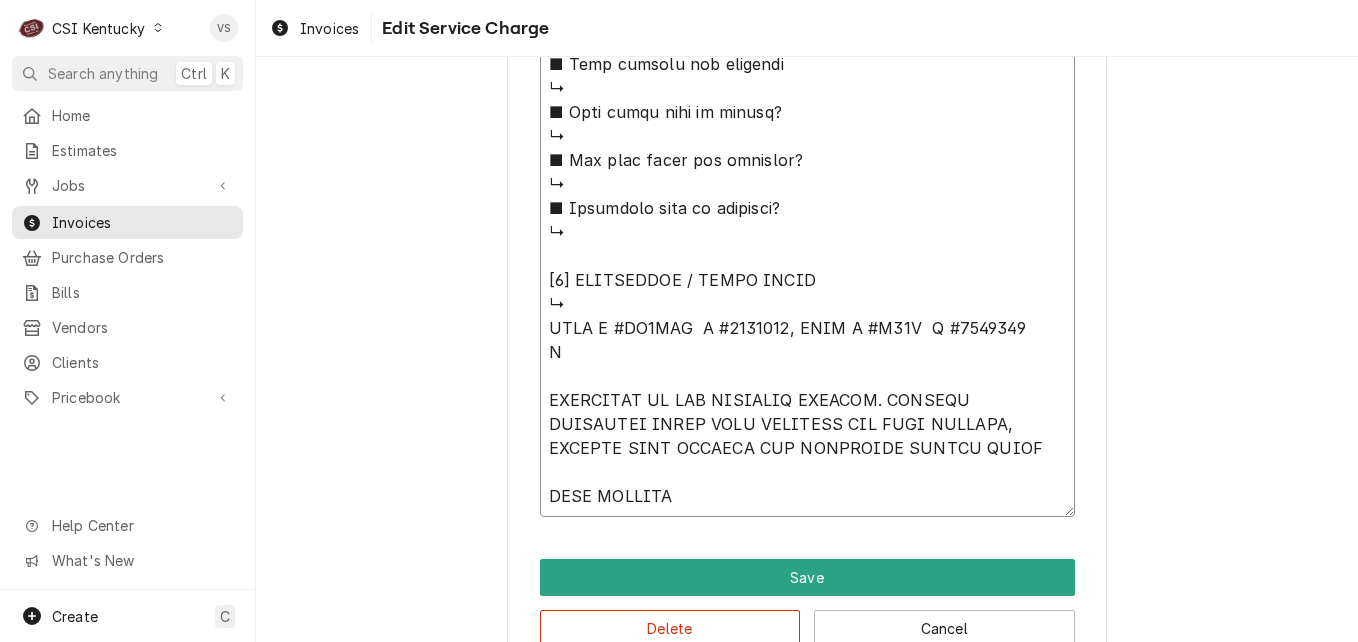 type on "x" 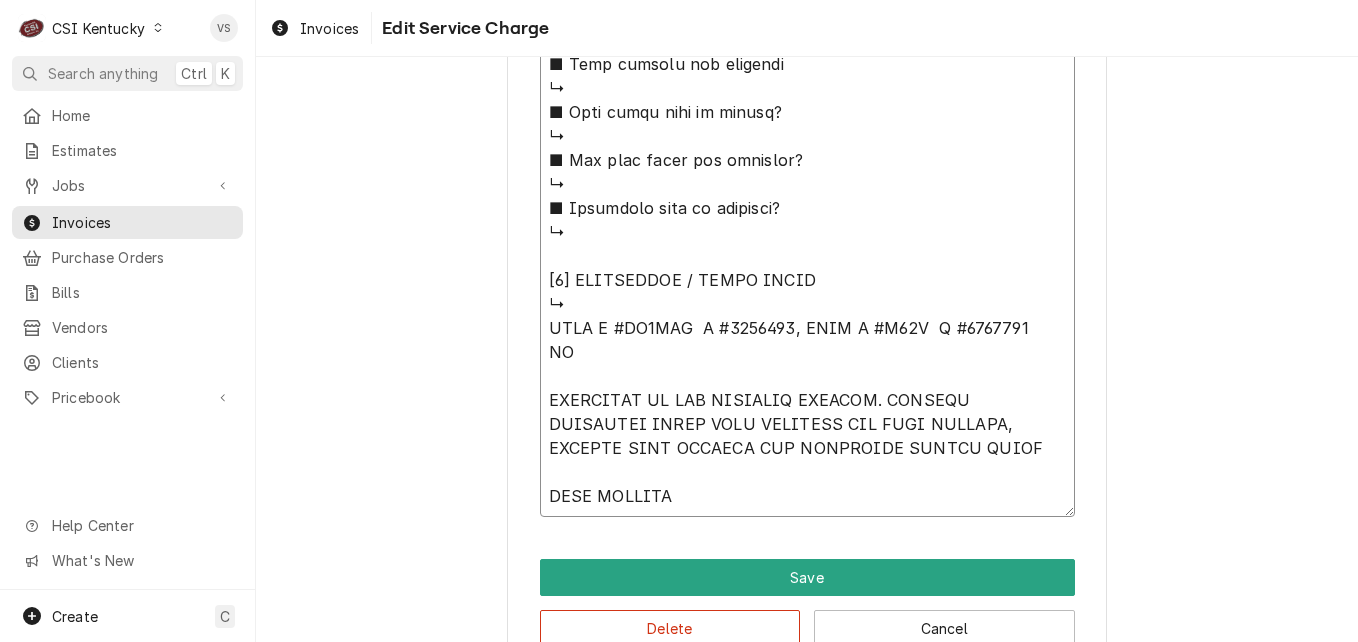 type on "x" 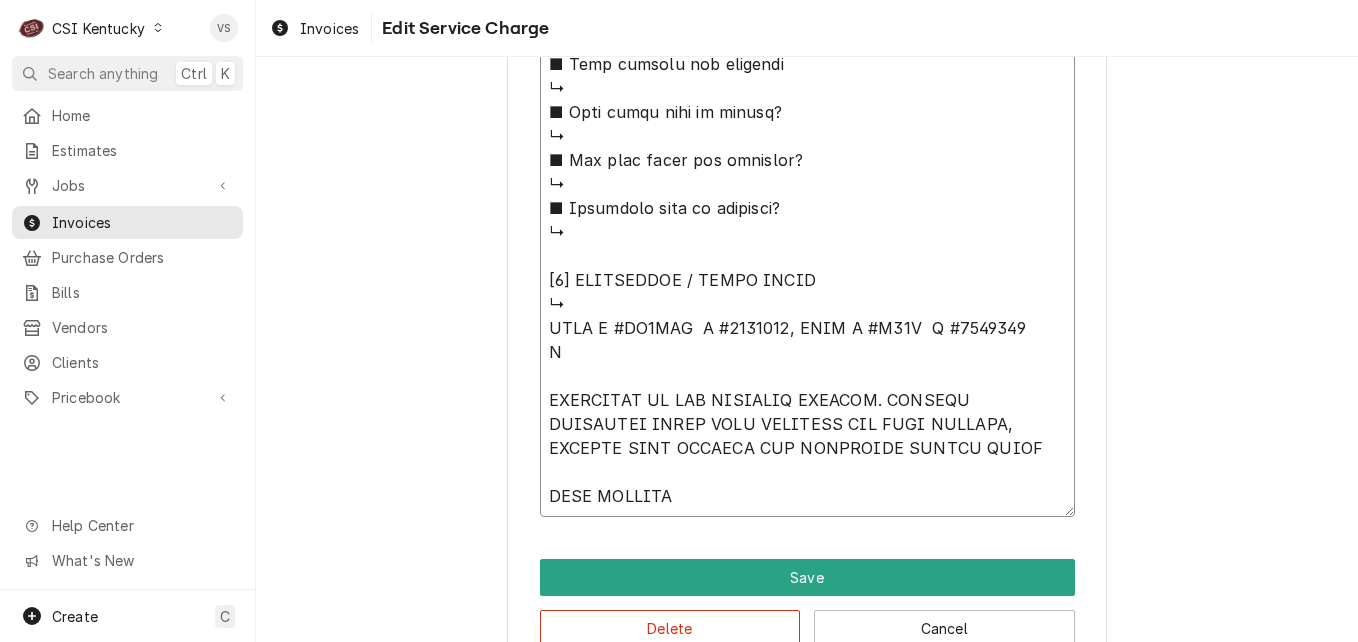 type on "x" 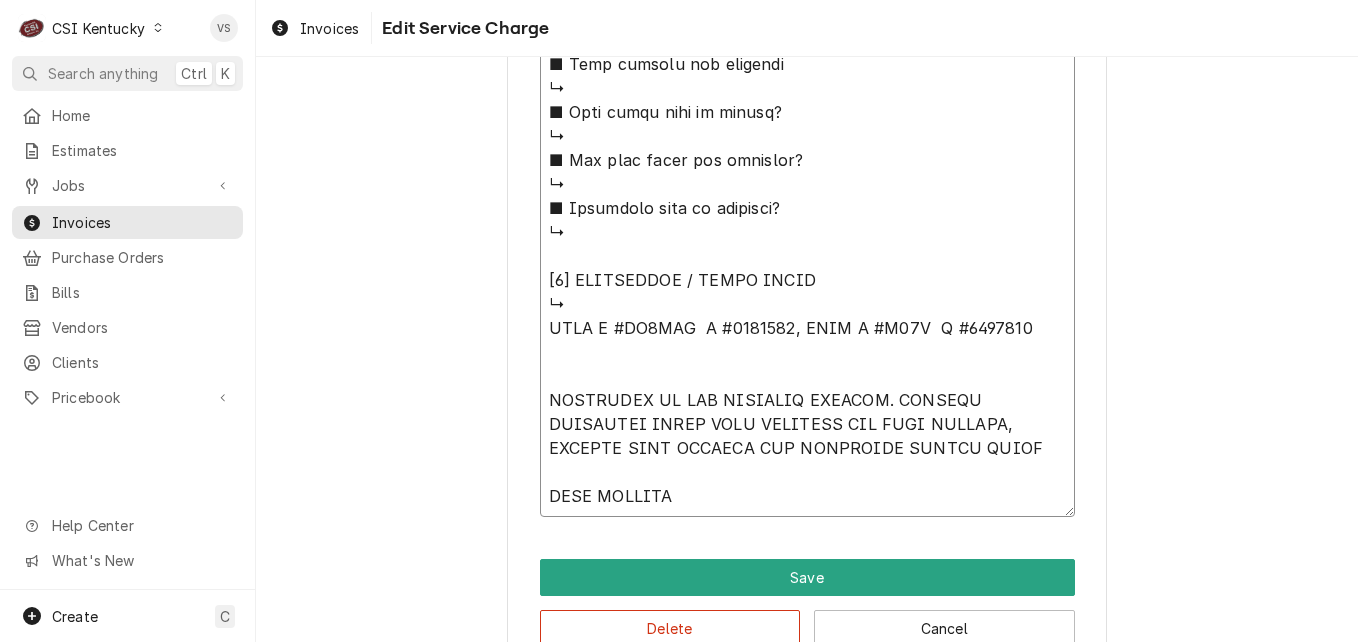 type on "x" 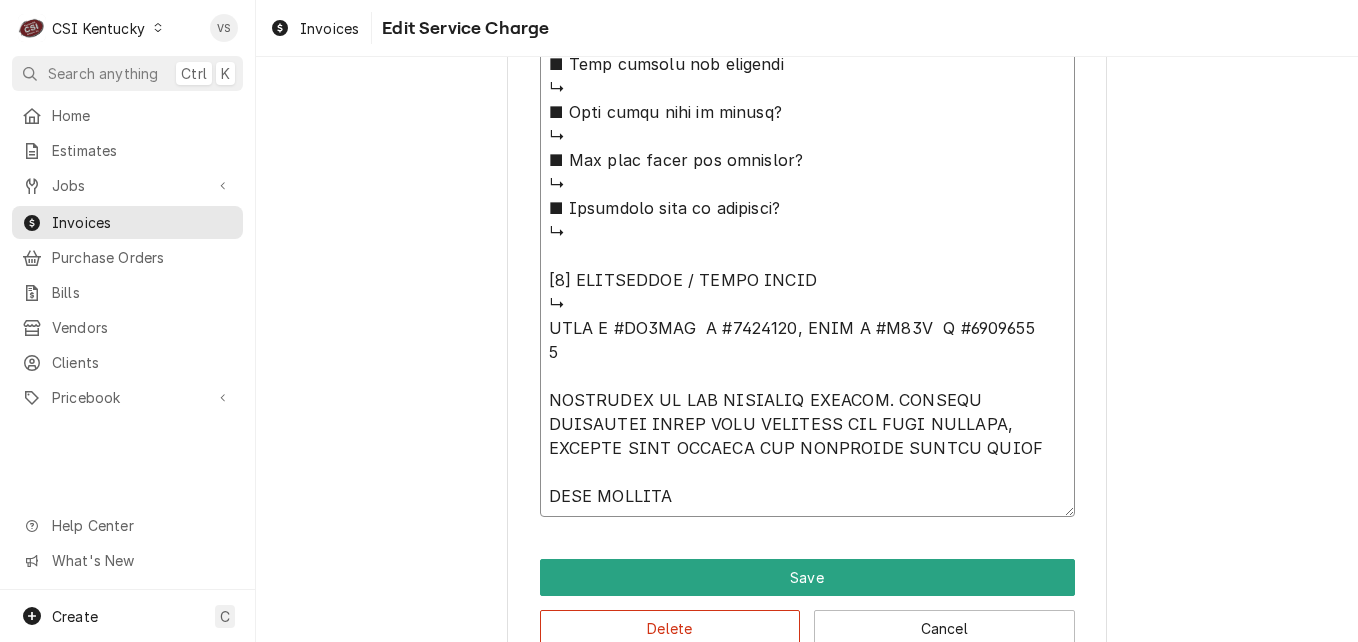 type on "x" 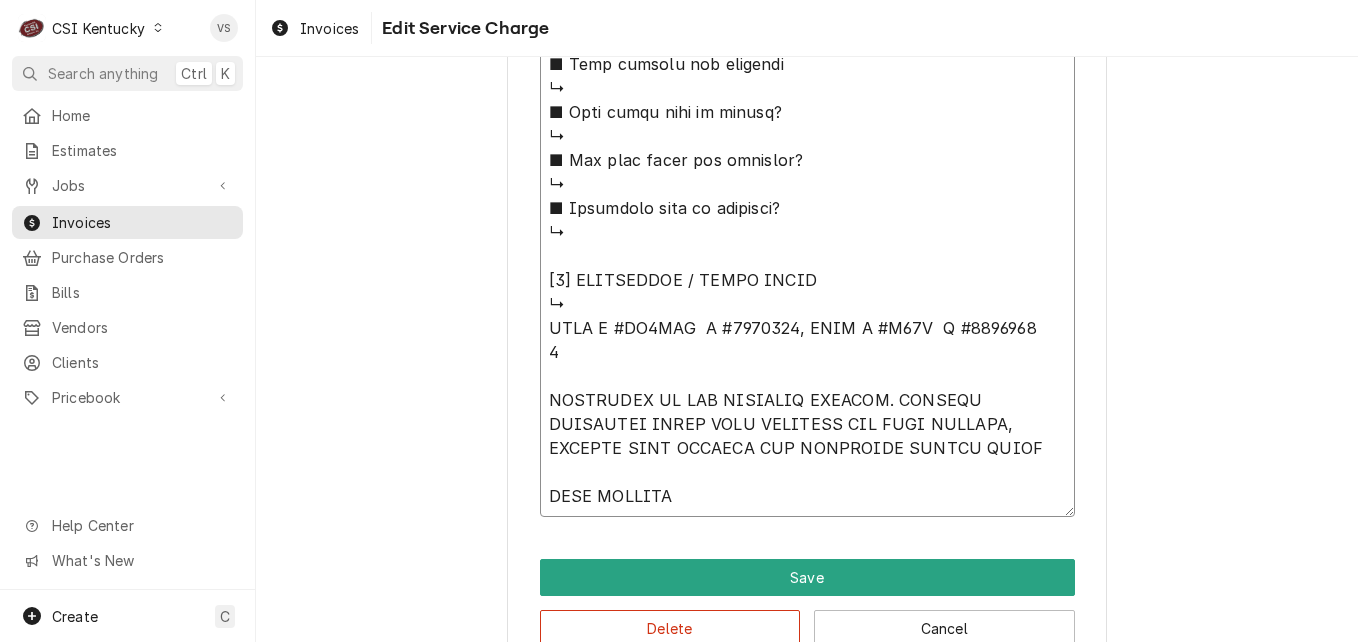 type on "x" 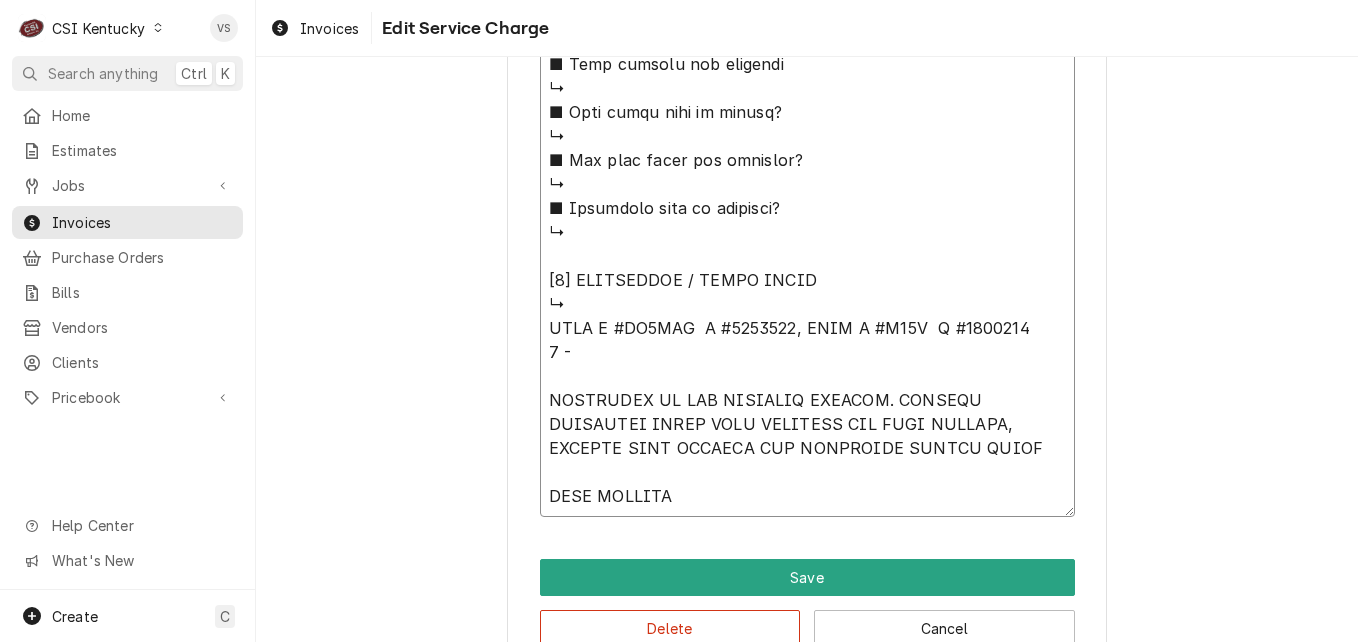 type on "x" 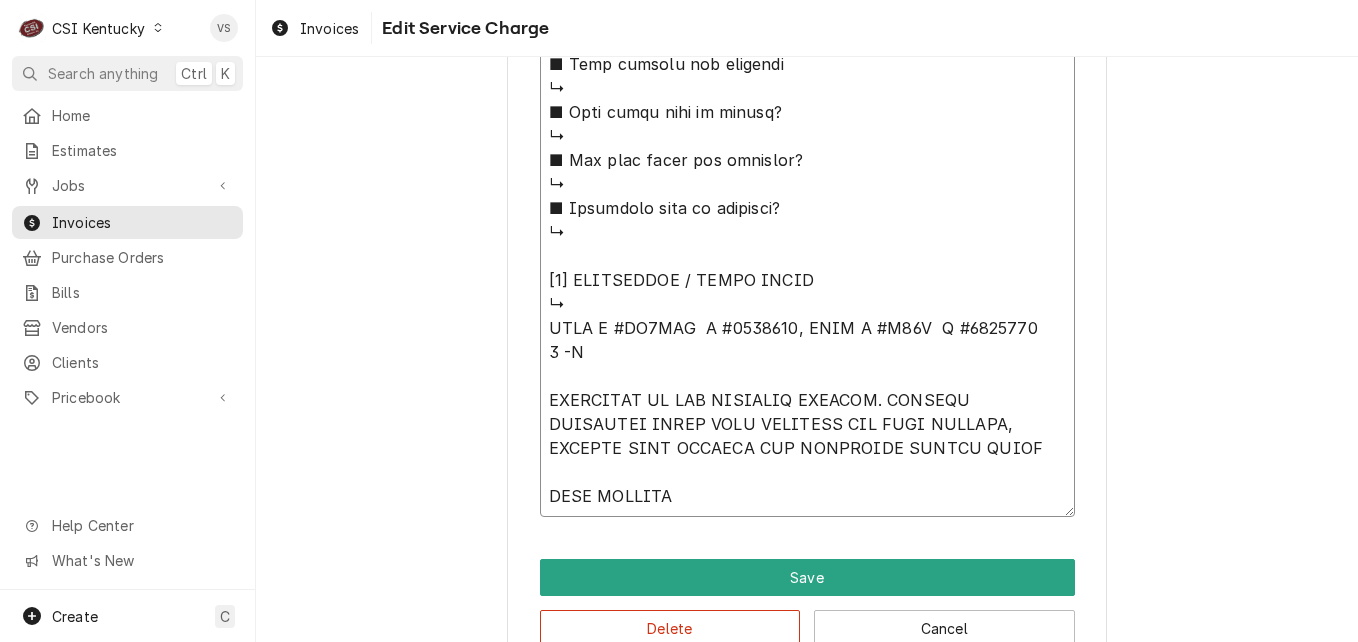 type on "x" 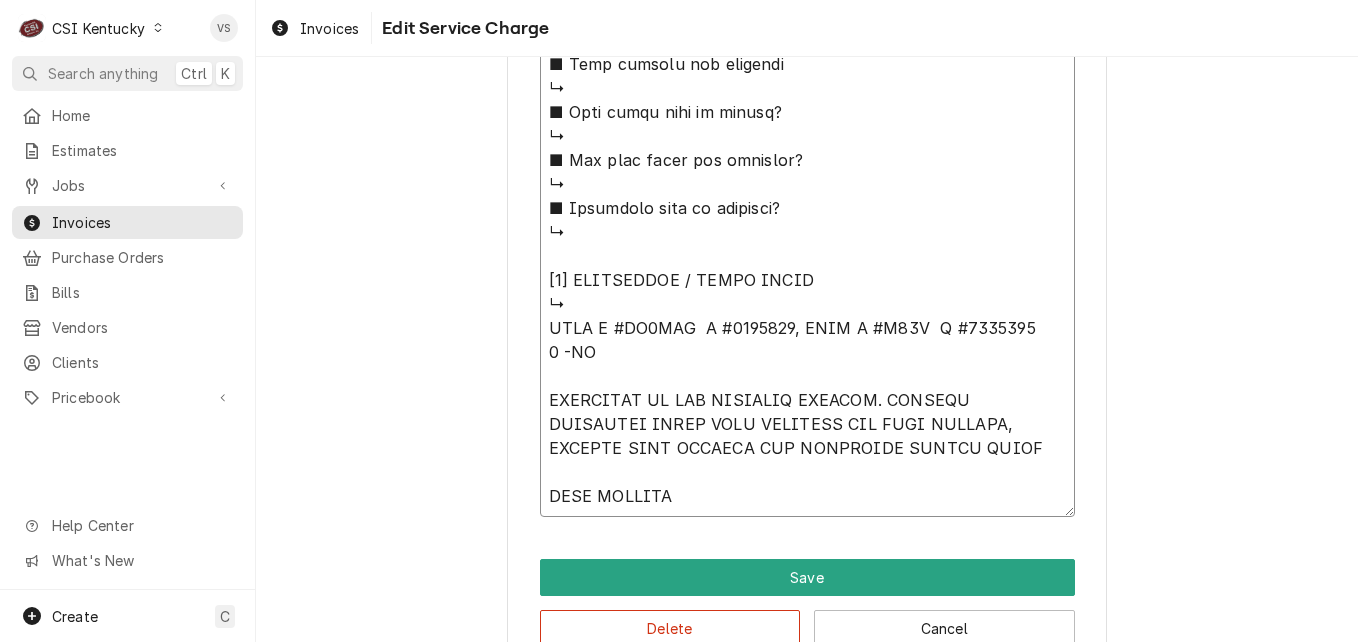 type on "x" 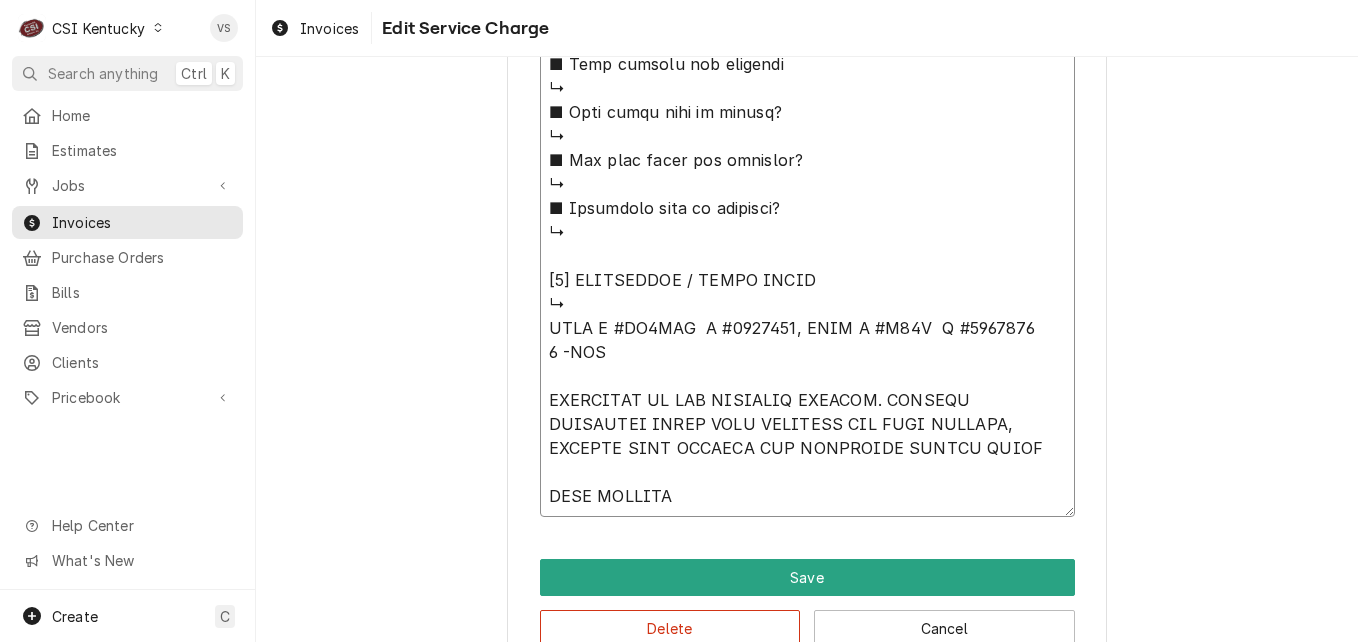 type on "x" 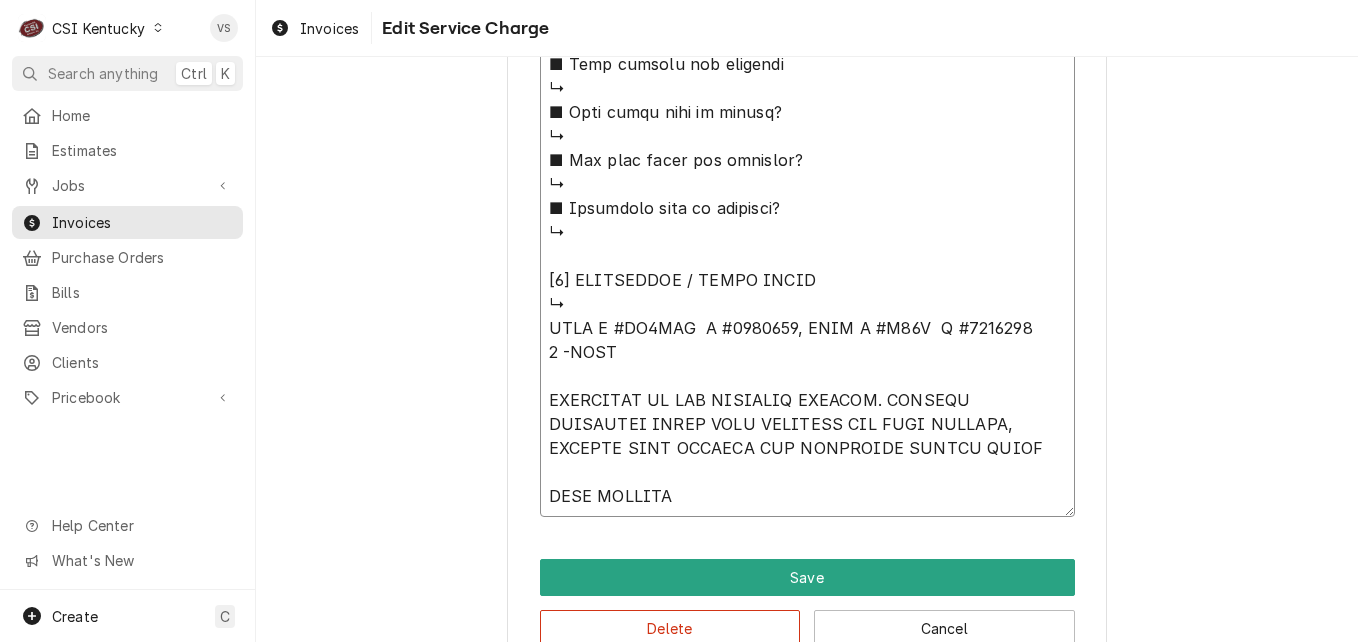 type on "x" 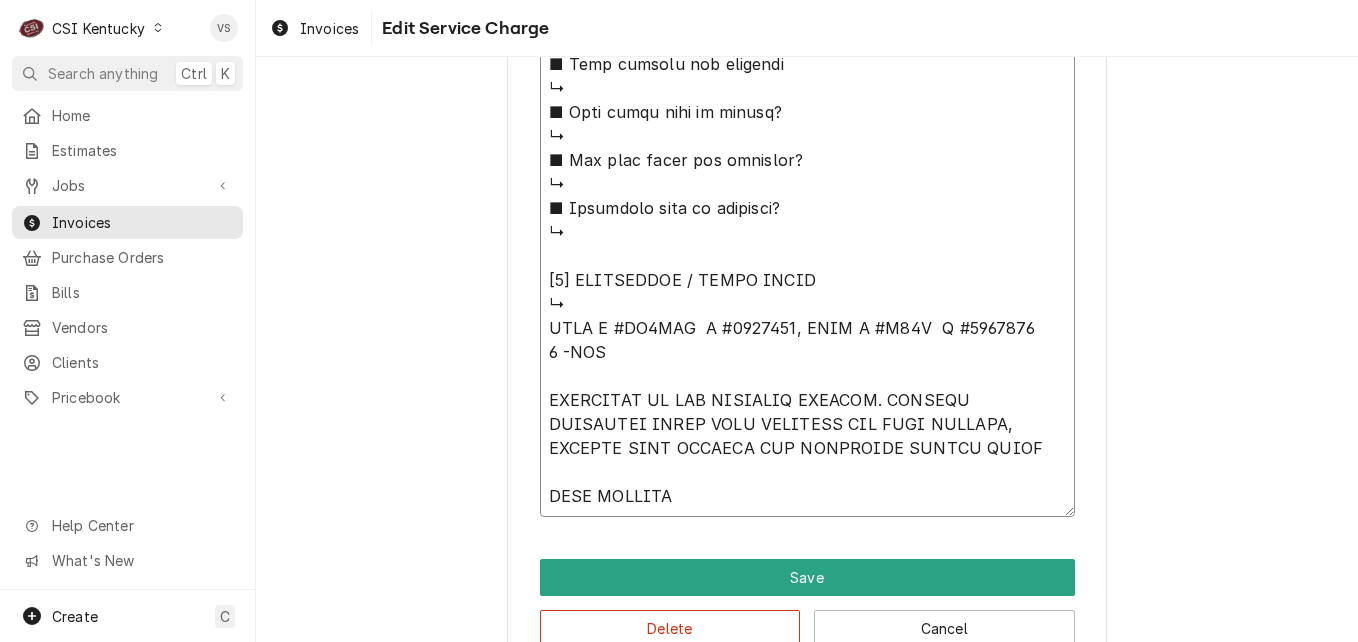 type on "x" 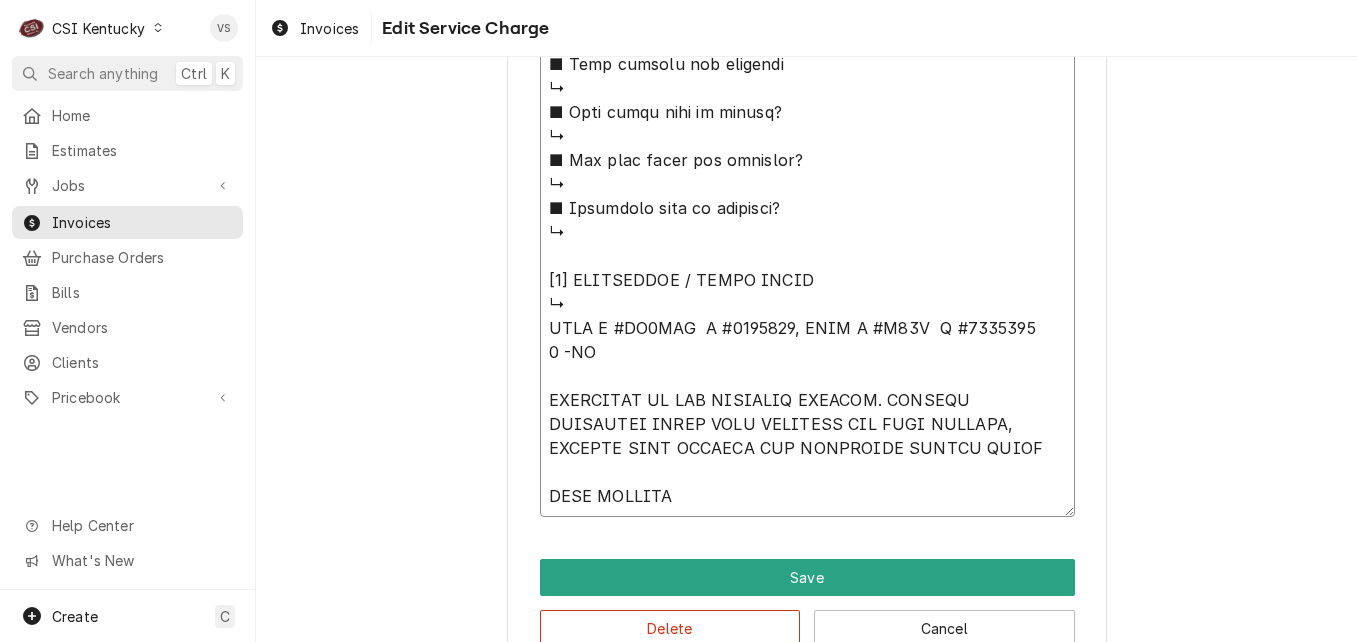 type on "x" 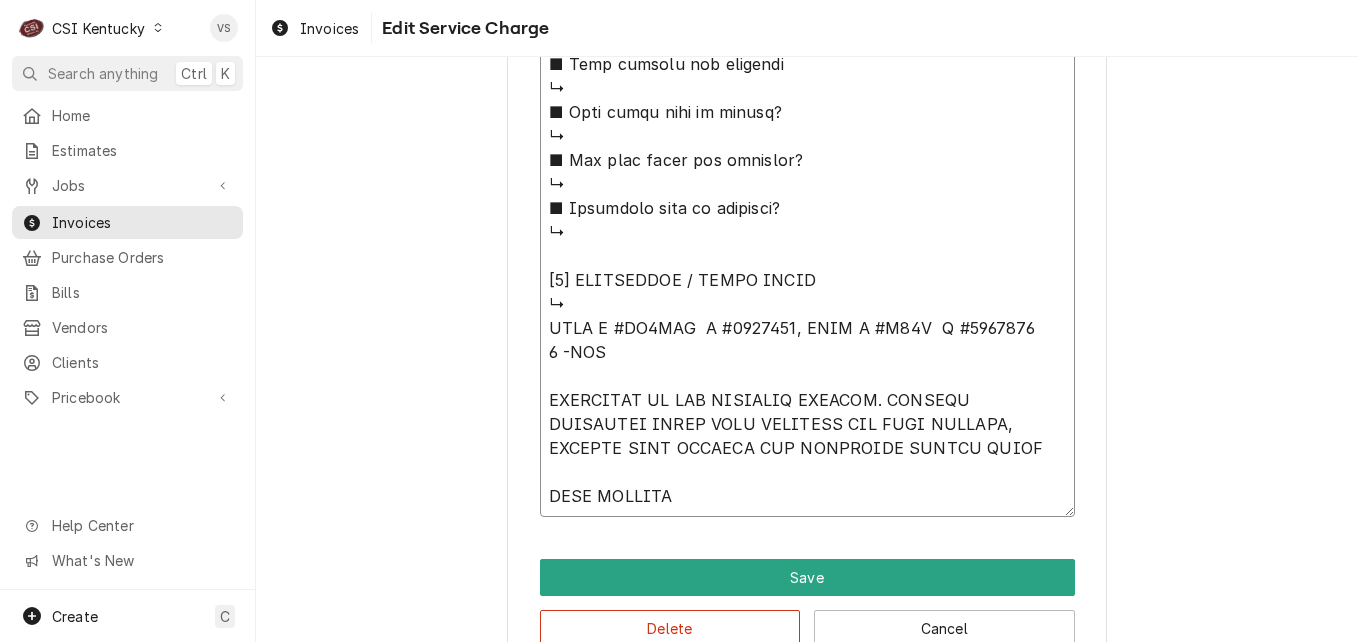 type on "x" 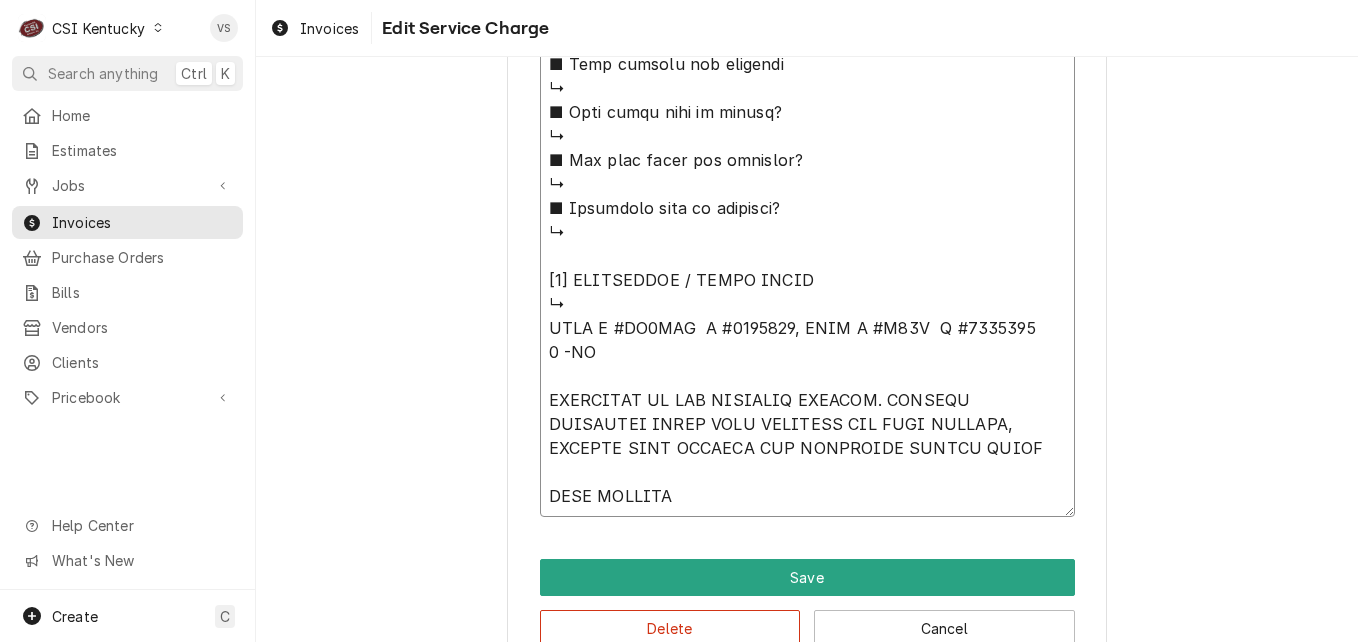 type on "x" 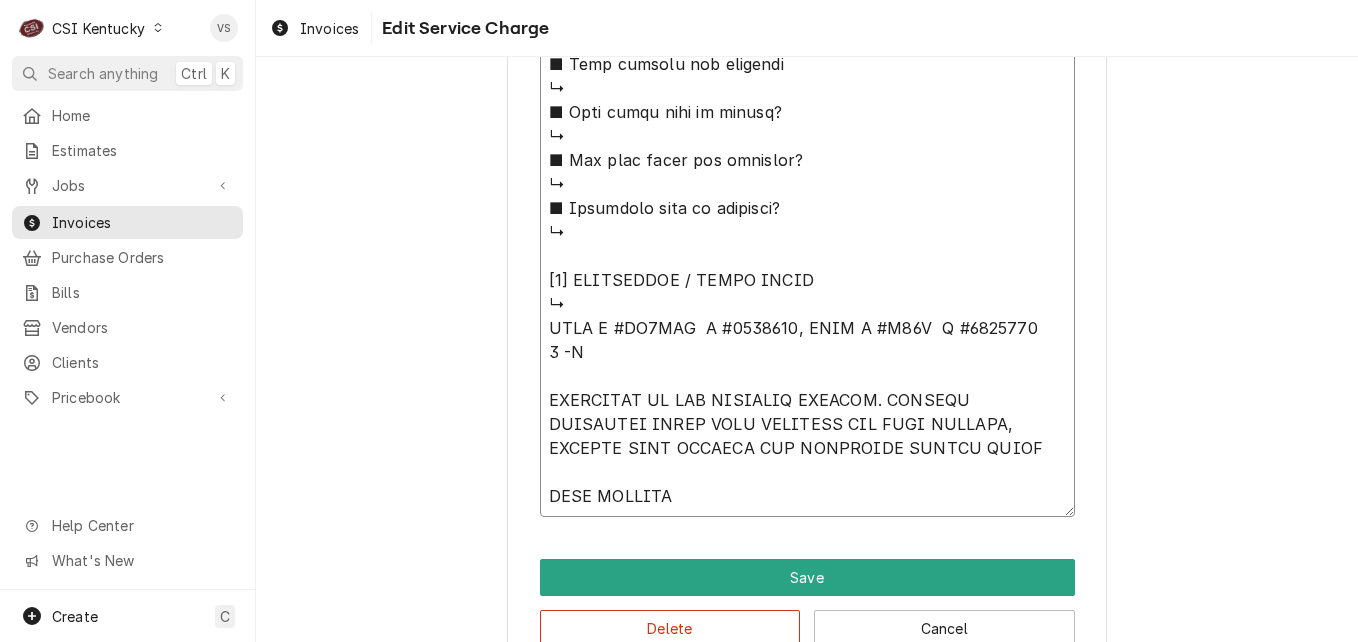 type on "x" 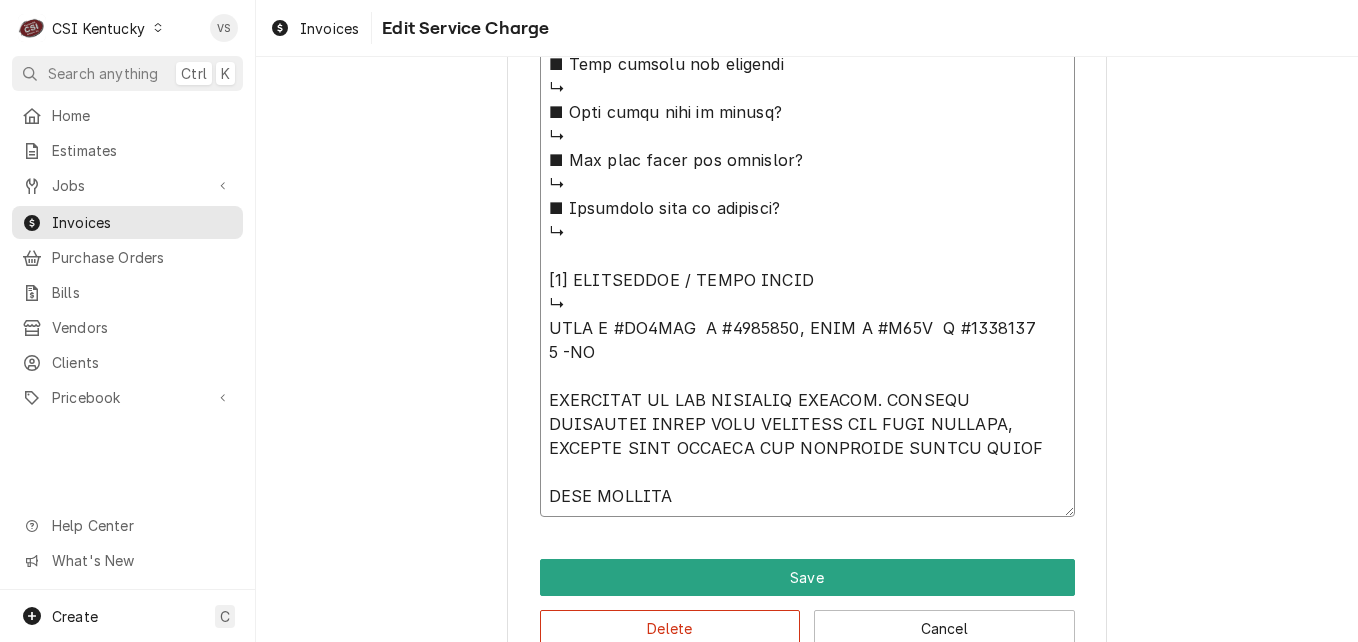 type on "x" 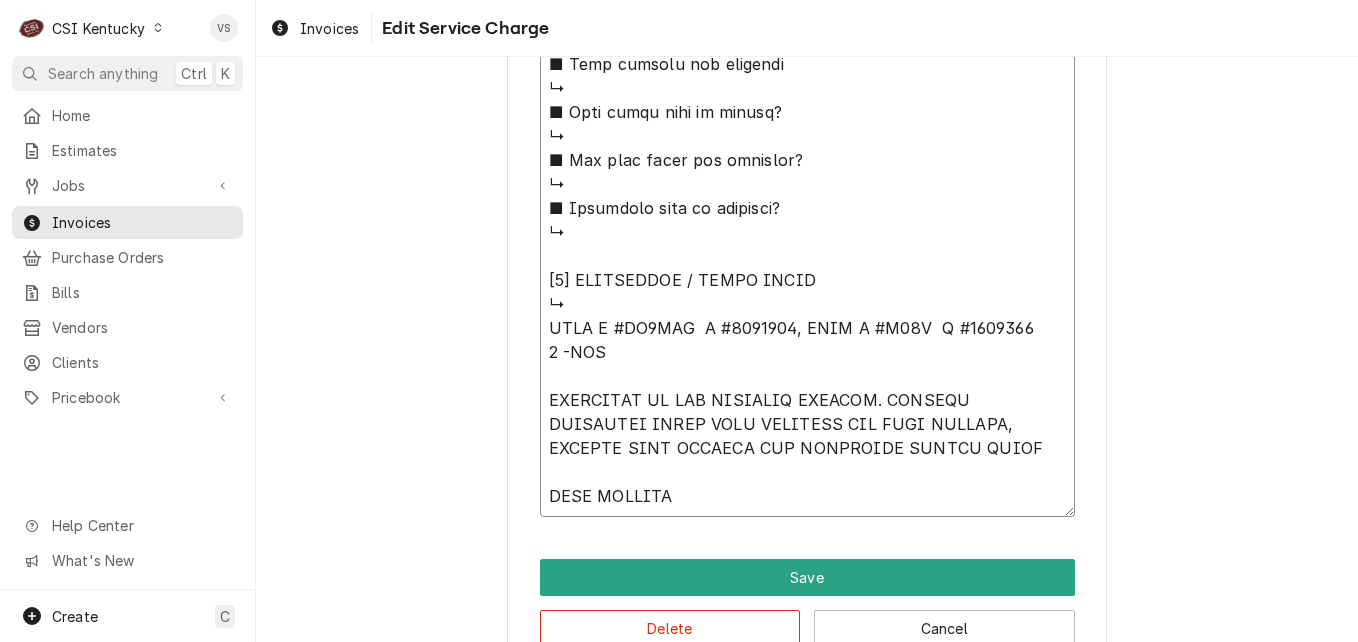 type on "x" 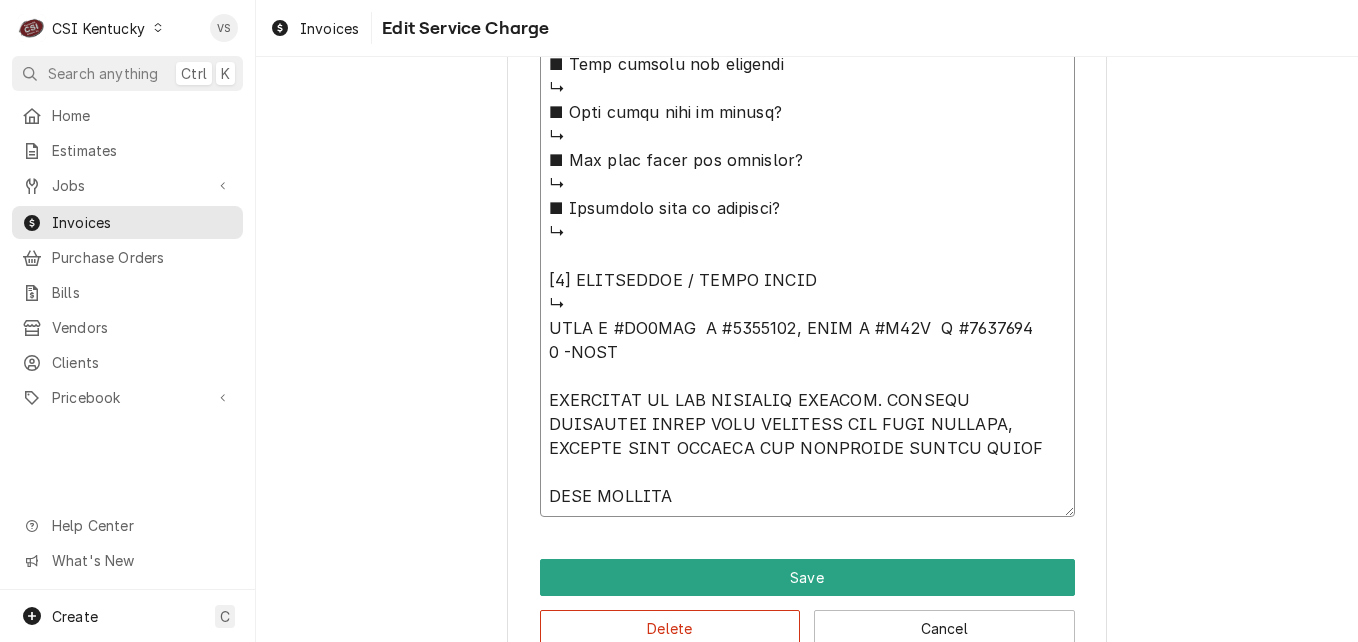 type on "x" 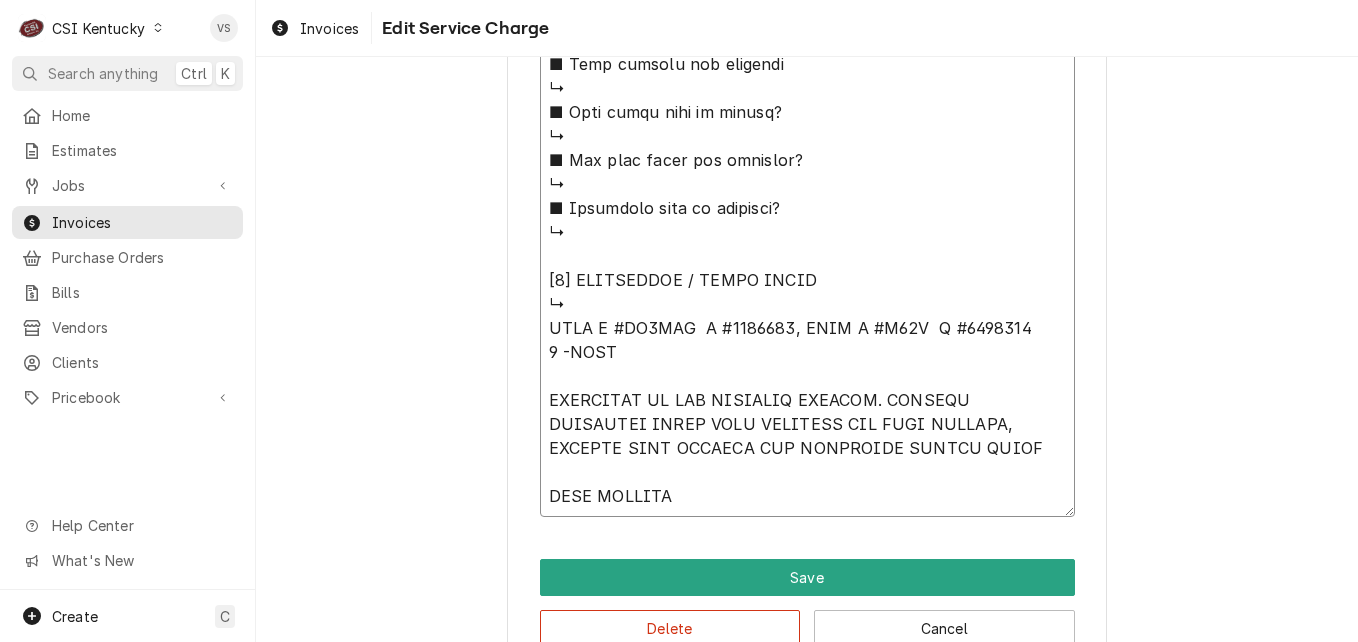 type on "x" 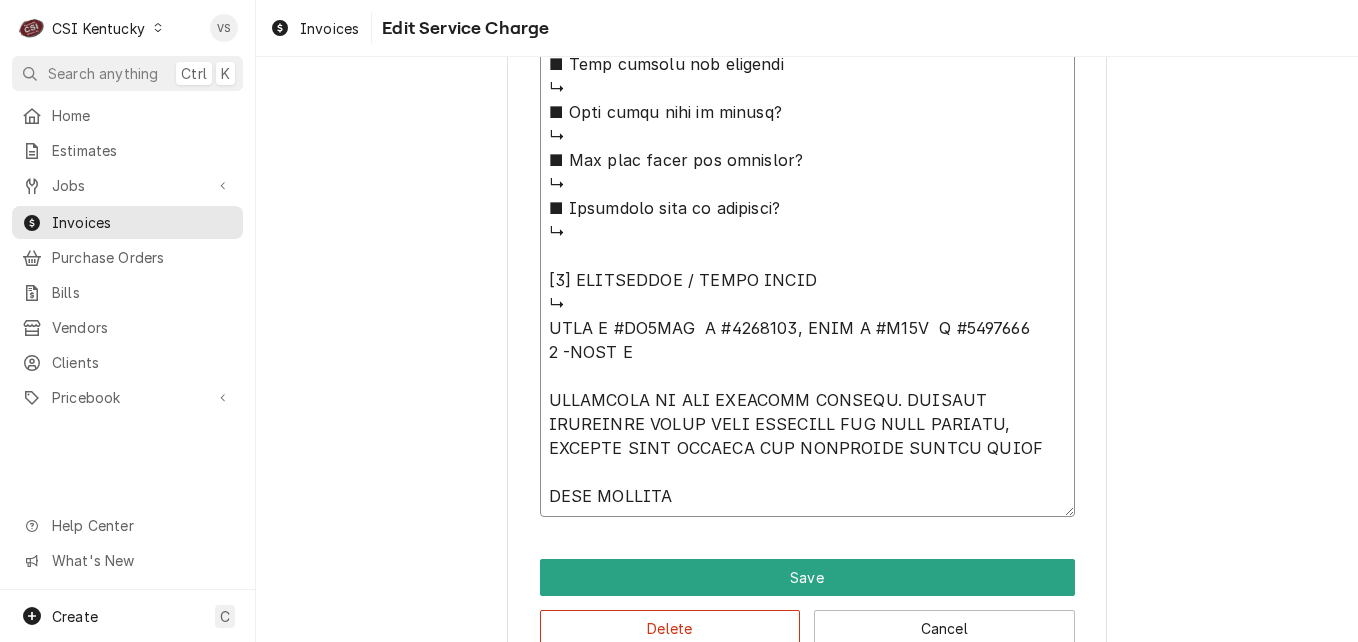 type on "x" 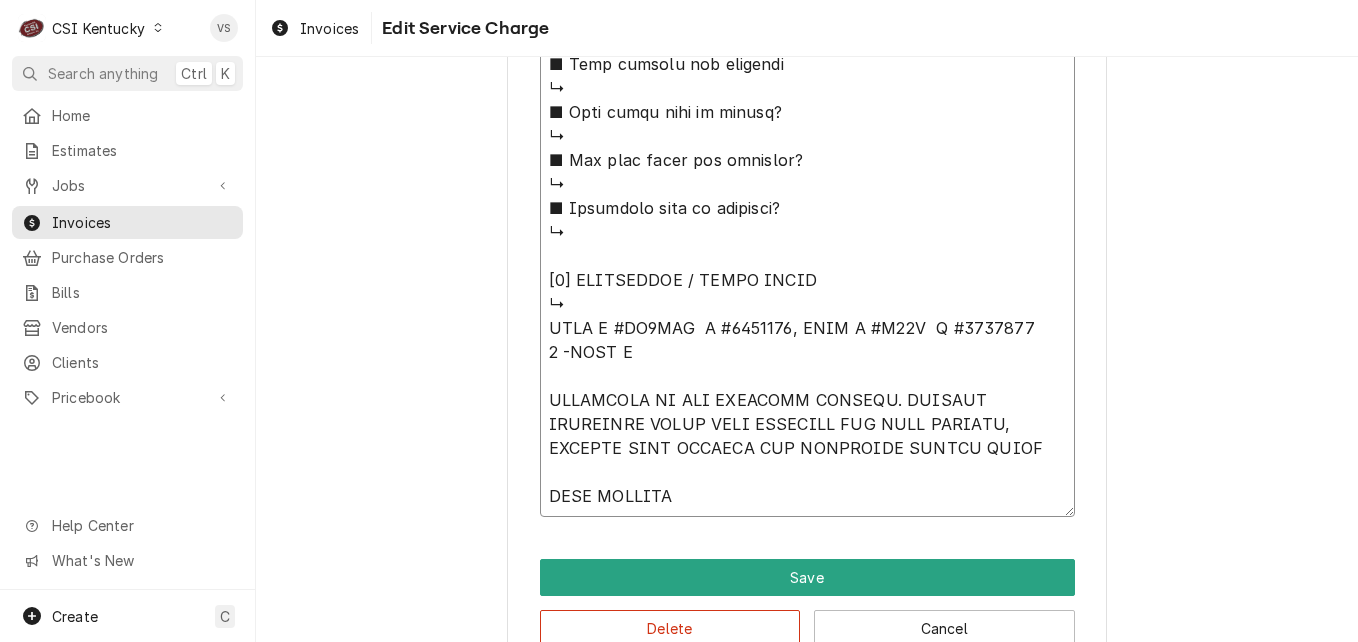 type on "x" 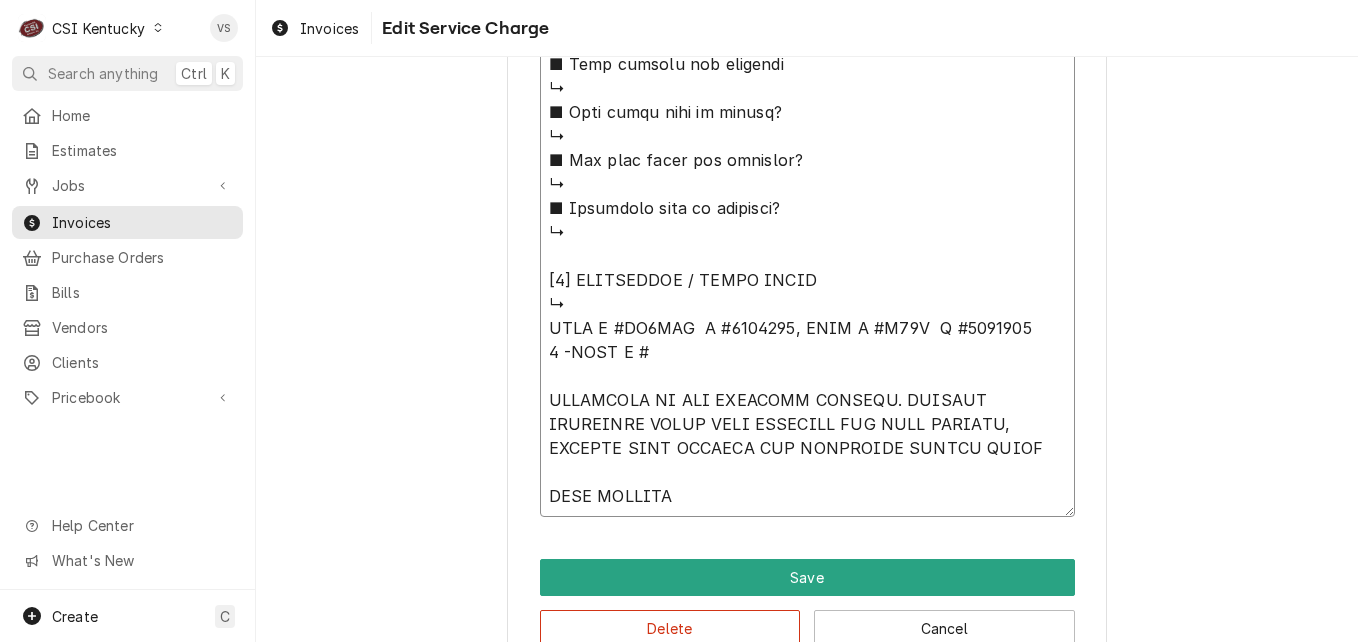 type on "x" 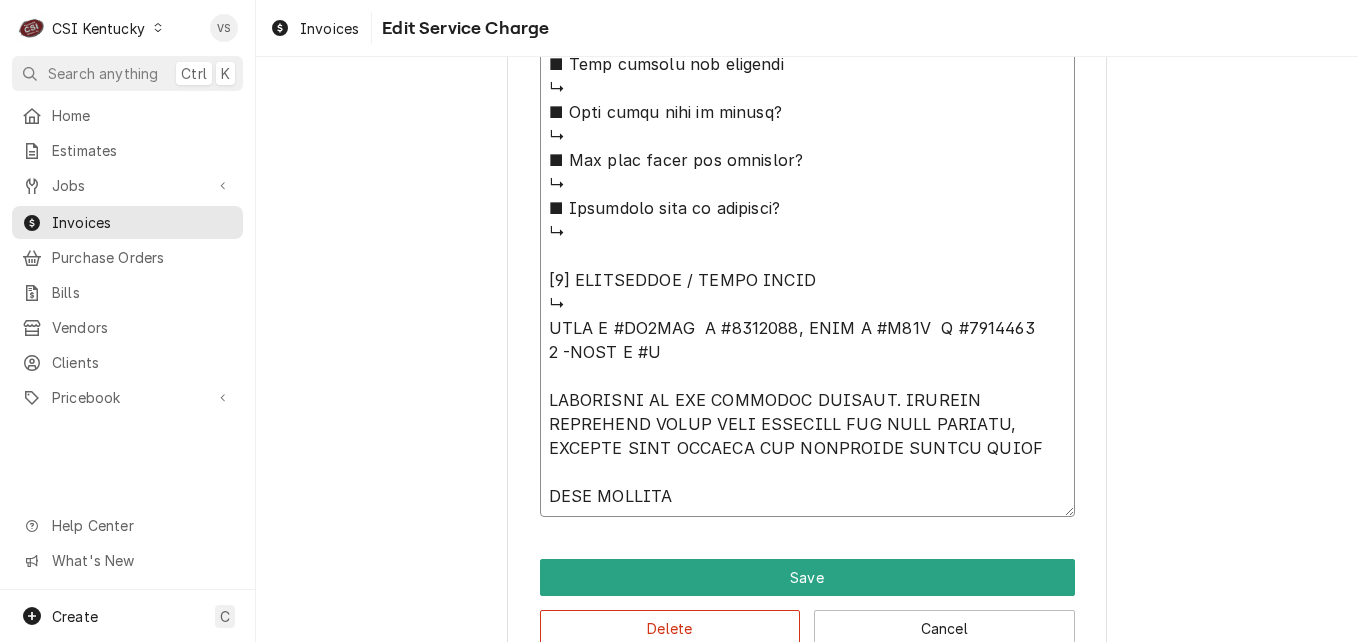 type on "x" 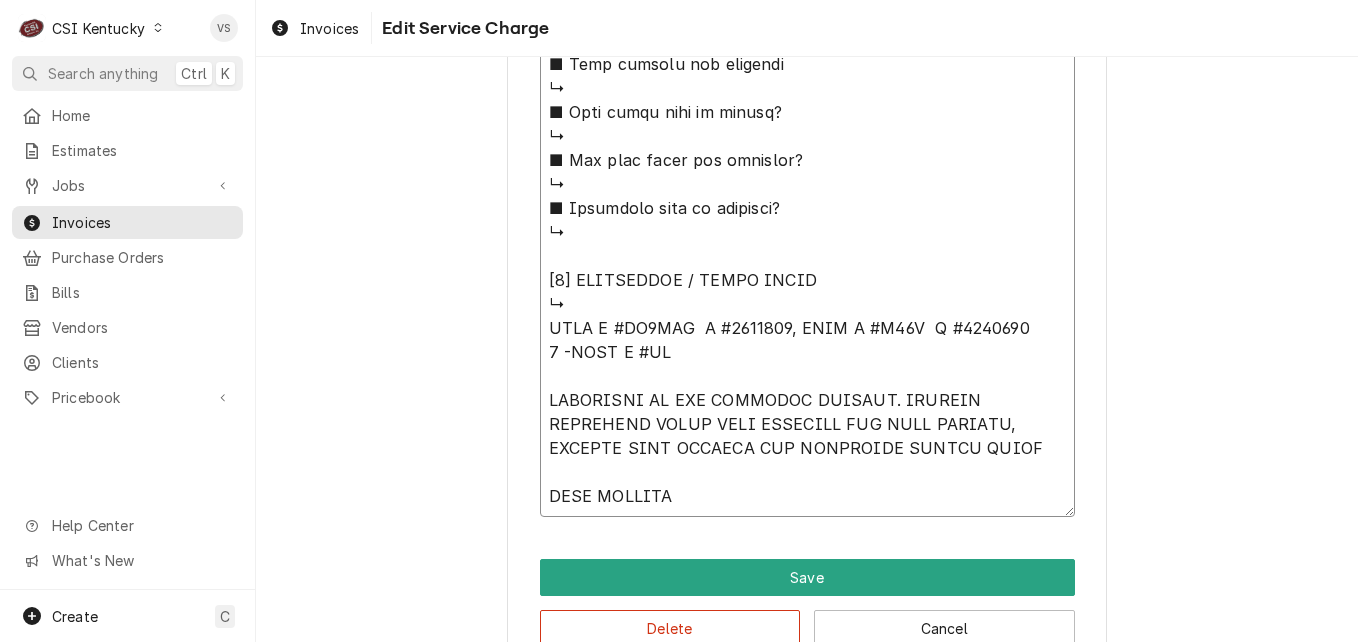 type on "x" 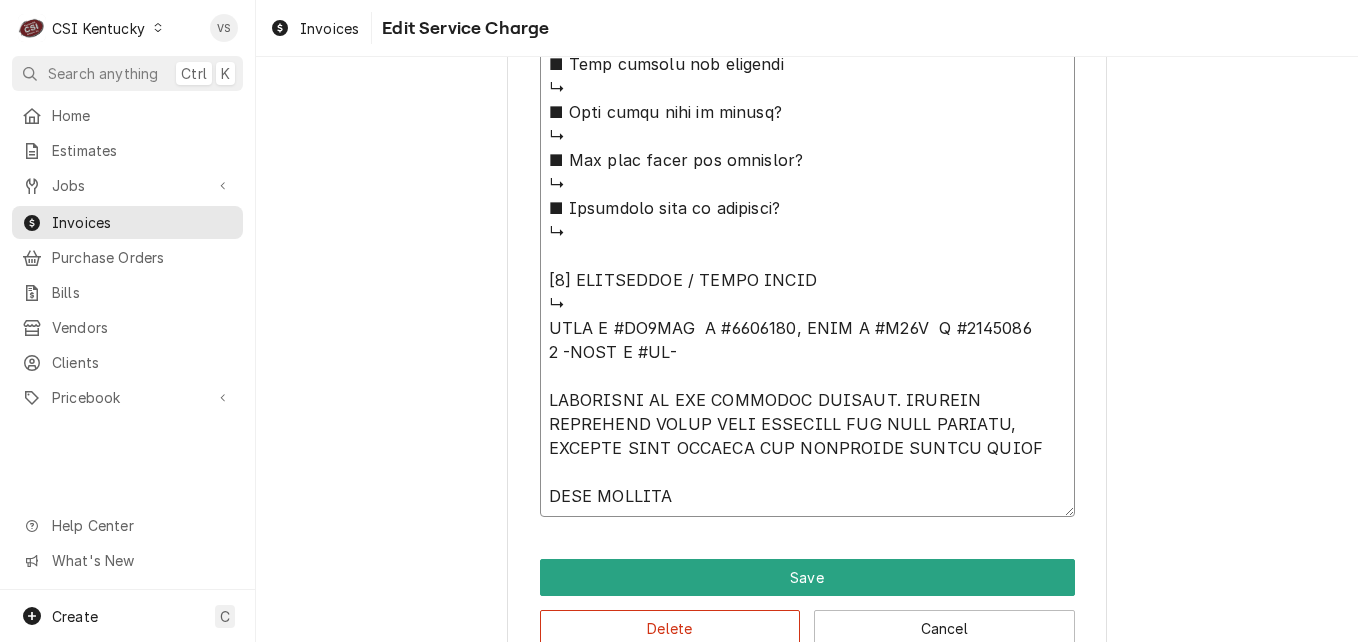 type on "x" 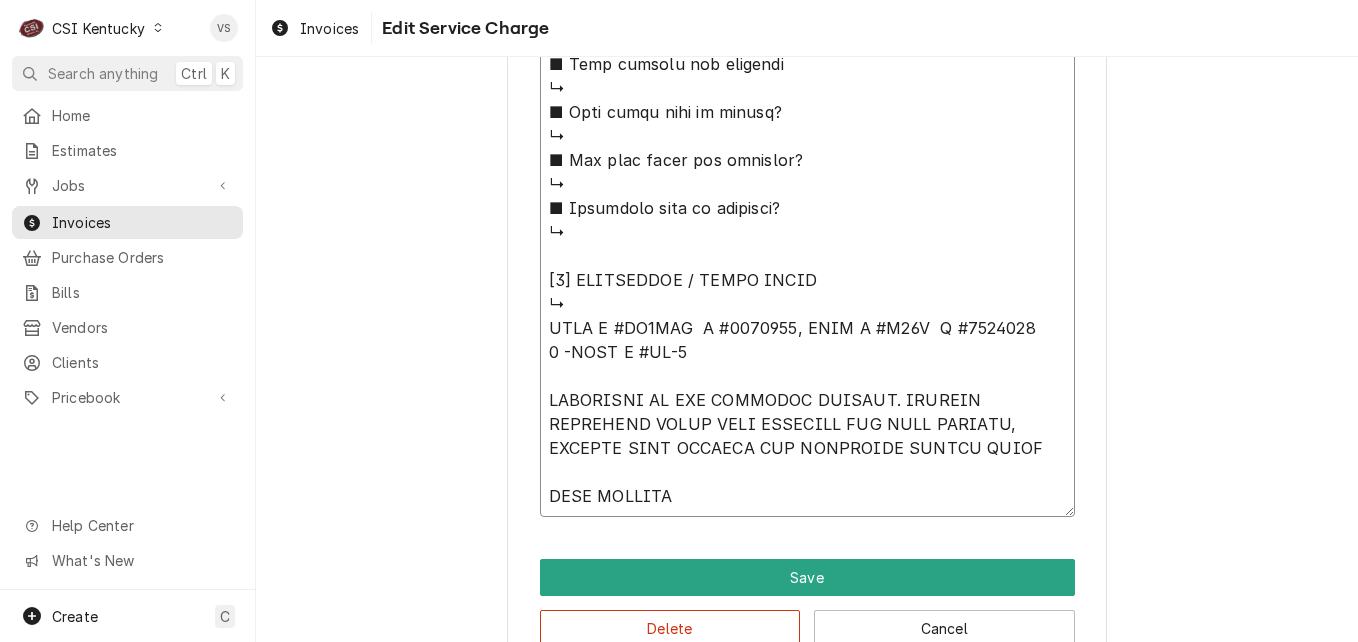 type on "x" 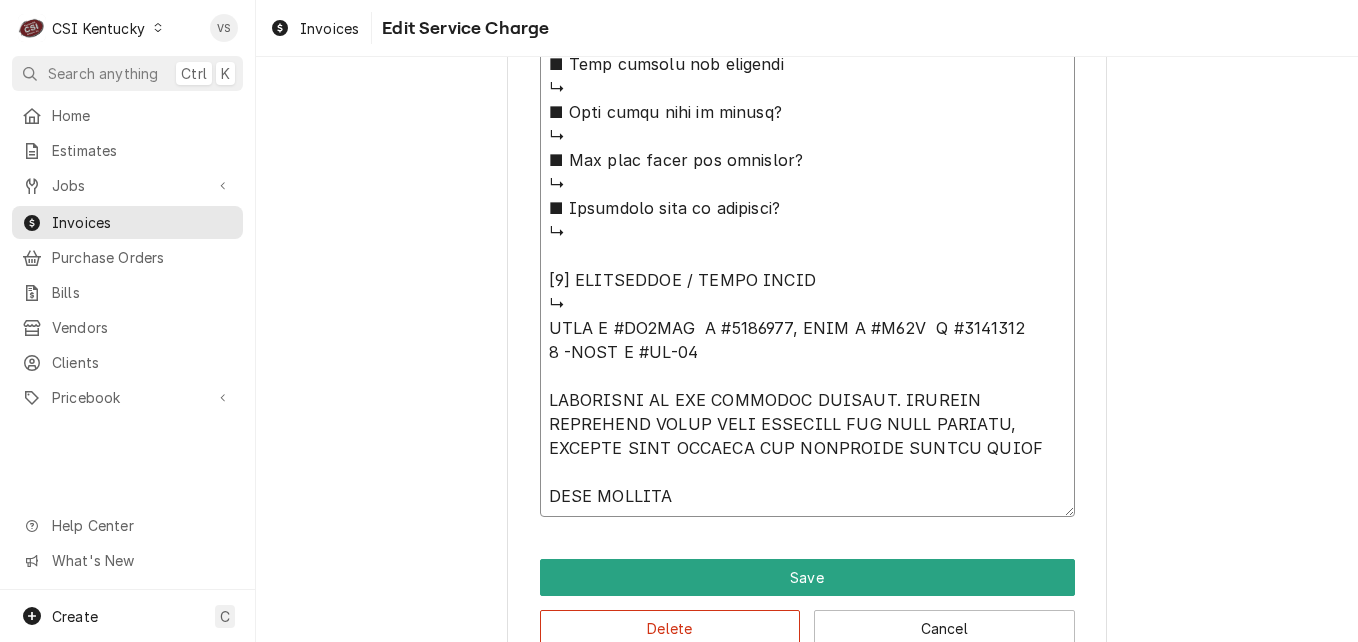 type on "x" 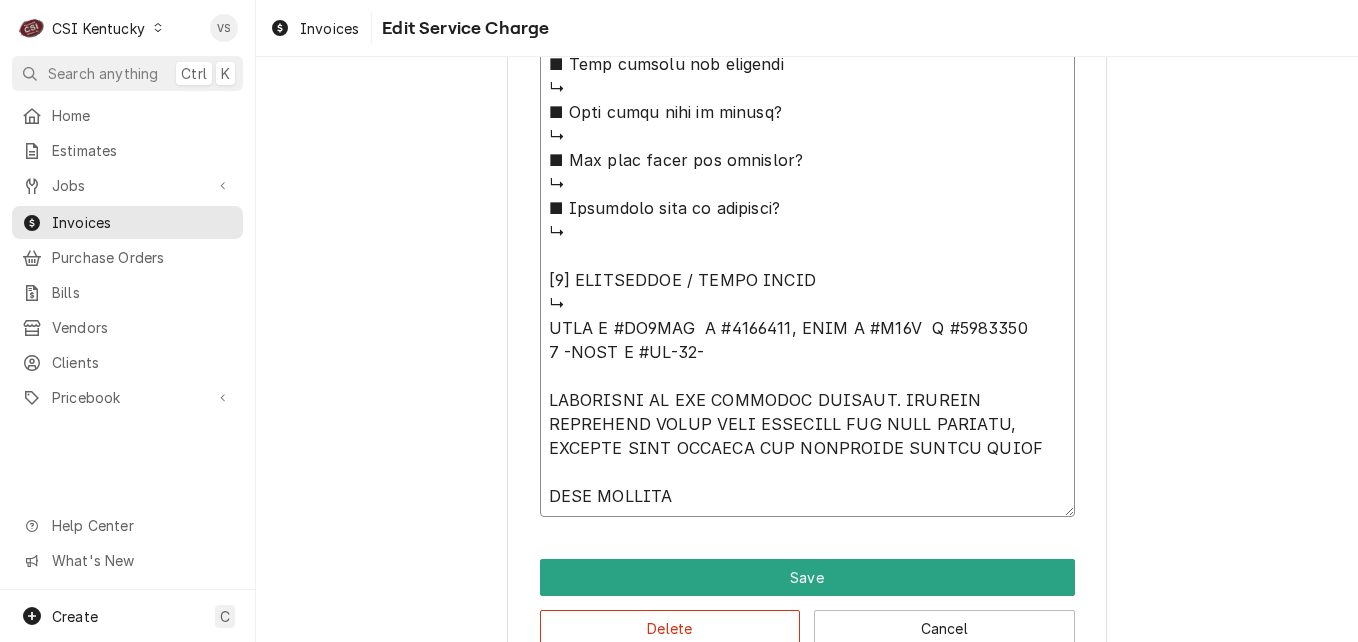 type on "x" 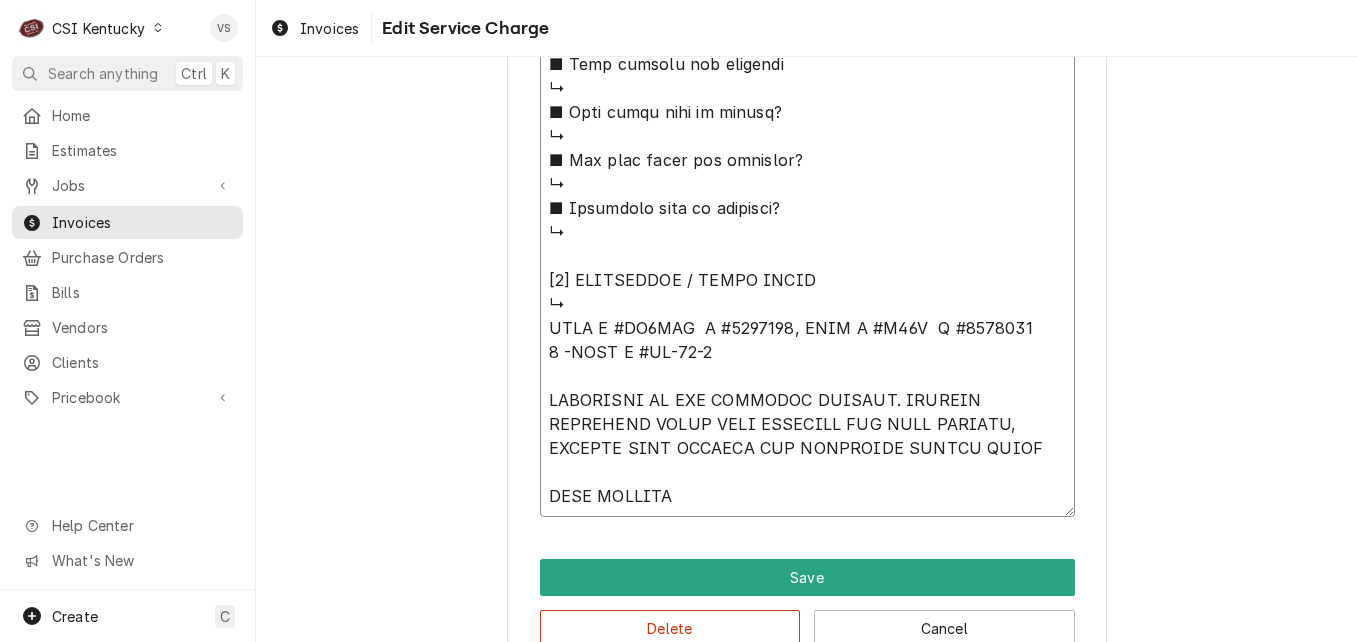 type on "⚠️ 𝗙𝗢𝗥𝗠 𝗜𝗡𝗦𝗧𝗥𝗨𝗖𝗧𝗜𝗢𝗡𝗦 ⚠️
✪ 𝗖𝗼𝗺𝗽𝗹𝗲𝘁𝗲 𝗮𝗹𝗹 𝗿𝗲𝗹𝗲𝘃𝗮𝗻𝘁 𝘀𝗲𝗰𝘁𝗶𝗼𝗻𝘀
✪ 𝗣𝗿𝗼𝘃𝗶𝗱𝗲 𝗱𝗲𝘁𝗮𝗶𝗹𝗲𝗱 𝗮𝗻𝘀𝘄𝗲𝗿𝘀
✪ 𝗗𝗼𝘂𝗯𝗹𝗲-𝗰𝗵𝗲𝗰𝗸 𝗱𝗮𝘁𝗮 𝗲𝗻𝘁𝗿𝗶𝗲𝘀
✪ 𝗠𝗮𝗿𝗸 ‘𝗡/𝗔’ 𝗶𝗳 𝗻𝗼𝘁 𝗿𝗲𝗹𝗲𝘃𝗮𝗻𝘁
✪ 𝗩𝗲𝗿𝗶𝗳𝘆 𝗯𝗲𝗳𝗼𝗿𝗲 𝘀𝘂𝗯𝗺𝗶𝘀𝘀𝗶𝗼𝗻
[𝟭] 𝗘𝗤𝗨𝗜𝗣𝗠𝗘𝗡𝗧 / 𝗪𝗔𝗥𝗥𝗔𝗡𝗧𝗬
■ 𝗣𝗿𝗼𝘃𝗶𝗱𝗲 𝗲𝗾𝘂𝗶𝗽𝗺𝗲𝗻𝘁 𝗱𝗮𝘁𝗮 𝗯𝗲𝗹𝗼𝘄:
↳ 𝗠𝗙𝗚: TRUE/CONTINENTAL
↳ 𝗠𝗼𝗱𝗲𝗹 #: VARIOUS
↳ 𝗦𝗲𝗿𝗶𝗮𝗹 #: VARIOUS
↳ 𝗩𝗼𝗹𝘁𝗮𝗴𝗲: 115VAC
↳ 𝗣𝗵𝗮𝘀𝗲: 1PH
↳ 𝗚𝗮𝘀 𝗧𝘆𝗽𝗲: R404A/R290/134A
■ 𝗜𝘀 𝘁𝗵𝗲 𝘂𝗻𝗶𝘁 𝘂𝗻𝗱𝗲𝗿 𝘄𝗮𝗿𝗿𝗮𝗻𝘁𝘆?
↳ NO
■ 𝗪𝗵𝗮𝘁 𝗶𝘀 𝗰𝗼𝘃𝗲𝗿𝗲𝗱?
↳
■ 𝗛𝗮𝘃𝗲 𝘆𝗼𝘂 𝘃𝗲𝗿𝗶𝗳𝗶𝗲𝗱 𝘄/ 𝗠𝗙𝗚?
↳
■ 𝗜𝘀 𝘂𝗻𝗶𝘁 𝘁𝗮𝗴𝗴𝗲𝗱 𝘄/ 𝗖𝗦𝗜 𝘀𝘁𝗶𝗰𝗸𝗲𝗿?
↳NO
[𝟮] 𝗗𝗜𝗔𝗚𝗡𝗢𝗦𝗜𝗦 / 𝗜𝗦𝗦𝗨𝗘𝗦
■ 𝗨𝗻𝗶𝘁 𝗼𝗽𝗲𝗿𝗮𝘁𝗶𝗼𝗻𝗮𝗹 𝗼𝗻 𝗮𝗿𝗿𝗶𝘃𝗮𝗹?
↳YES
■ 𝗘𝘅𝗽𝗹𝗮𝗶𝗻 𝘀𝘁𝗲𝗽𝘀 𝘁𝗼 𝗱𝗶𝗮𝗴𝗻𝗼𝘀𝗶𝘀?
↳PERFORMED PM PER CUSTOMER REQUESTS
■ 𝗗𝗶𝗱 𝘆𝗼𝘂 𝗰𝗼𝗻𝗳𝗶𝗿𝗺 𝘁𝗵𝗲 𝗶𝘀𝘀𝘂𝗲?
↳YES
[𝟯] 𝗥𝗘𝗦𝗢𝗟𝗨𝗧𝗜𝗢𝗡 (𝗜𝗙 𝗥𝗘𝗣𝗔𝗜𝗥𝗘𝗗)
■ 𝗪𝗵𝗮𝘁 𝗿𝗲𝗽𝗮𝗶𝗿𝘀 𝘄𝗲𝗿𝗲 𝗰𝗼𝗺𝗽𝗹𝗲𝘁𝗲𝗱?
↳CLEANED CONDENSER COILS WITH NITROGEN AND COIL CLEANER, CHECKED DOOR GASKETS AND INSTALLED FILTER MEDIA
■ 𝗪𝗲𝗿𝗲 𝗽𝗮𝗿𝘁𝘀 𝗶𝗻𝘀𝘁𝗮𝗹𝗹𝗲𝗱 (𝘀𝗽𝗲𝗰𝗶𝗳𝘆)?
↳COIL CLEANER, NITROGEN, FILTER MEDIA
■ 𝗨𝗻𝗶𝘁 𝗺𝗮𝗶𝗻𝘁𝗲𝗻𝗮𝗻𝗰𝗲𝗱 / 𝗰𝗹𝗲𝗮𝗻𝗲𝗱?
↳YES
■ 𝗜𝘀 𝘁𝗵𝗲 𝘂𝗻𝗶𝘁 𝗳𝘂𝗹𝗹𝘆 𝗼𝗽𝗲𝗿𝗮𝘁𝗶𝗼𝗻𝗮𝗹?
↳YES
[𝟰] 𝗤𝗨𝗢𝗧𝗘 𝗗𝗘𝗧𝗔𝗜𝗟𝗦 (𝗜𝗙 𝗡𝗘𝗘𝗗𝗘𝗗)
■ 𝗪𝗵𝗮𝘁 𝗿𝗲𝗽𝗮𝗶𝗿𝘀 𝗮𝗿𝗲 𝗿𝗲𝗾𝘂𝗶𝗿𝗲𝗱
↳
■ 𝗪𝗵𝗮𝘁..." 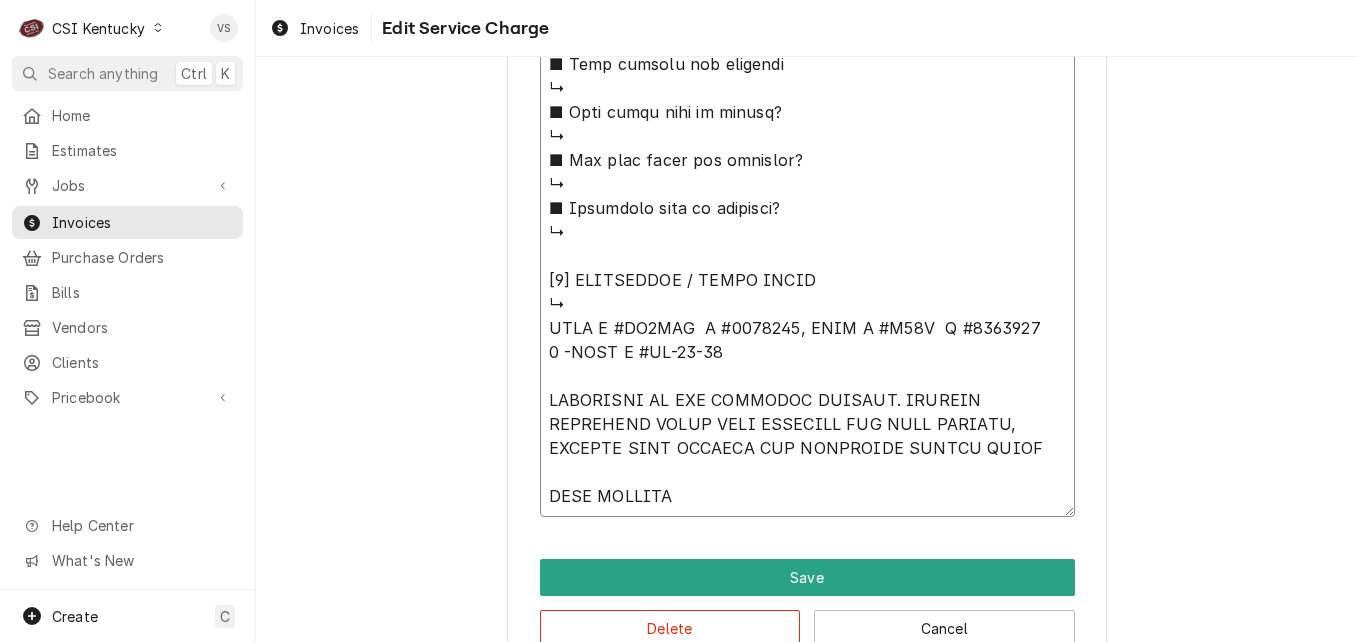type on "x" 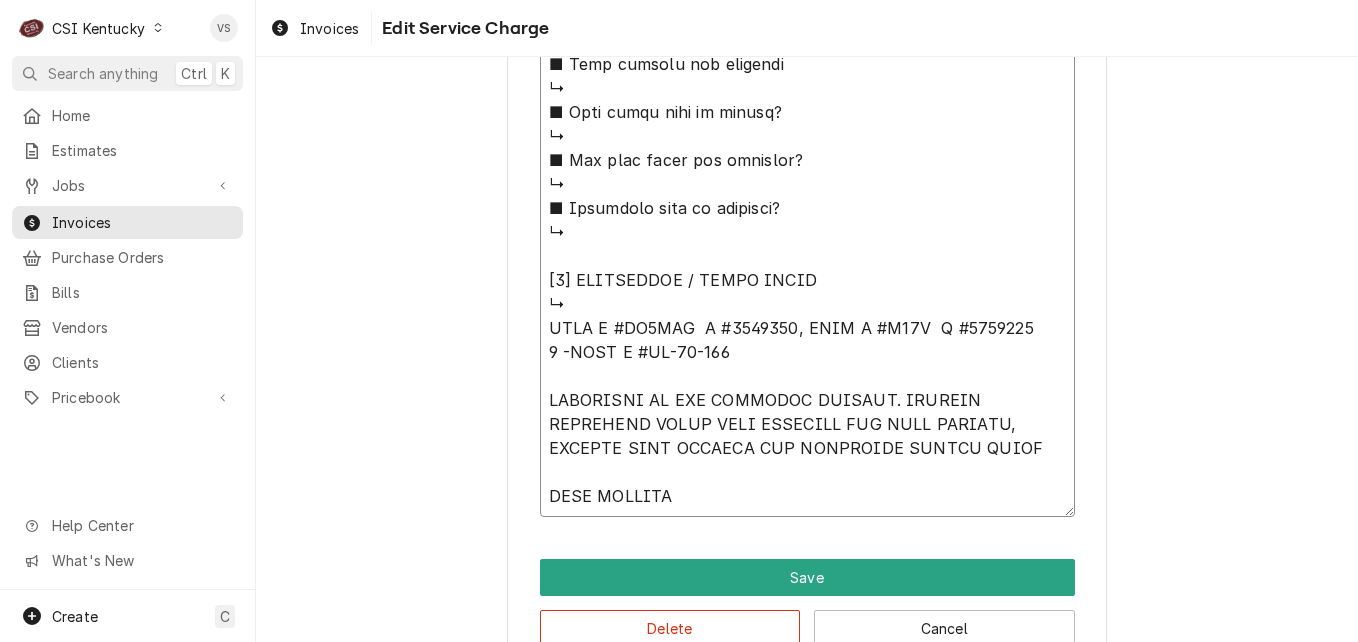 type on "x" 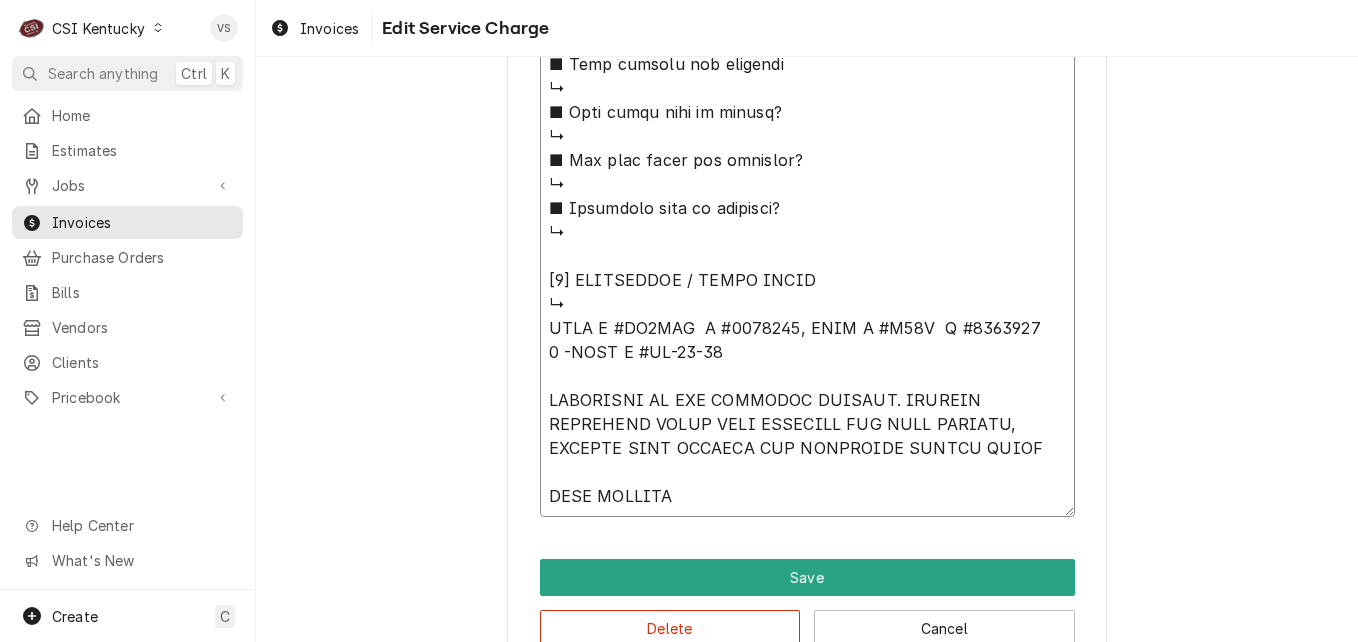 type 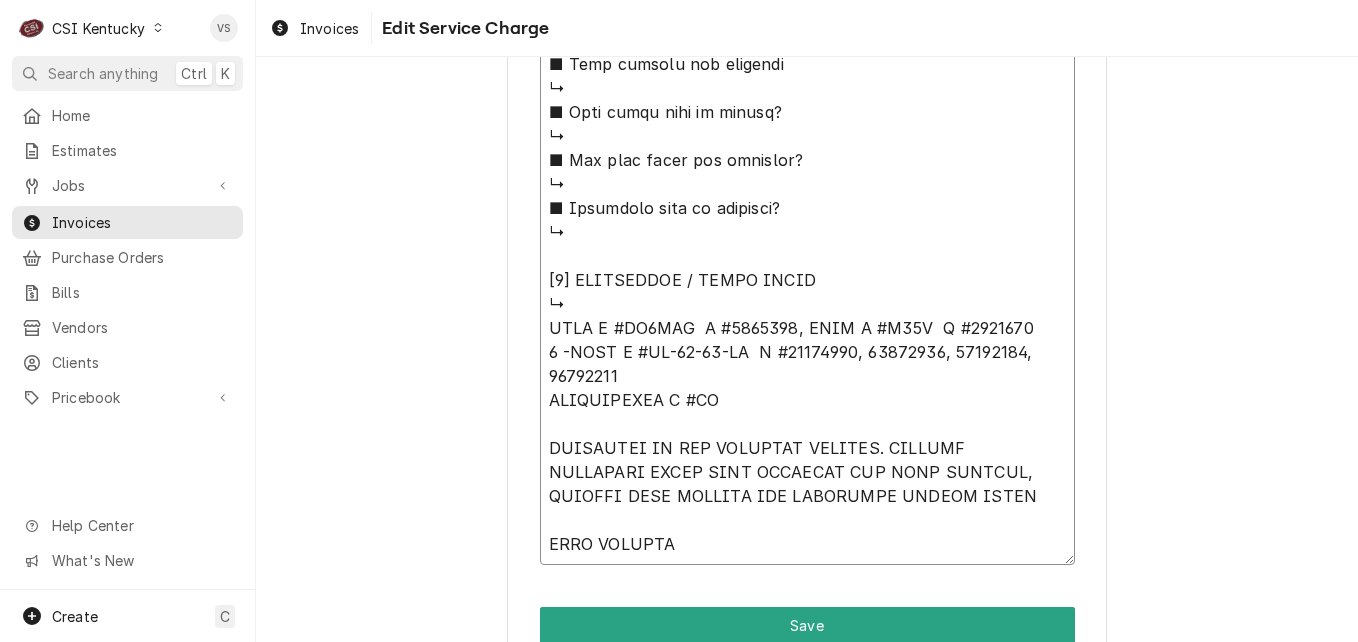 scroll, scrollTop: 2117, scrollLeft: 0, axis: vertical 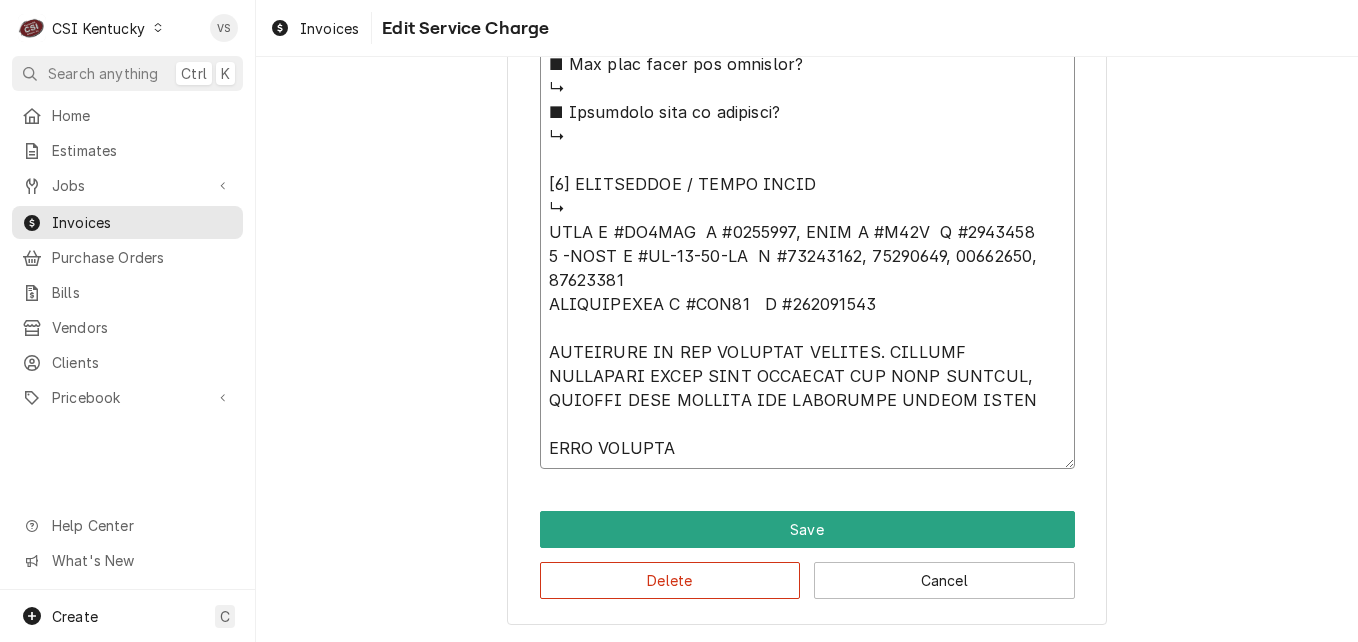 drag, startPoint x: 673, startPoint y: 450, endPoint x: 540, endPoint y: 446, distance: 133.06013 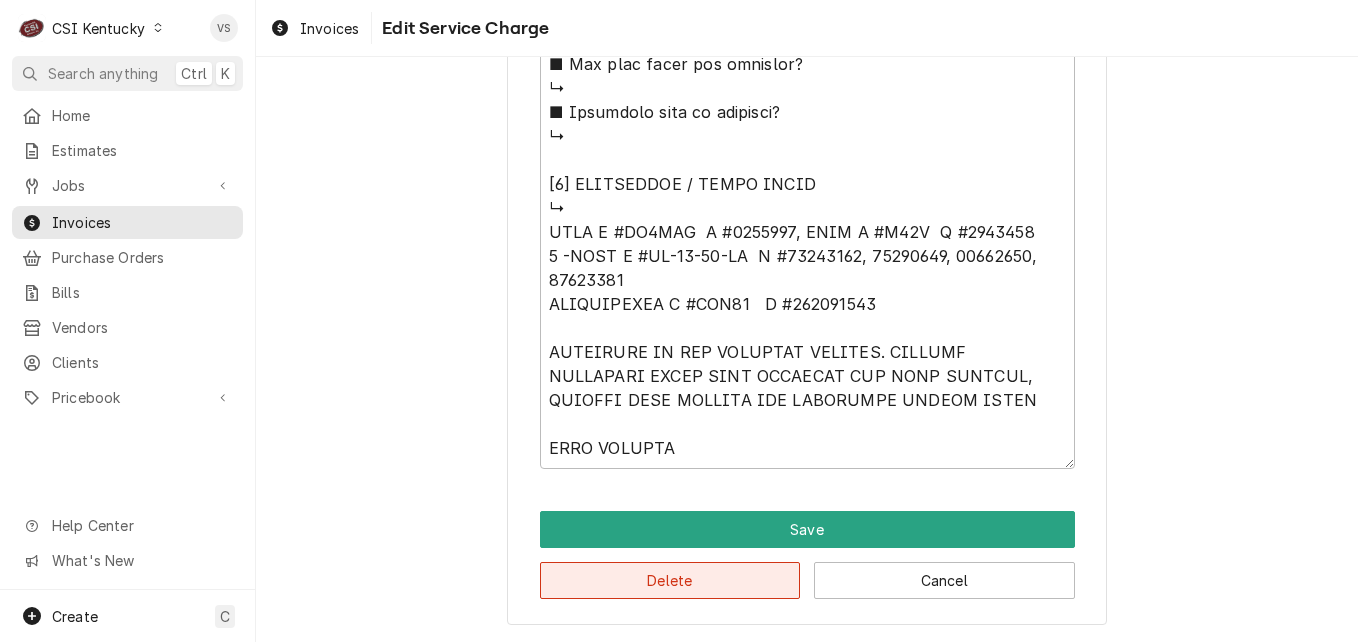 click on "Delete" at bounding box center (670, 580) 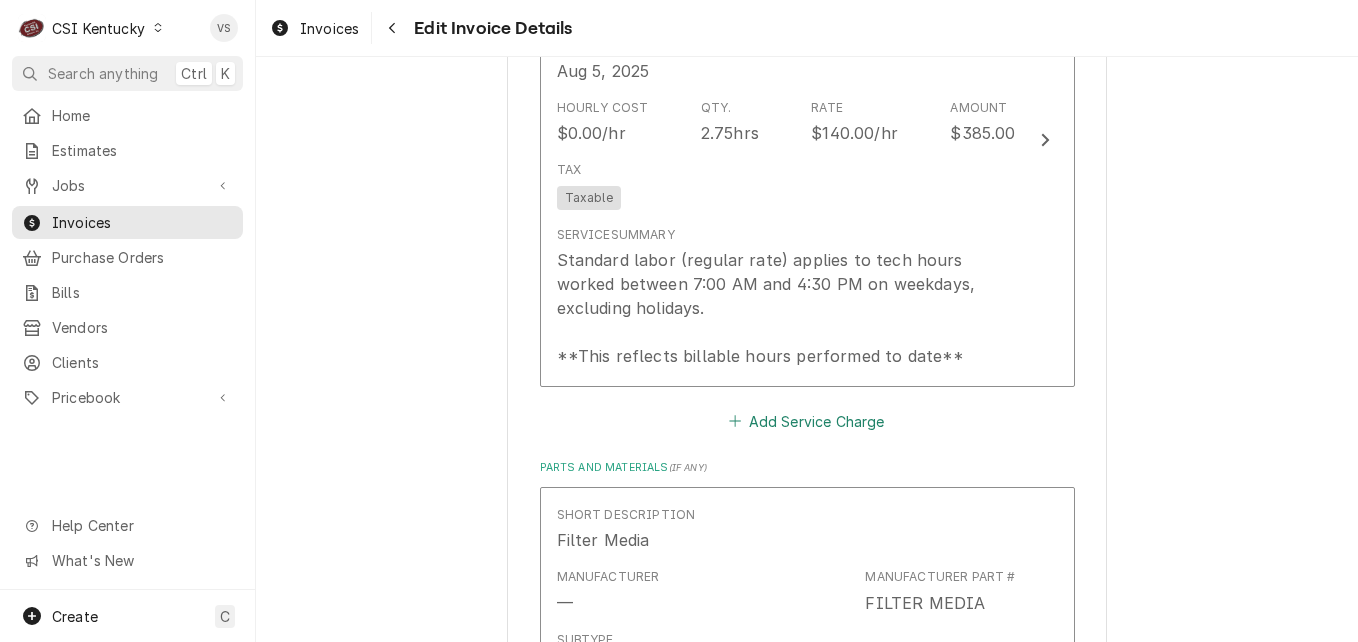 scroll, scrollTop: 1962, scrollLeft: 0, axis: vertical 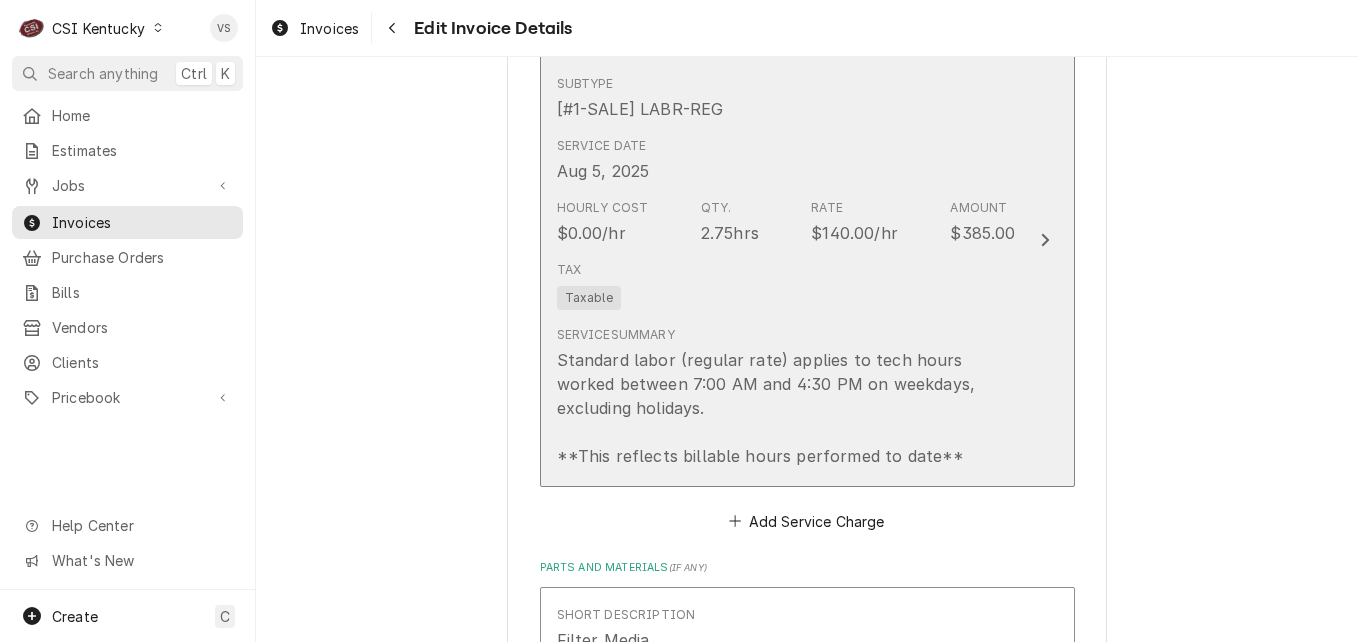 click on "Hourly Cost $0.00/hr Qty. 2.75hrs Rate $140.00/hr Amount $385.00" at bounding box center (786, 222) 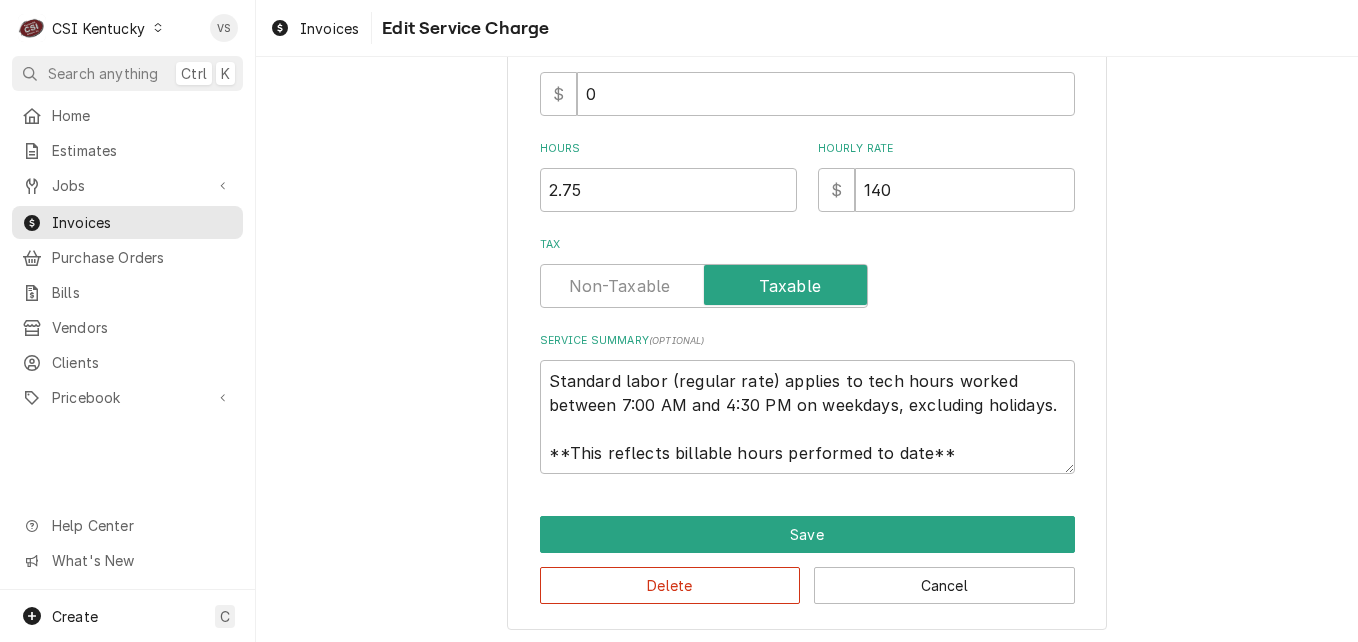 scroll, scrollTop: 605, scrollLeft: 0, axis: vertical 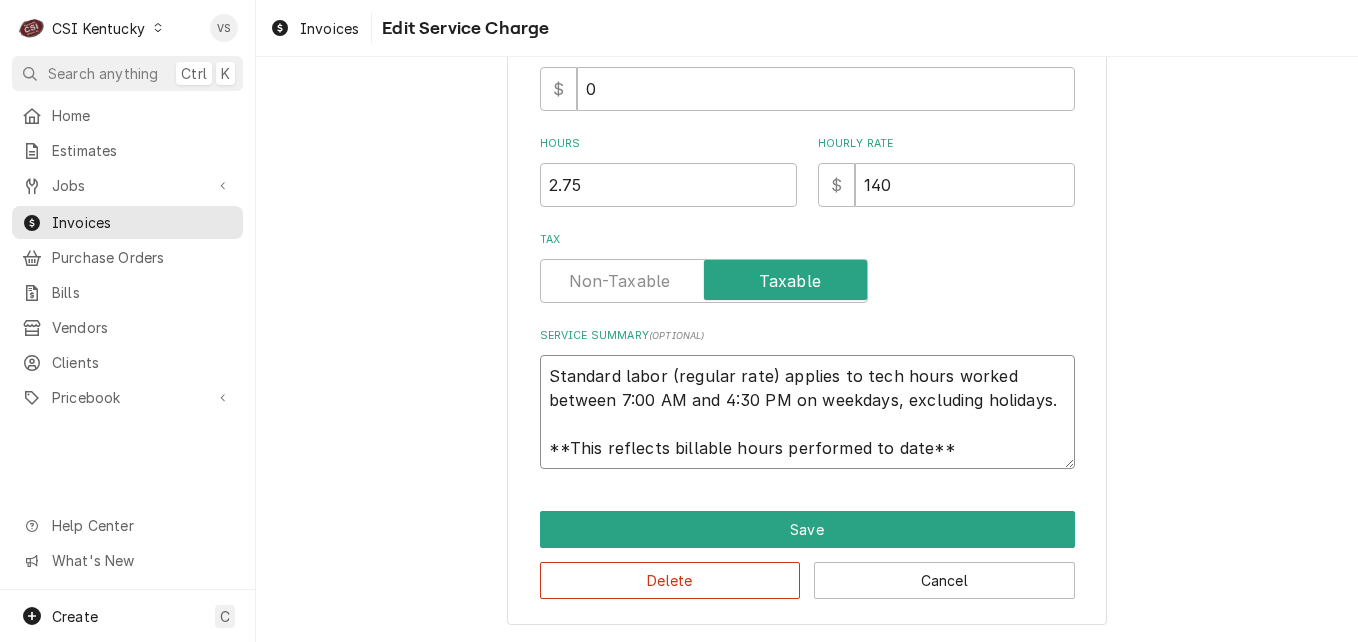 click on "Standard labor (regular rate) applies to tech hours worked between 7:00 AM and 4:30 PM on weekdays, excluding holidays.
**This reflects billable hours performed to date**" at bounding box center [807, 412] 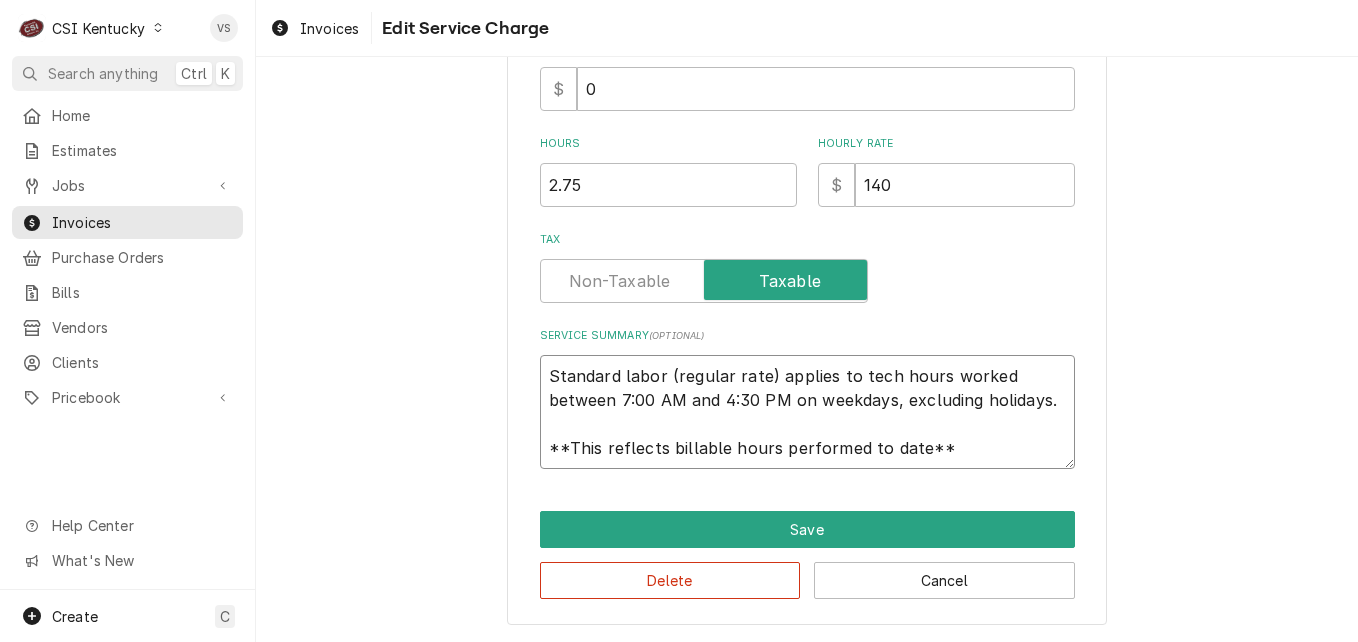 scroll, scrollTop: 24, scrollLeft: 0, axis: vertical 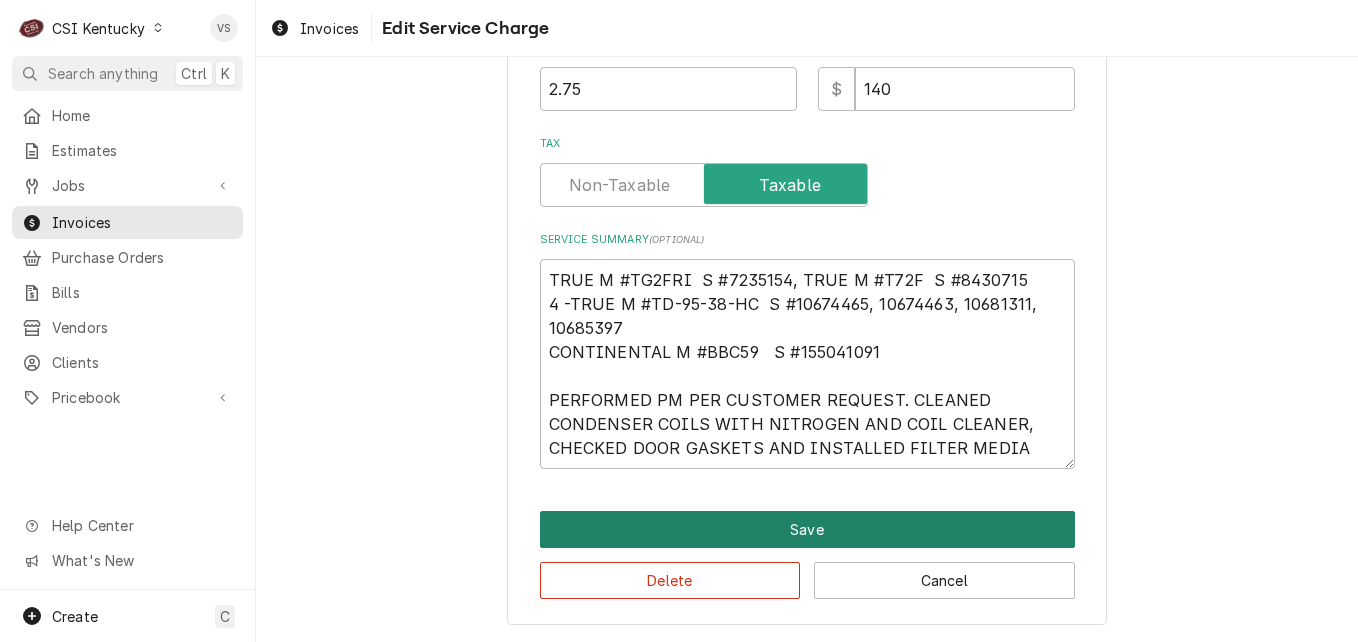 click on "Save" at bounding box center [807, 529] 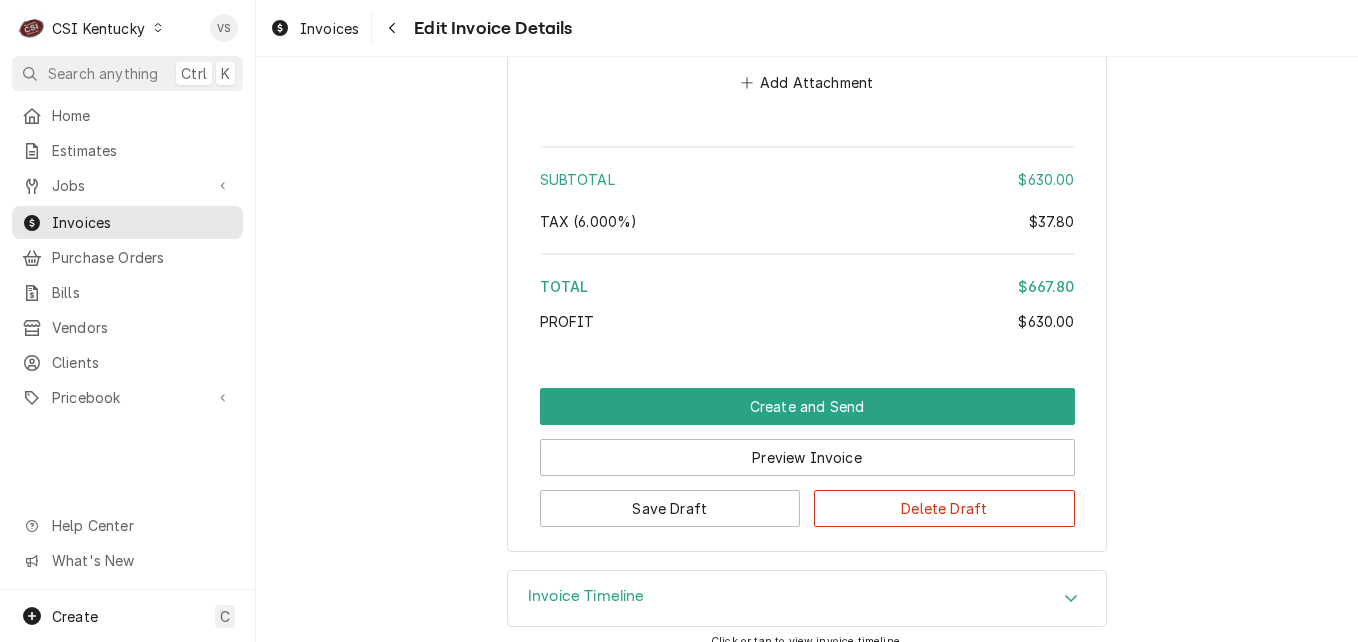 scroll, scrollTop: 4674, scrollLeft: 0, axis: vertical 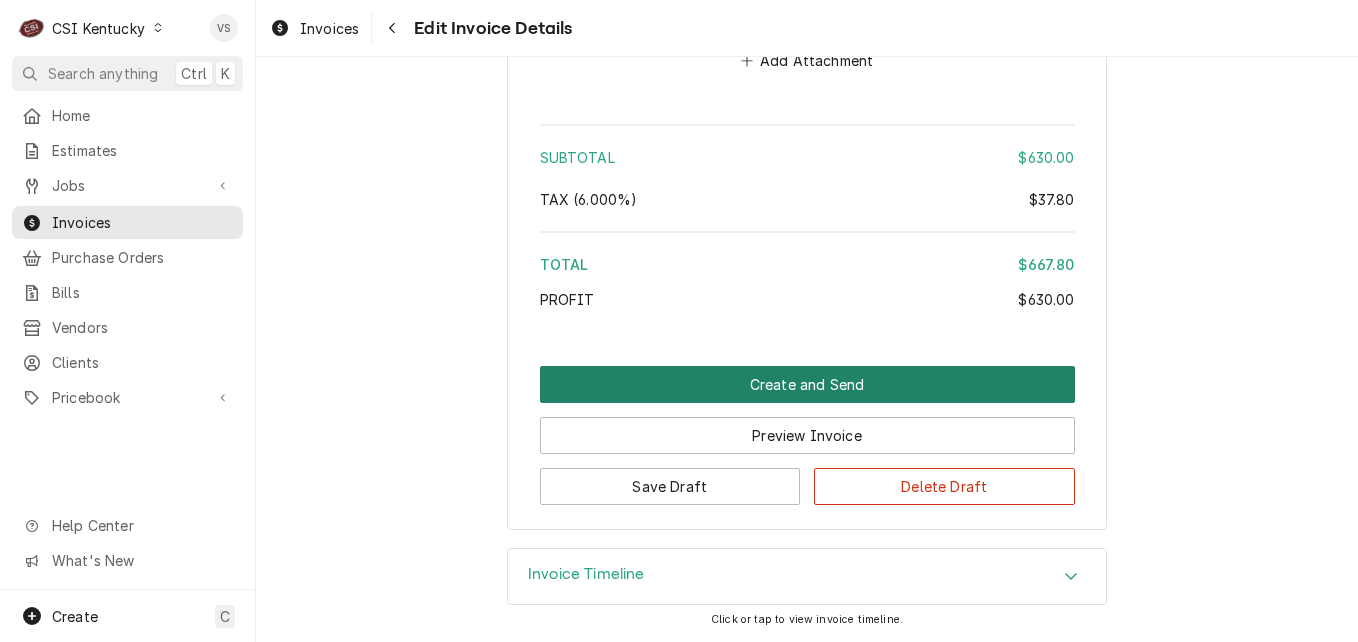click on "Create and Send" at bounding box center (807, 384) 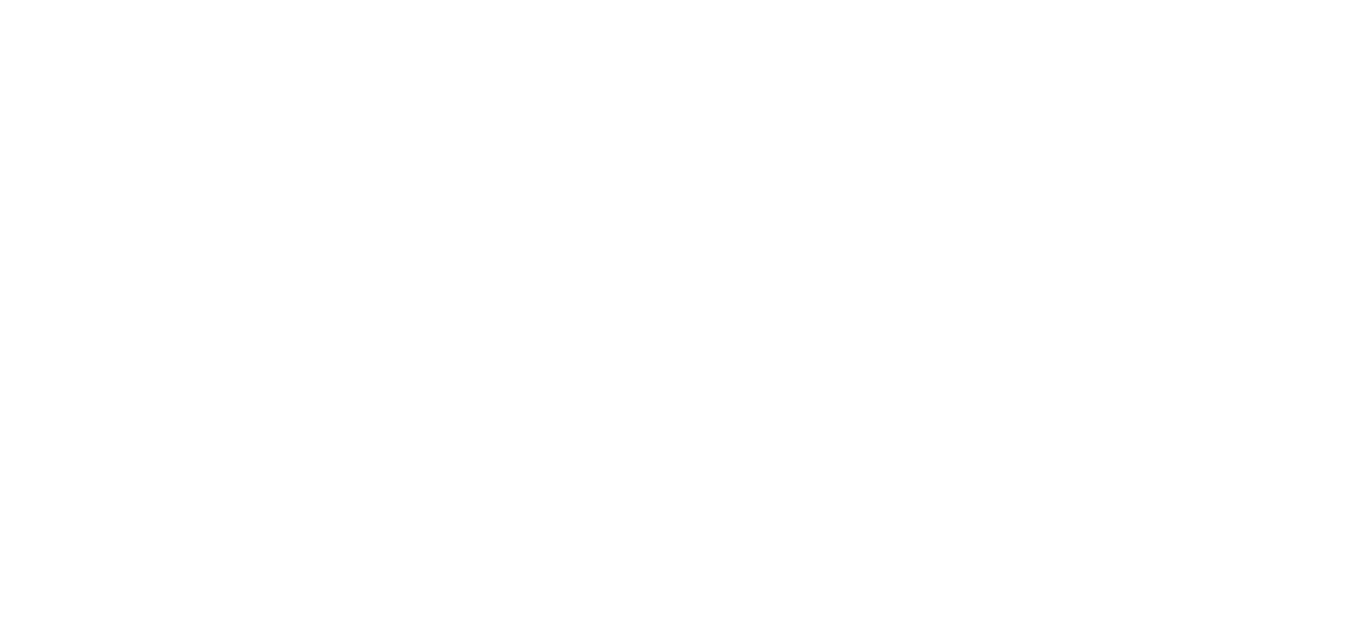 scroll, scrollTop: 0, scrollLeft: 0, axis: both 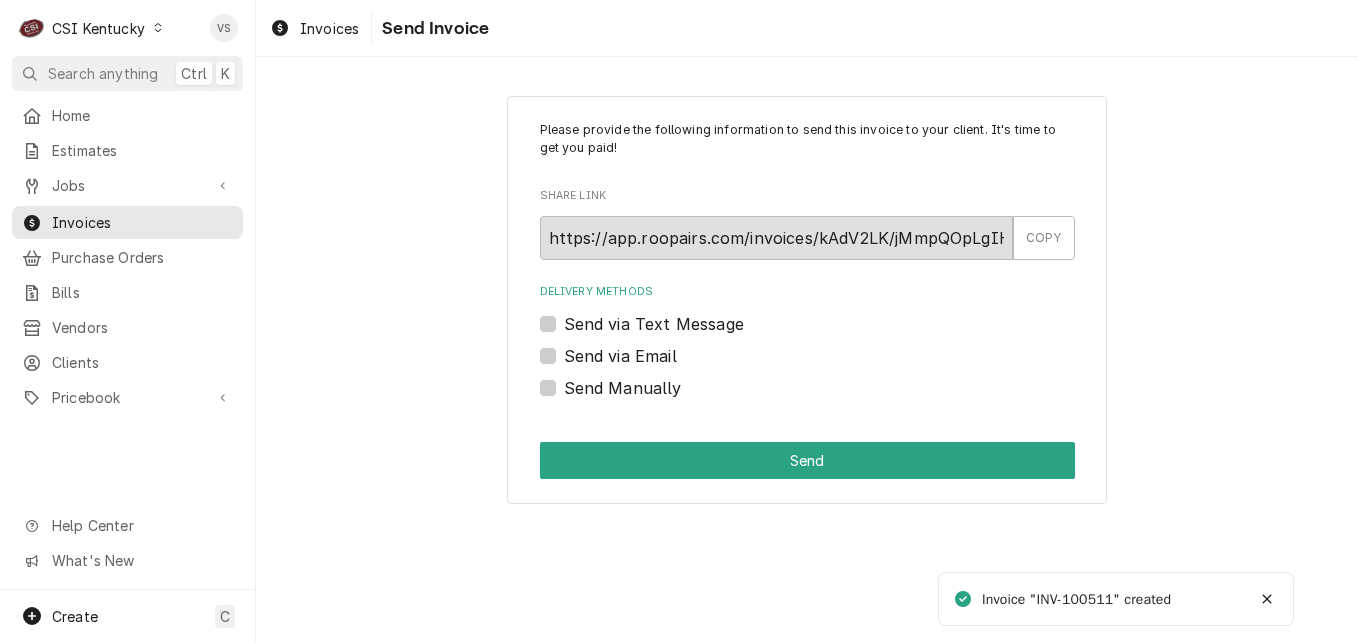 click on "Send Manually" at bounding box center [623, 388] 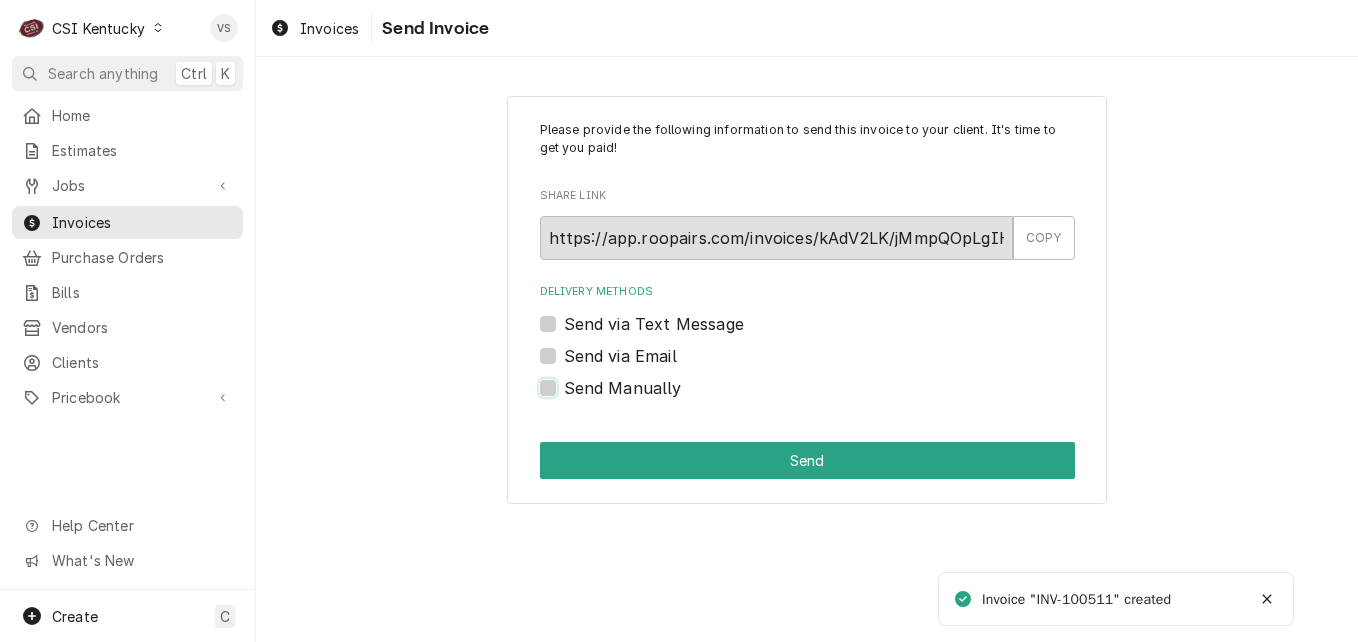 click on "Send Manually" at bounding box center [831, 398] 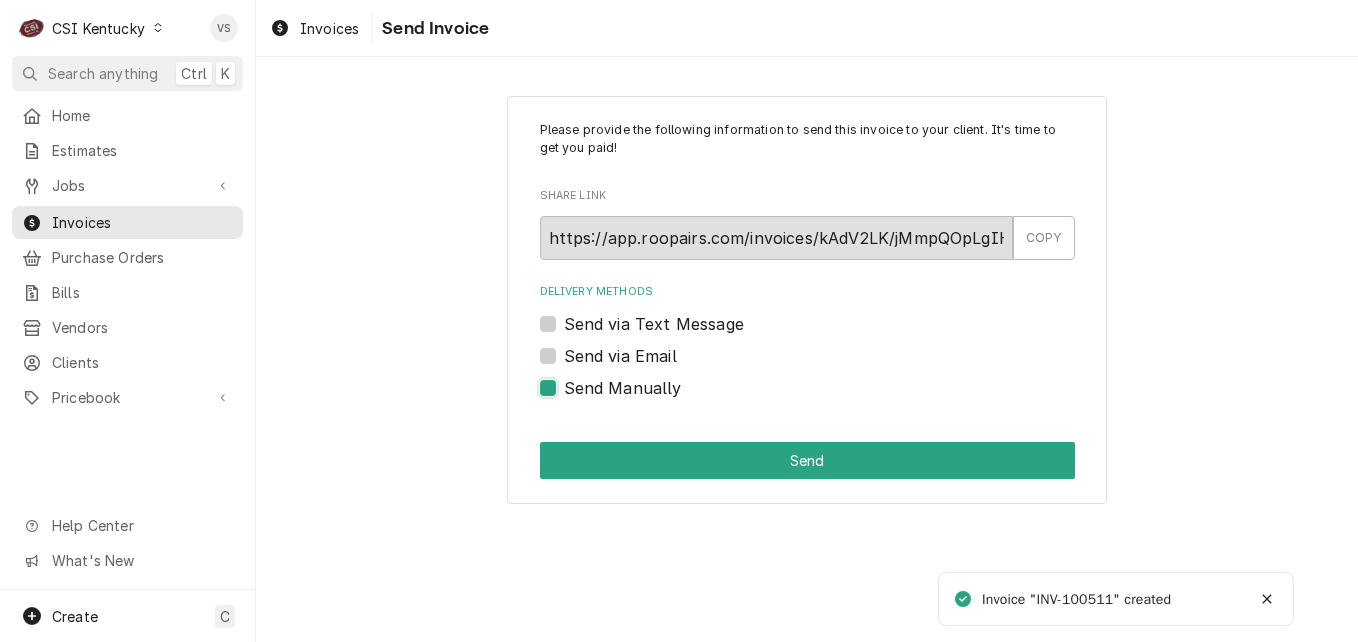 checkbox on "true" 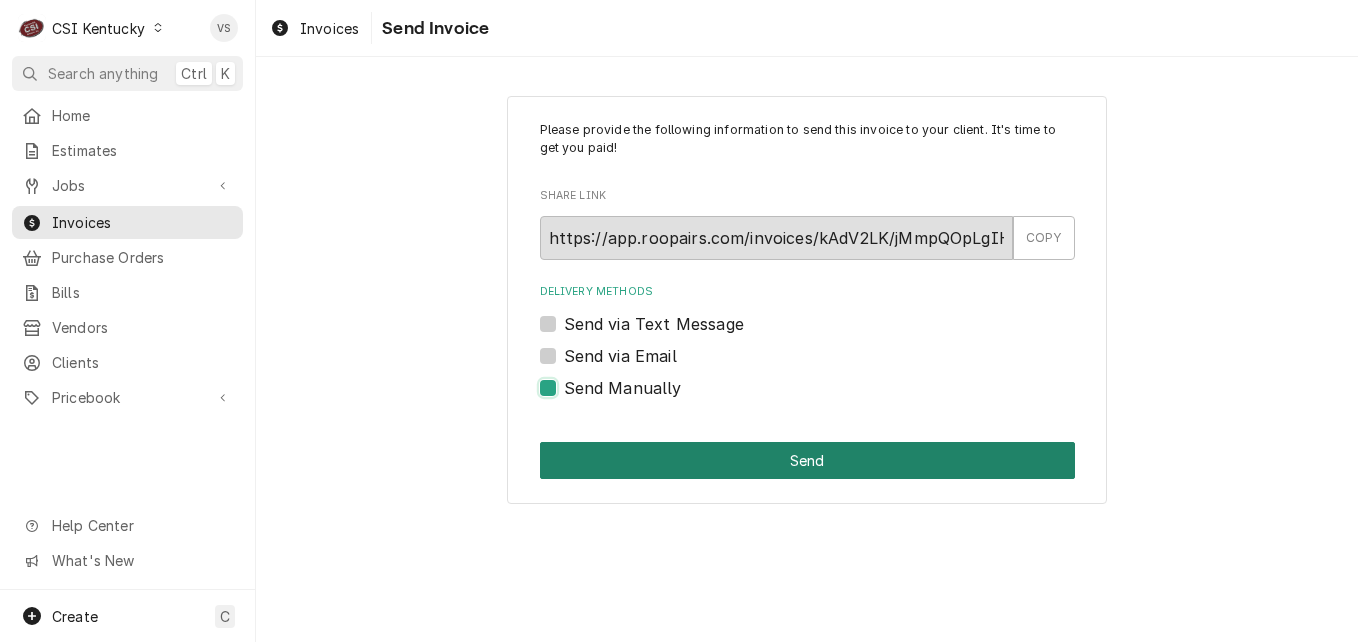 click on "Send" at bounding box center [807, 460] 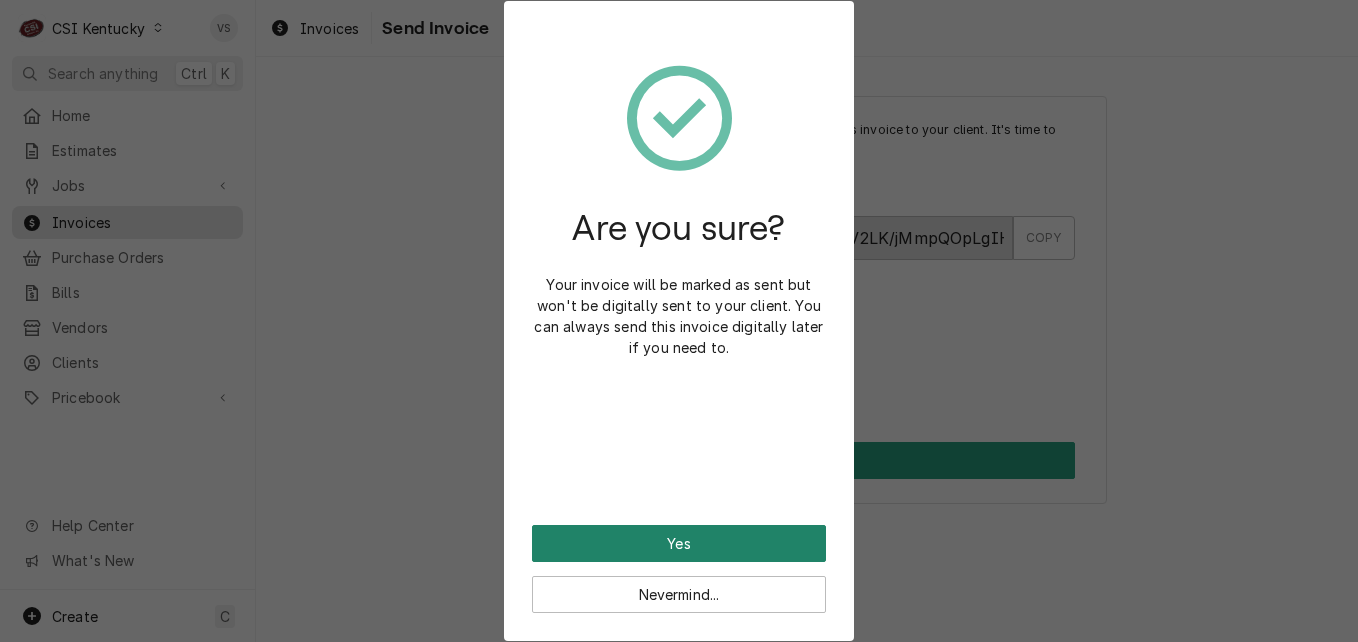 click on "Yes" at bounding box center [679, 543] 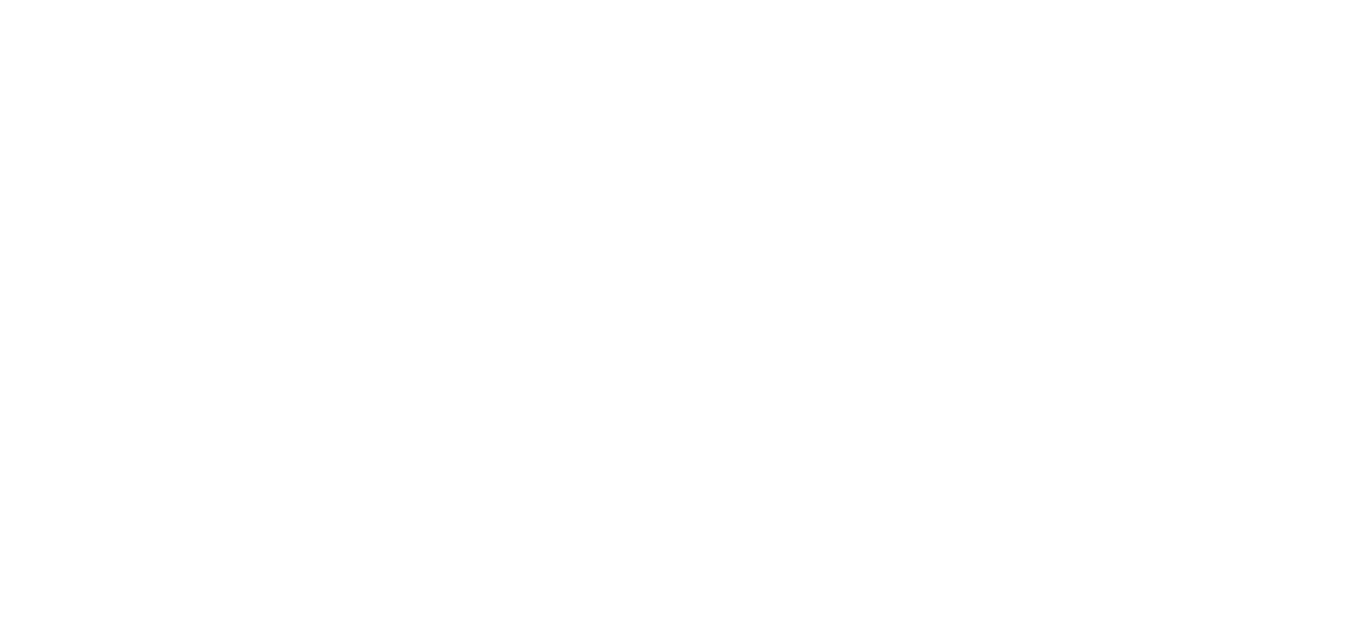 scroll, scrollTop: 0, scrollLeft: 0, axis: both 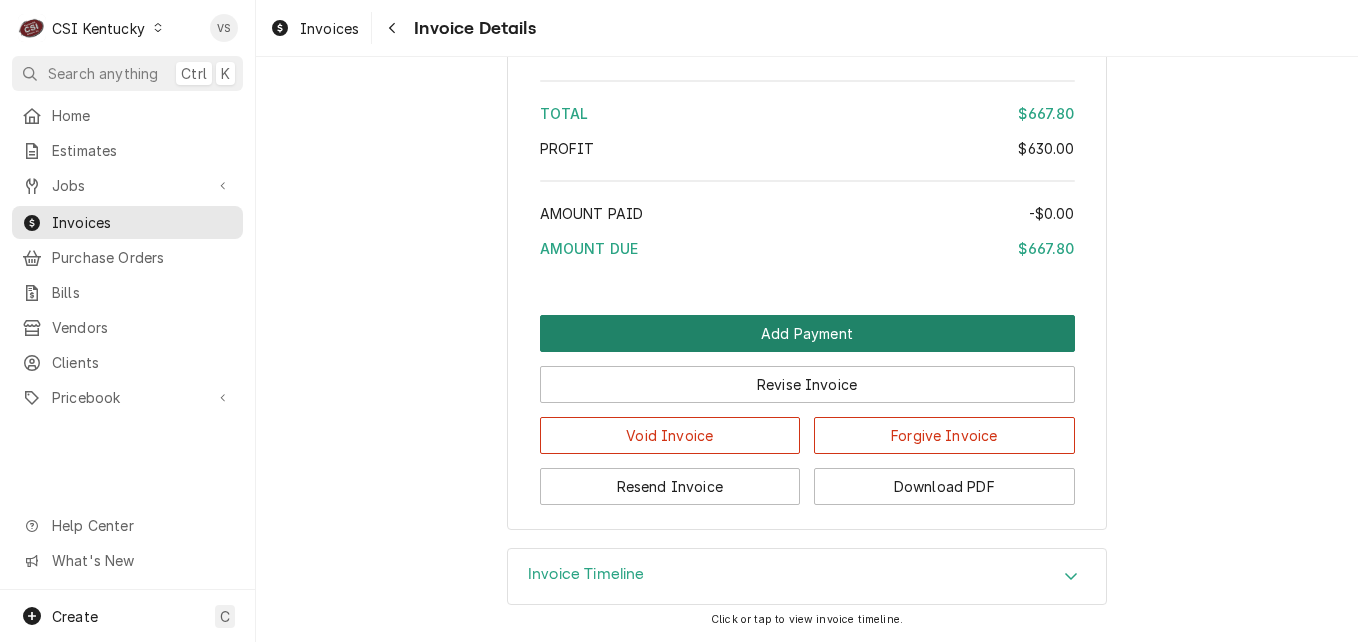 click on "Add Payment" at bounding box center [807, 333] 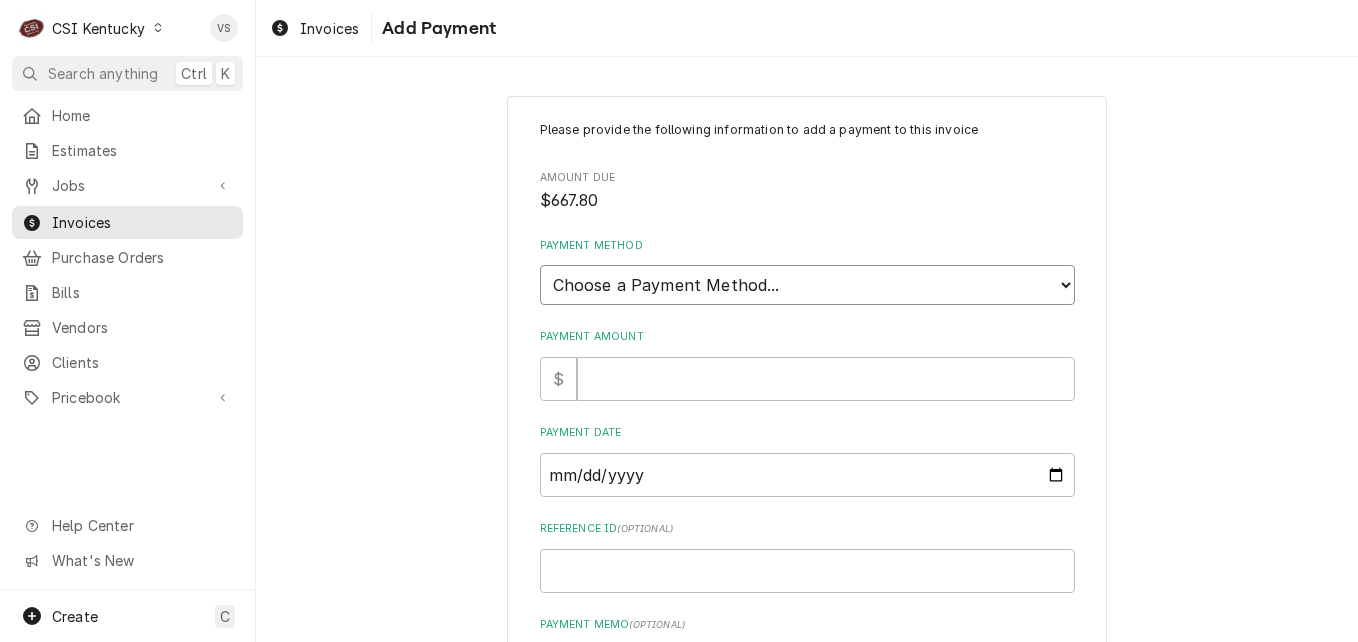 click on "Choose a Payment Method... Cash Check Credit/Debit Card ACH/eCheck Other" at bounding box center (807, 285) 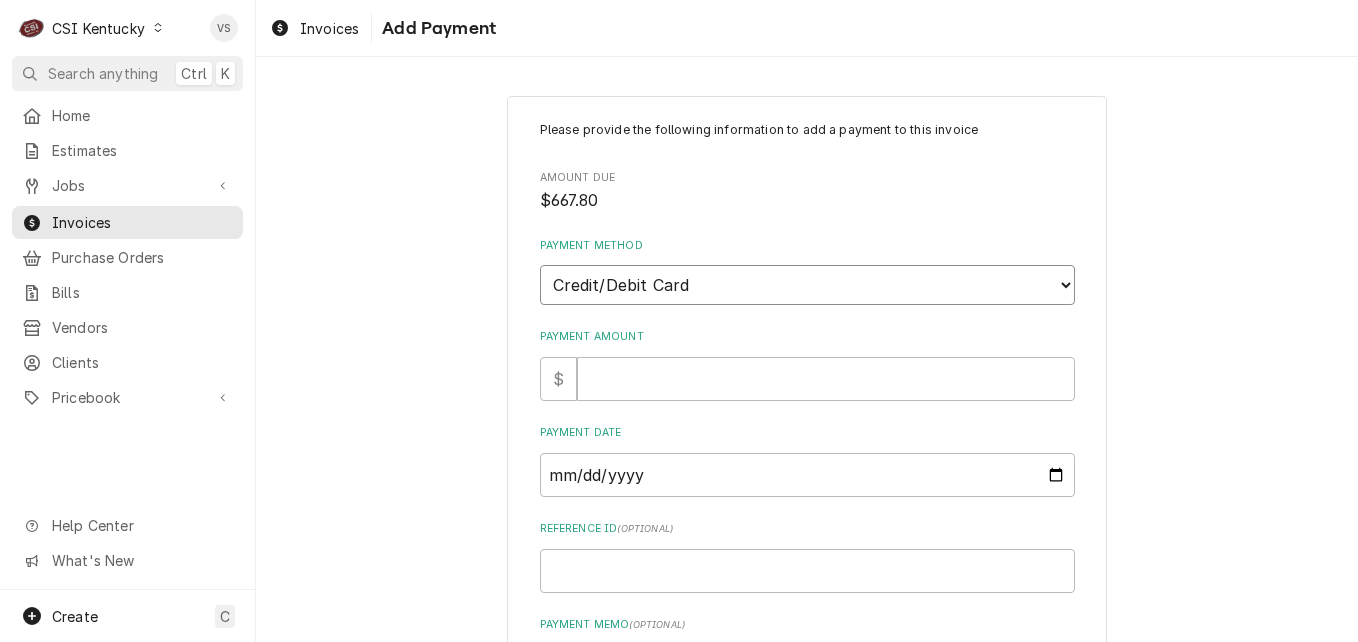 click on "Choose a Payment Method... Cash Check Credit/Debit Card ACH/eCheck Other" at bounding box center (807, 285) 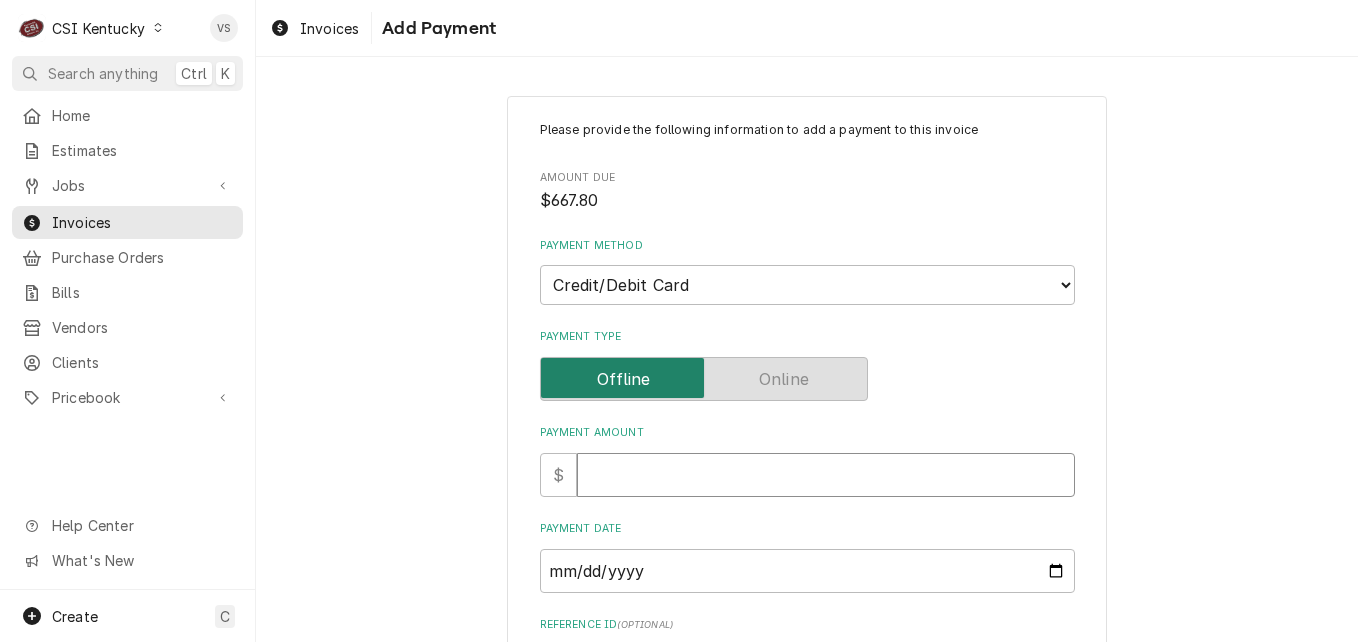 click on "Payment Amount" at bounding box center [826, 475] 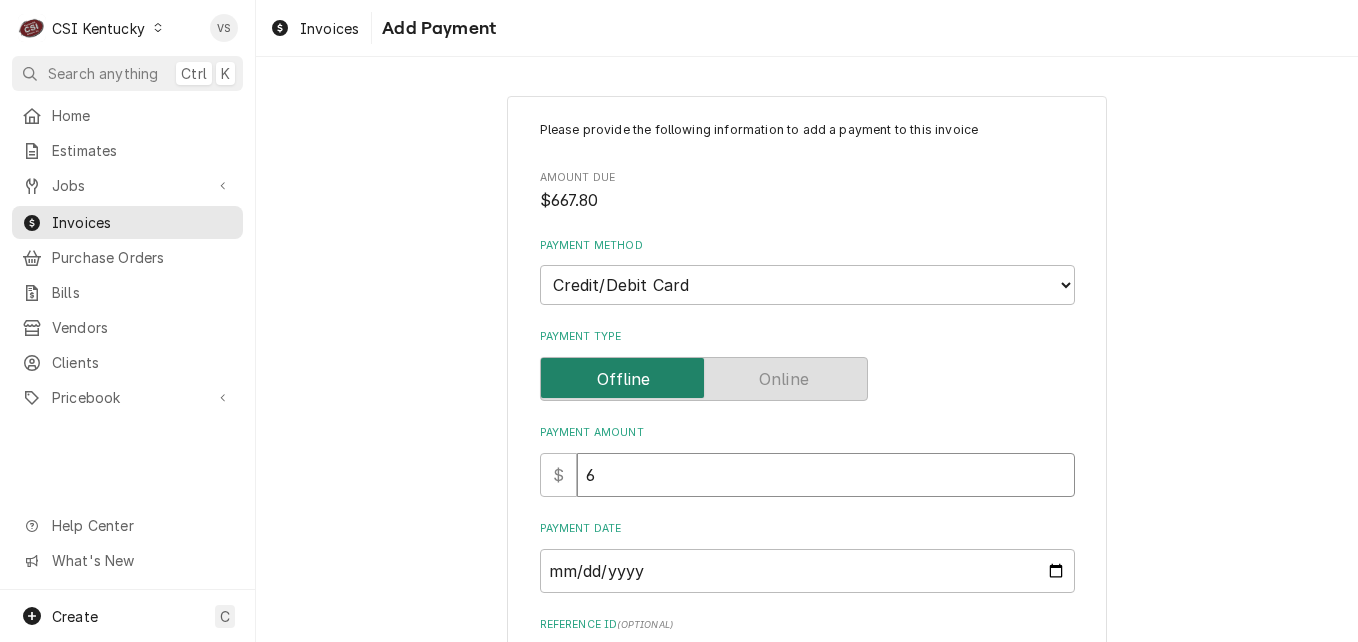 type on "x" 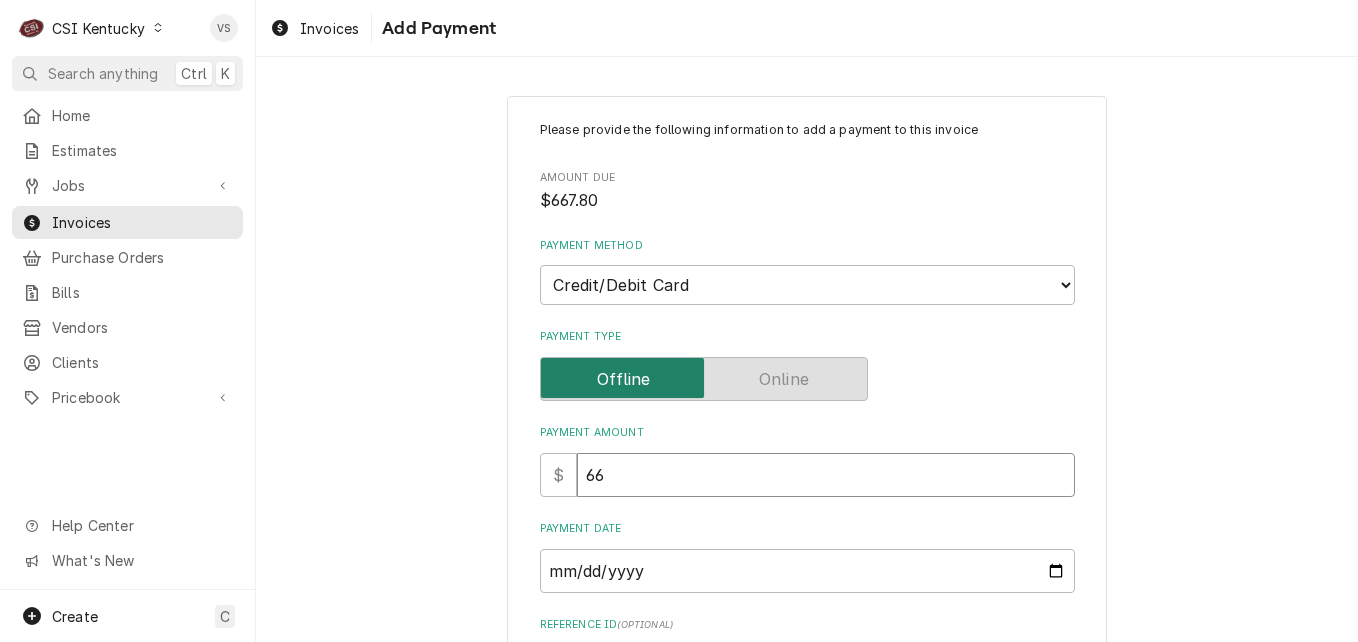 type on "x" 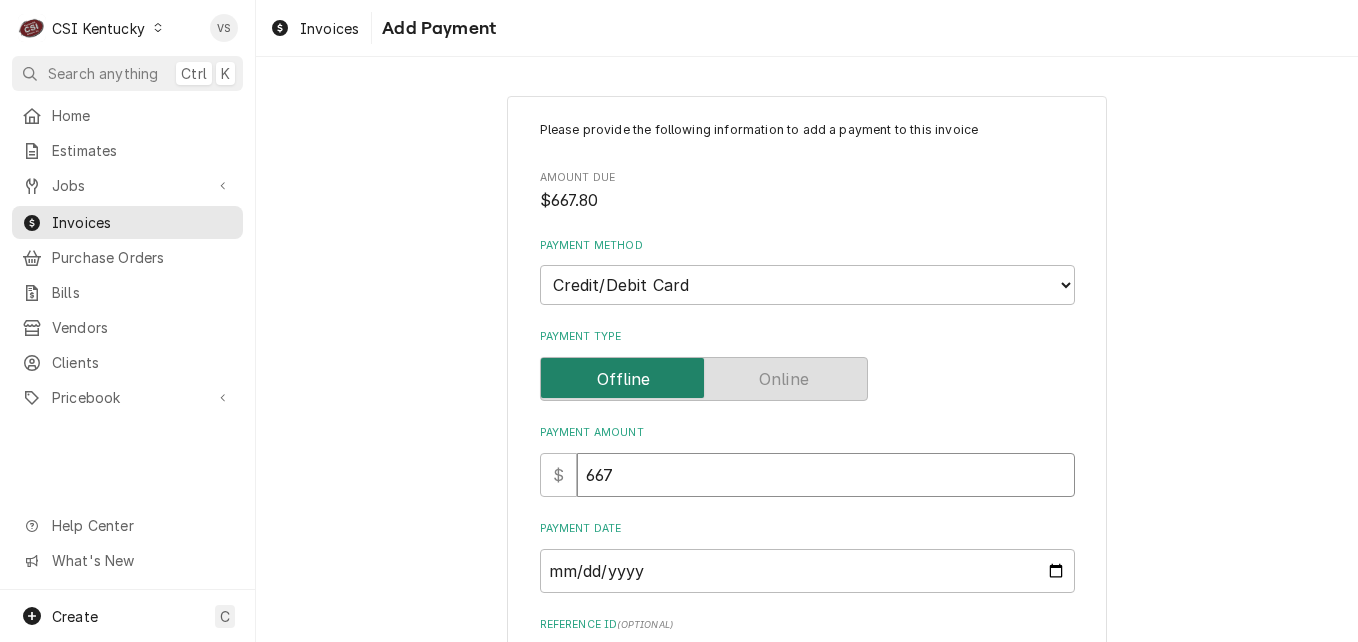 type on "x" 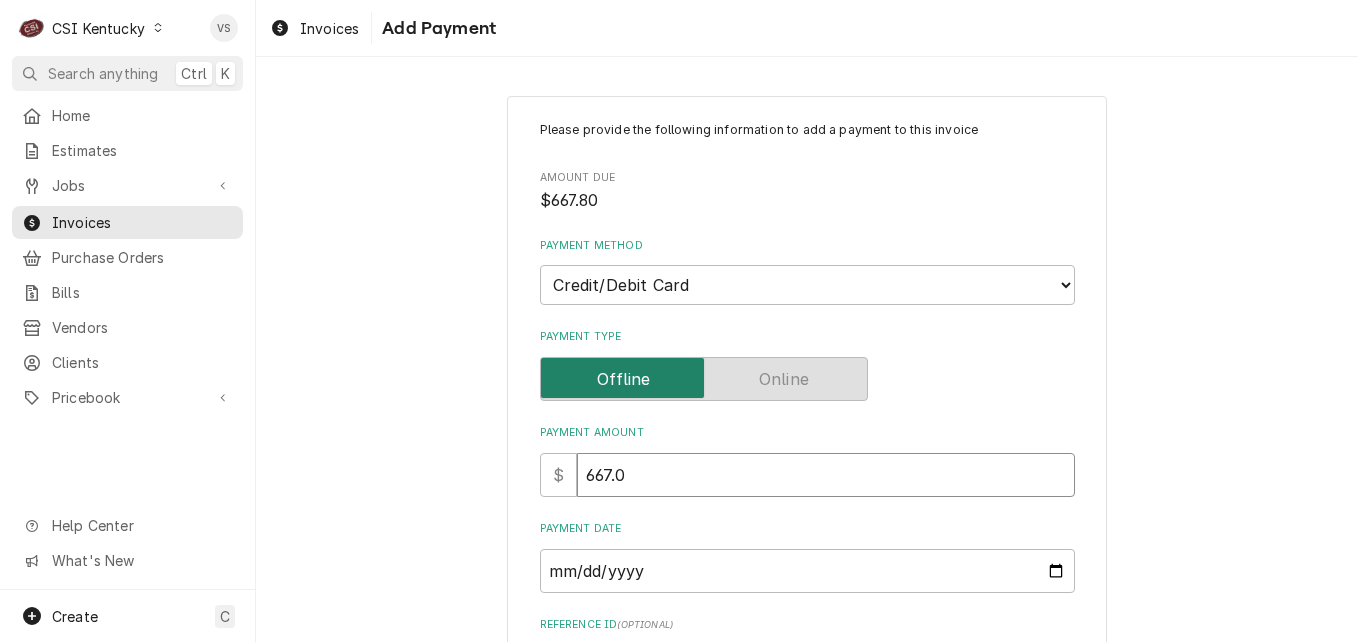 type on "667.08" 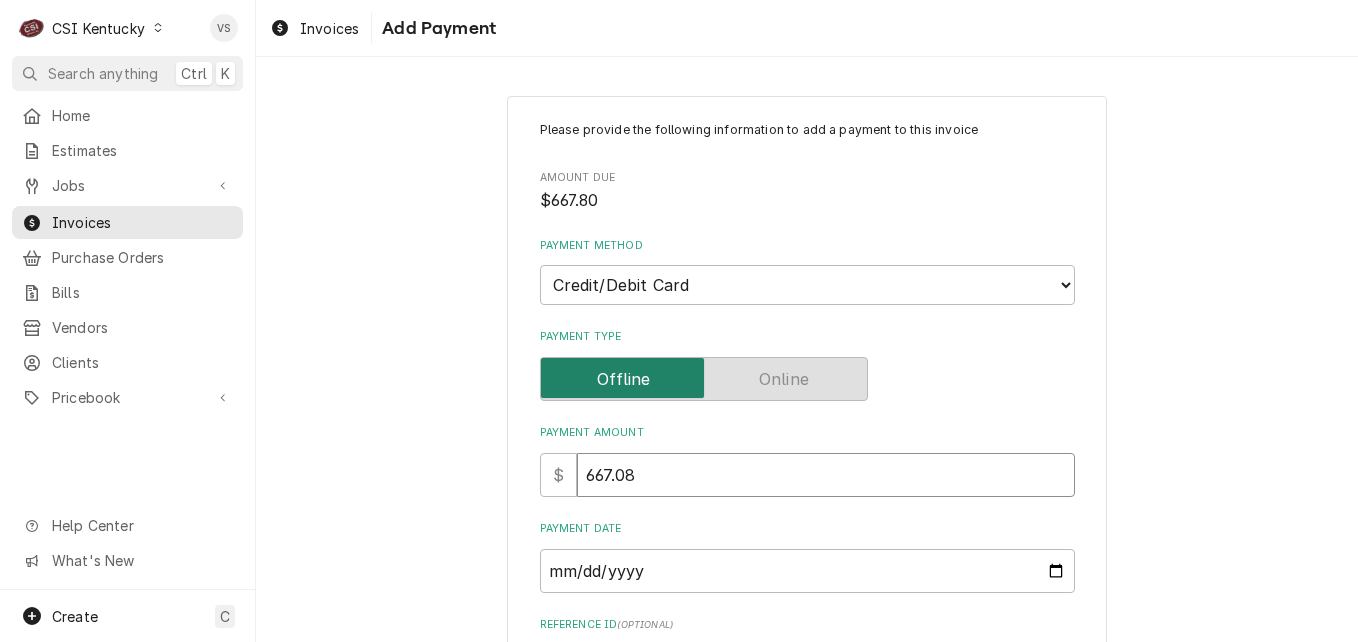 type on "x" 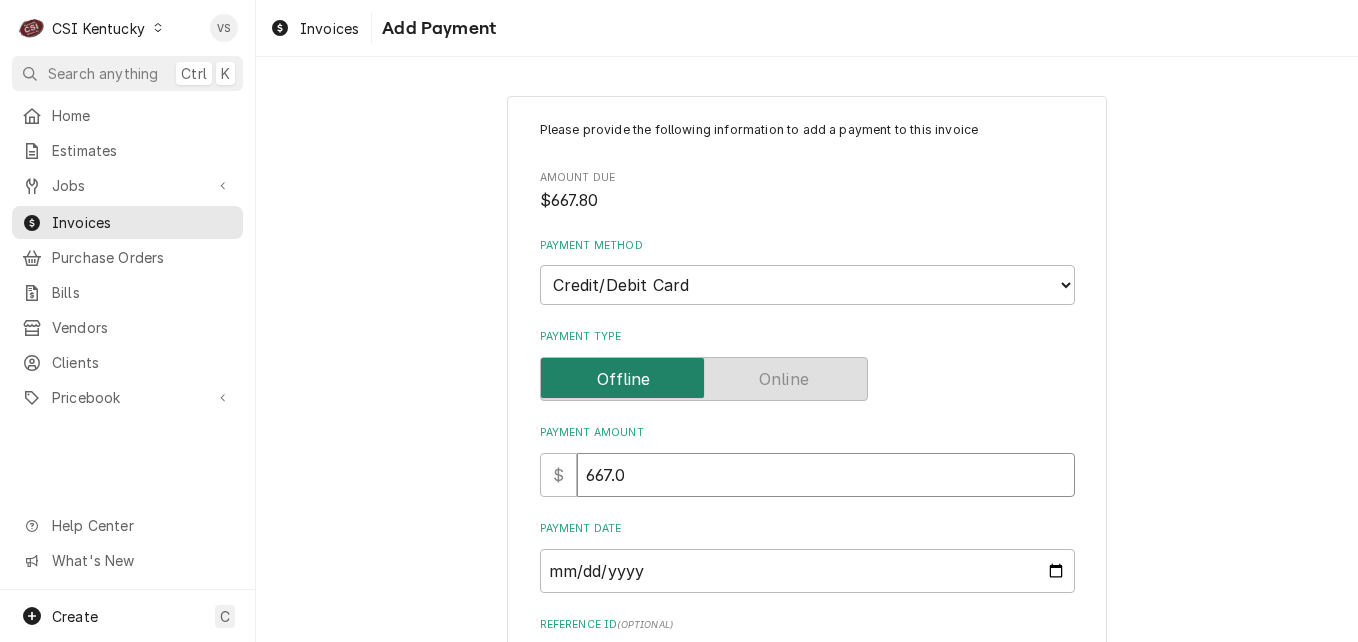 type on "x" 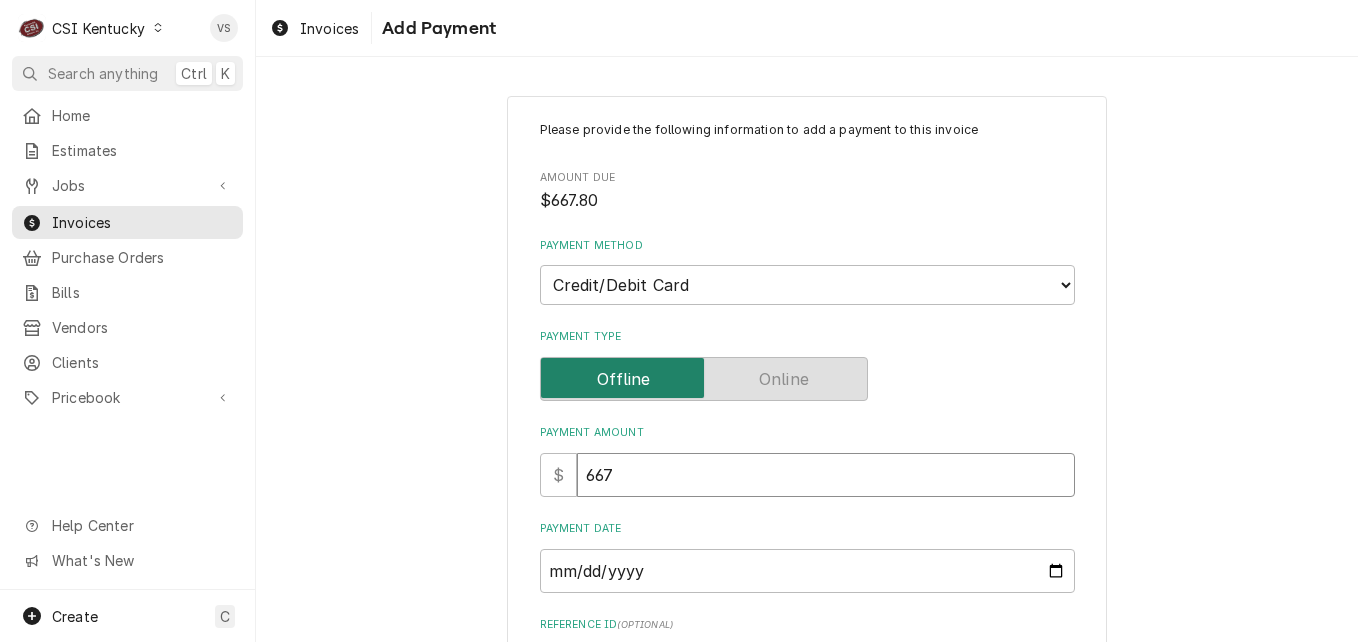 type on "x" 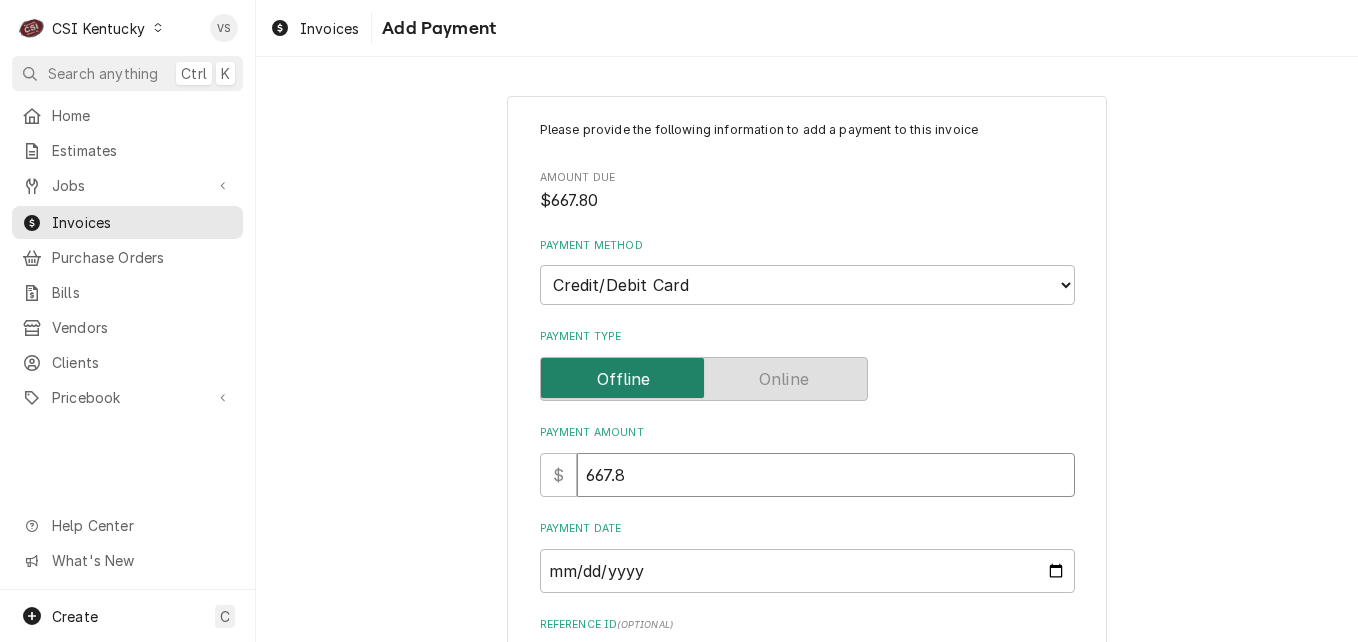 type on "x" 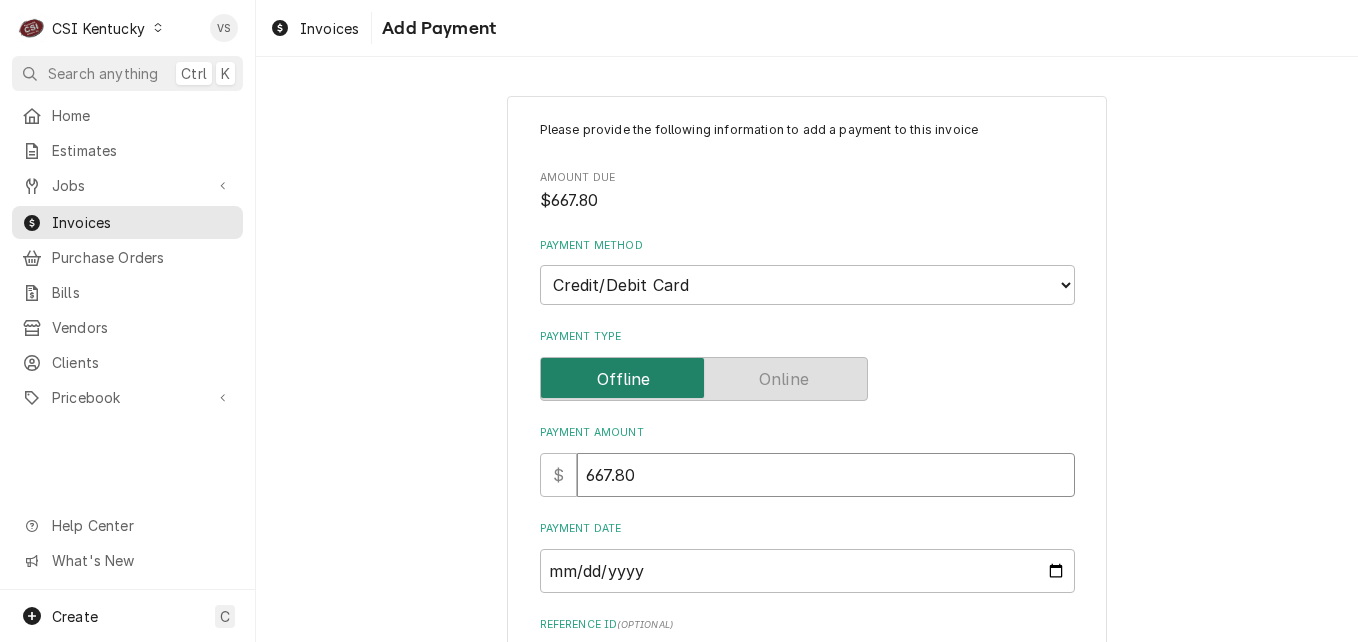 type on "667.80" 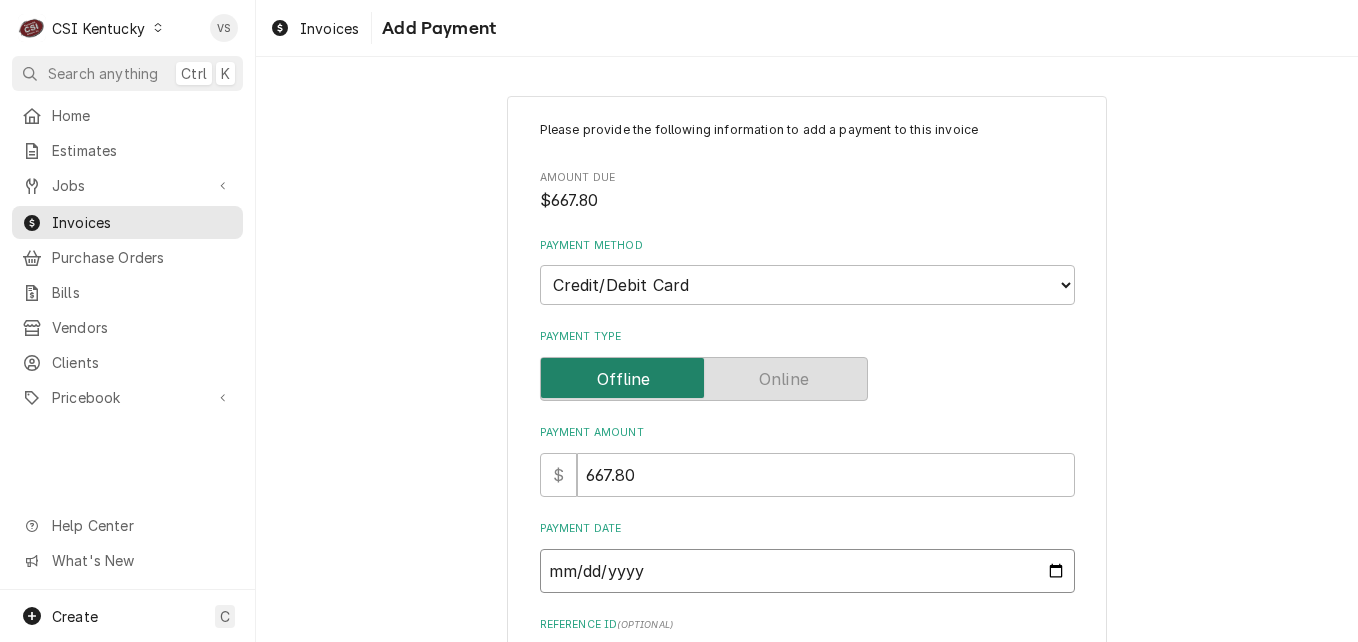 click on "Payment Date" at bounding box center (807, 571) 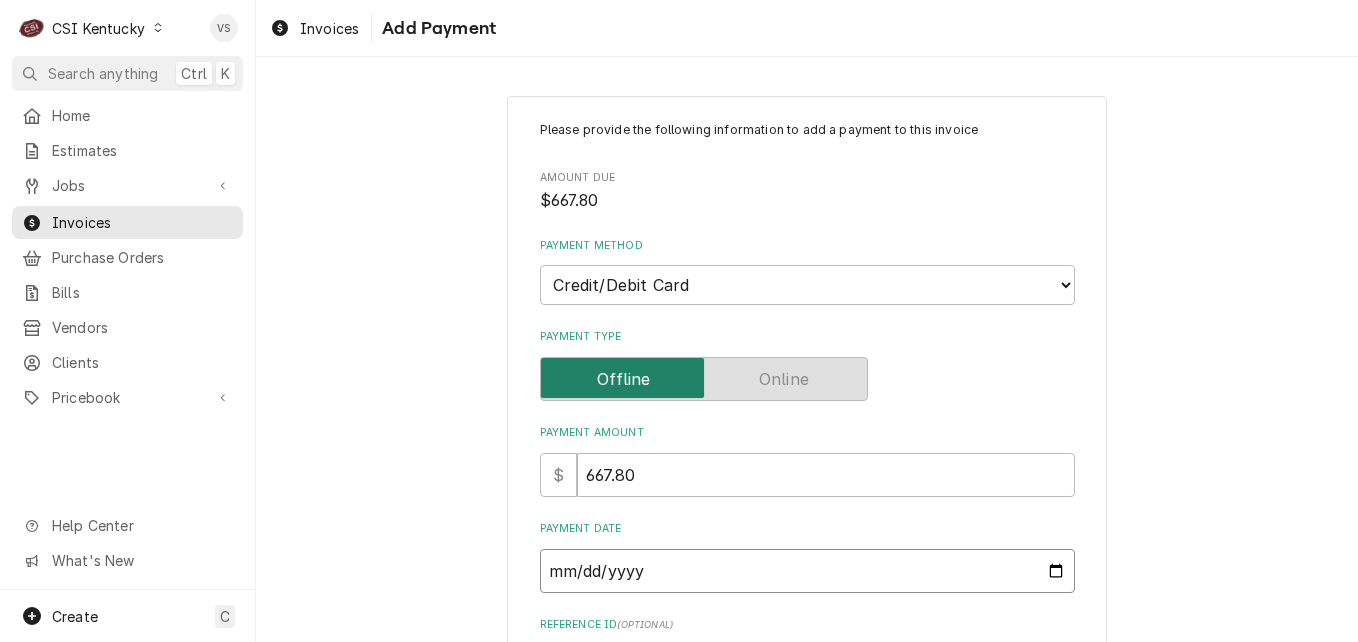 type on "x" 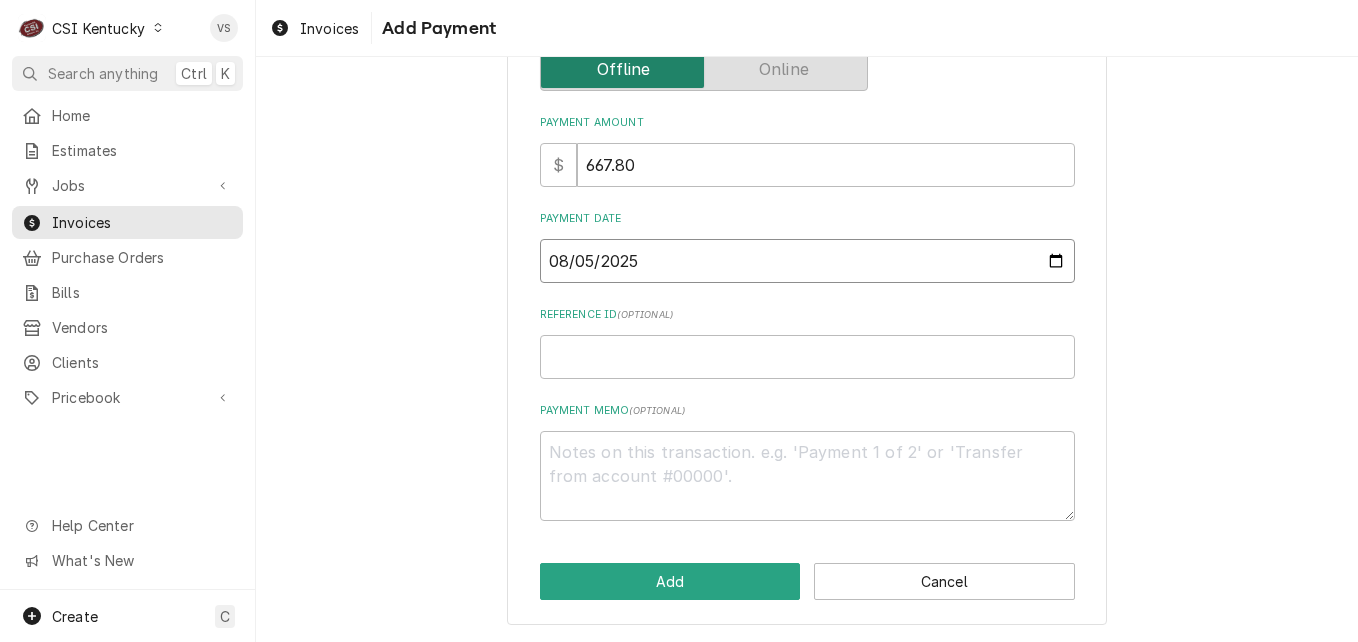 scroll, scrollTop: 311, scrollLeft: 0, axis: vertical 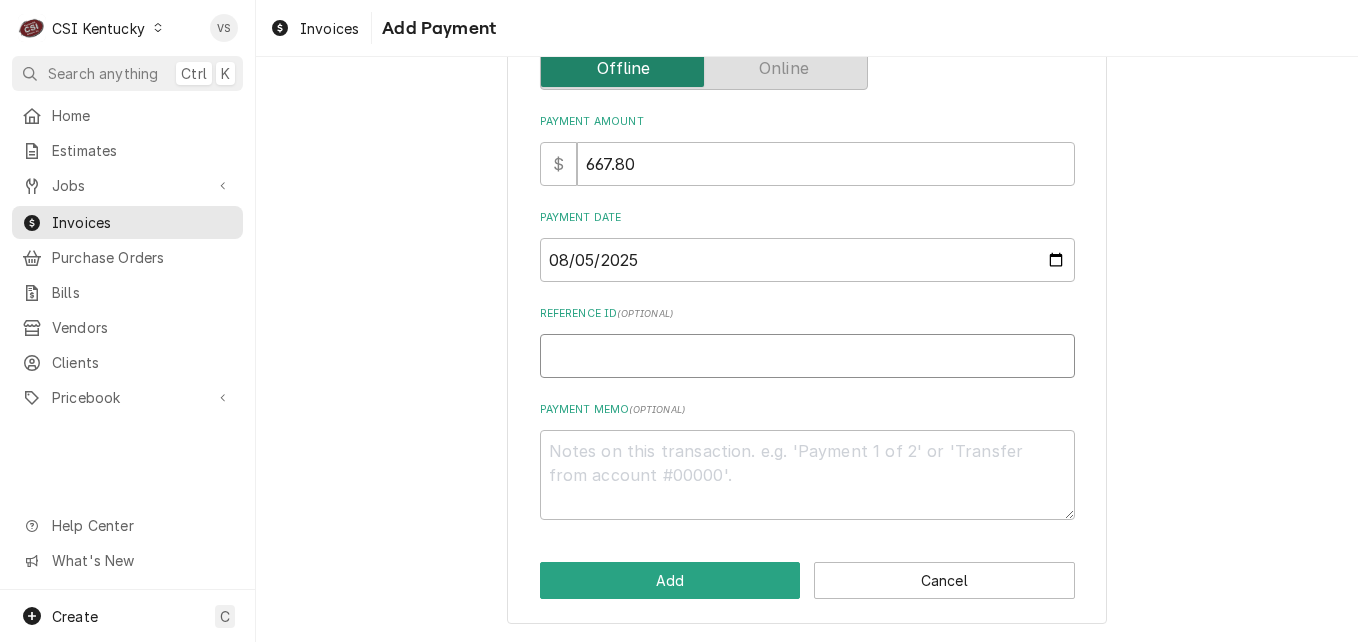 click on "Reference ID  ( optional )" at bounding box center (807, 356) 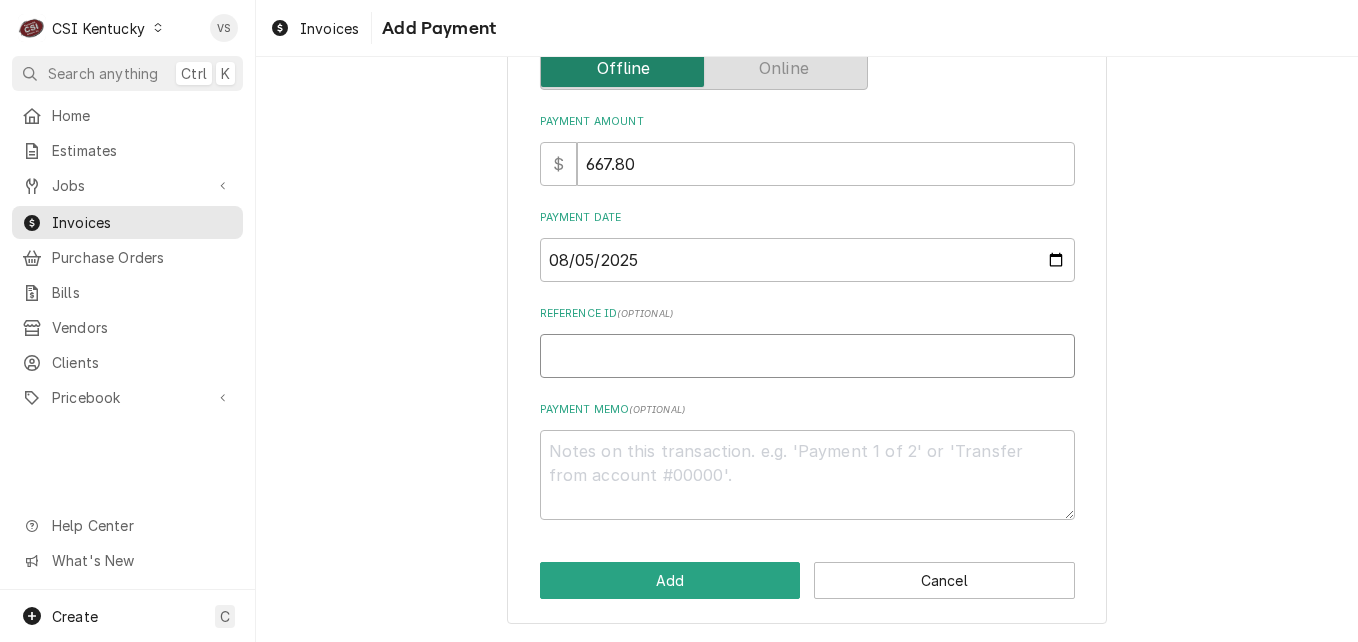 type on "x" 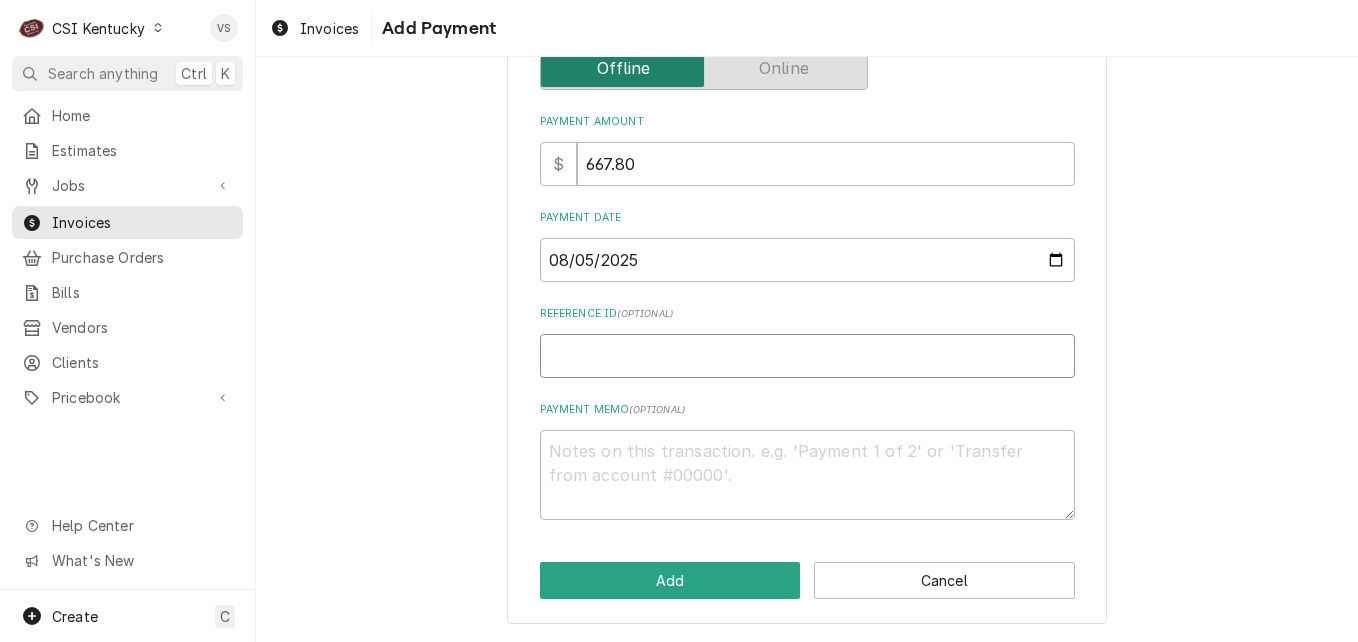 type on "8" 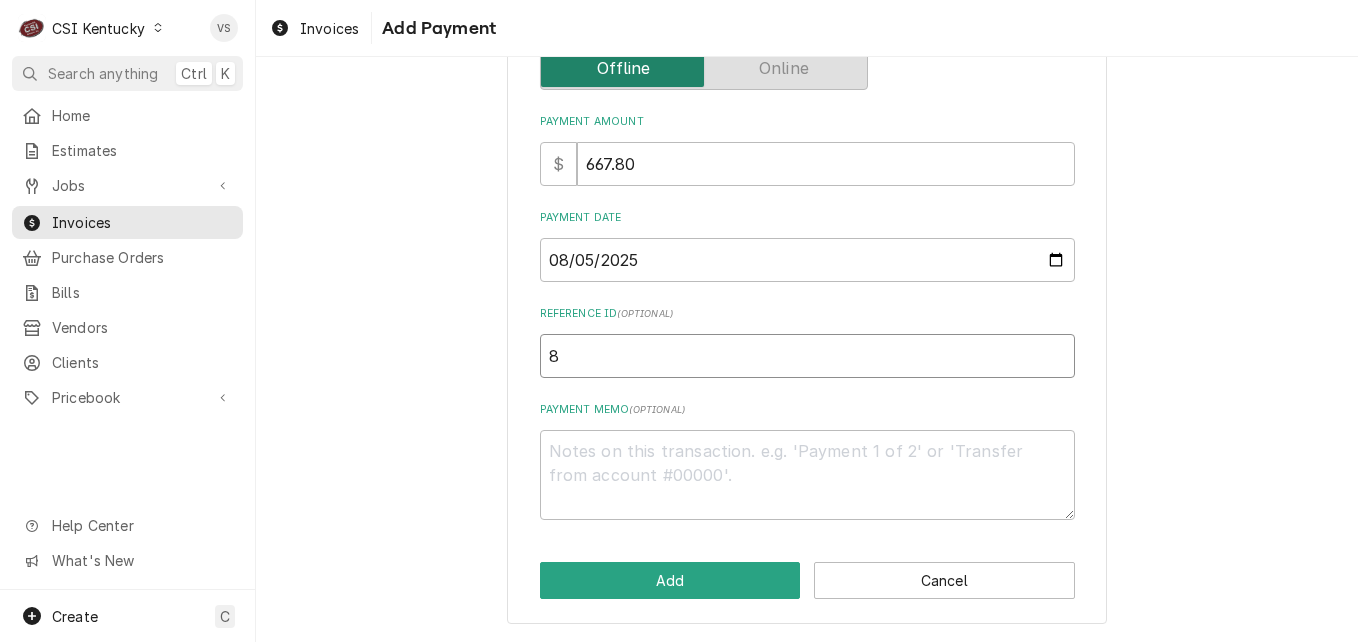 type on "x" 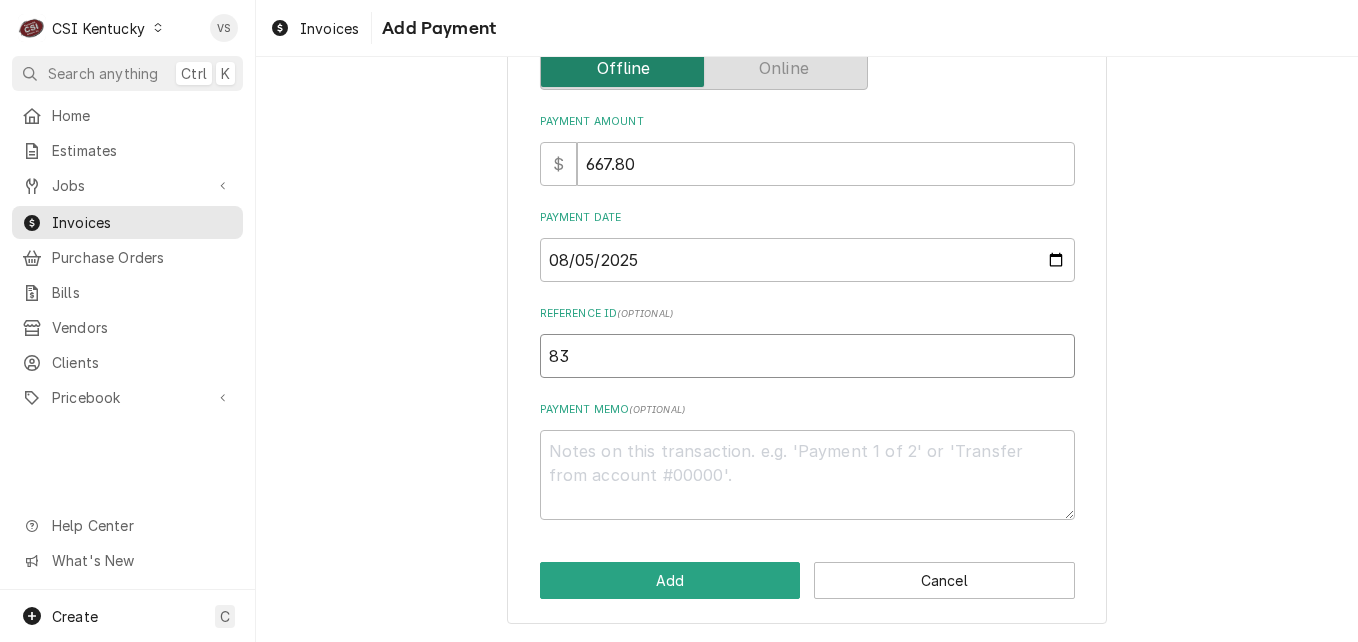 type on "x" 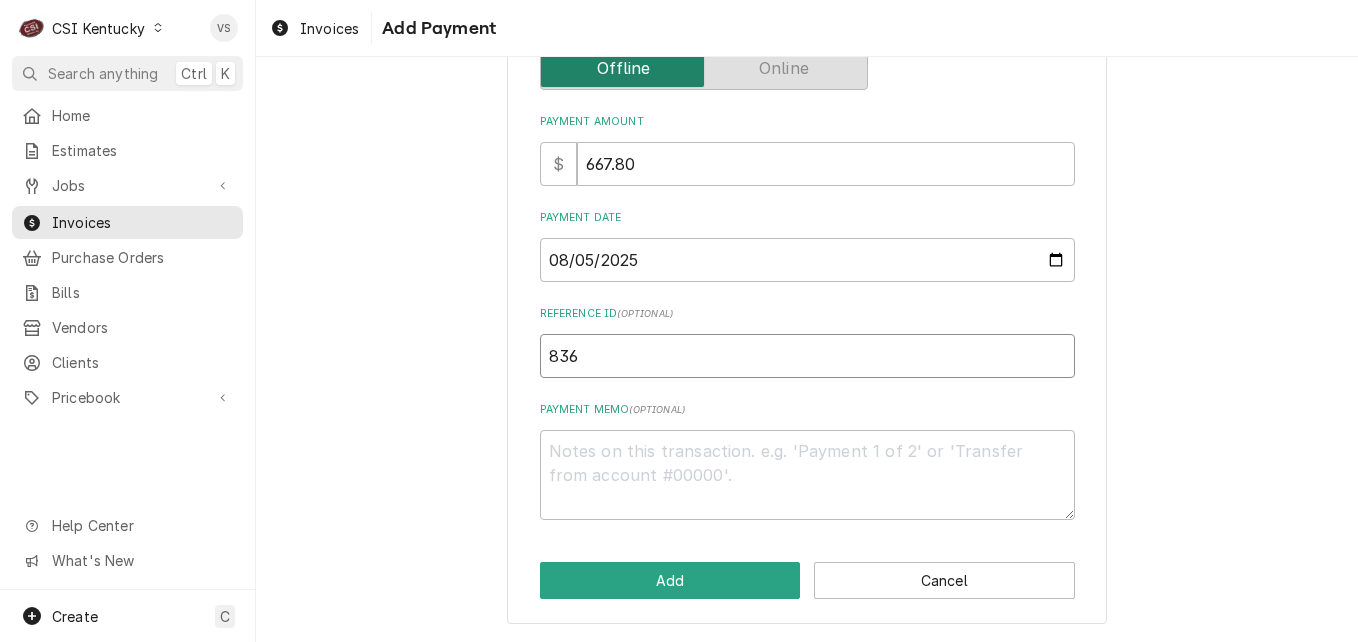 type on "x" 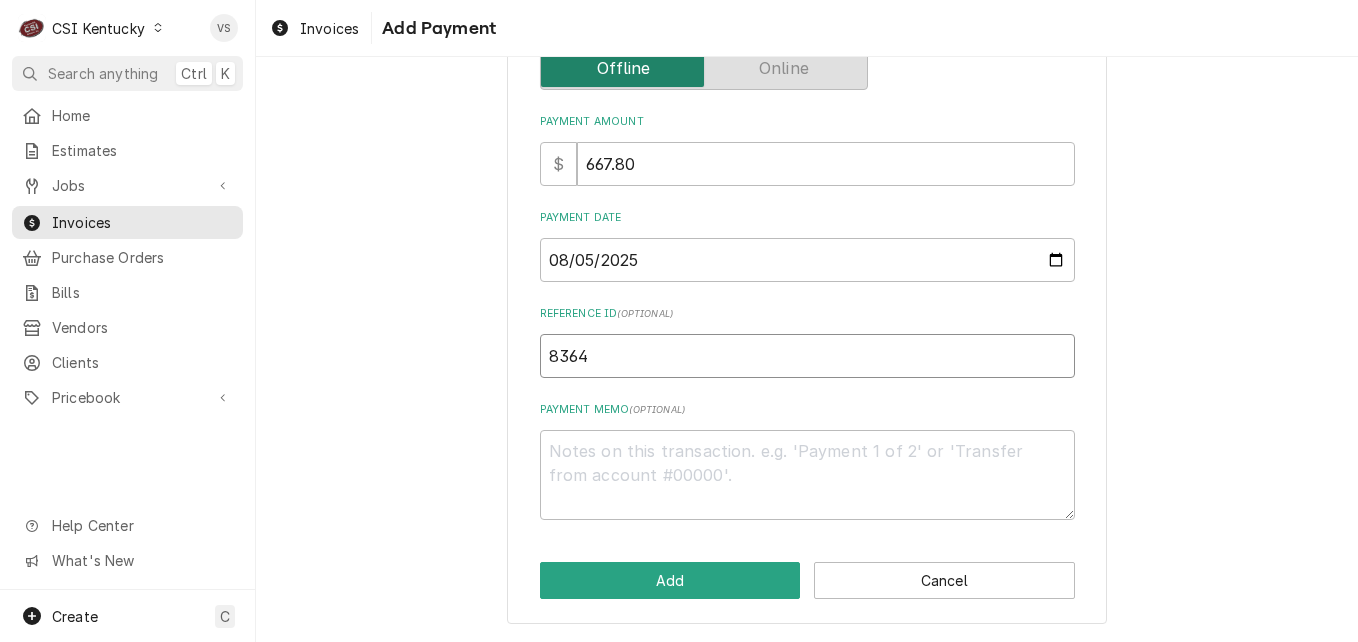 type on "x" 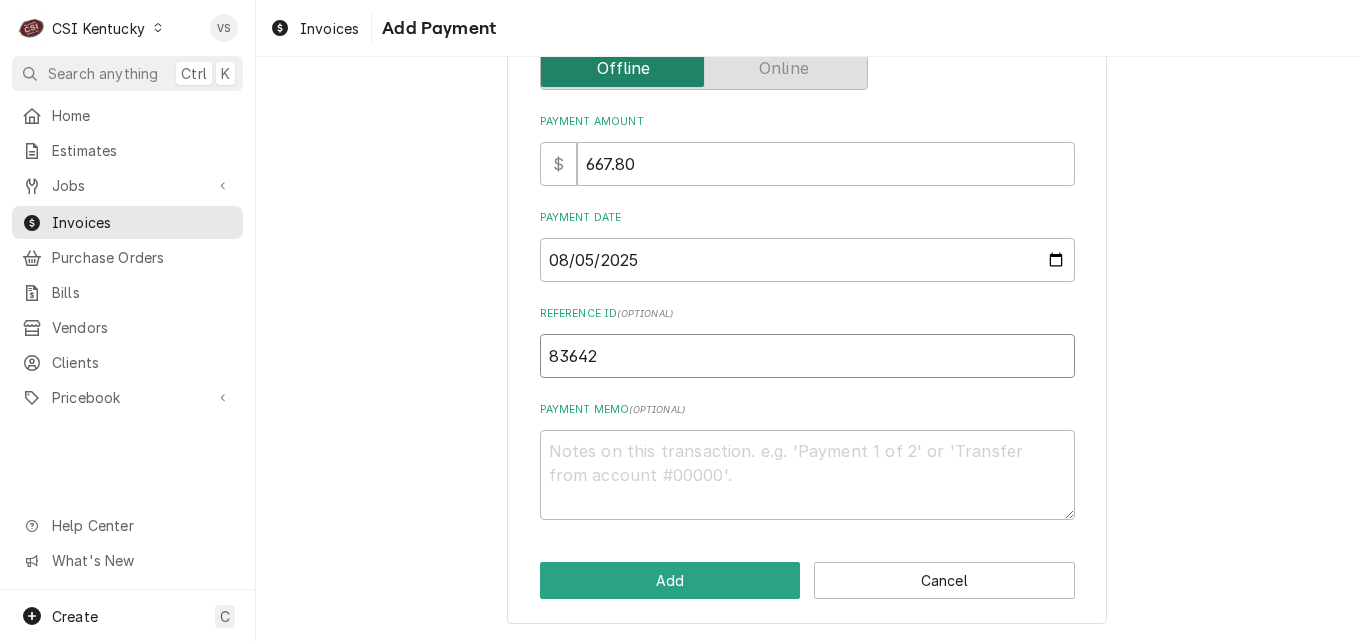 type on "x" 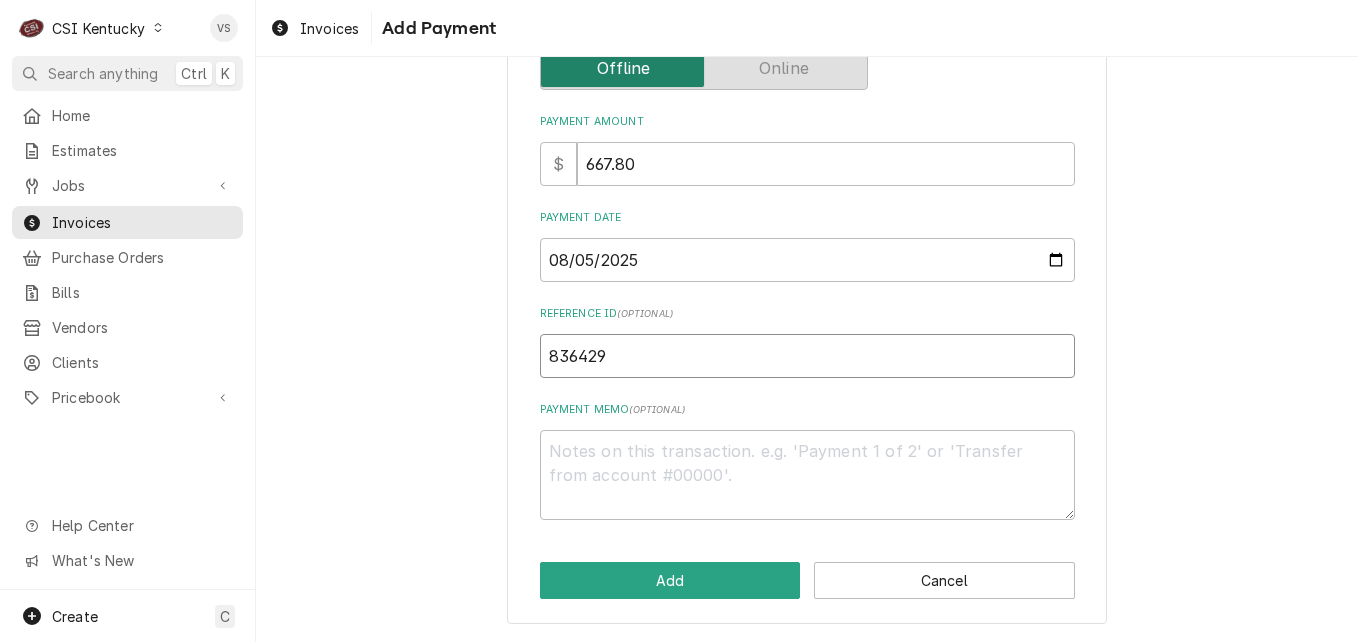 type on "836429" 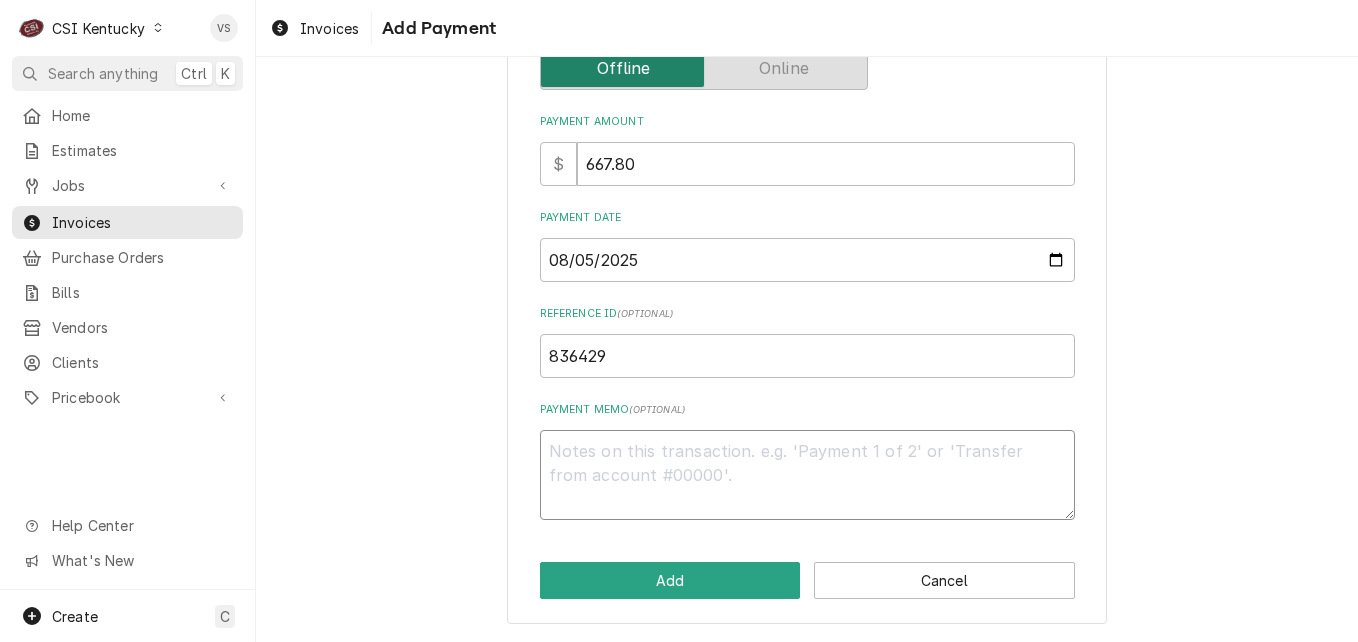click on "Payment Memo  ( optional )" at bounding box center (807, 475) 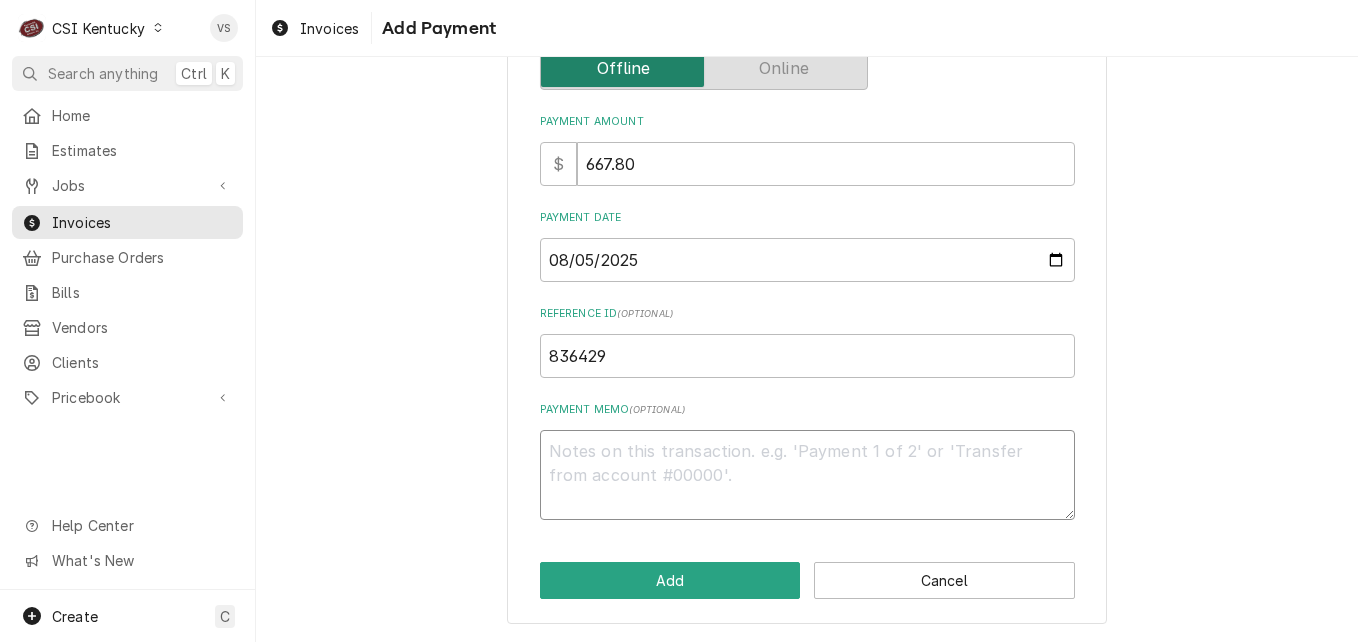 type on "x" 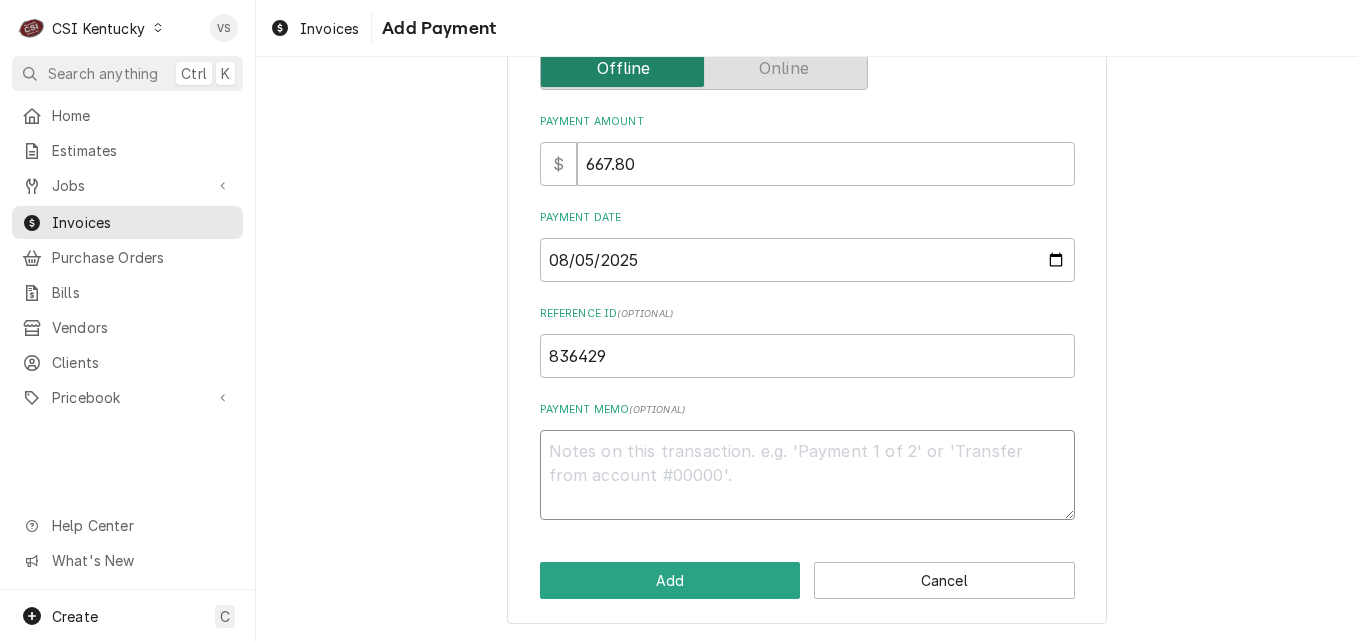 type on "v" 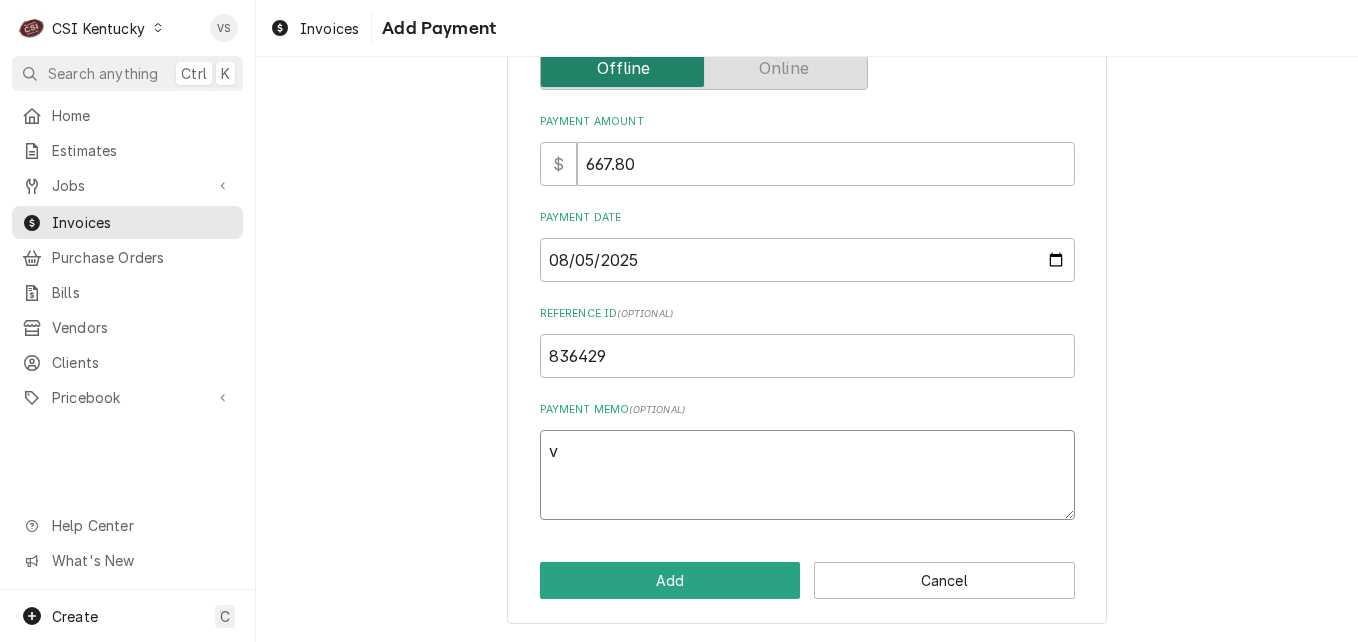 type on "x" 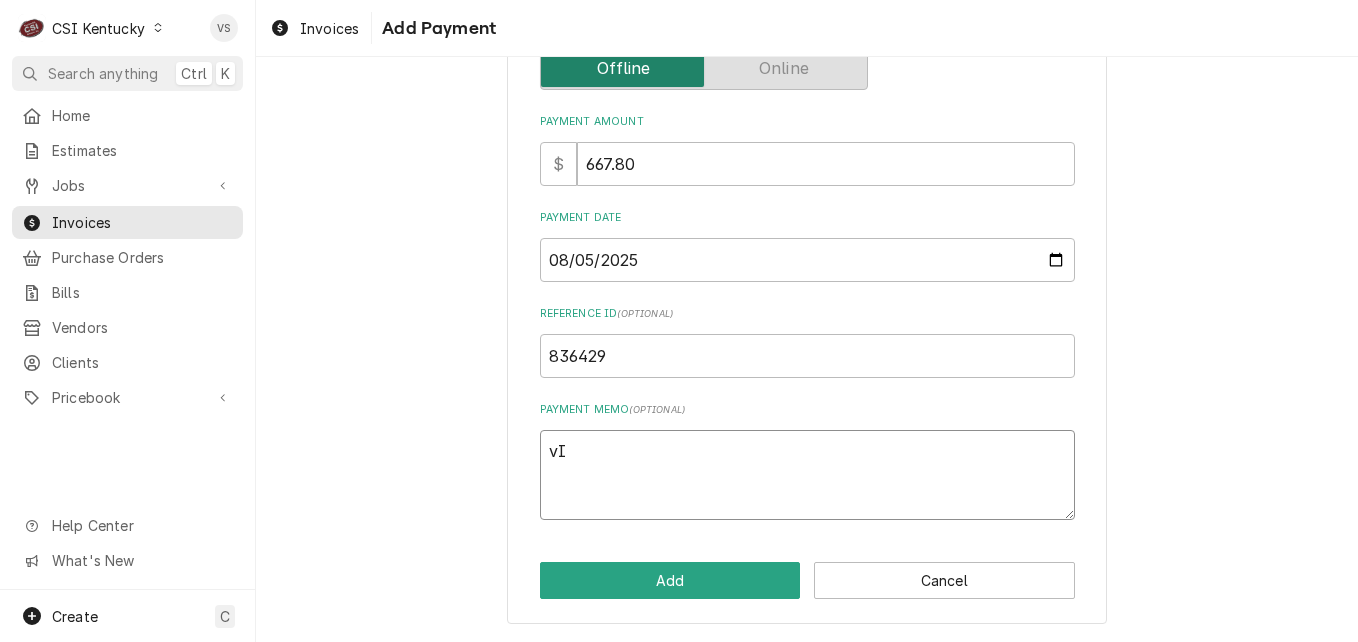 type on "x" 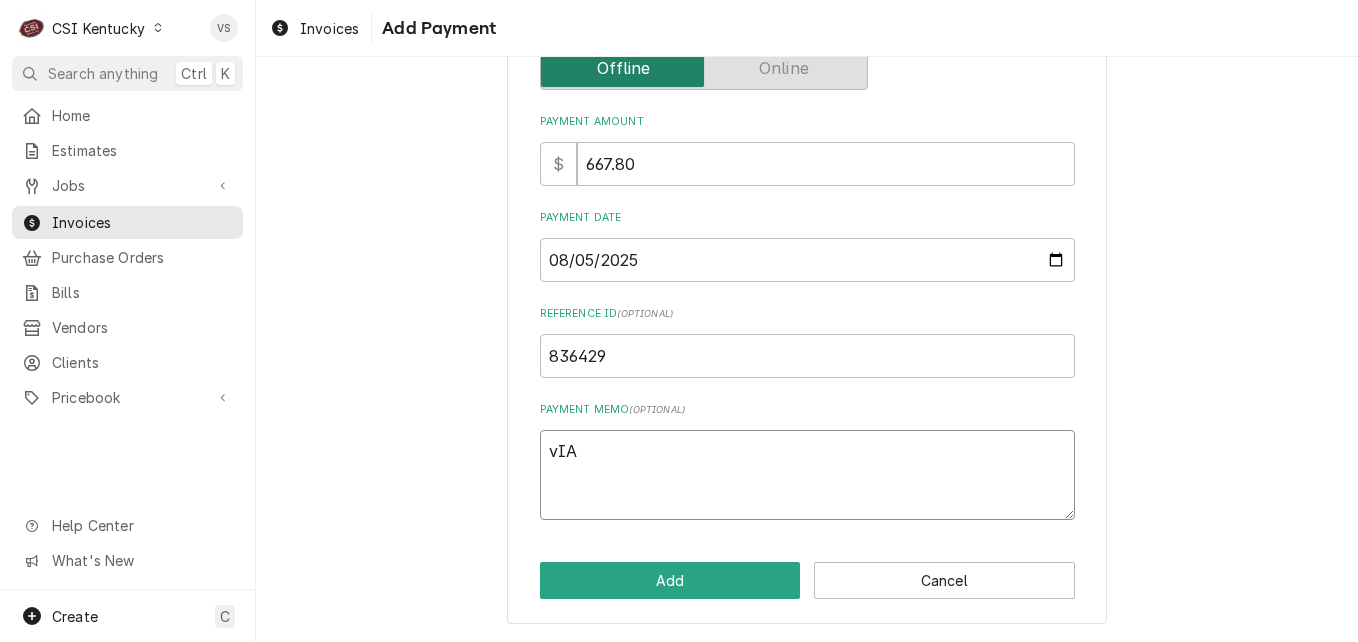type on "x" 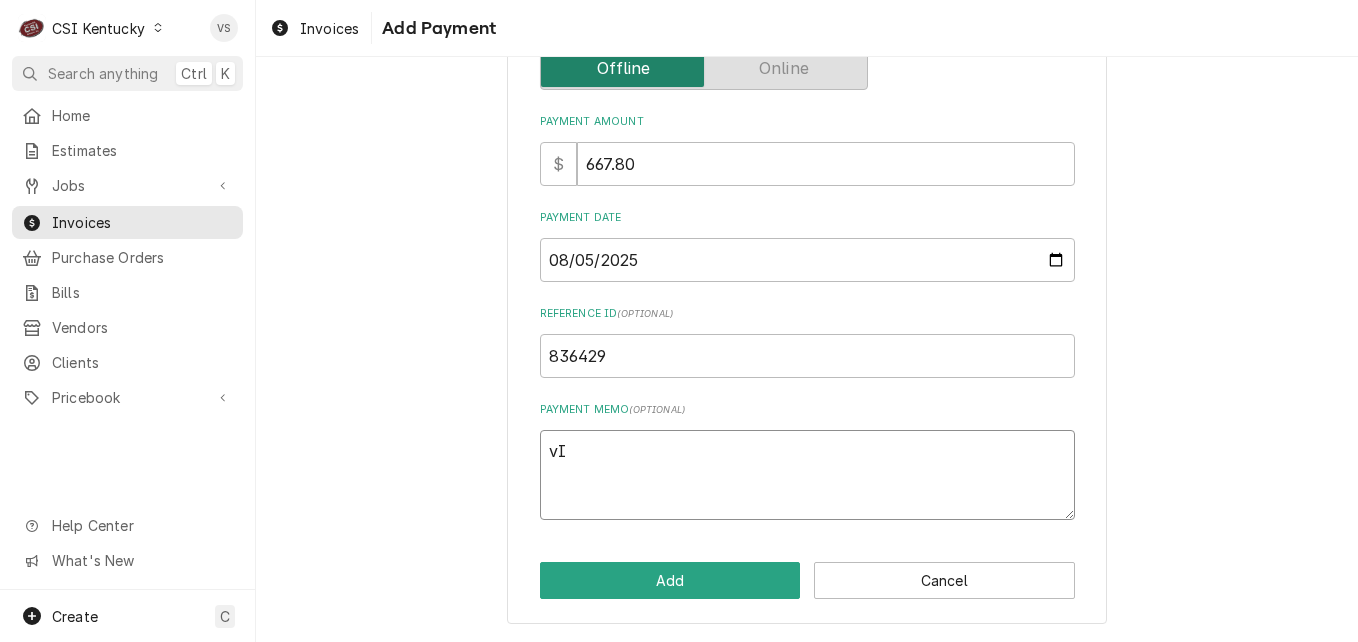 type on "x" 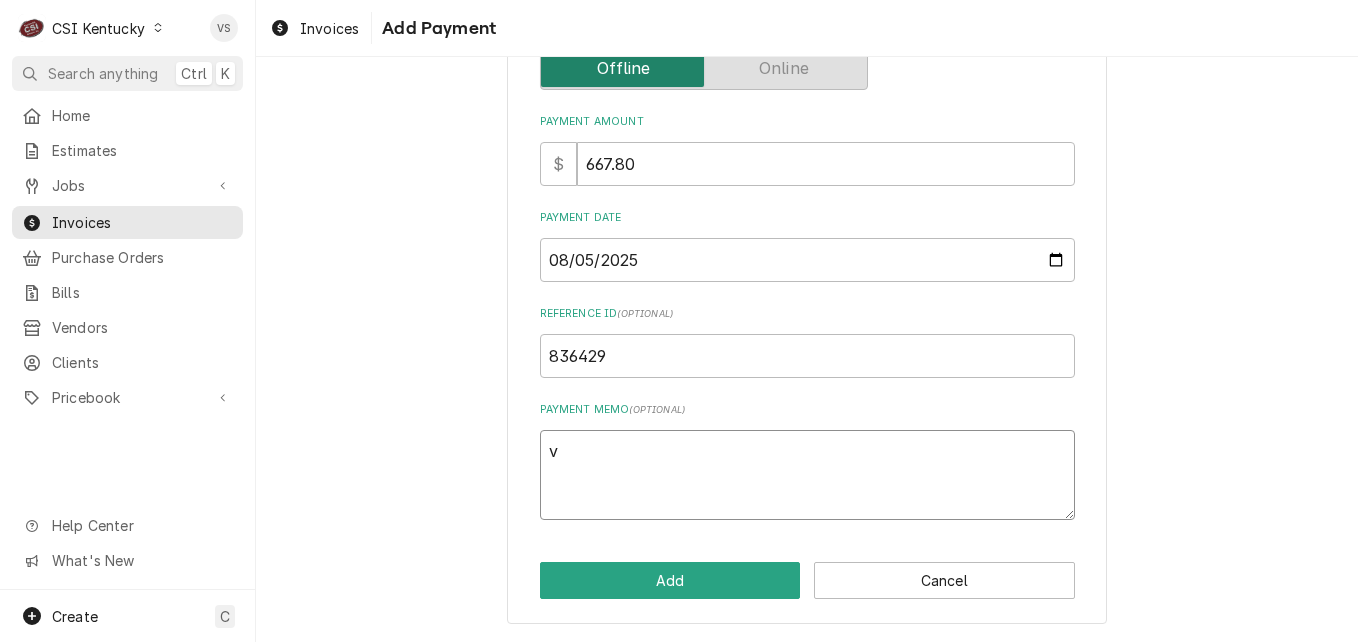 type on "x" 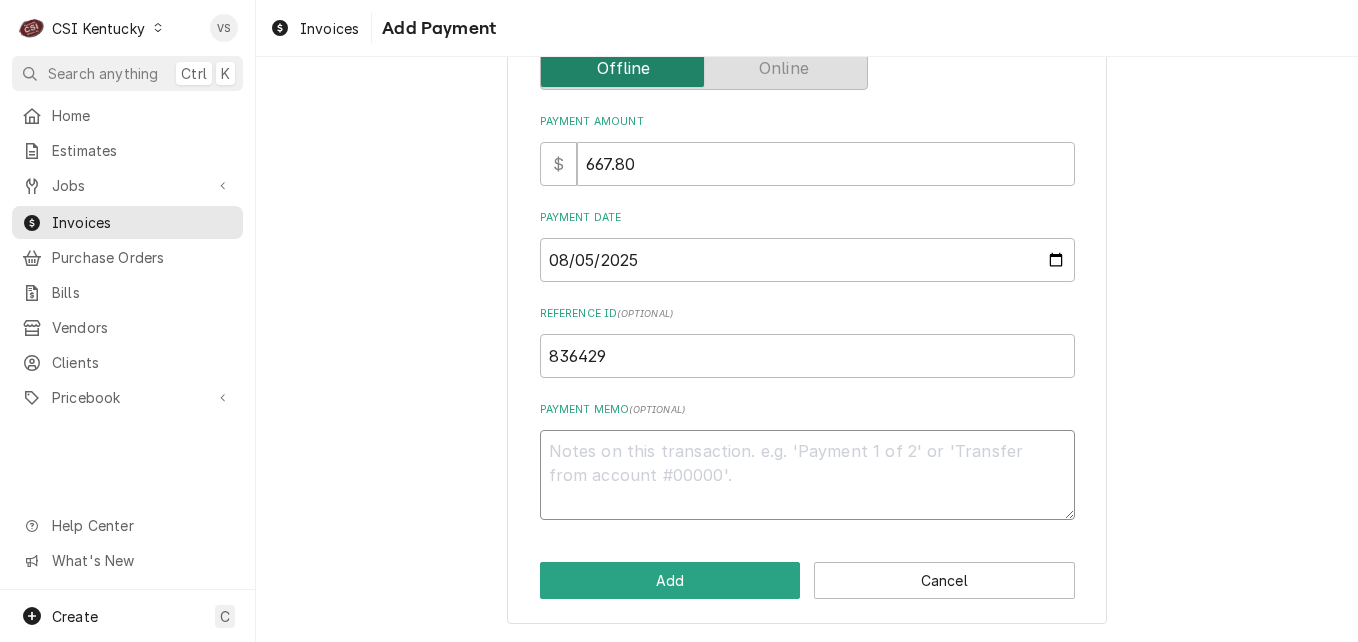 type on "x" 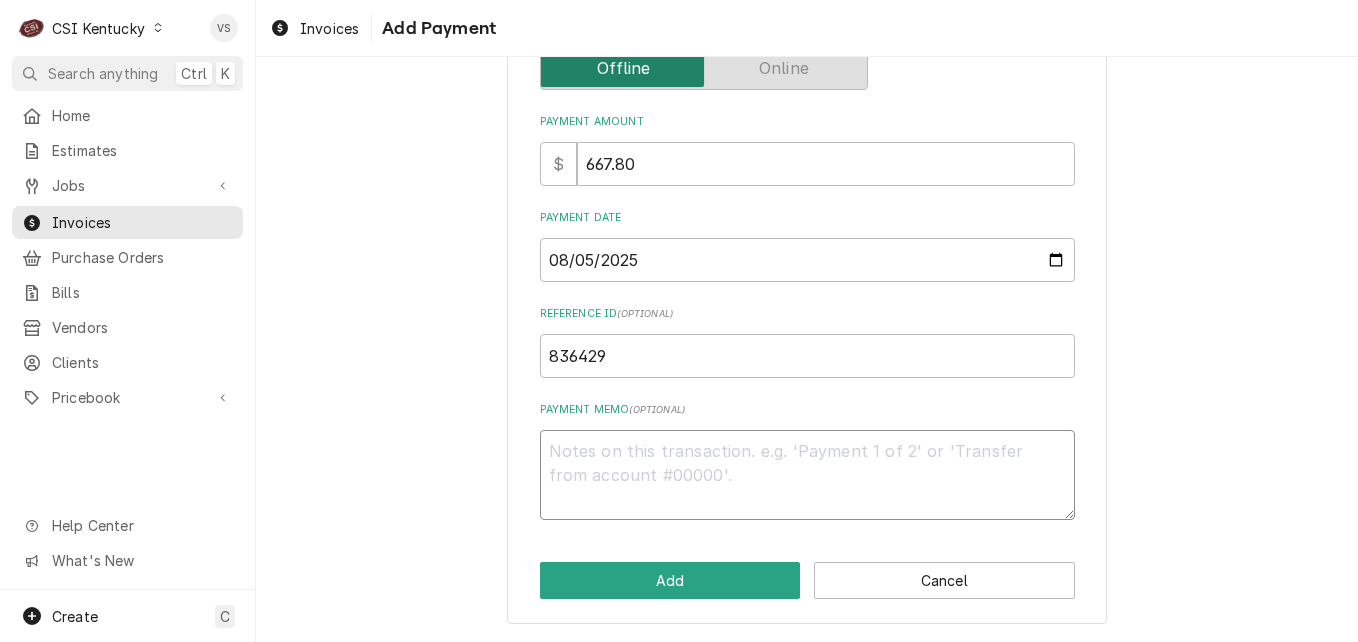 type on "V" 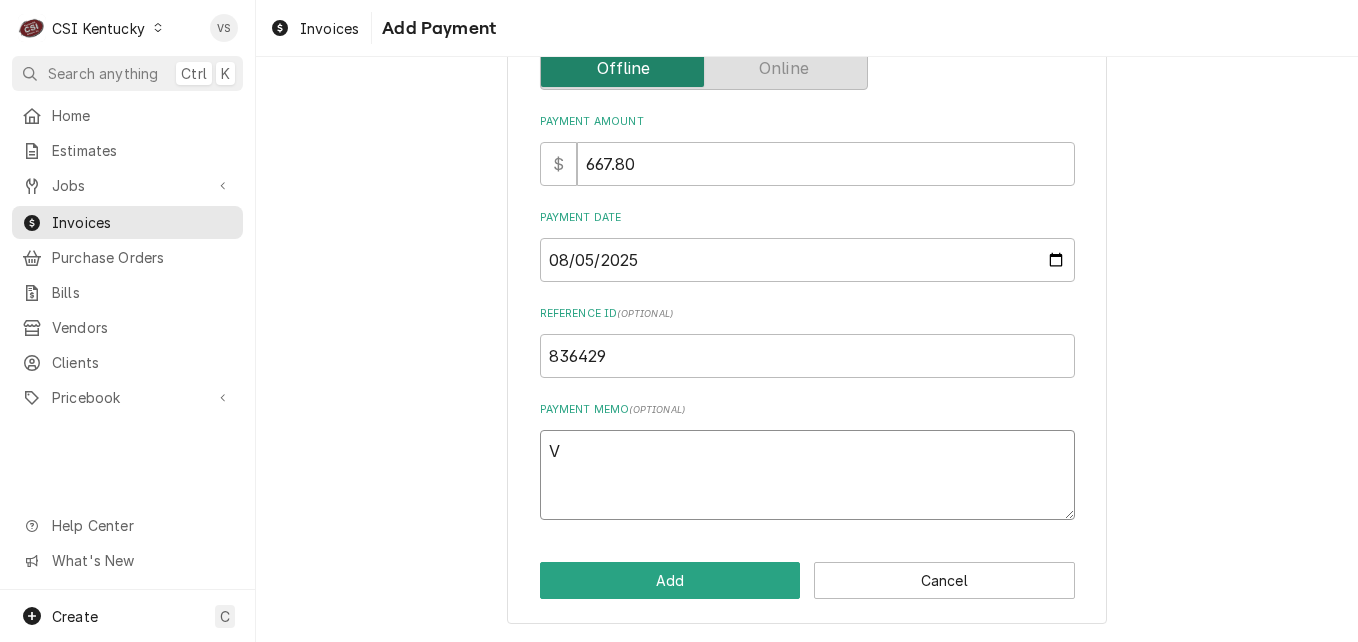 type on "x" 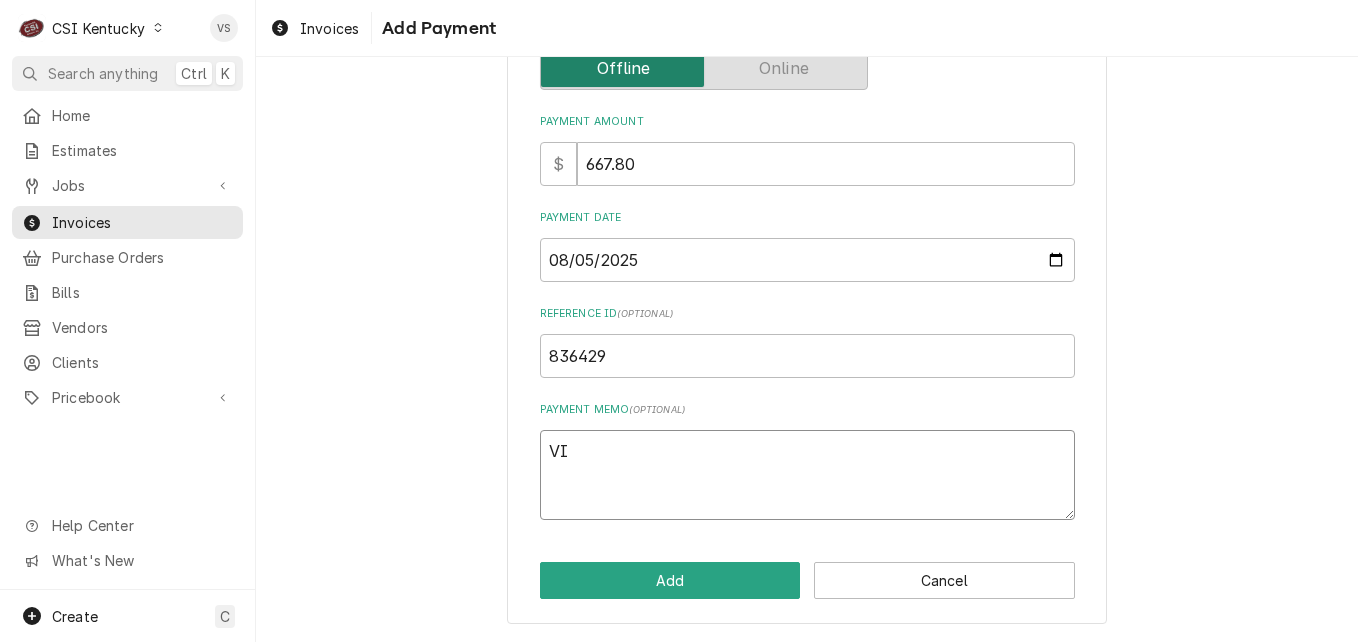 type on "x" 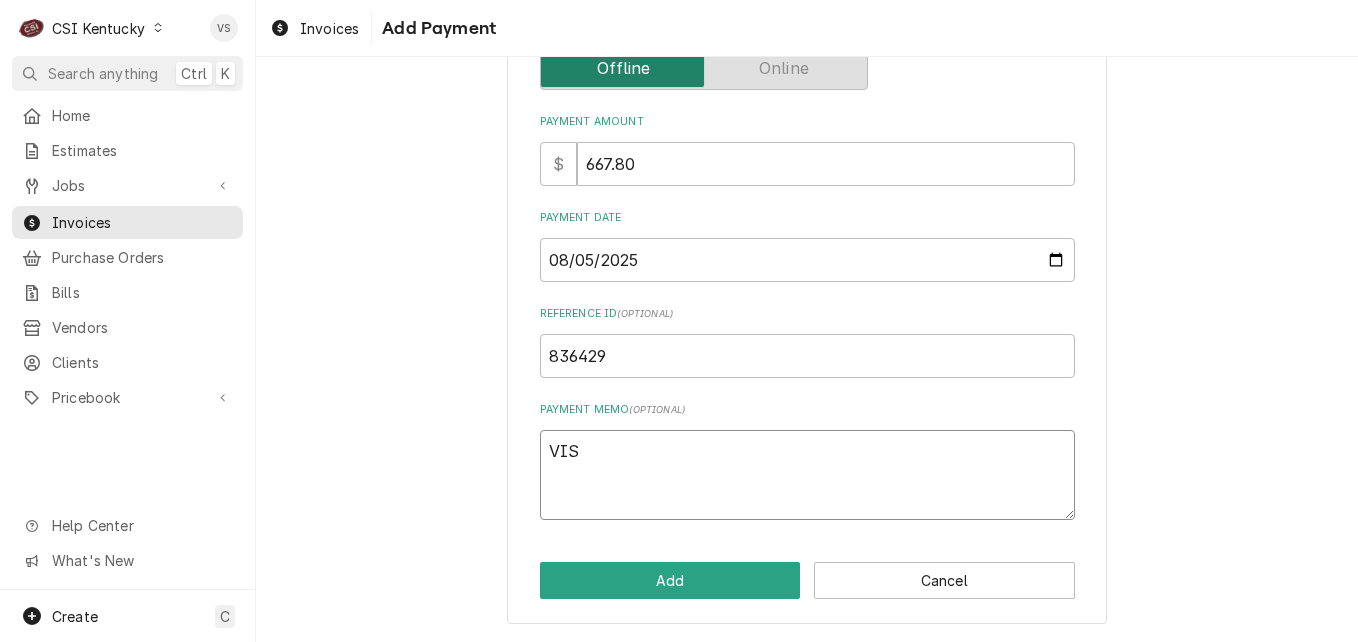 type on "x" 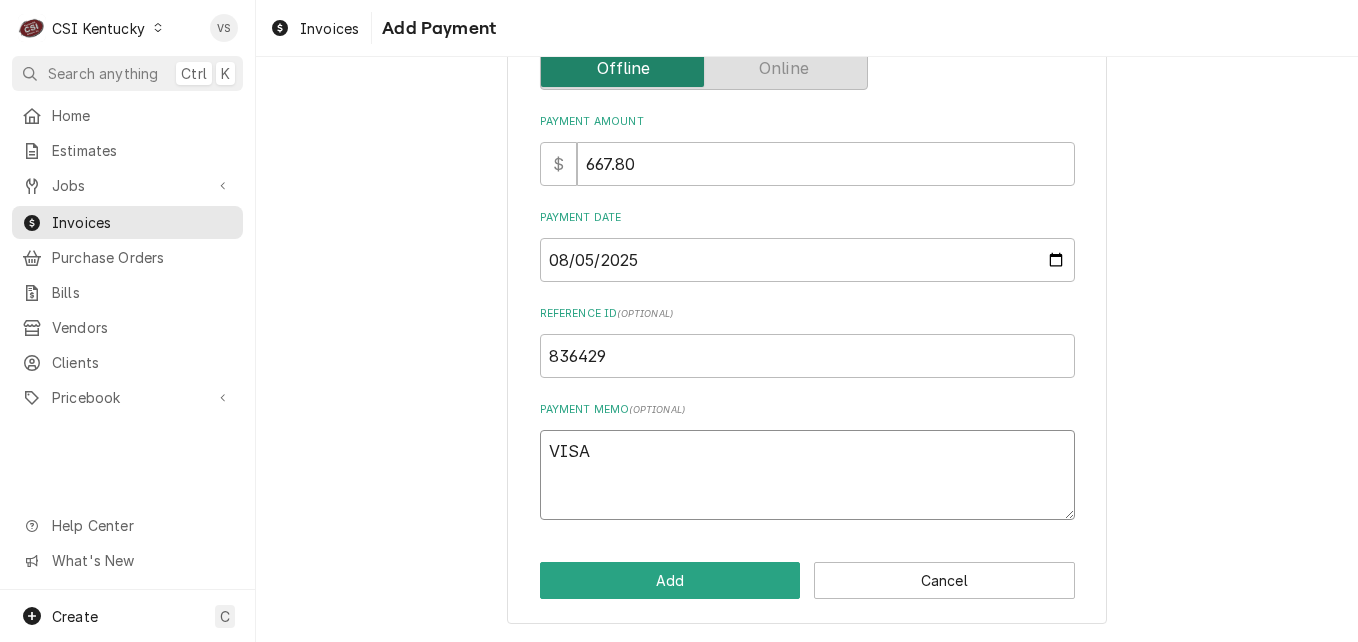 type on "x" 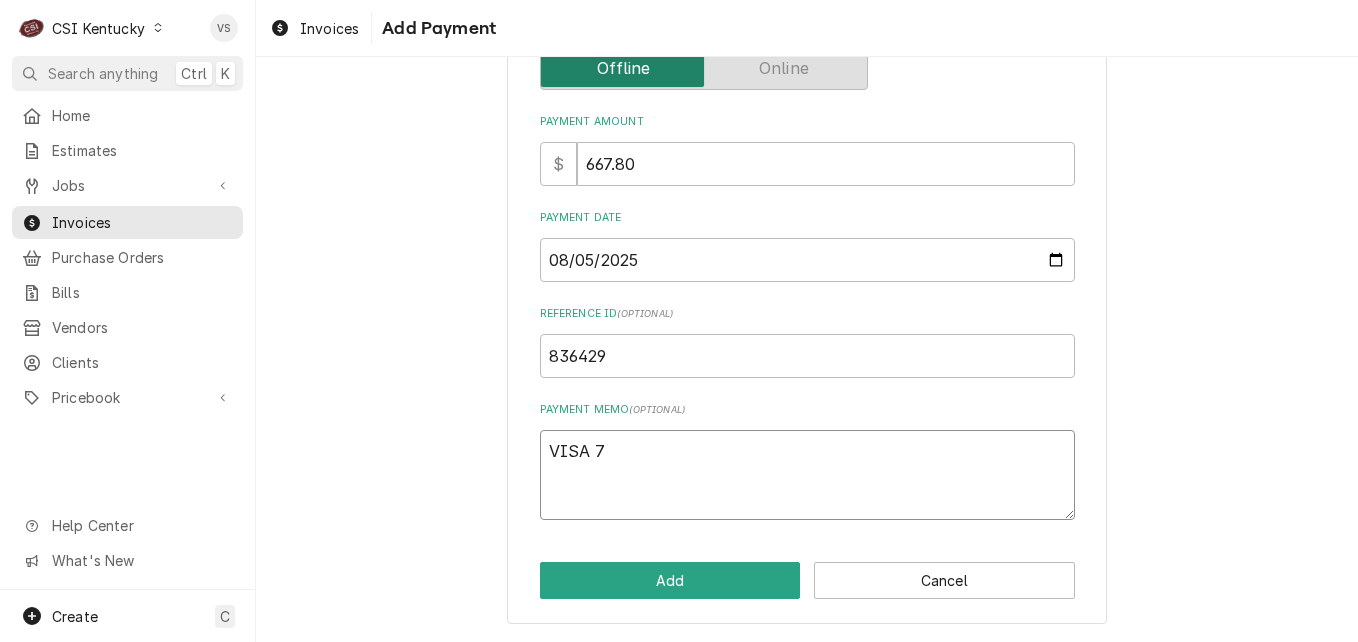 type on "x" 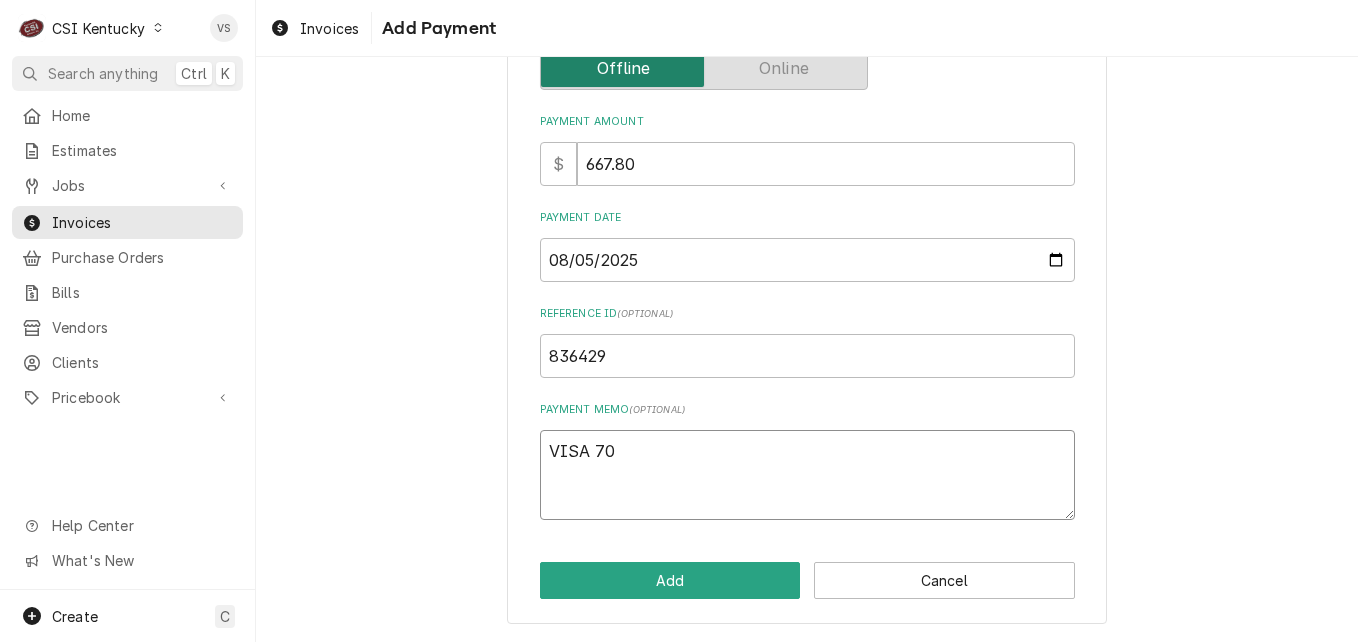 type on "x" 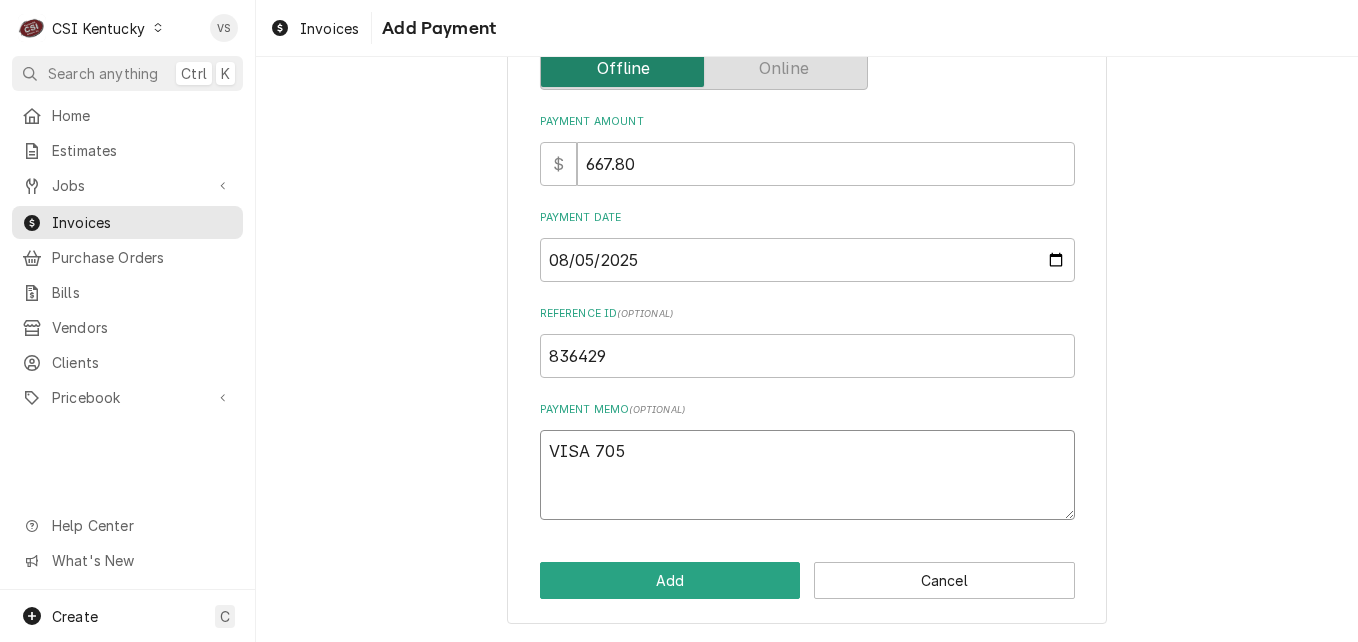 type on "x" 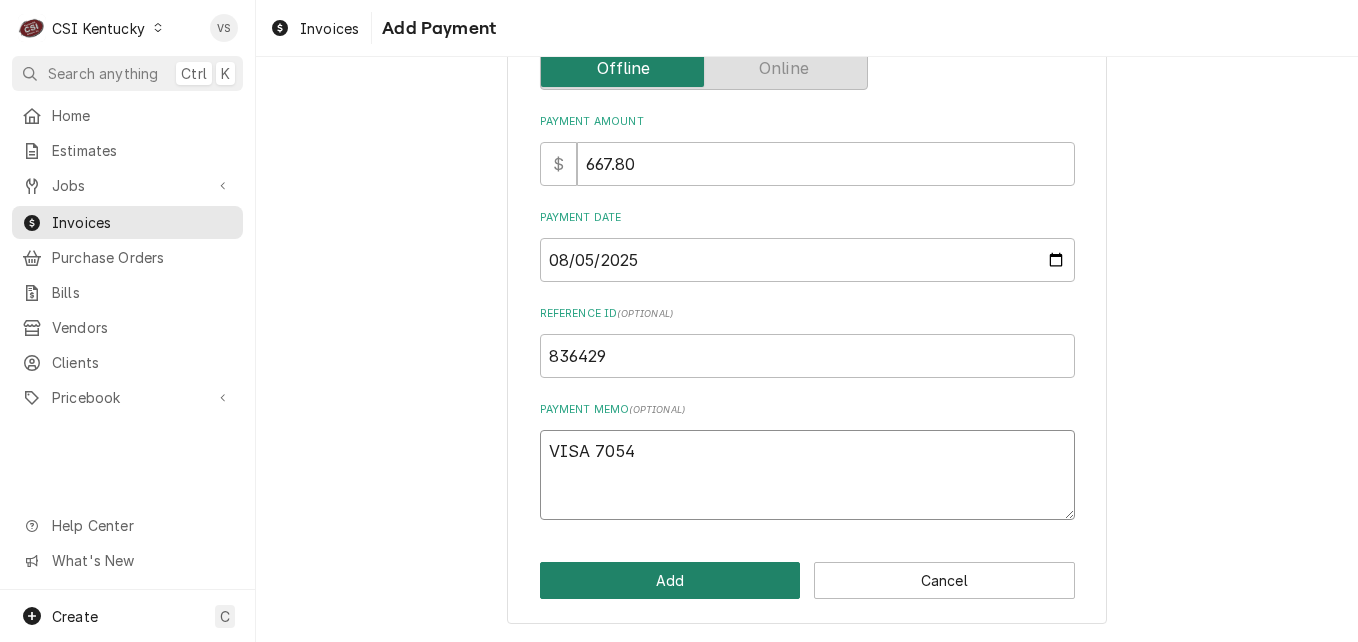 type on "VISA 7054" 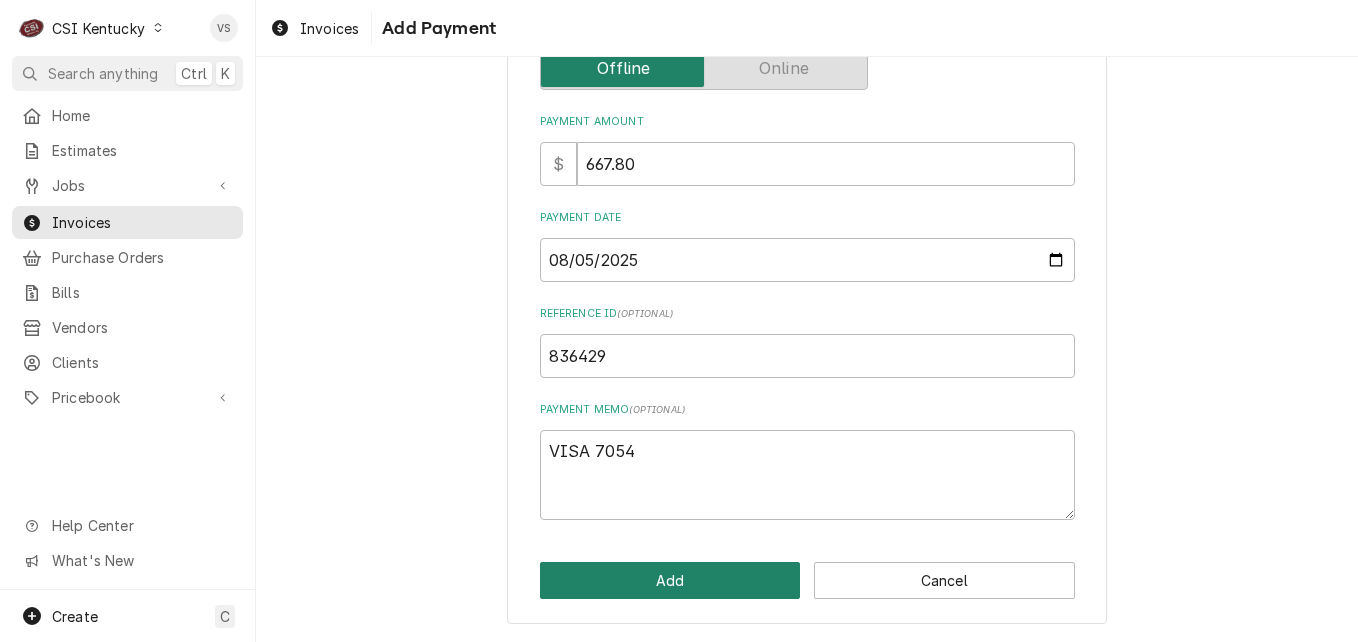 click on "Add" at bounding box center (670, 580) 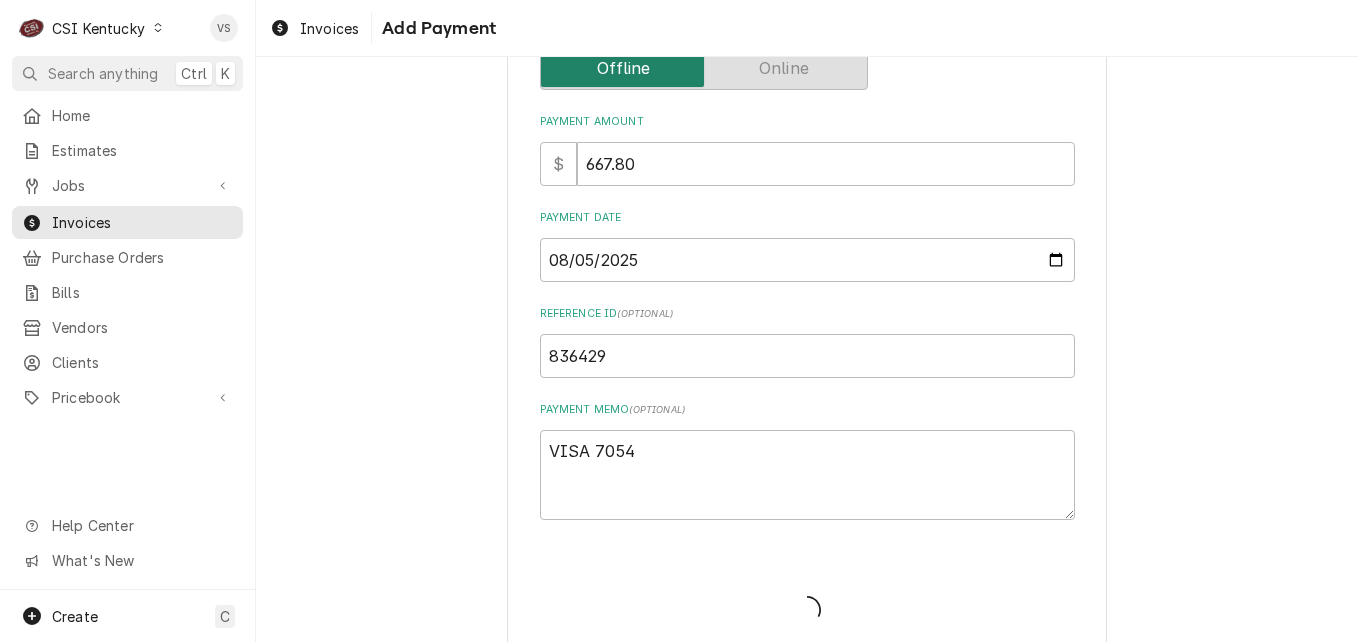 type on "x" 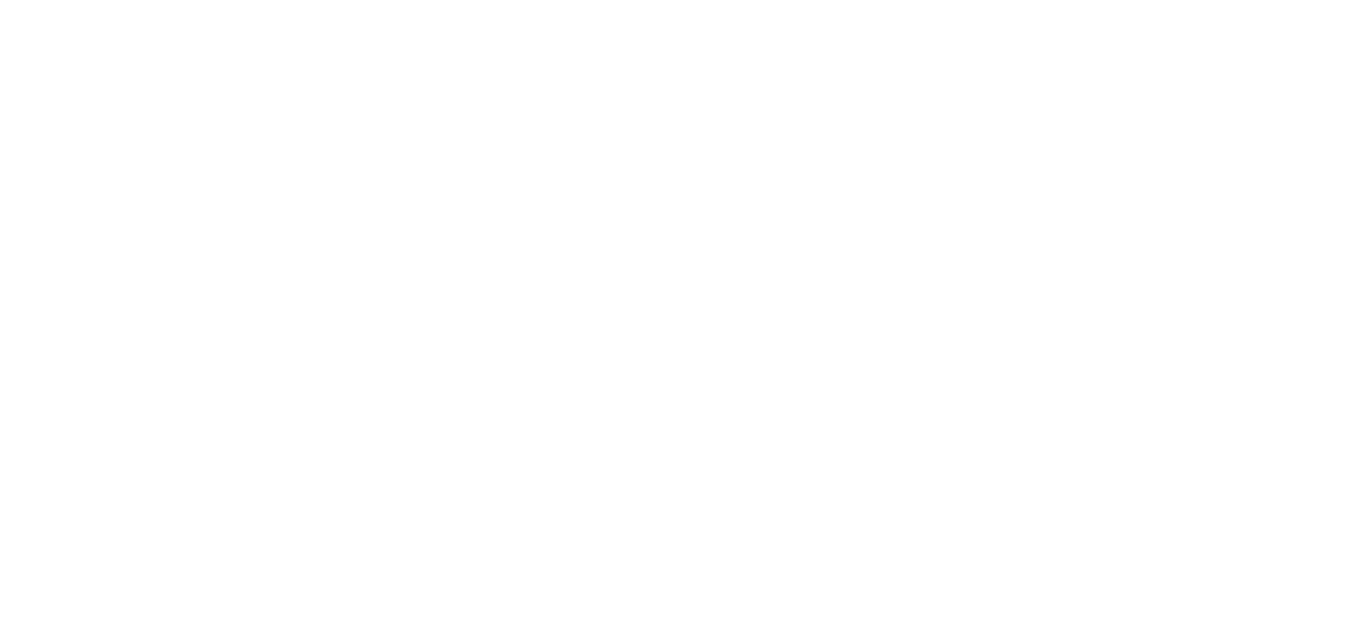 scroll, scrollTop: 0, scrollLeft: 0, axis: both 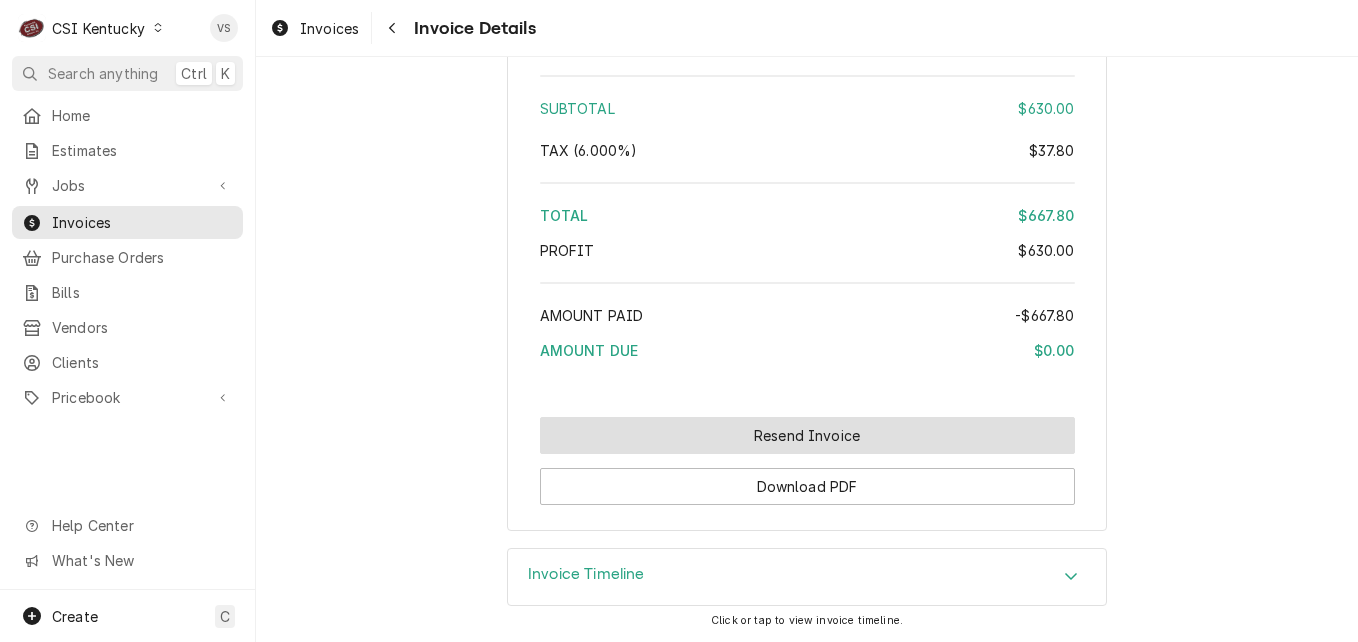 click on "Resend Invoice" at bounding box center (807, 435) 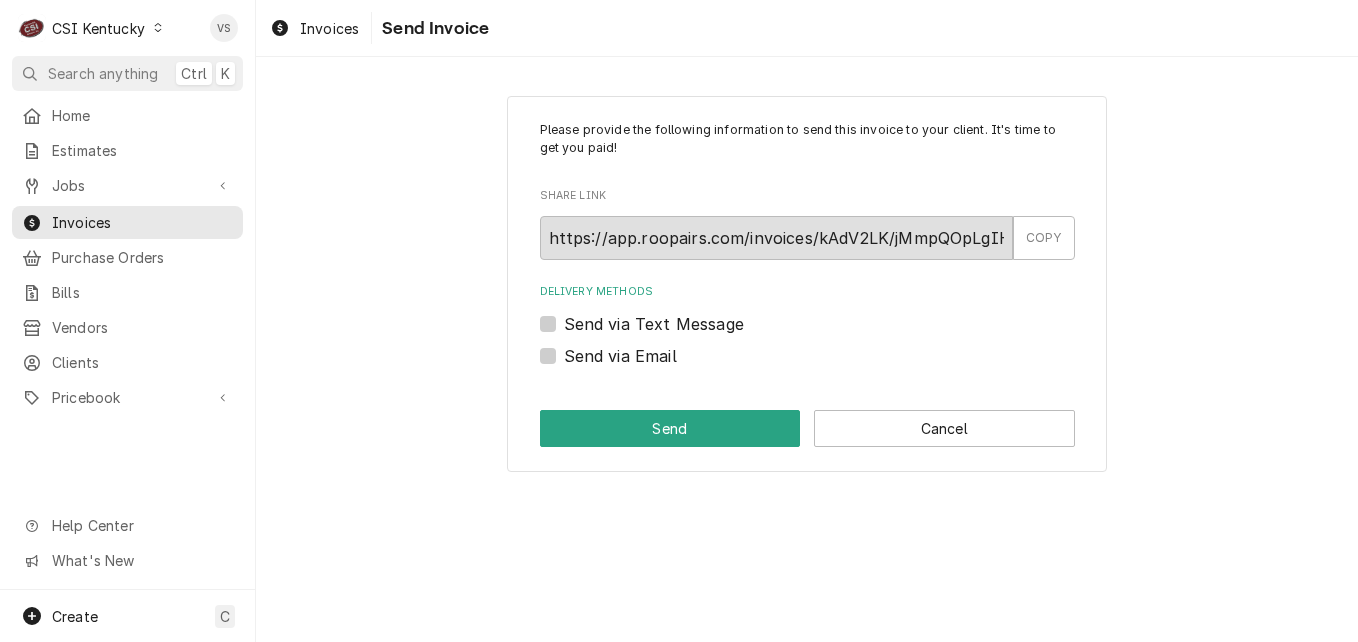 click on "Send via Email" at bounding box center (620, 356) 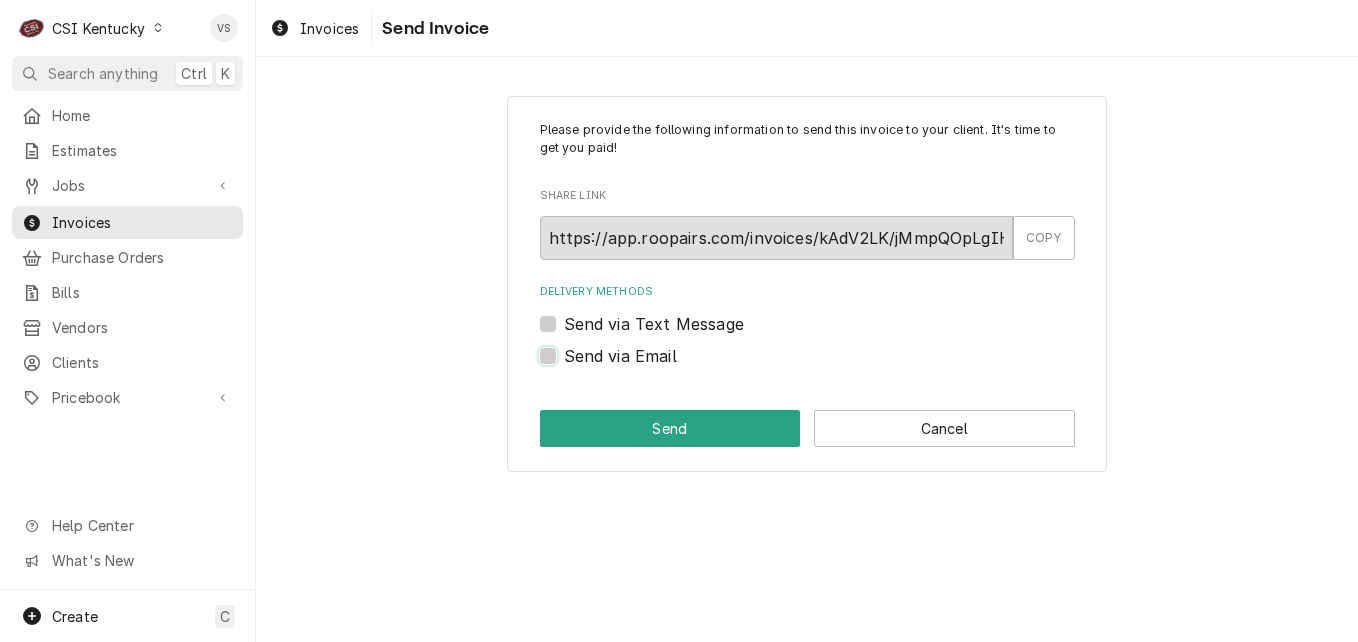click on "Send via Email" at bounding box center (831, 366) 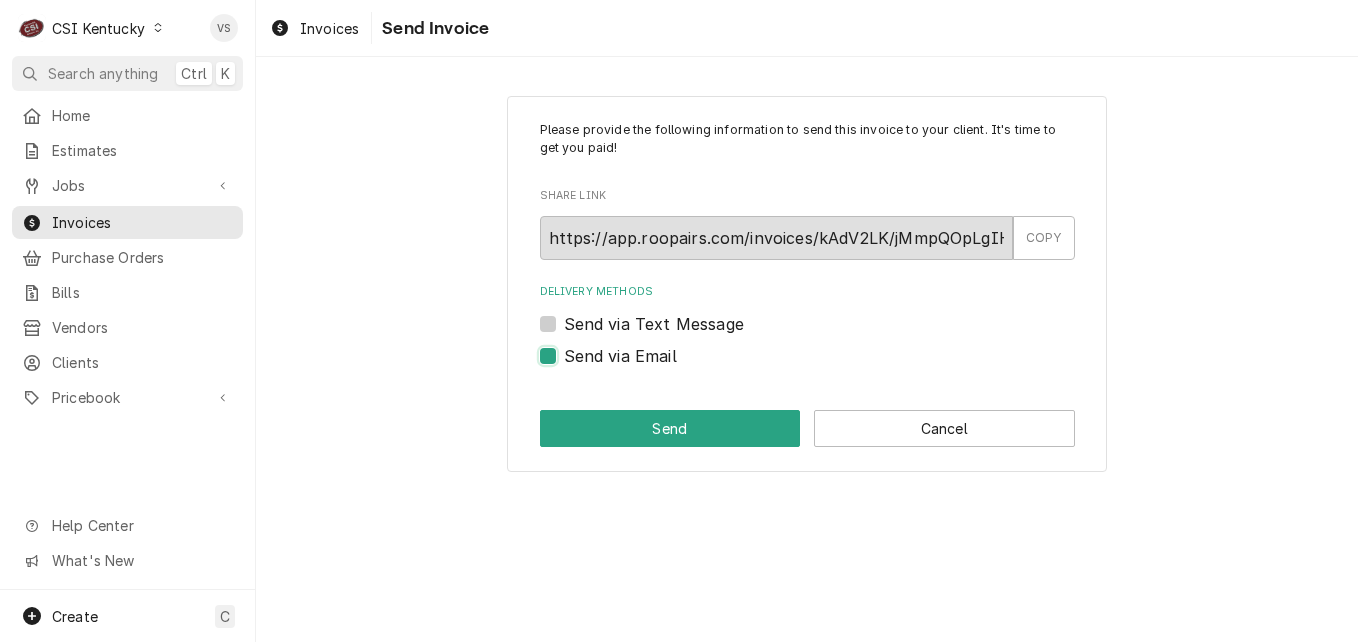checkbox on "true" 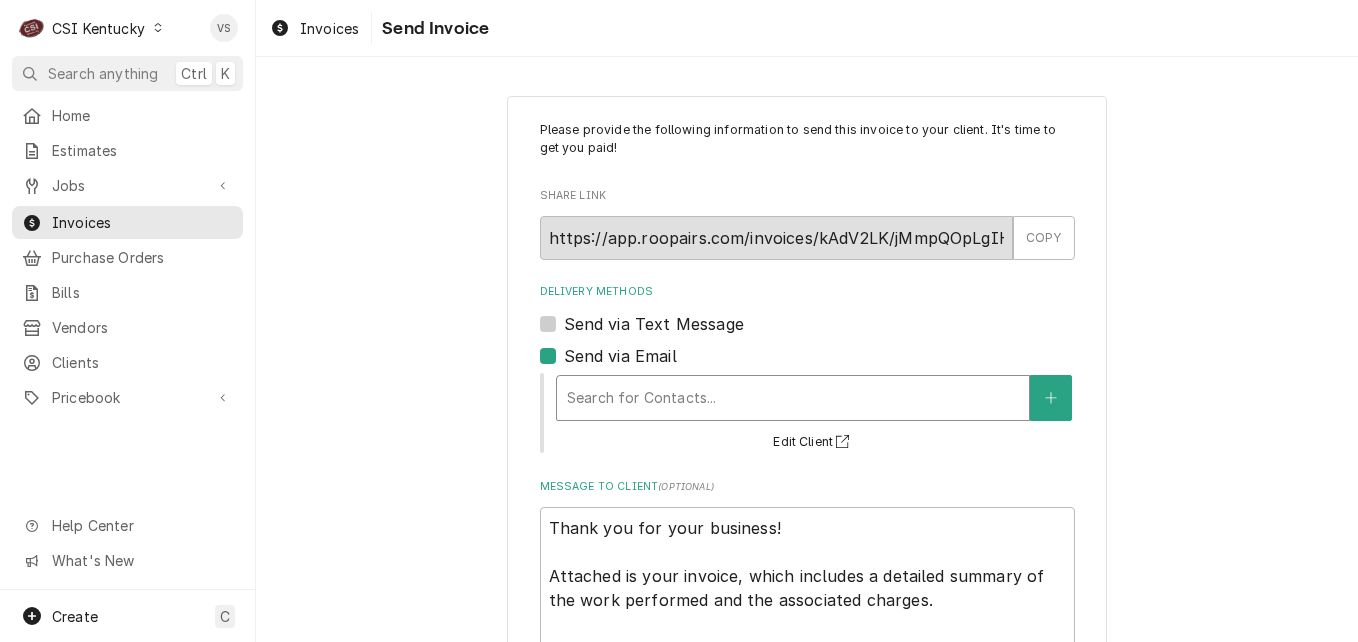 click at bounding box center (793, 398) 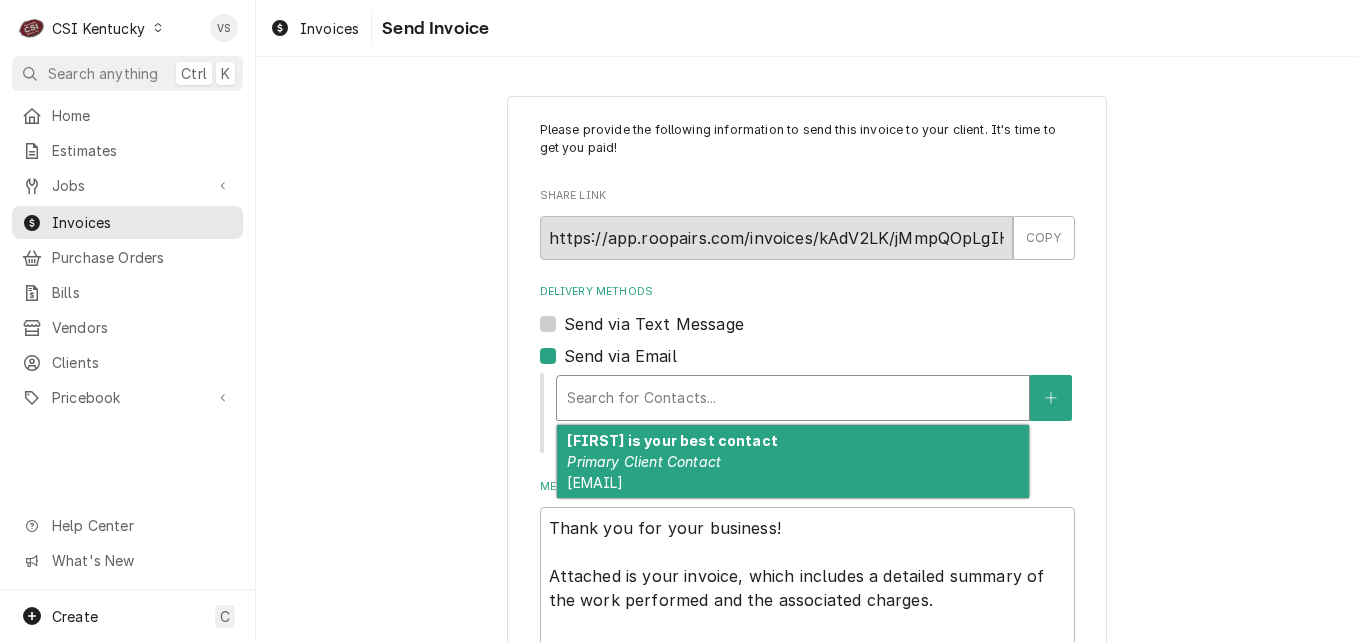 click on "[FIRST] is your best contact" at bounding box center (672, 440) 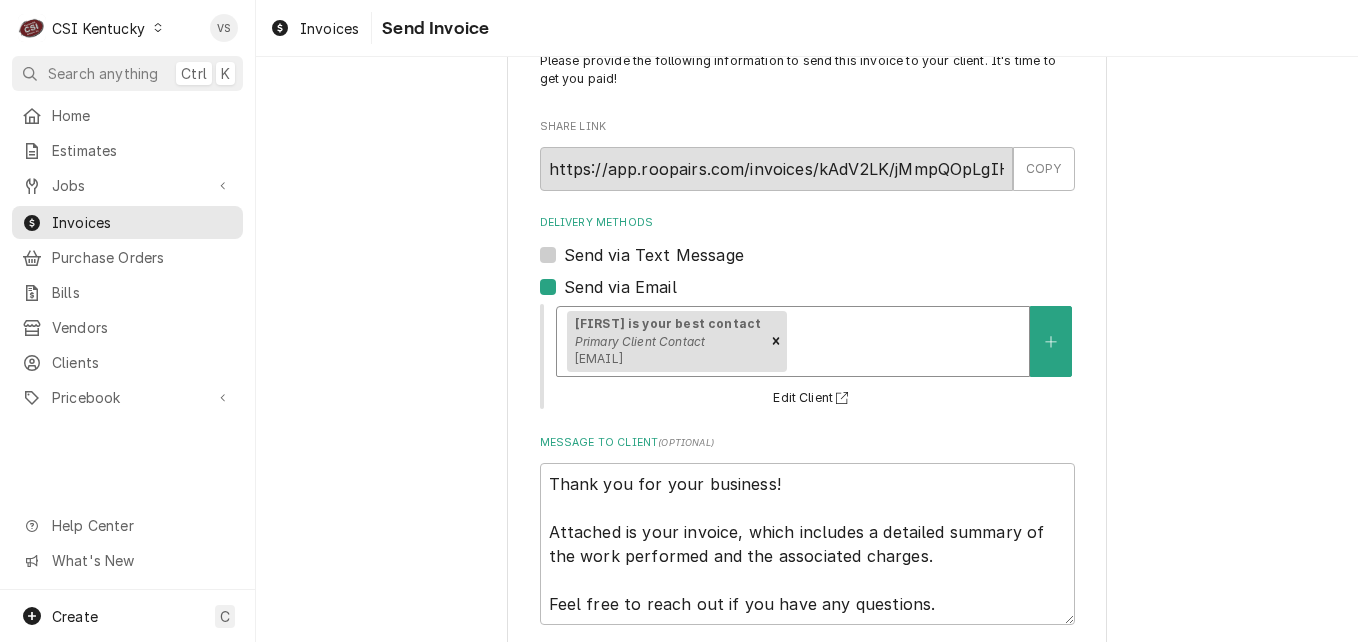 scroll, scrollTop: 174, scrollLeft: 0, axis: vertical 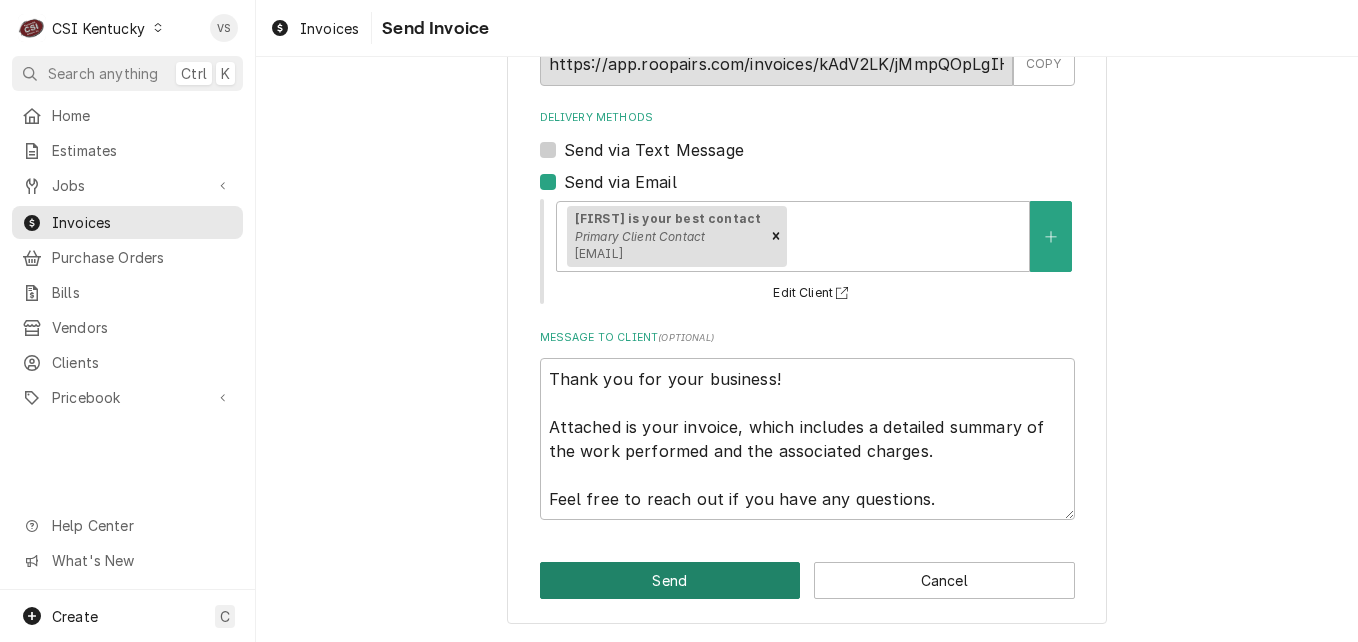 click on "Send" at bounding box center (670, 580) 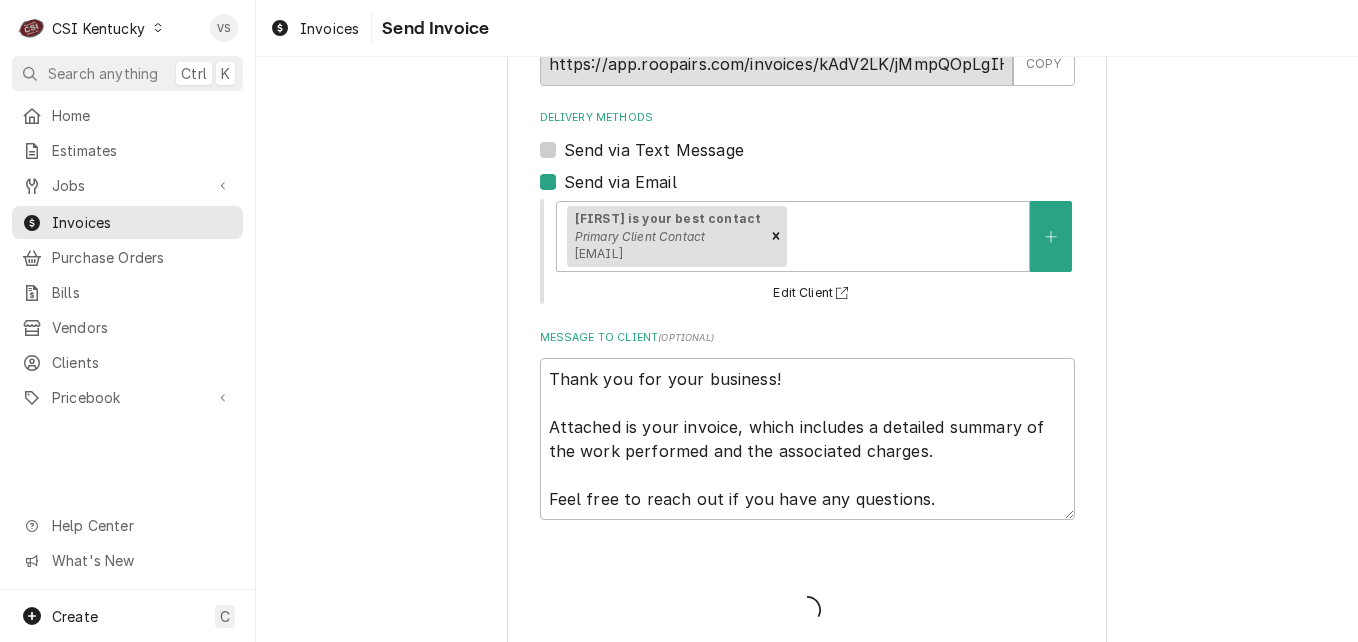 type on "x" 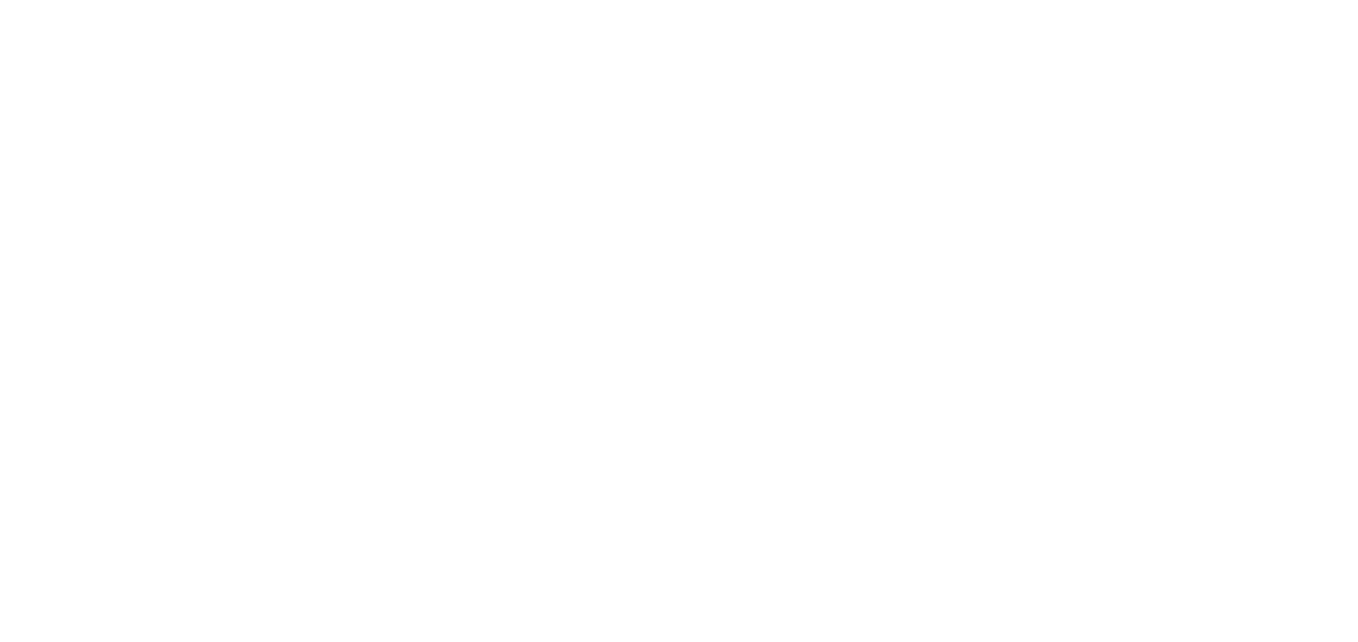 scroll, scrollTop: 0, scrollLeft: 0, axis: both 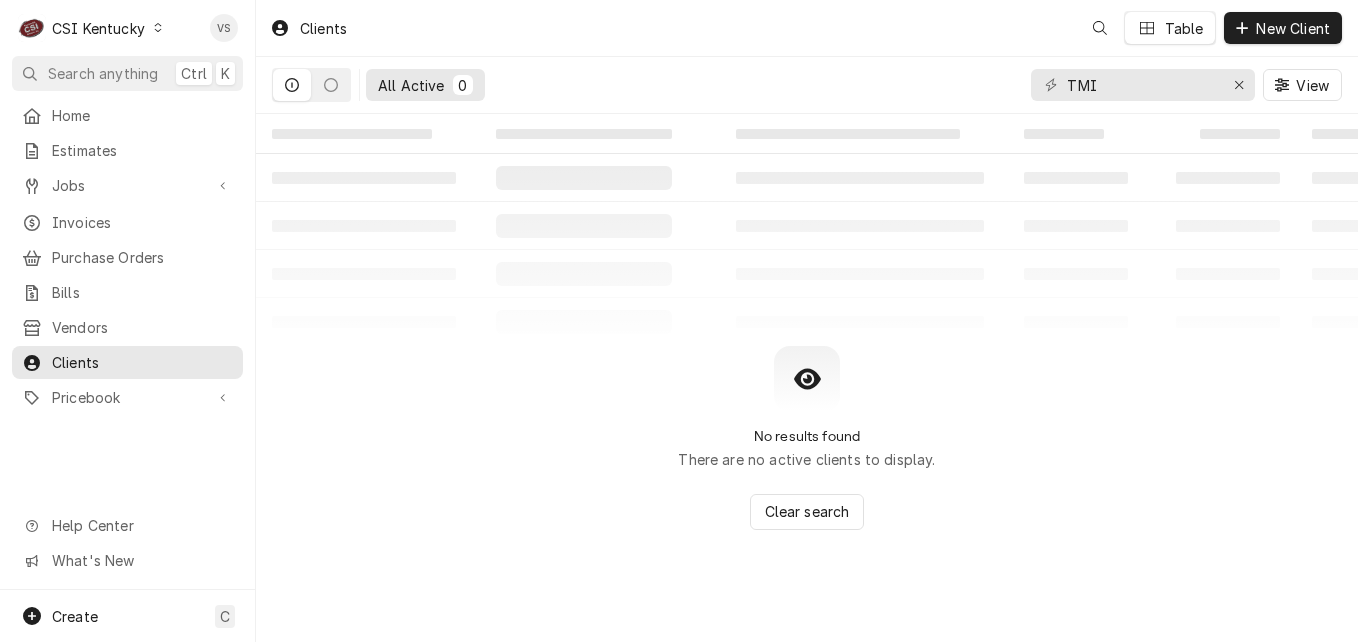 click 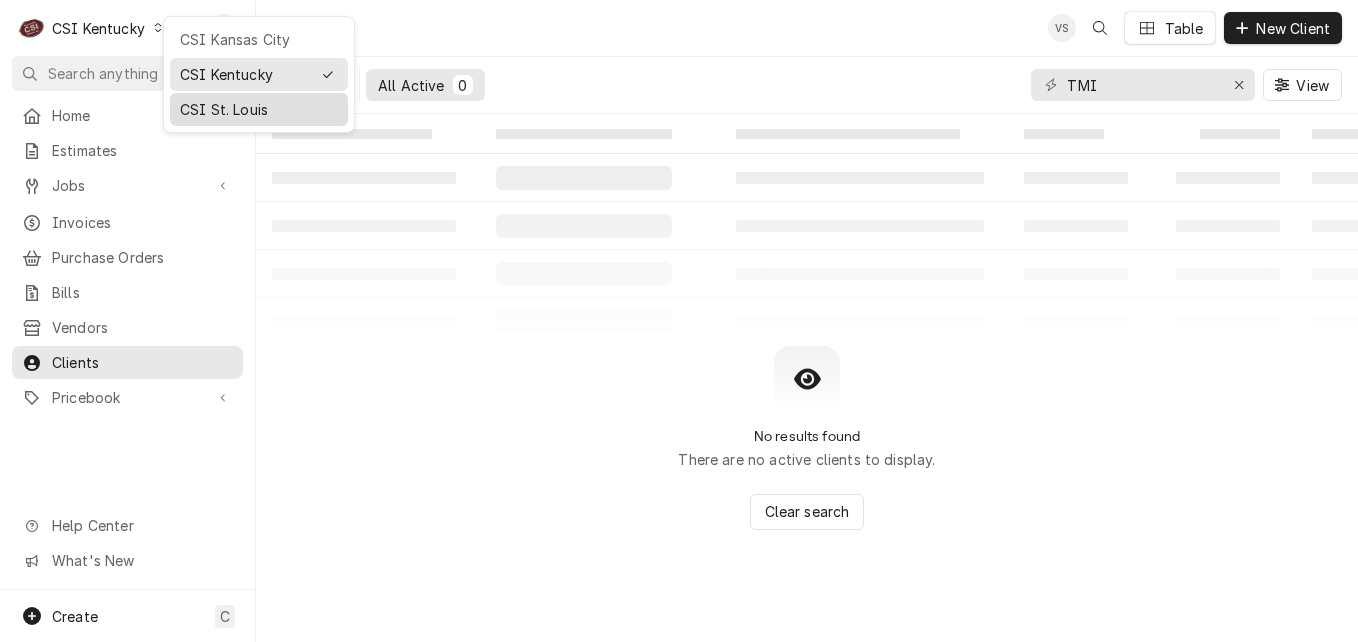 click on "CSI St. Louis" at bounding box center (259, 109) 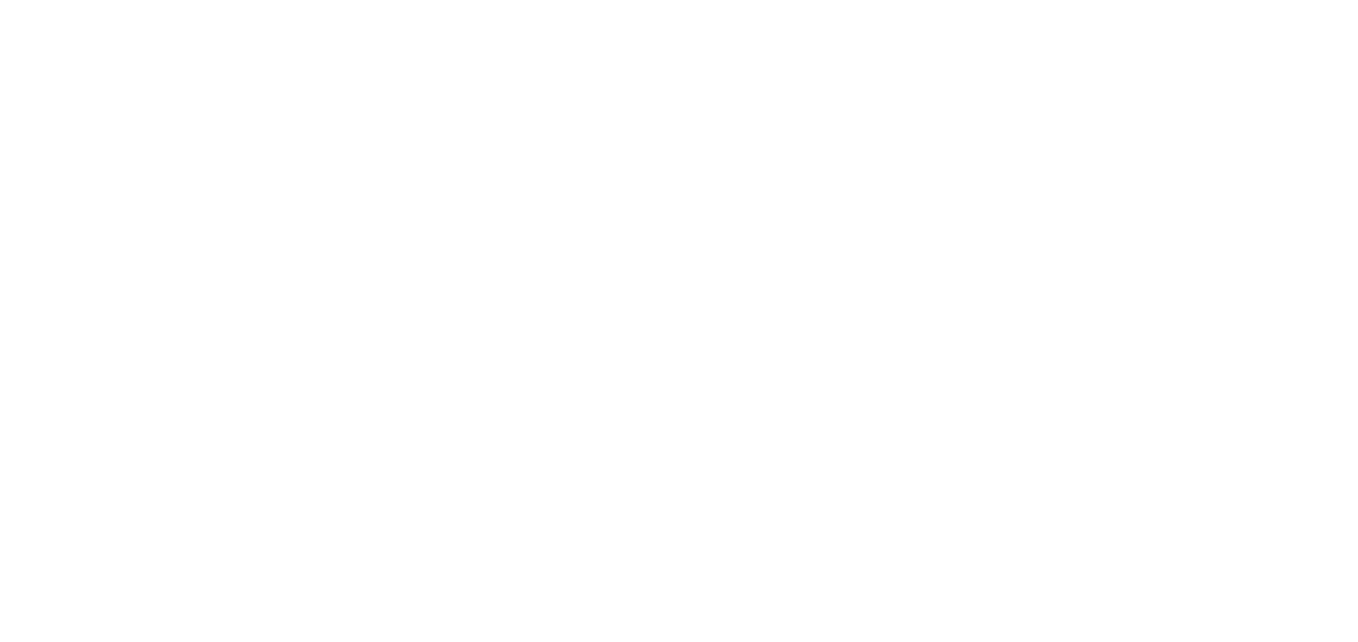 scroll, scrollTop: 0, scrollLeft: 0, axis: both 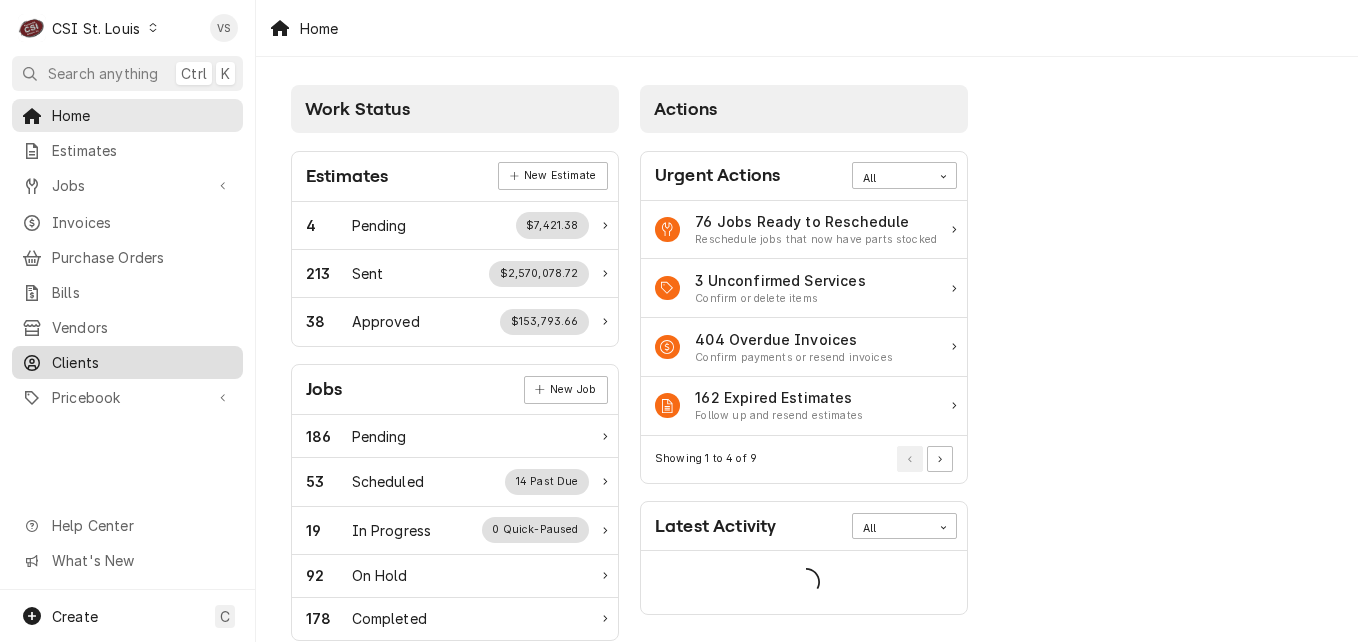 click on "Clients" at bounding box center [142, 362] 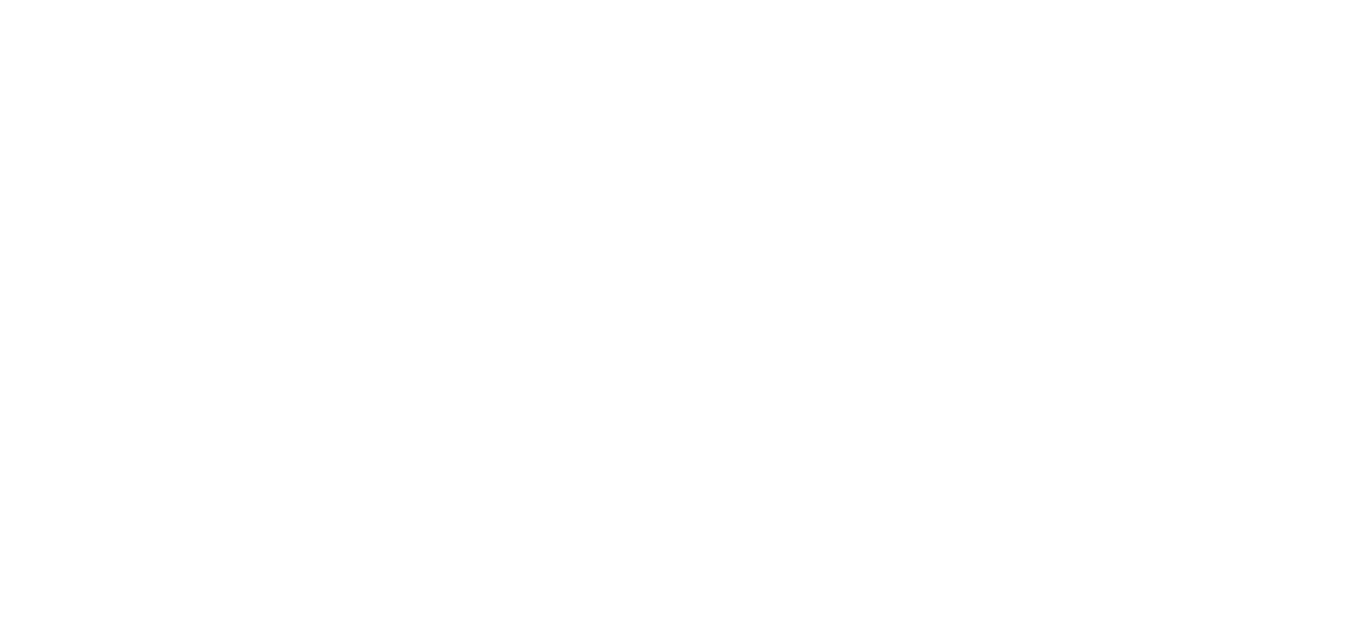 scroll, scrollTop: 0, scrollLeft: 0, axis: both 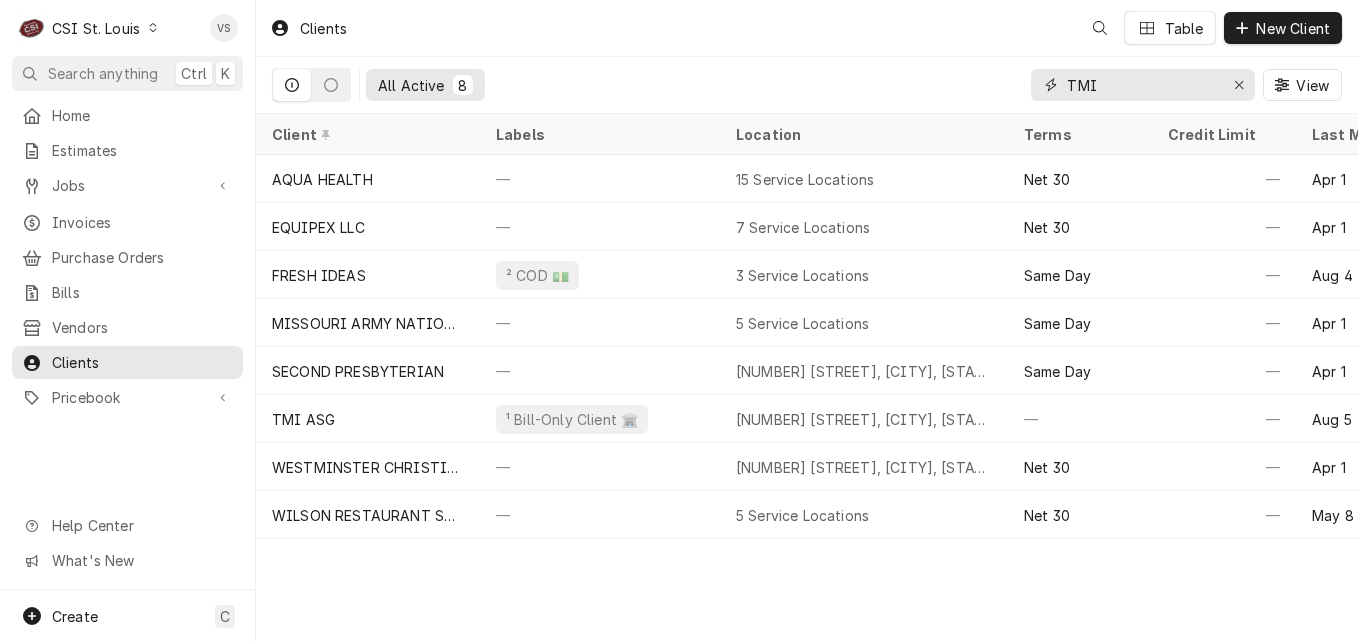click on "TMI" at bounding box center [1142, 85] 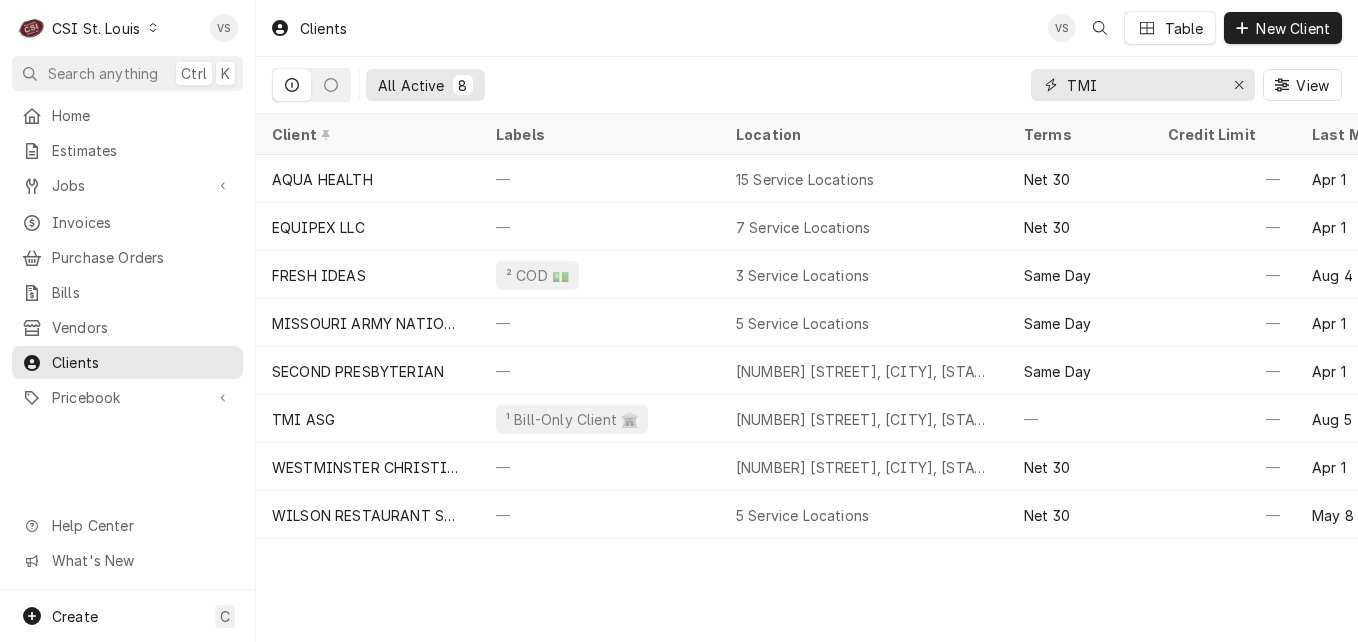 drag, startPoint x: 1104, startPoint y: 87, endPoint x: 1038, endPoint y: 87, distance: 66 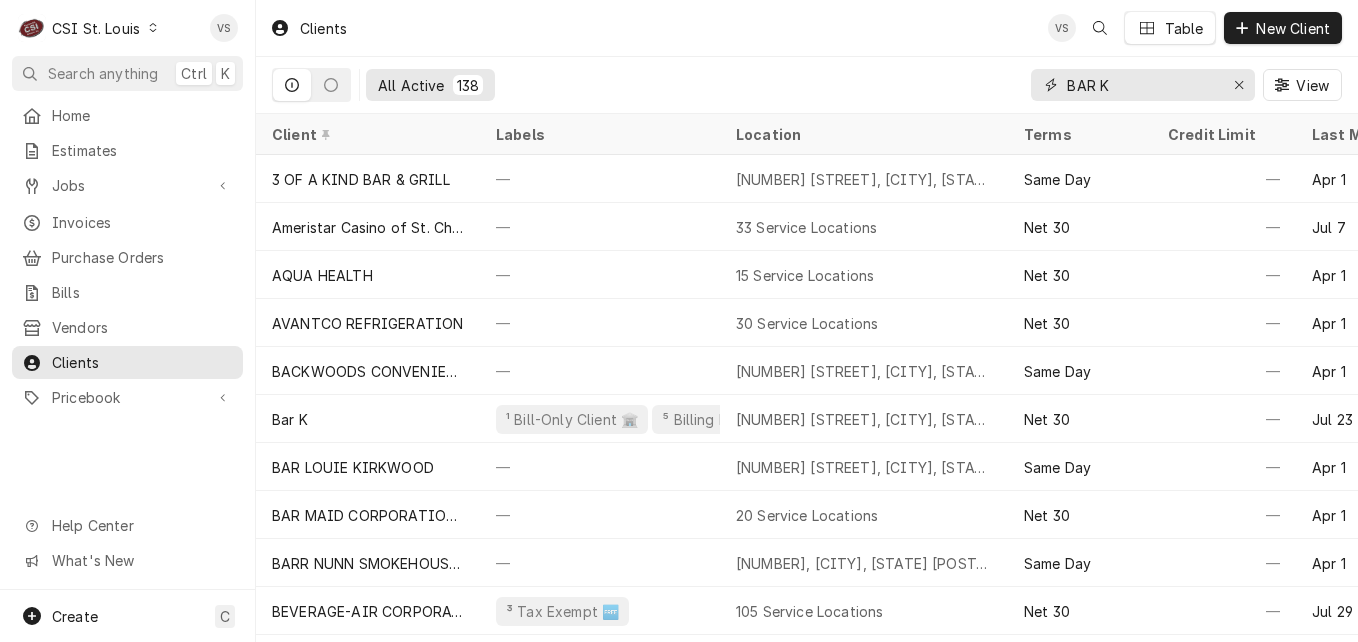 type on "BAR K" 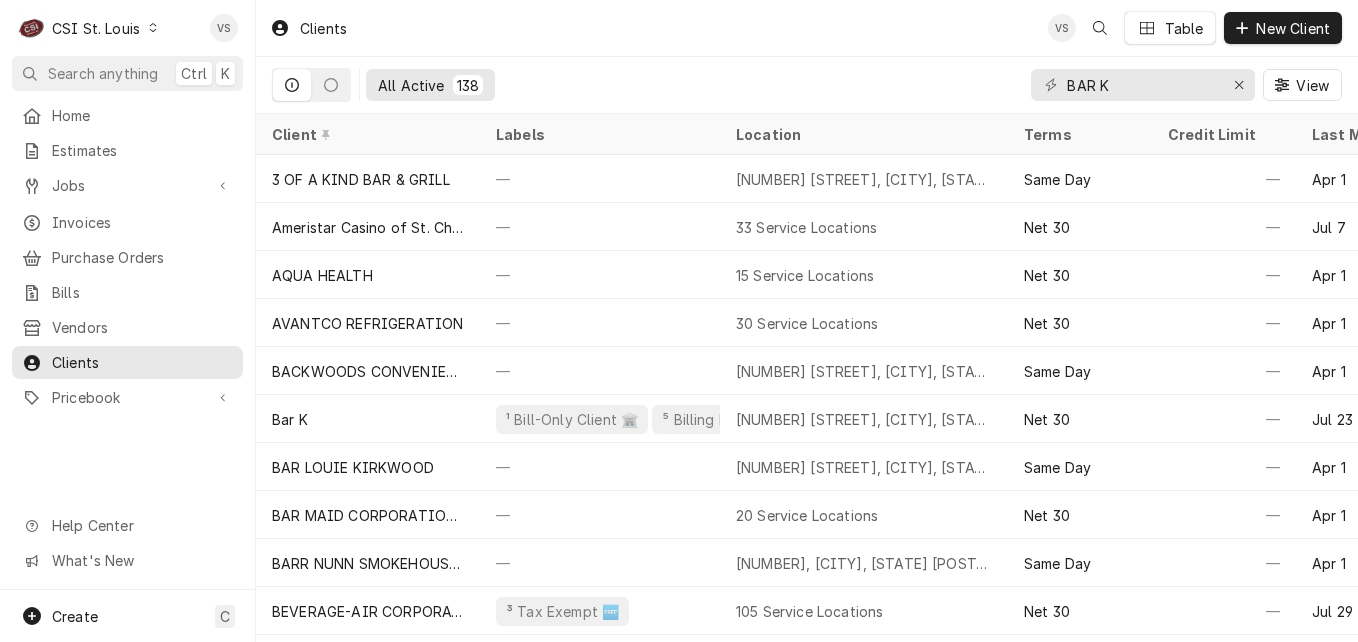 click at bounding box center [153, 28] 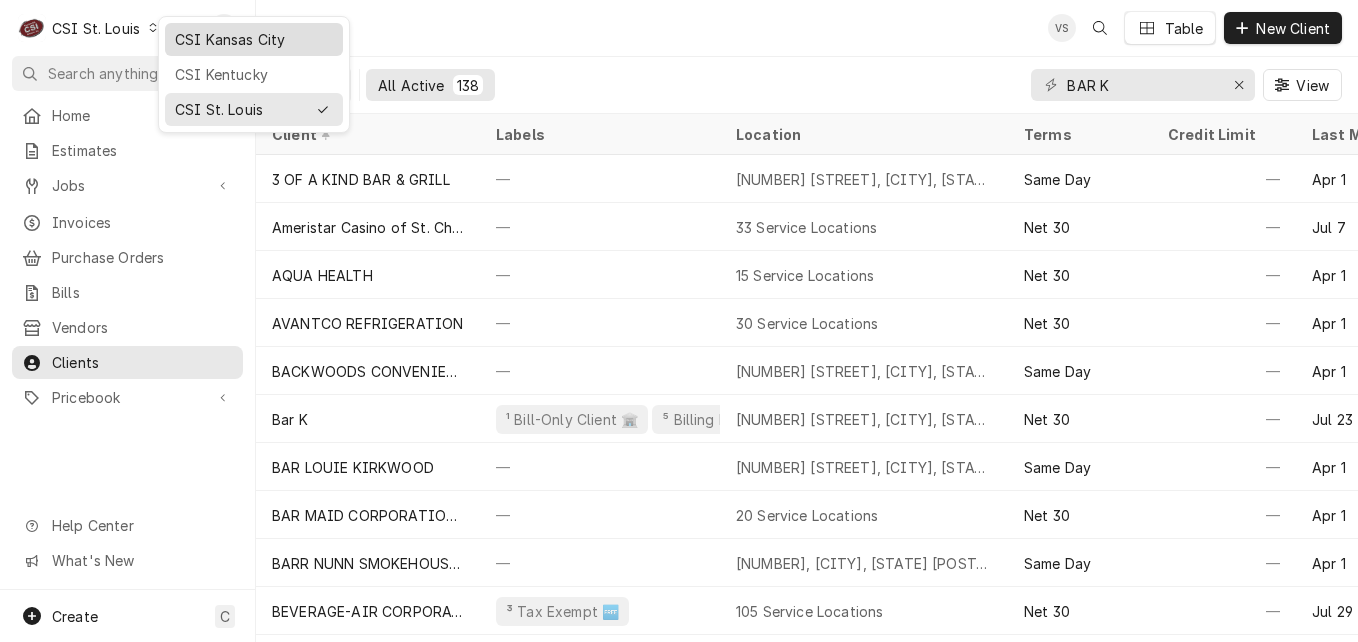 click on "CSI Kansas City" at bounding box center (254, 39) 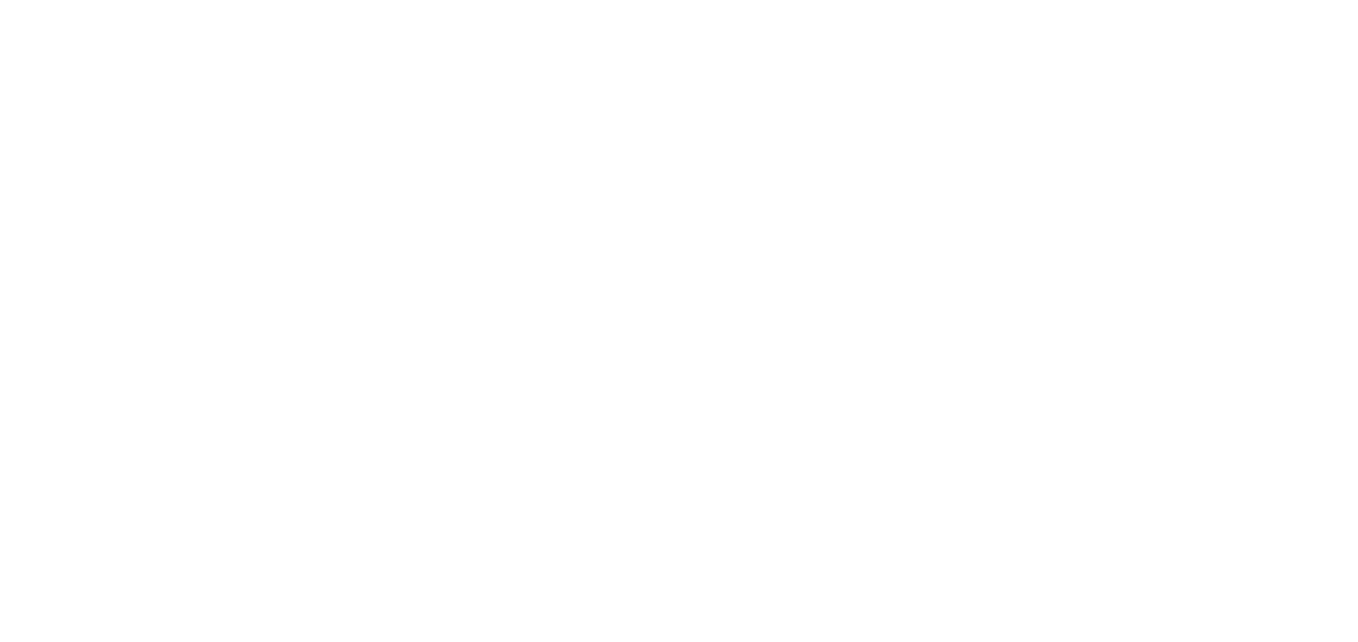 scroll, scrollTop: 0, scrollLeft: 0, axis: both 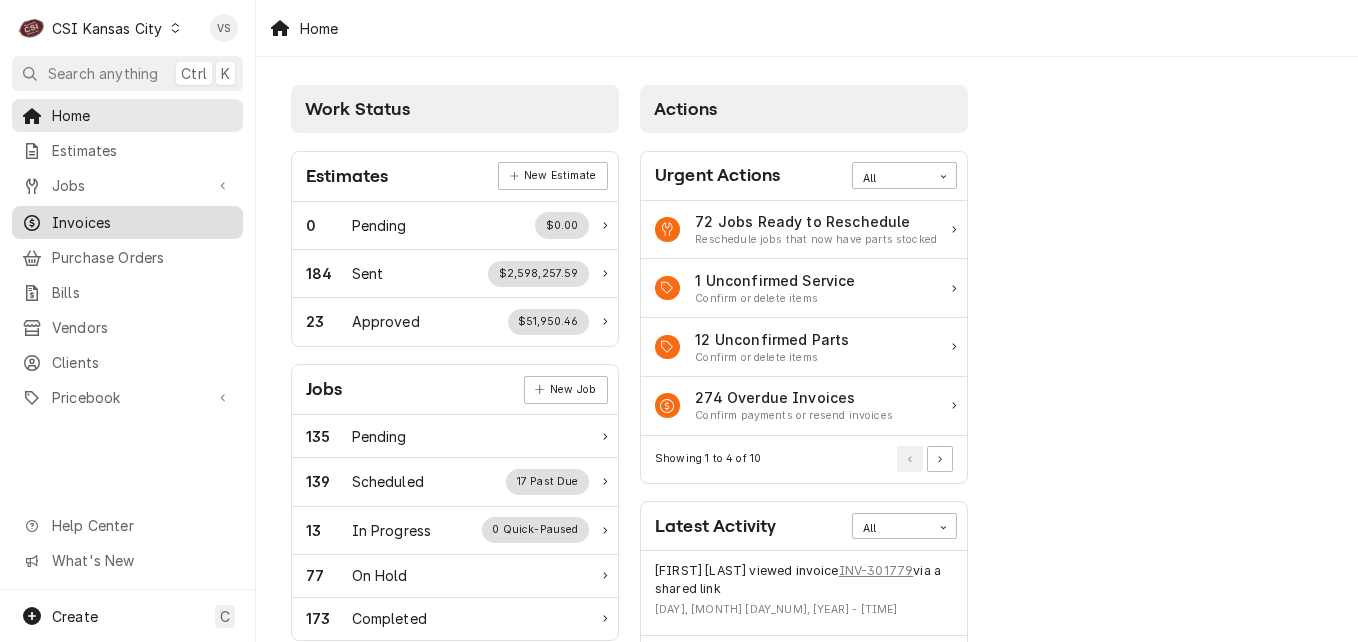 click on "Invoices" at bounding box center (142, 222) 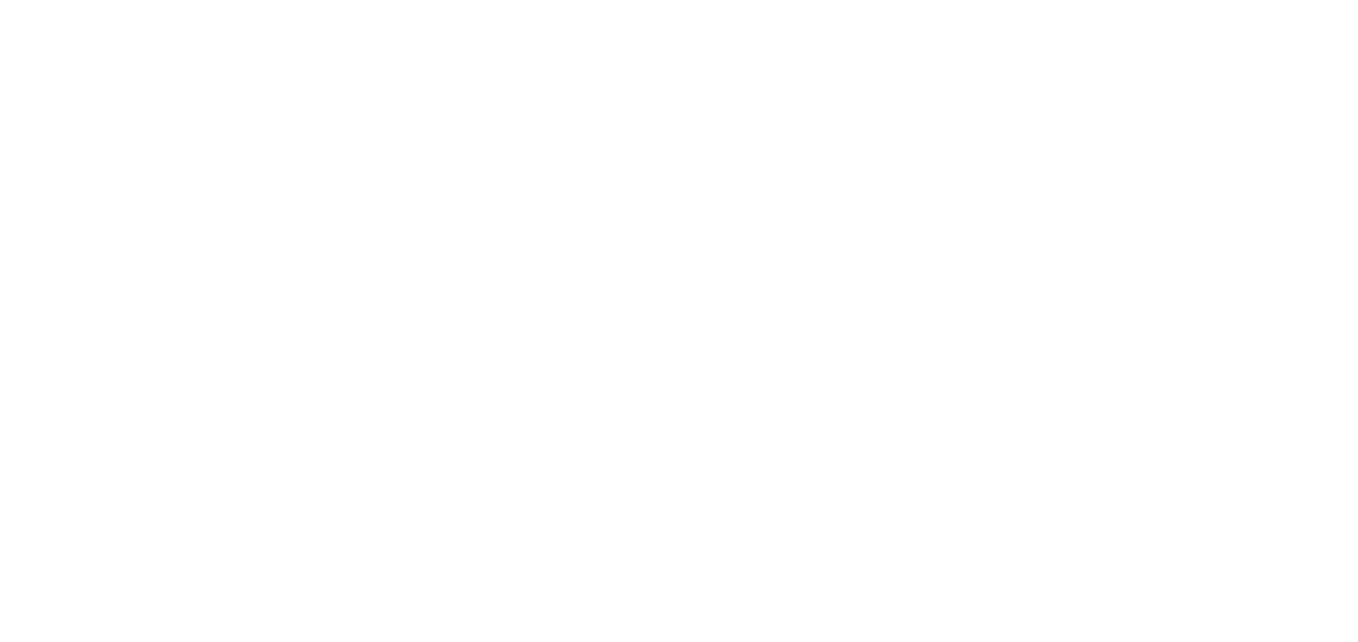 scroll, scrollTop: 0, scrollLeft: 0, axis: both 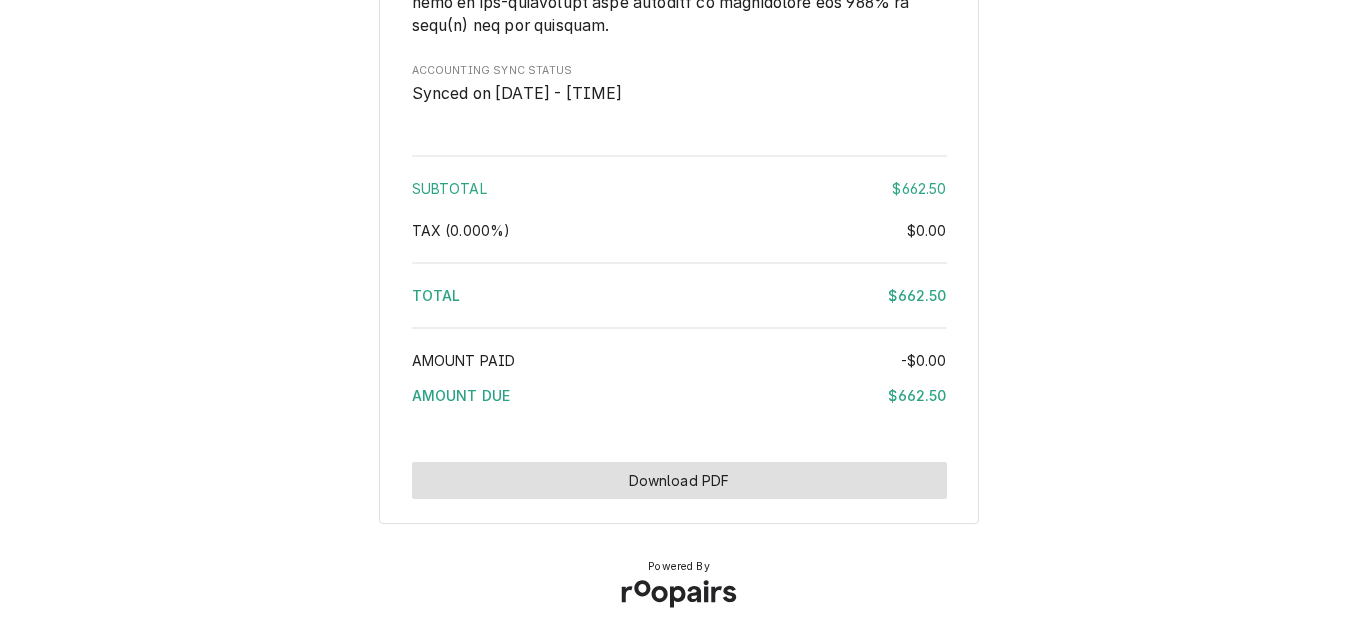 click on "Download PDF" at bounding box center (679, 480) 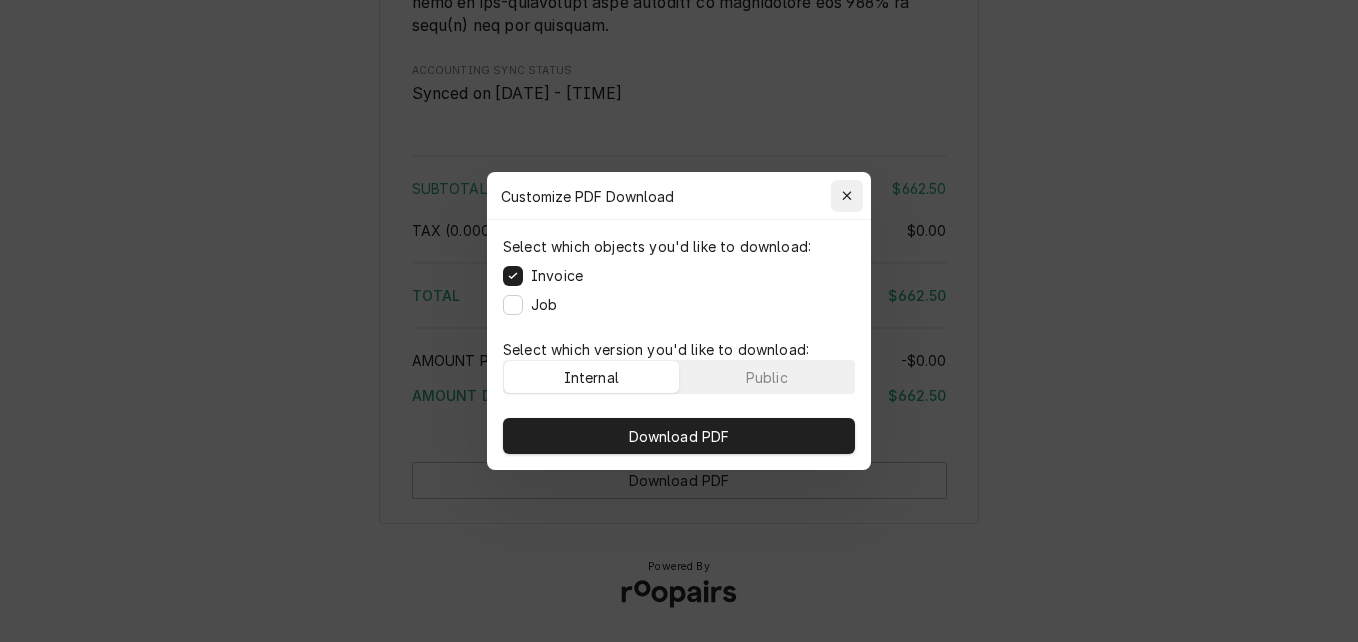 click 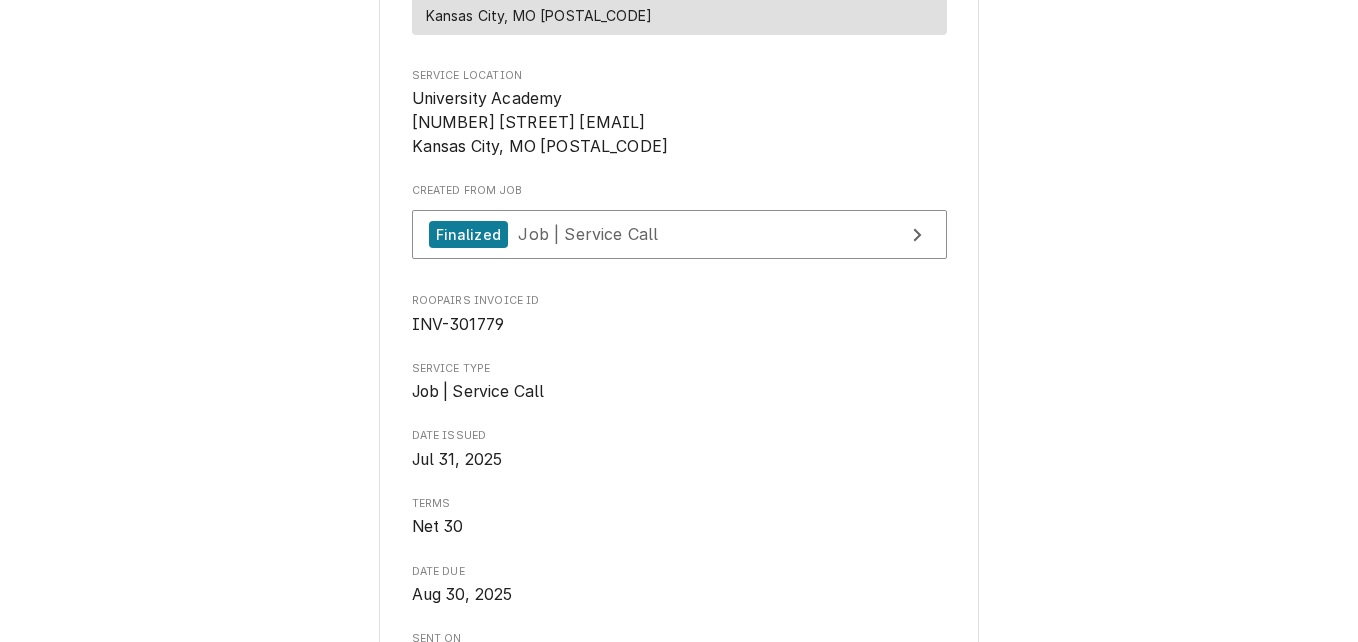 scroll, scrollTop: 246, scrollLeft: 0, axis: vertical 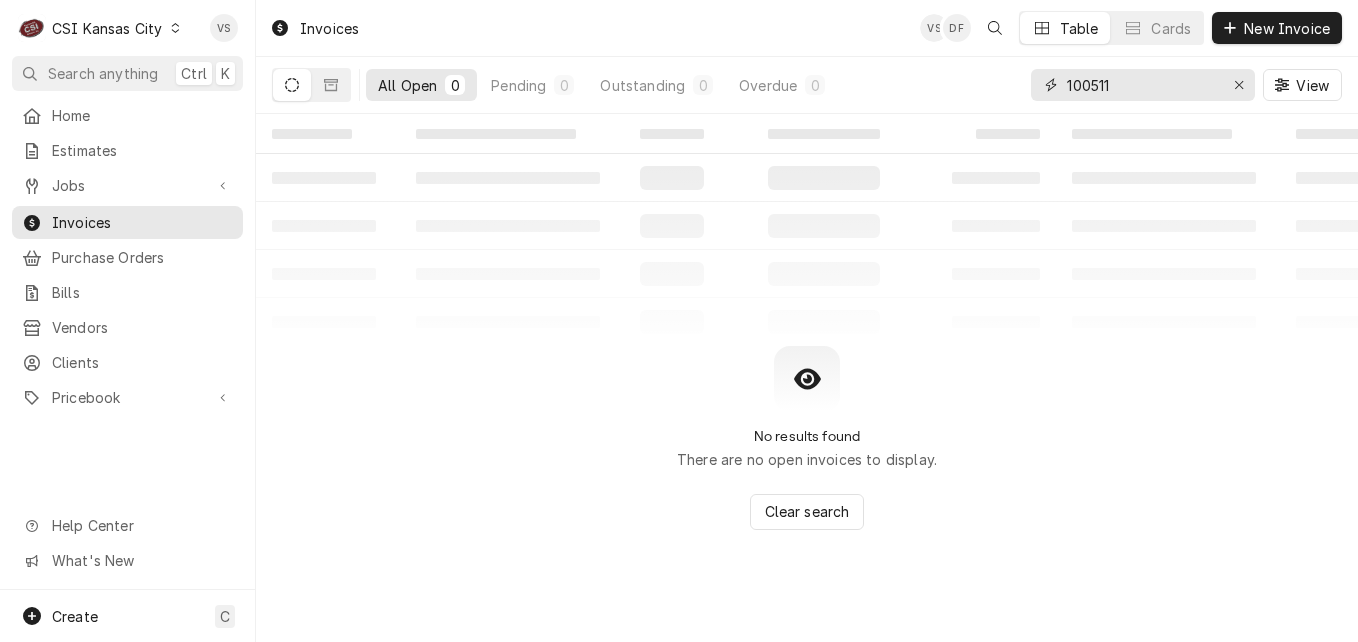 drag, startPoint x: 1129, startPoint y: 89, endPoint x: 1119, endPoint y: 87, distance: 10.198039 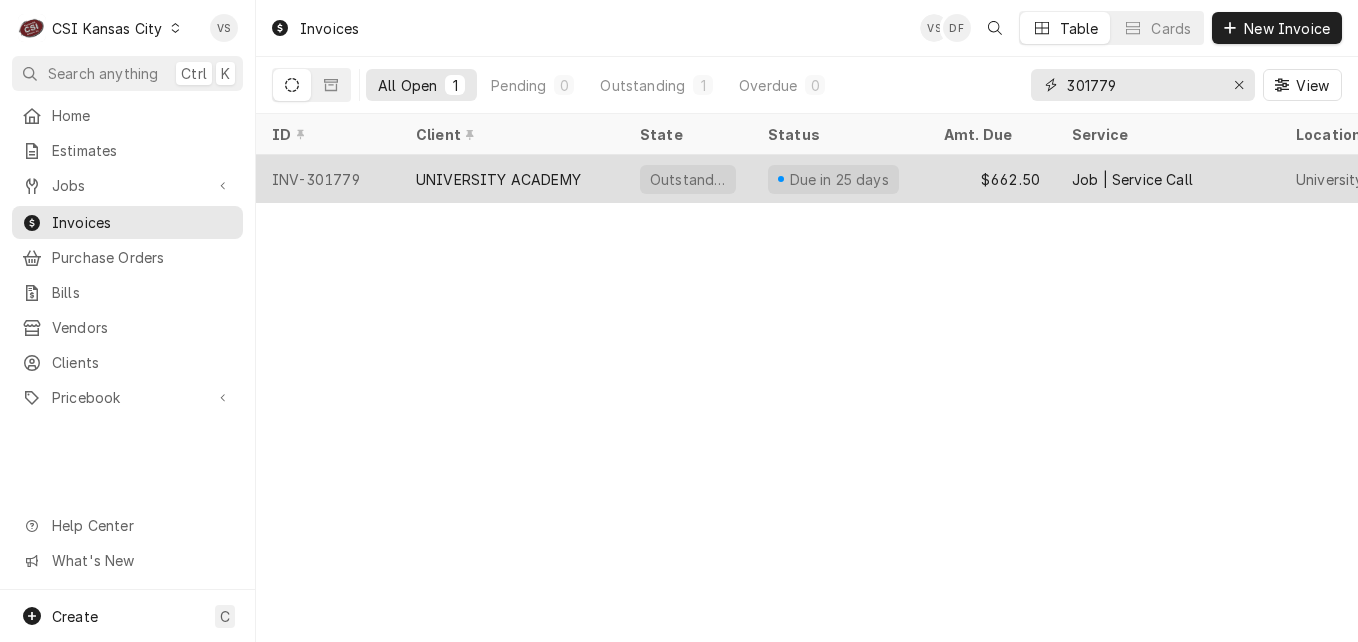 type on "301779" 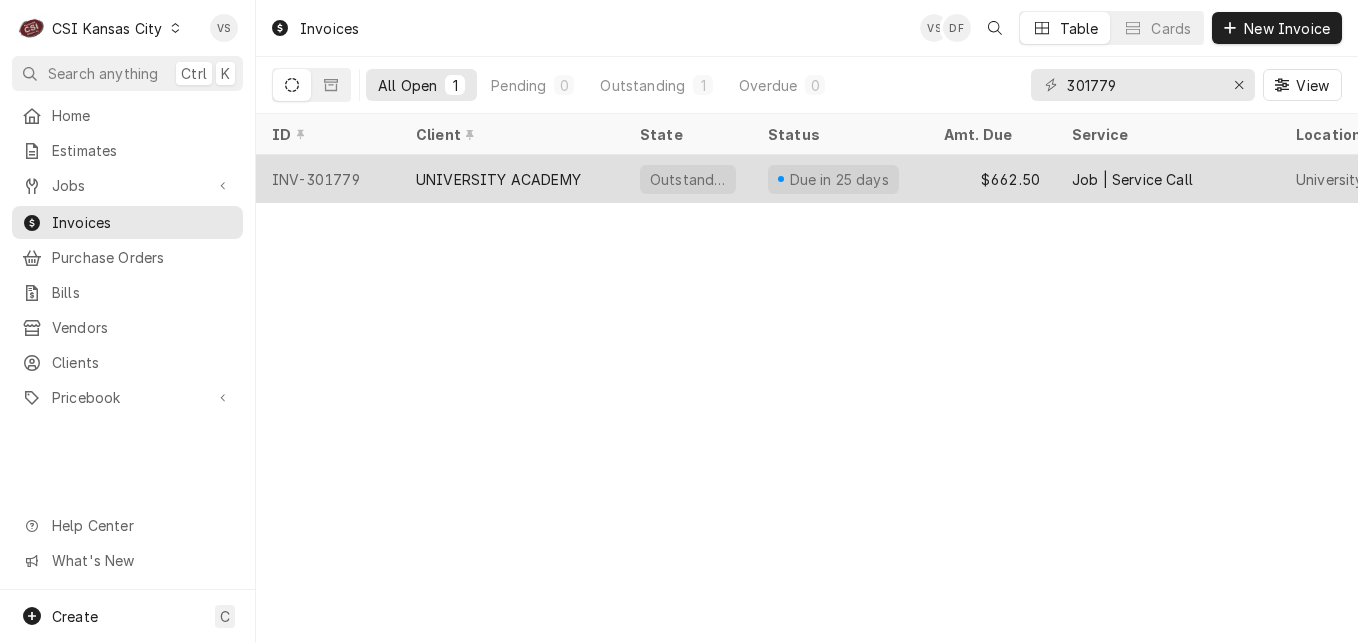 click on "INV-301779" at bounding box center [328, 179] 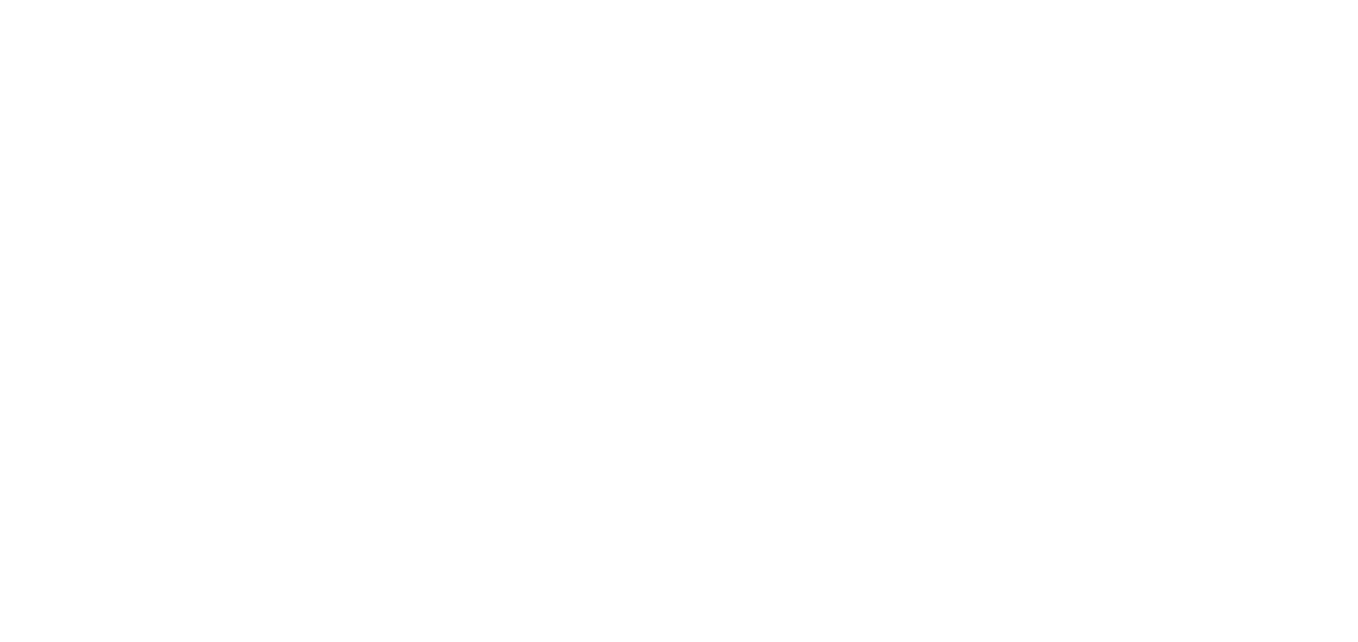 scroll, scrollTop: 0, scrollLeft: 0, axis: both 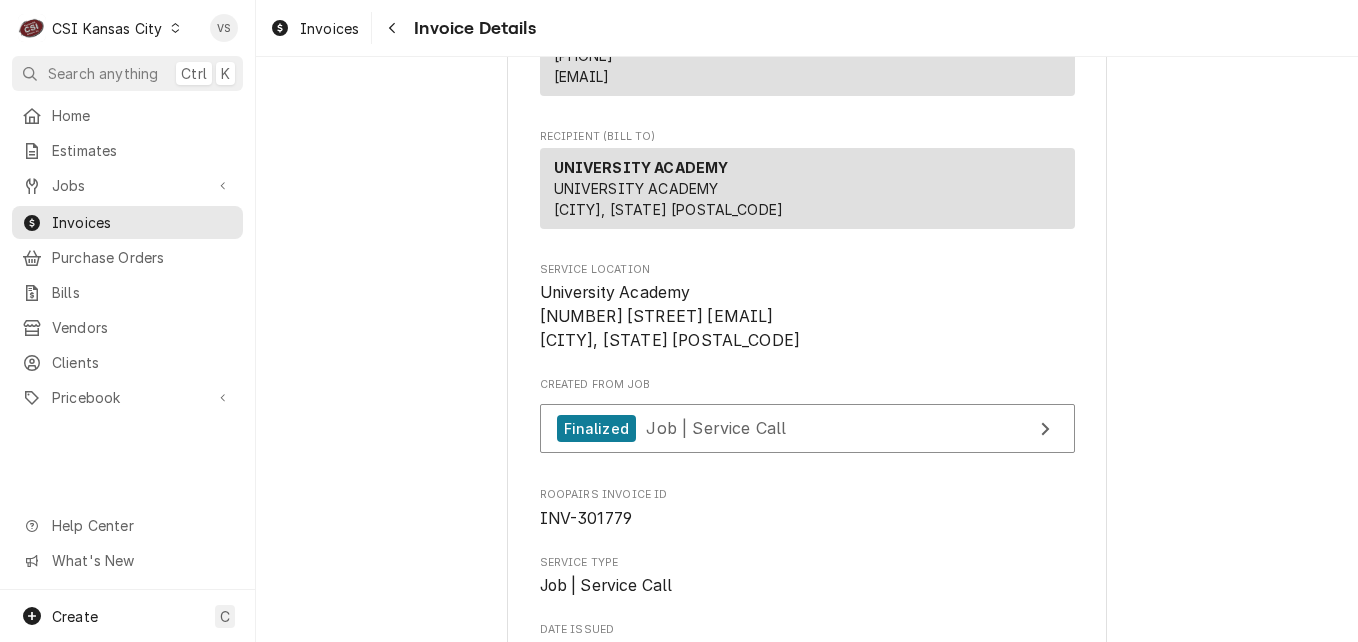 click 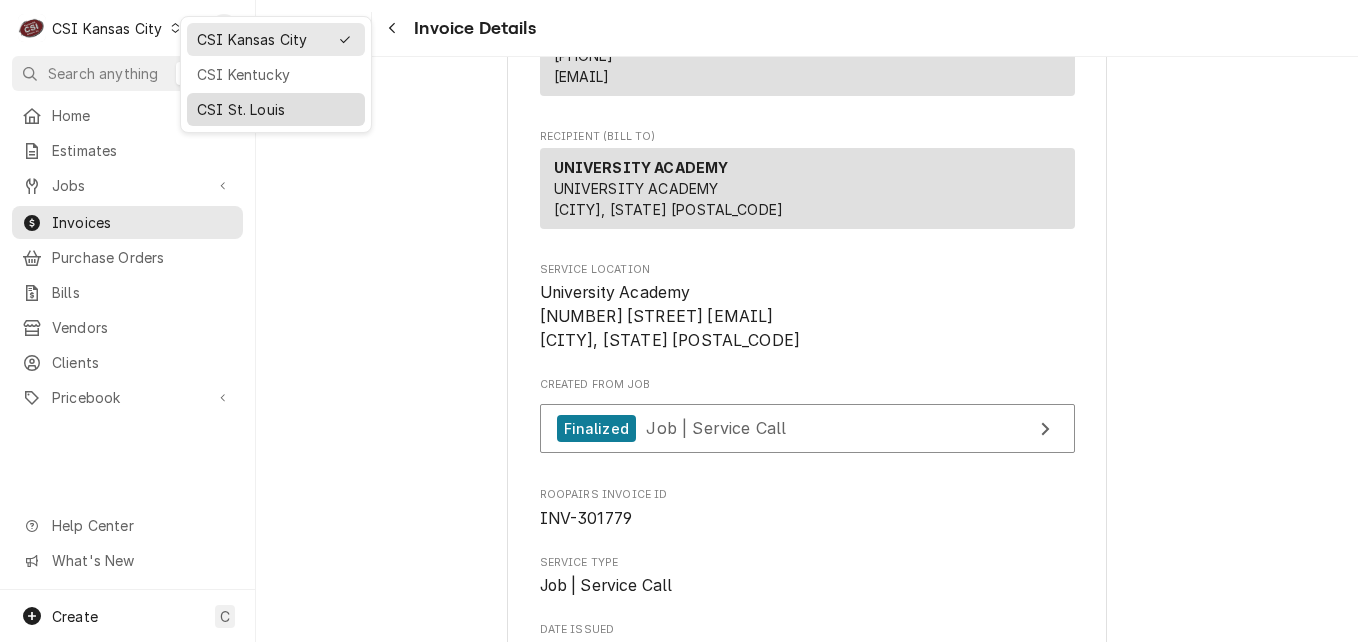 click on "CSI St. Louis" at bounding box center (276, 109) 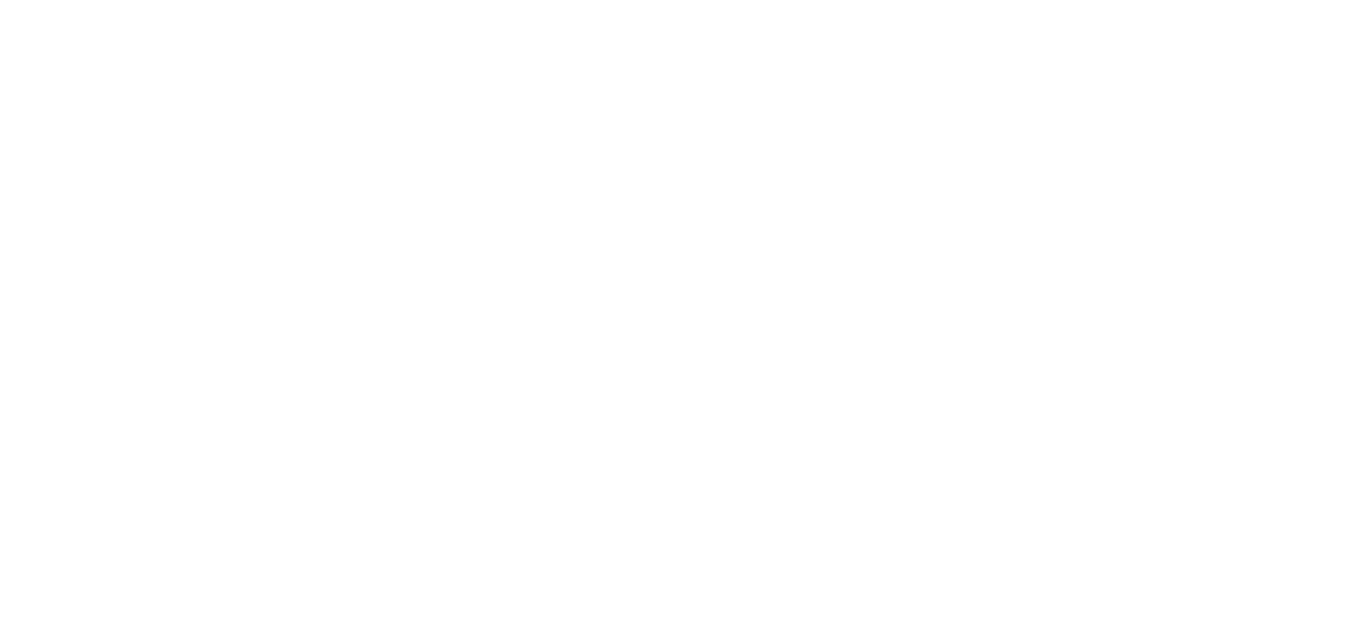 scroll, scrollTop: 0, scrollLeft: 0, axis: both 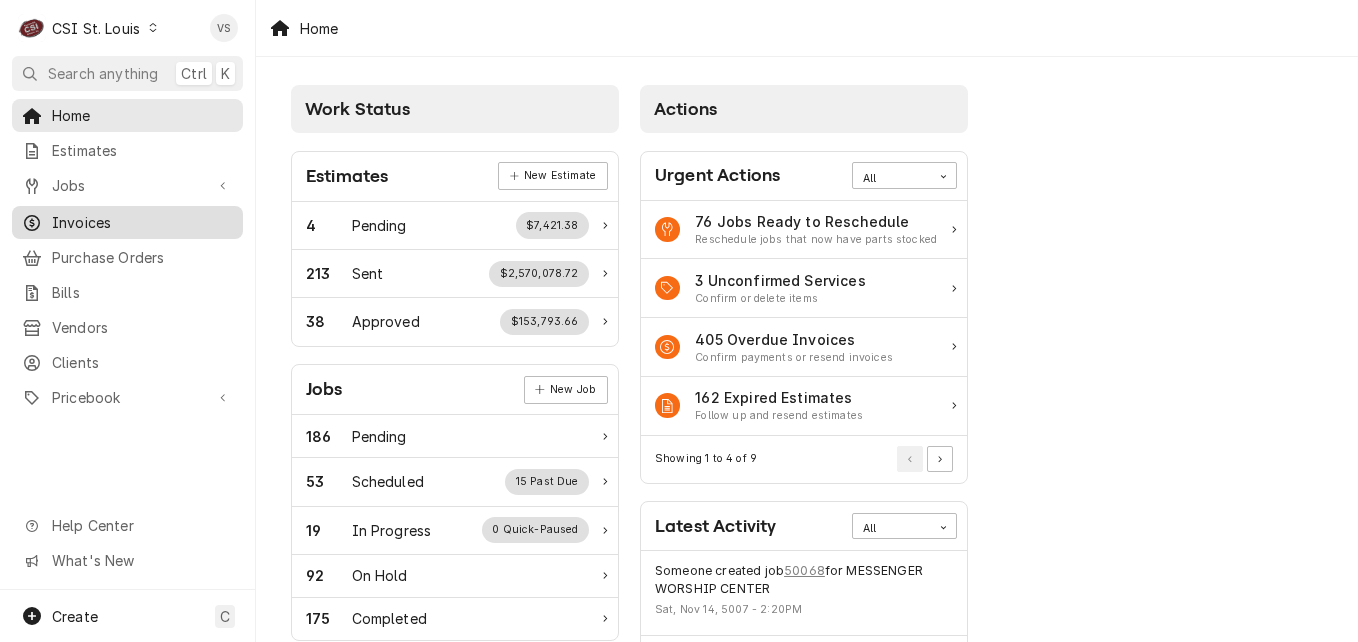 click on "Invoices" at bounding box center [142, 222] 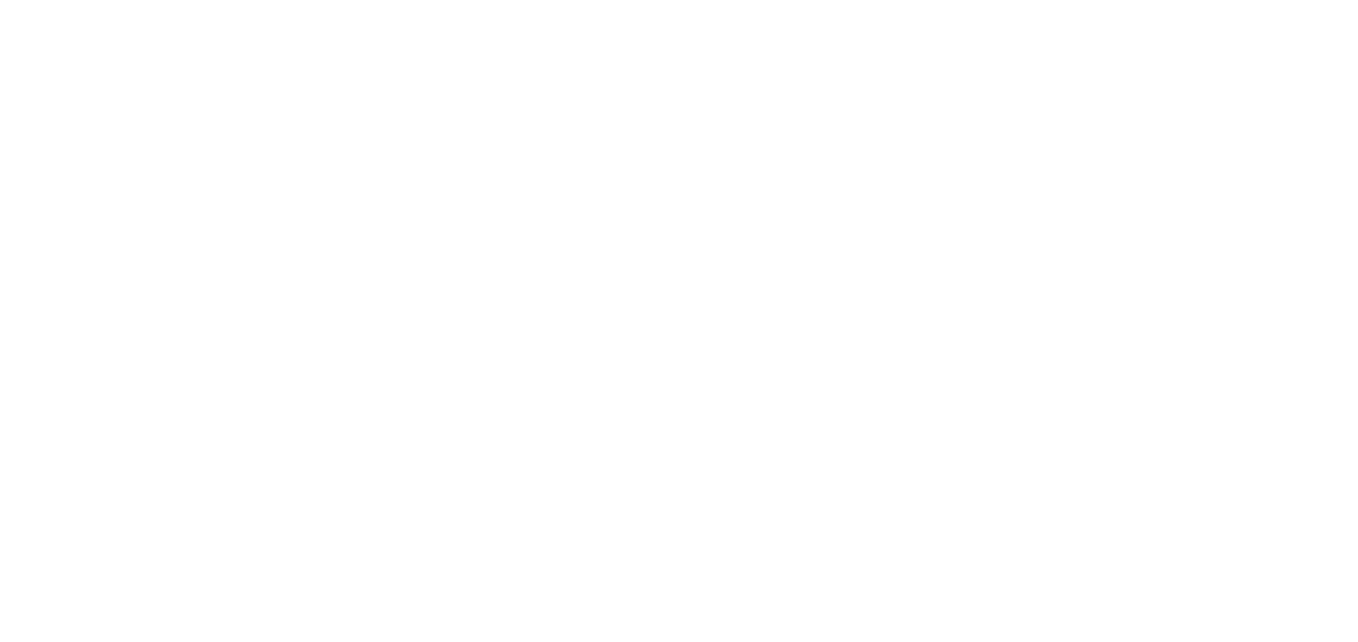 scroll, scrollTop: 0, scrollLeft: 0, axis: both 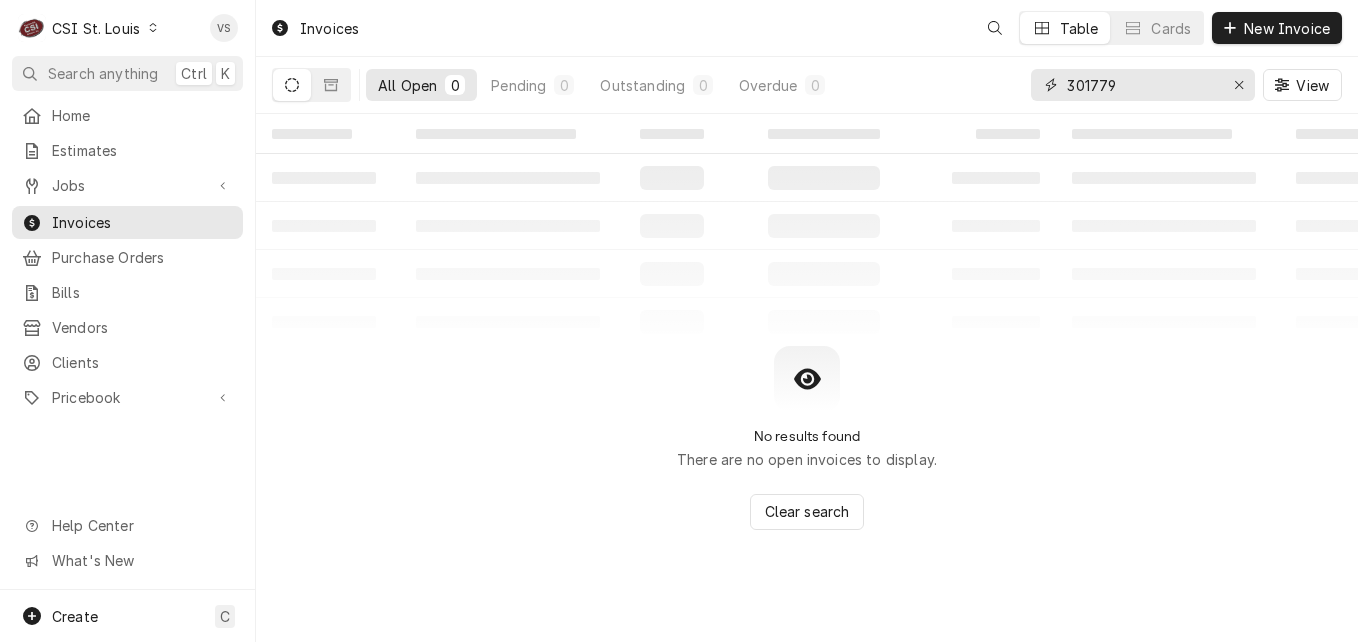 click on "301779" at bounding box center [1142, 85] 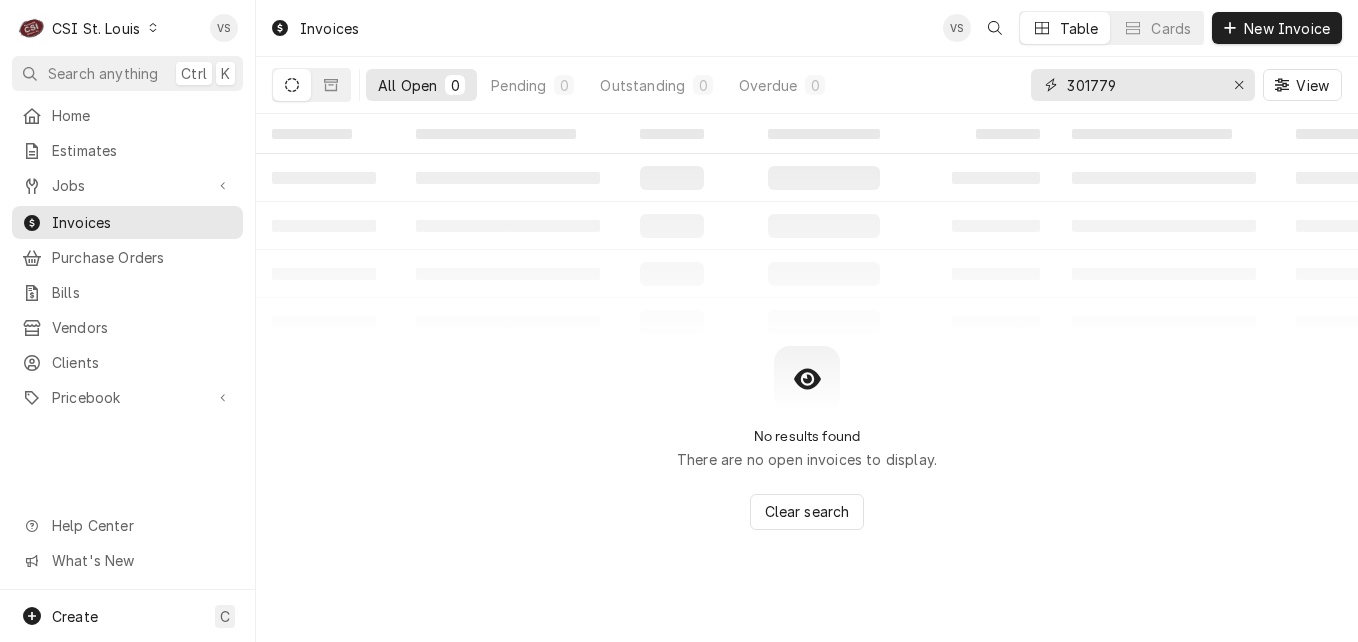 drag, startPoint x: 1118, startPoint y: 85, endPoint x: 968, endPoint y: 87, distance: 150.01334 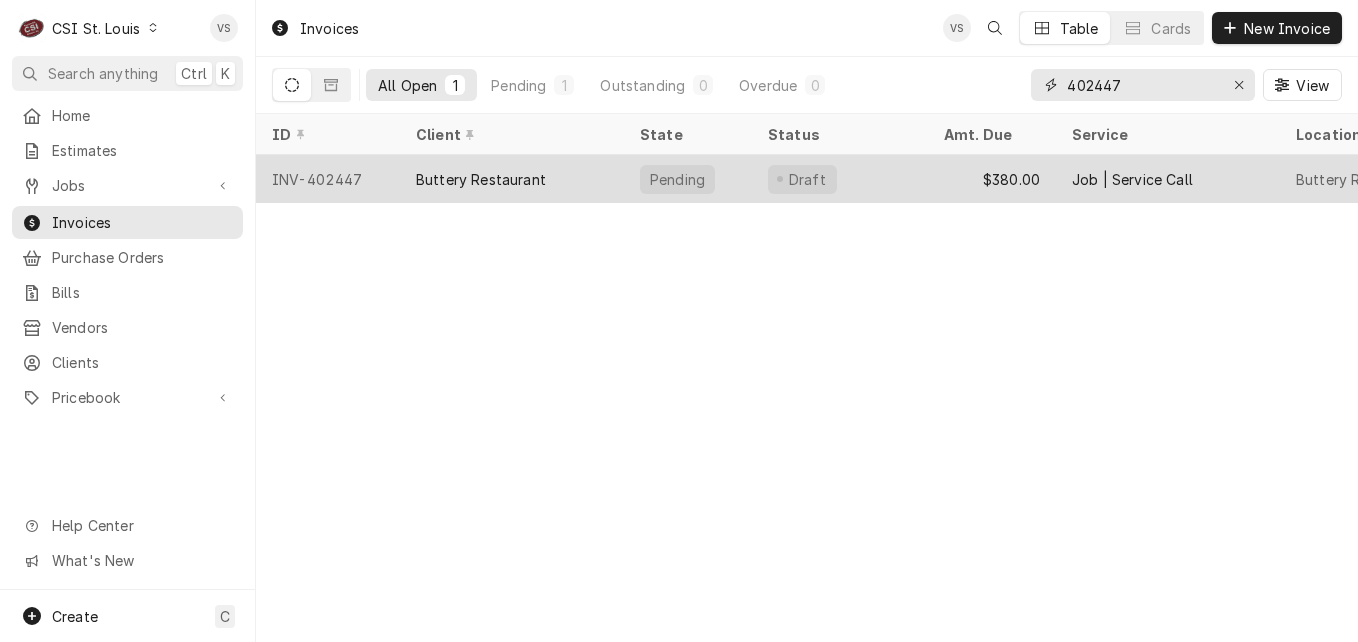 type on "402447" 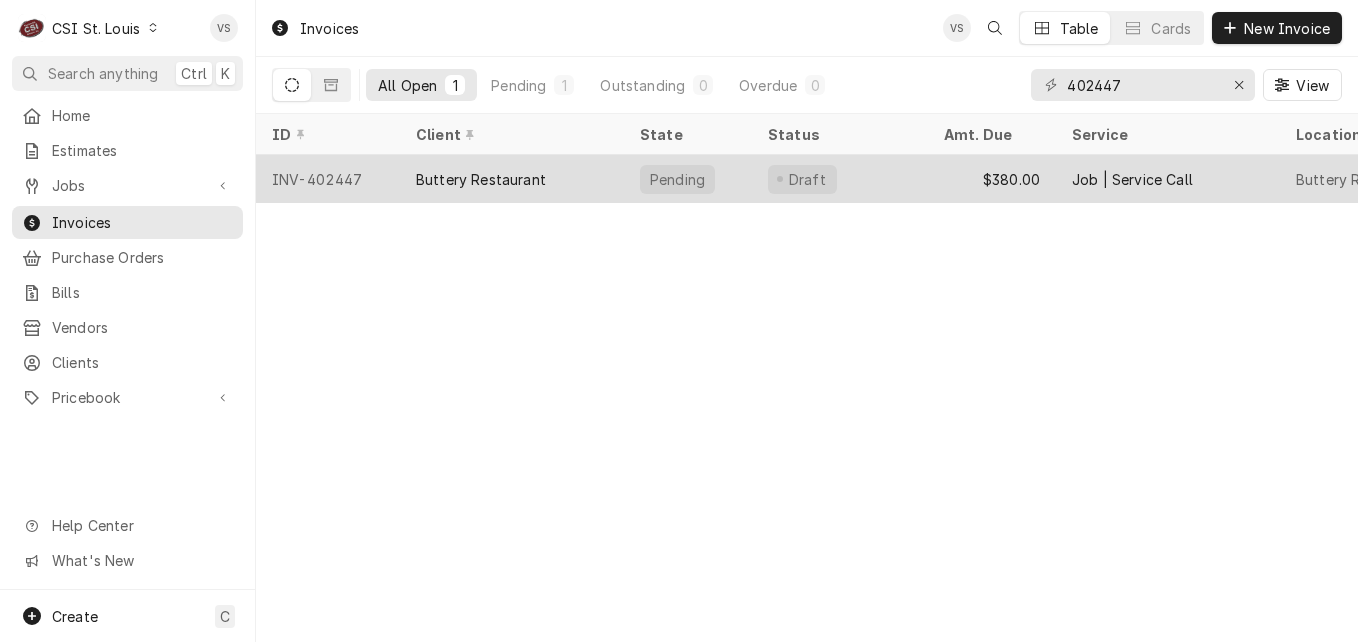 click on "Buttery Restaurant" at bounding box center (481, 179) 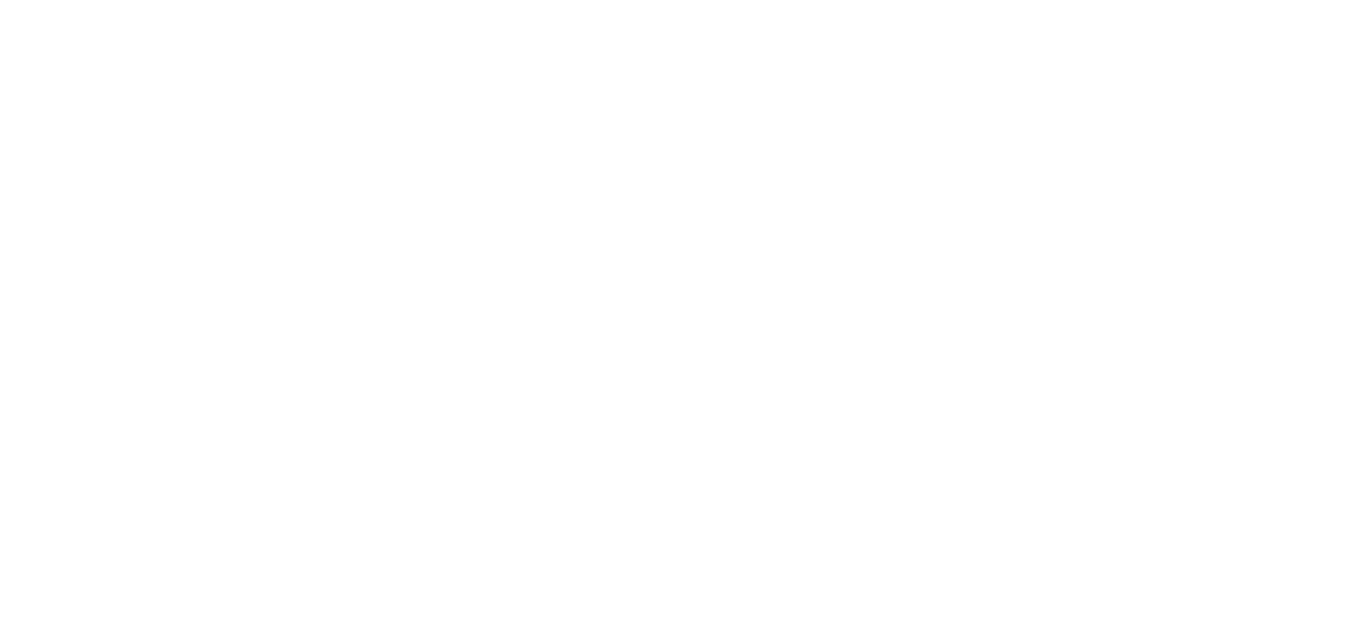 scroll, scrollTop: 0, scrollLeft: 0, axis: both 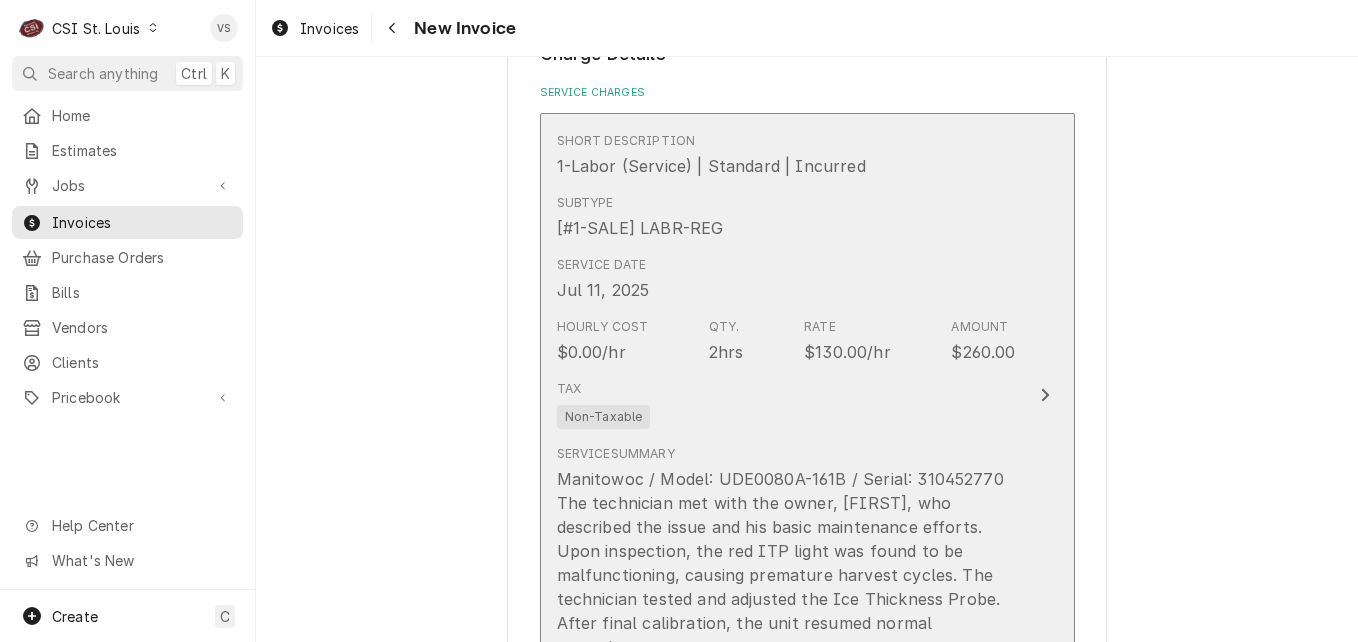 click on "Tax Non-Taxable" at bounding box center [786, 404] 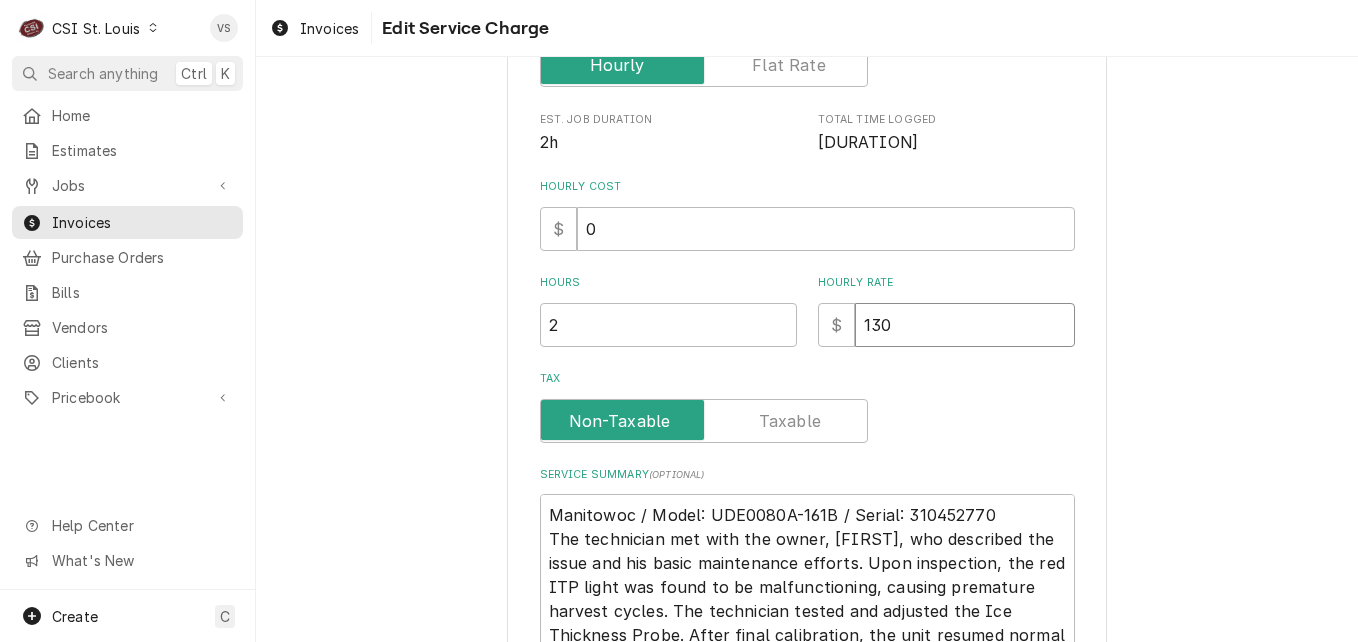 scroll, scrollTop: 0, scrollLeft: 0, axis: both 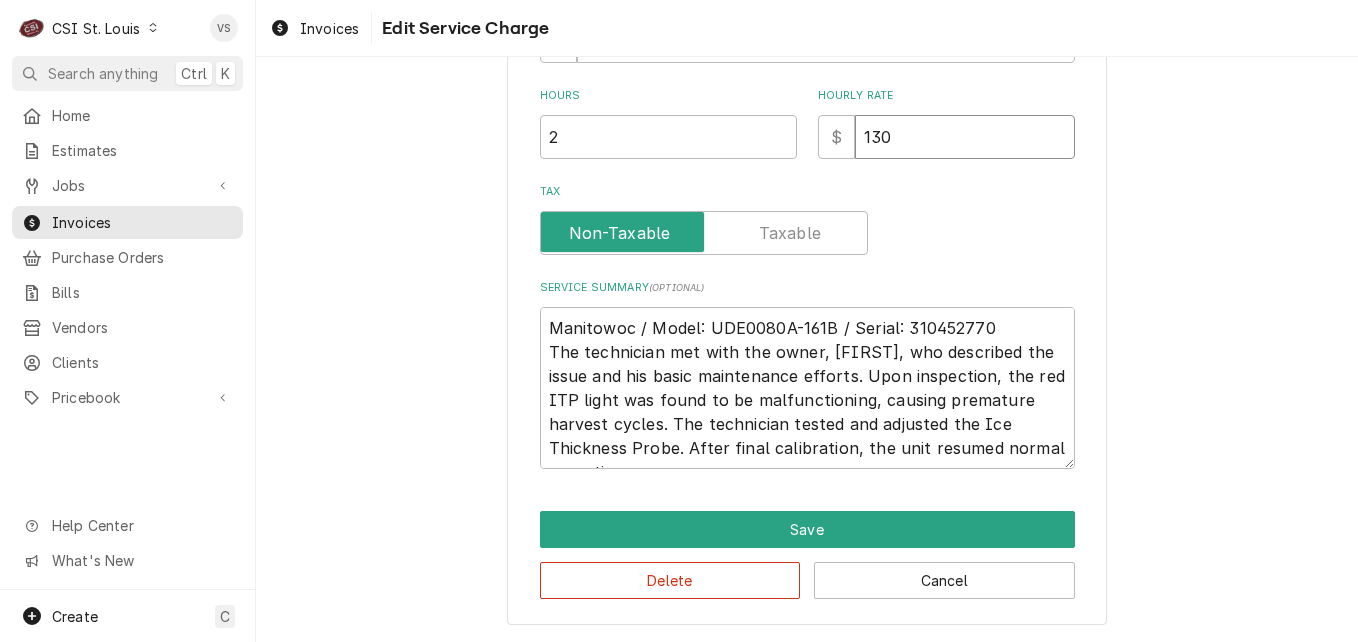 drag, startPoint x: 894, startPoint y: 132, endPoint x: 826, endPoint y: 135, distance: 68.06615 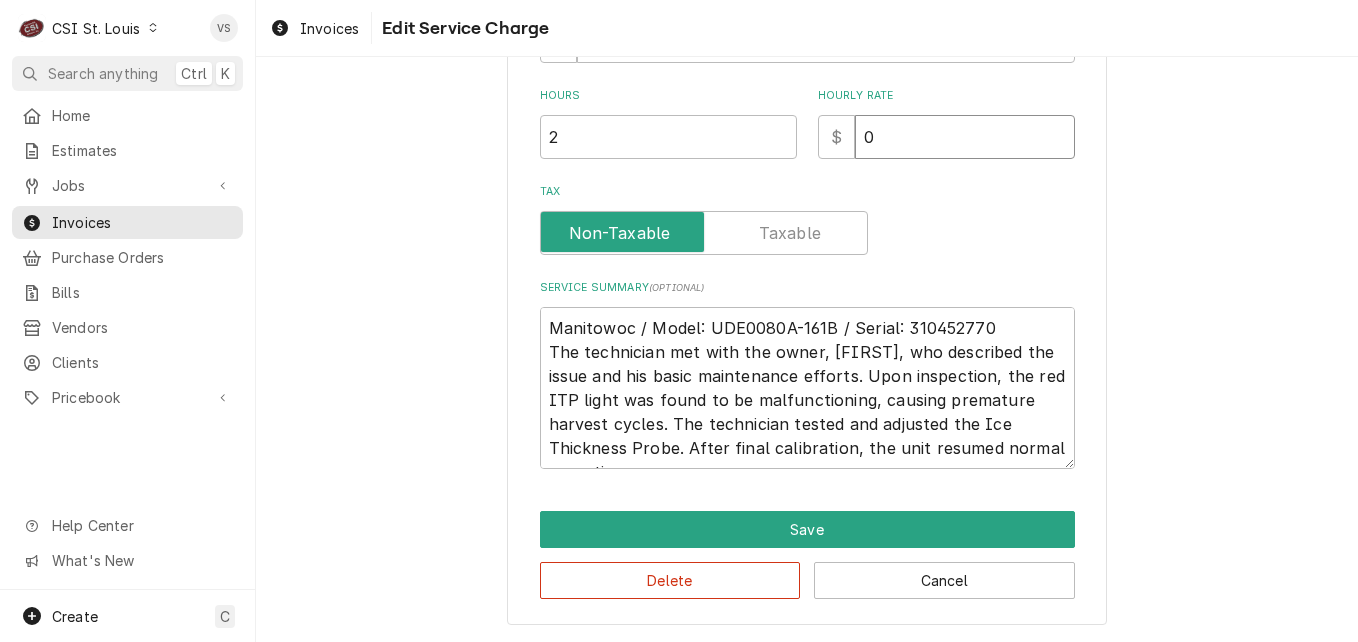 type on "0" 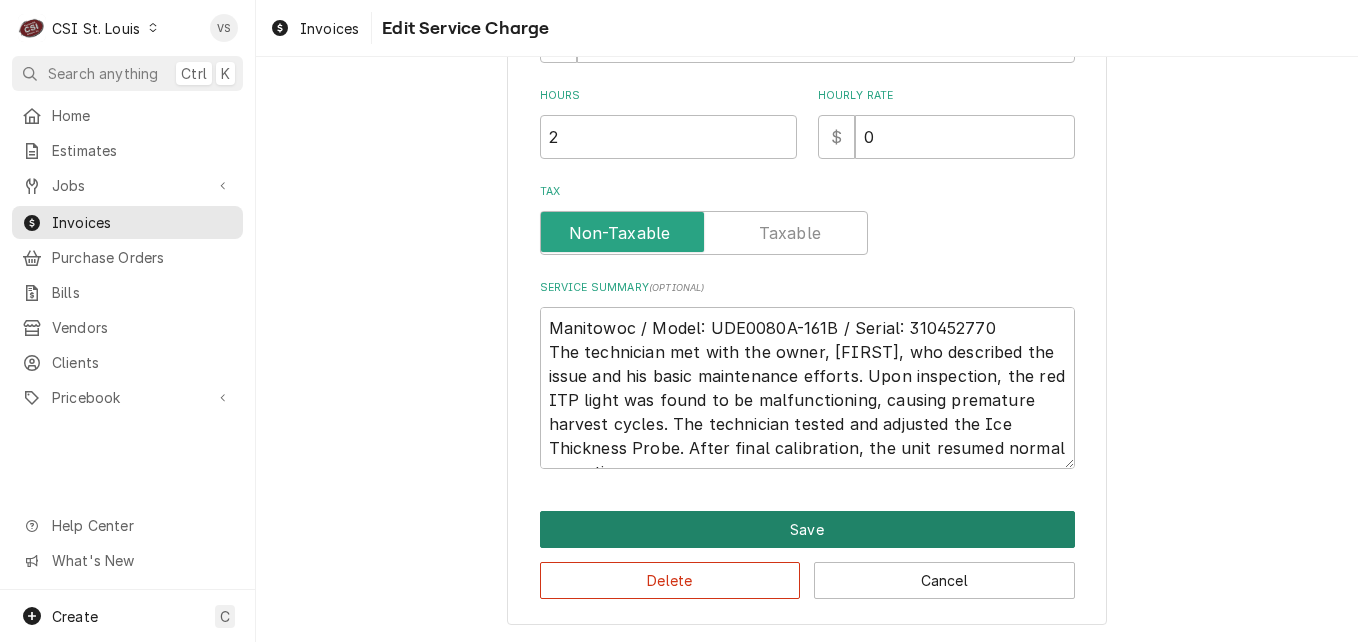 click on "Save" at bounding box center (807, 529) 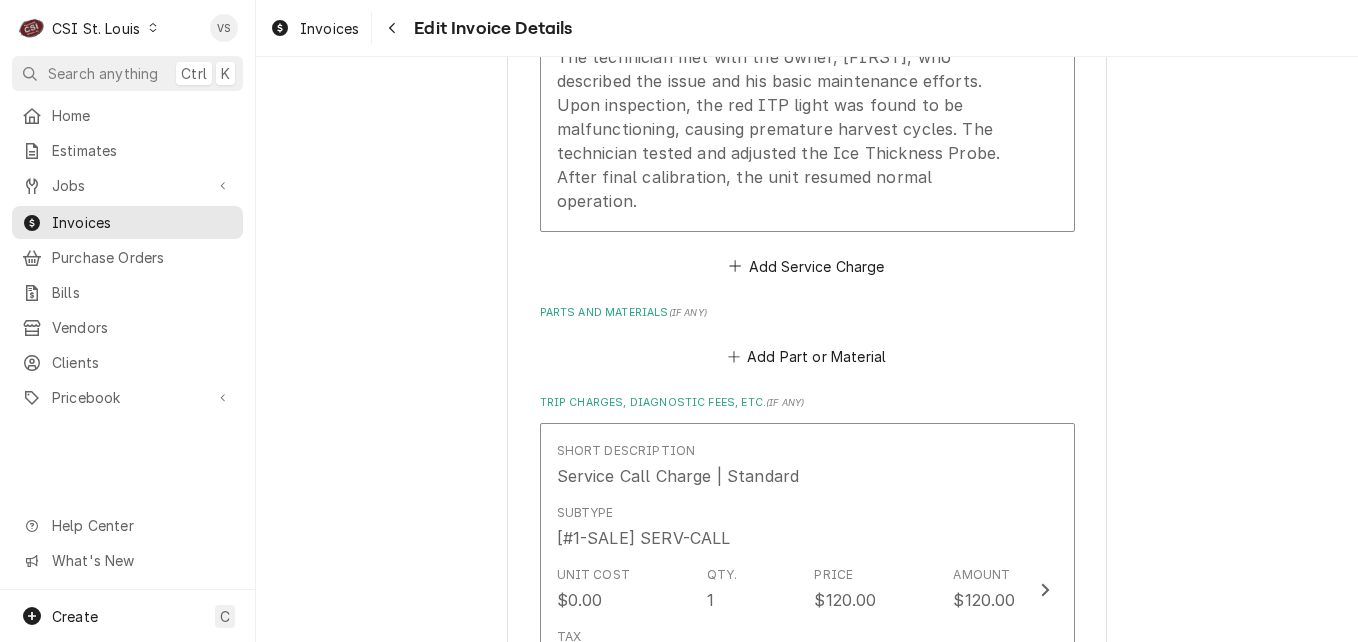 scroll, scrollTop: 2463, scrollLeft: 0, axis: vertical 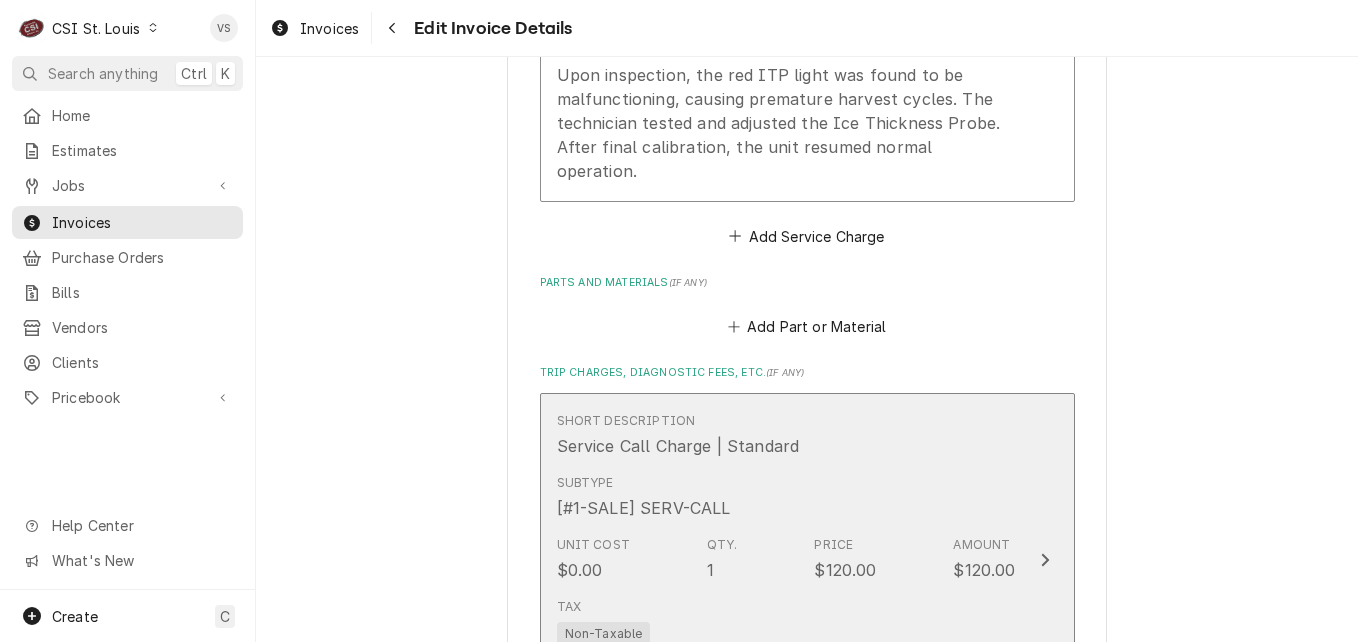 click at bounding box center (1045, 560) 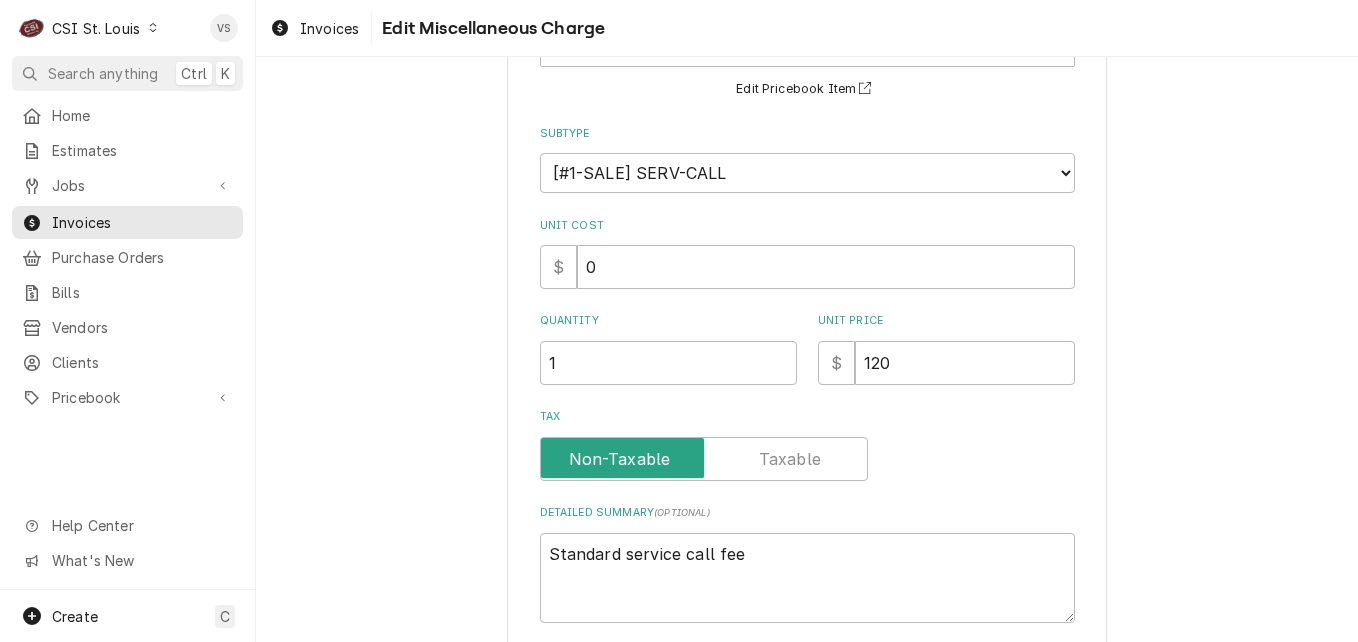 scroll, scrollTop: 0, scrollLeft: 0, axis: both 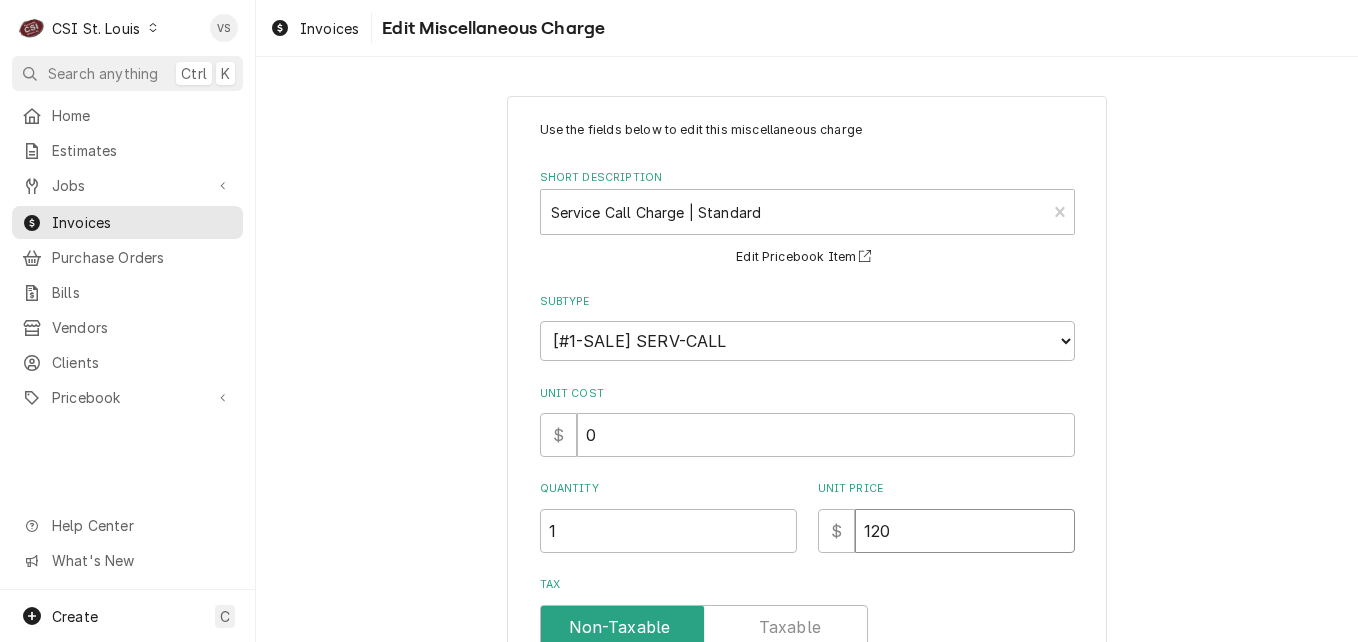 drag, startPoint x: 891, startPoint y: 534, endPoint x: 846, endPoint y: 534, distance: 45 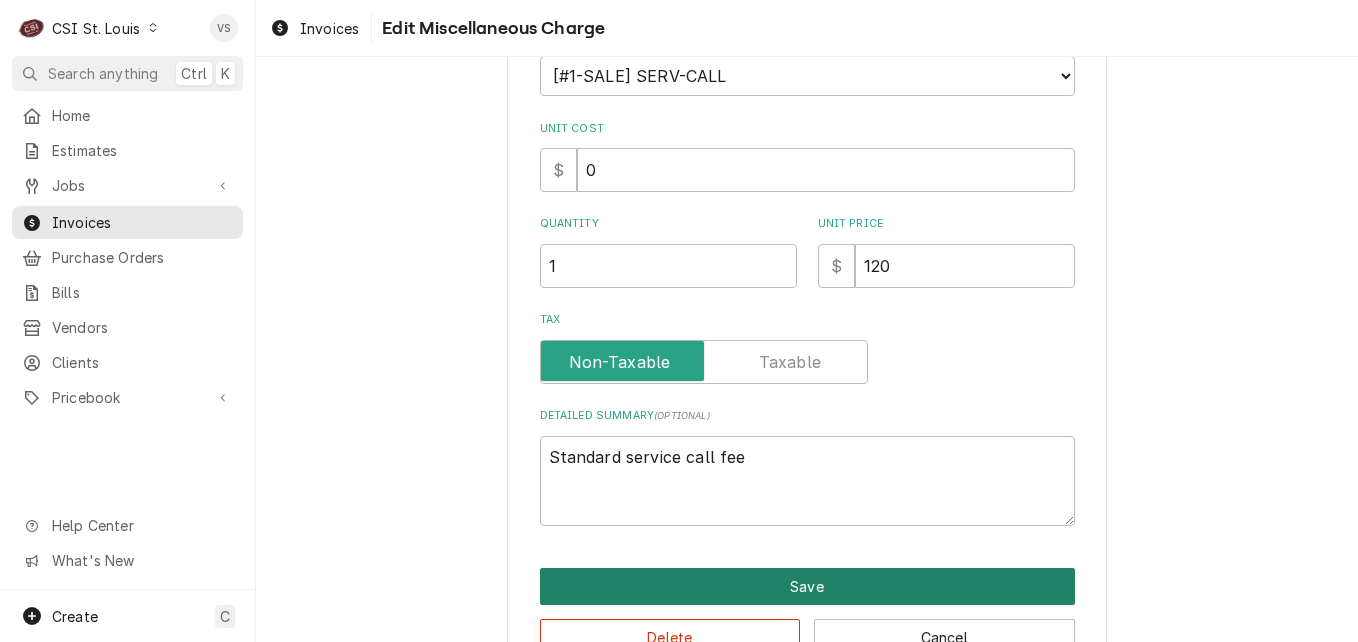 scroll, scrollTop: 322, scrollLeft: 0, axis: vertical 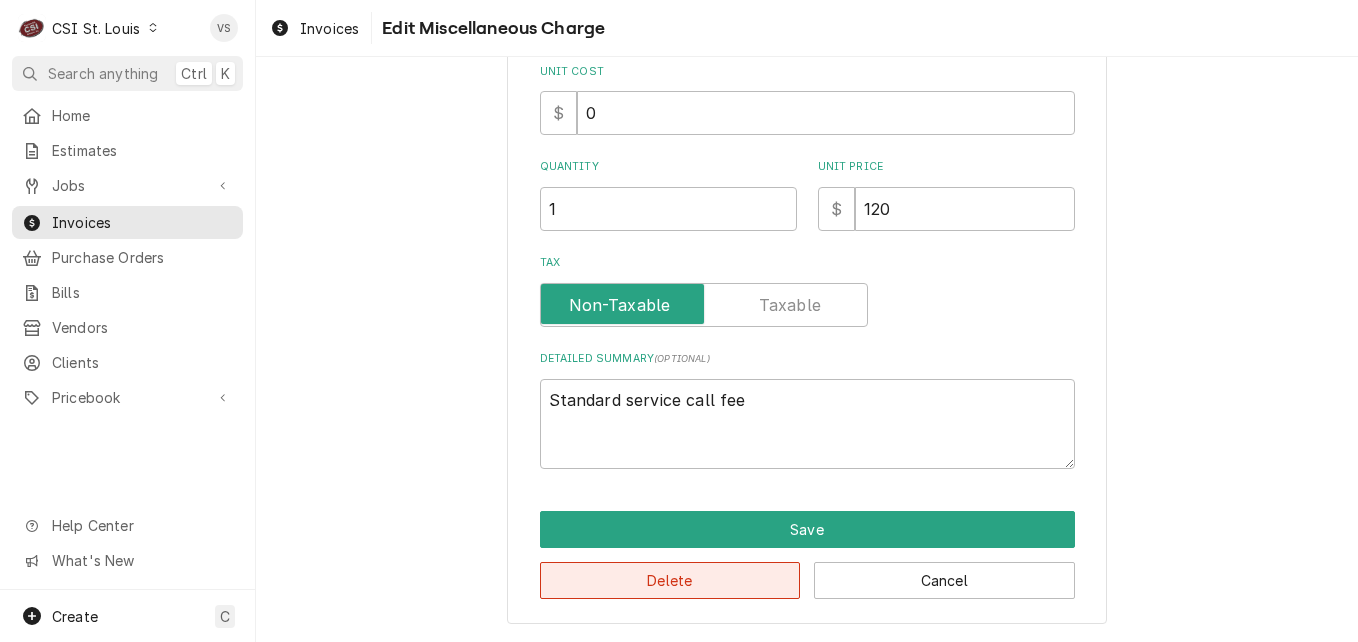 click on "Delete" at bounding box center [670, 580] 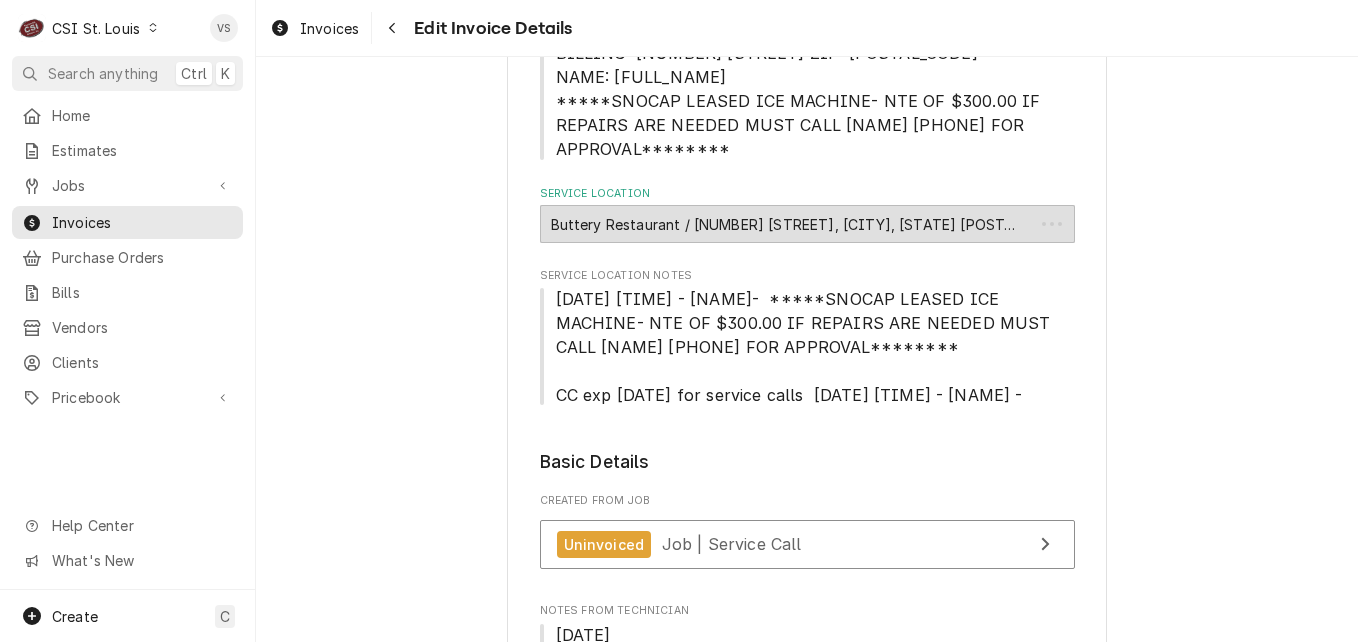 scroll, scrollTop: 2501, scrollLeft: 0, axis: vertical 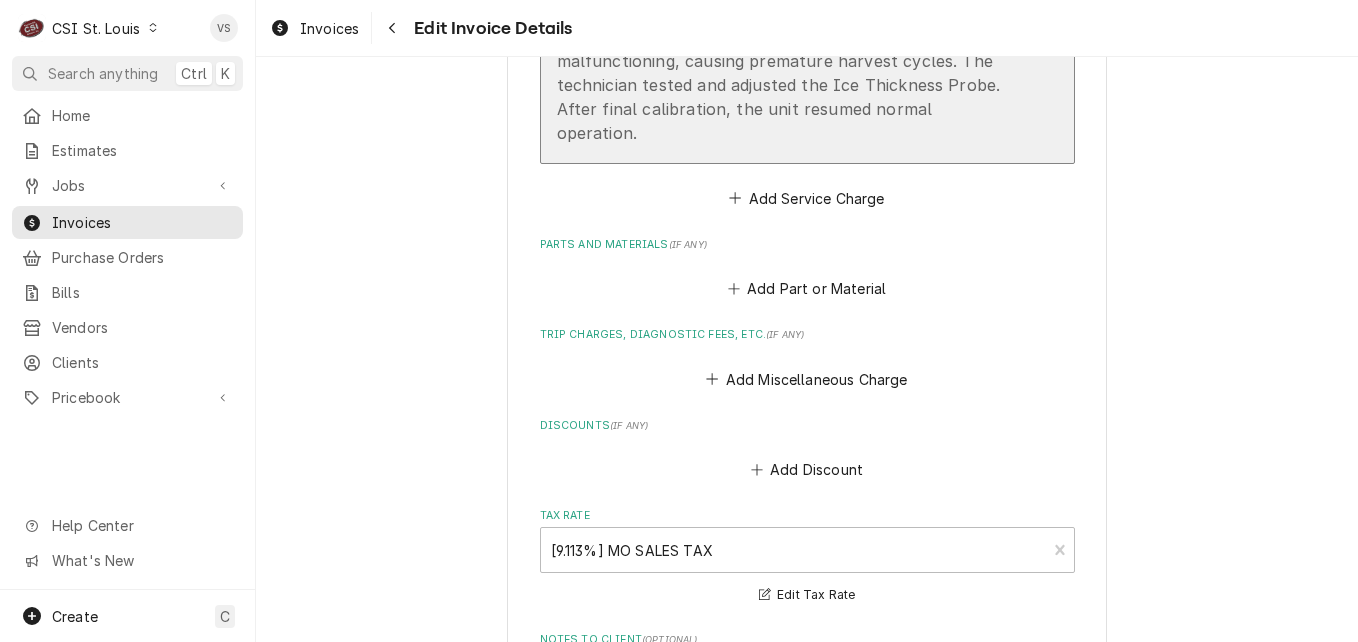 click on "Manitowoc / Model: UDE0080A-161B / Serial: 310452770
The technician met with the owner, Ed, who described the issue and his basic maintenance efforts. Upon inspection, the red ITP light was found to be malfunctioning, causing premature harvest cycles. The technician tested and adjusted the Ice Thickness Probe. After final calibration, the unit resumed normal operation." at bounding box center (786, 49) 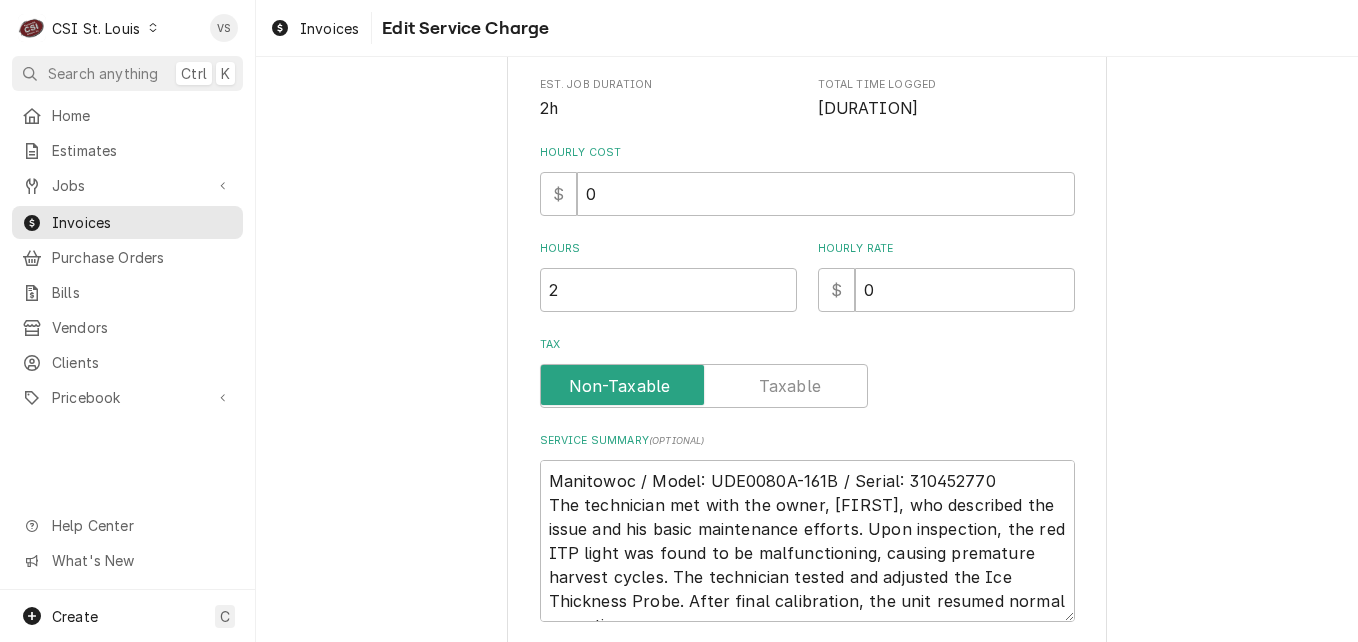 scroll, scrollTop: 653, scrollLeft: 0, axis: vertical 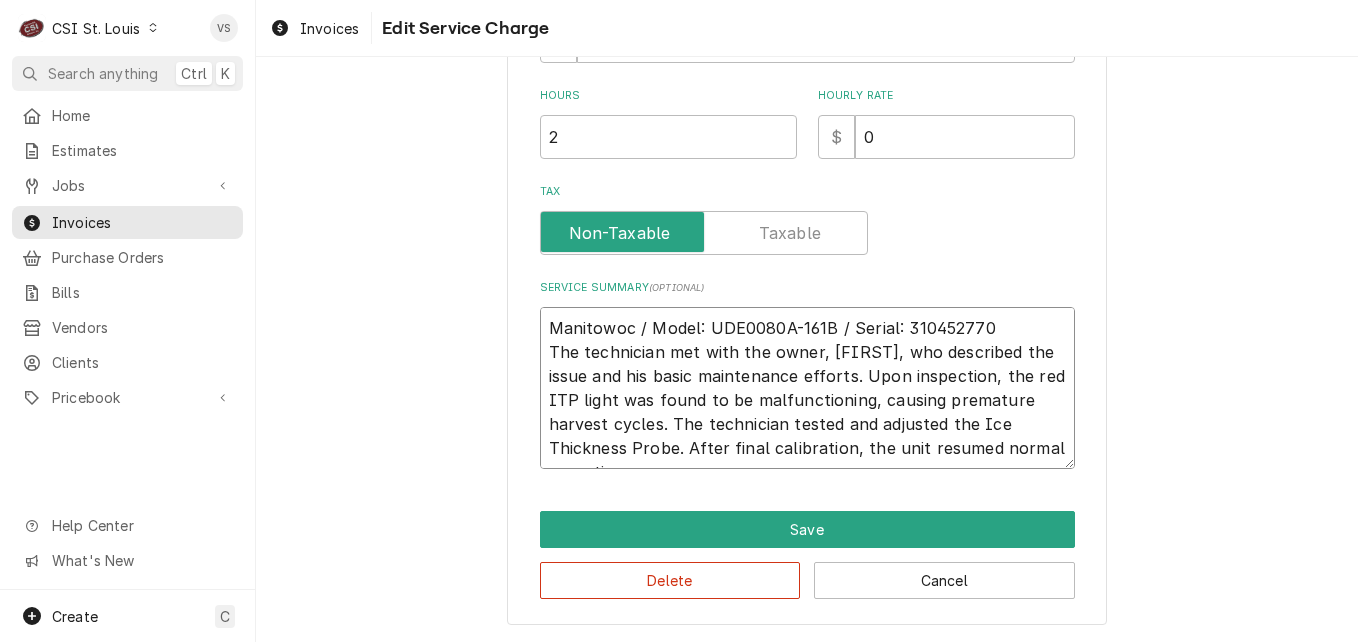 click on "Manitowoc / Model: UDE0080A-161B / Serial: 310452770
The technician met with the owner, Ed, who described the issue and his basic maintenance efforts. Upon inspection, the red ITP light was found to be malfunctioning, causing premature harvest cycles. The technician tested and adjusted the Ice Thickness Probe. After final calibration, the unit resumed normal operation." at bounding box center (807, 388) 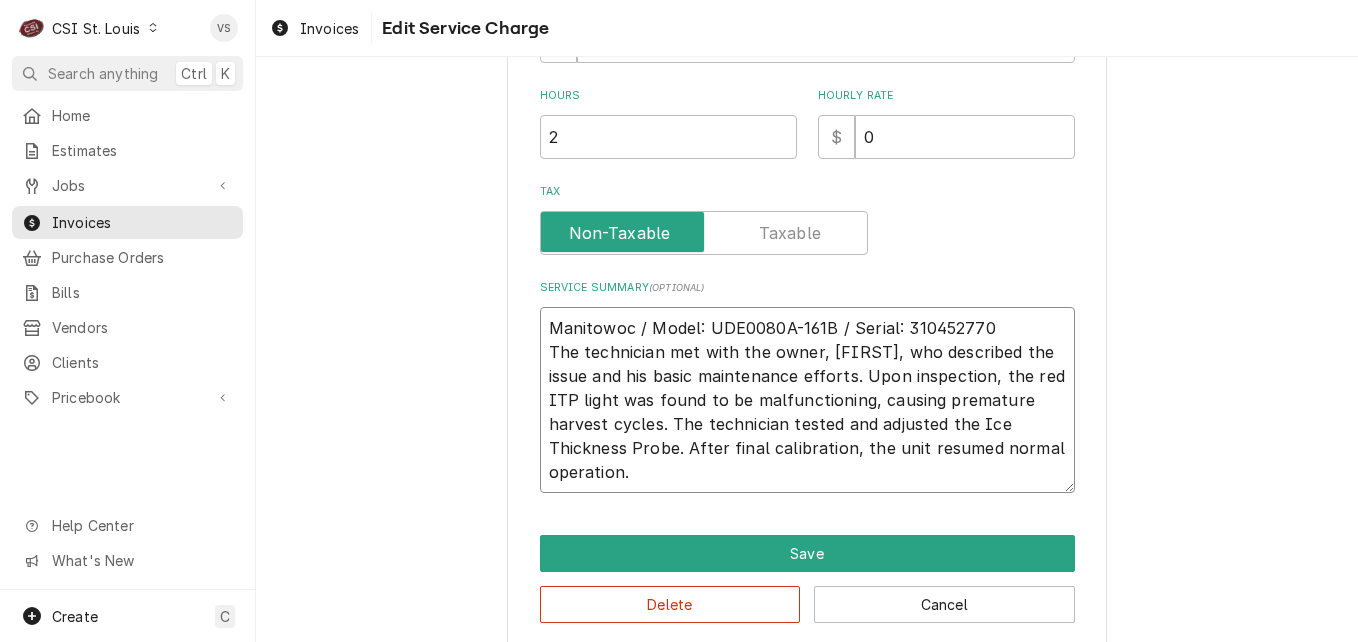 type on "x" 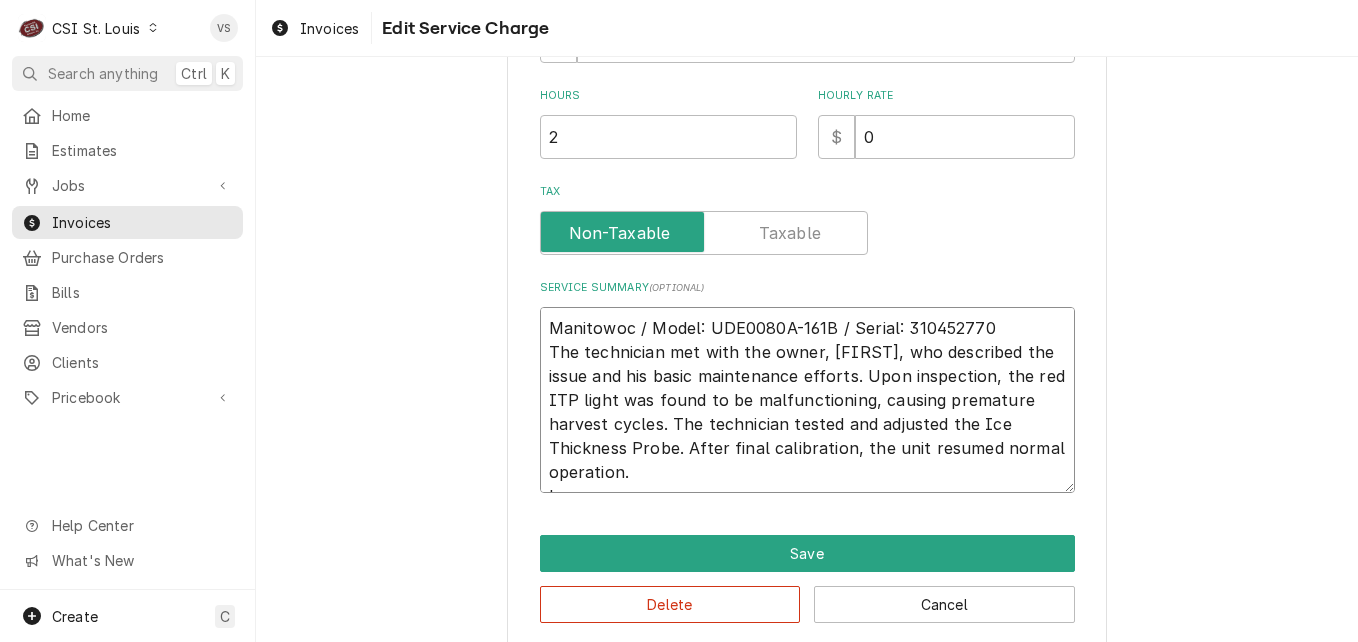 type on "x" 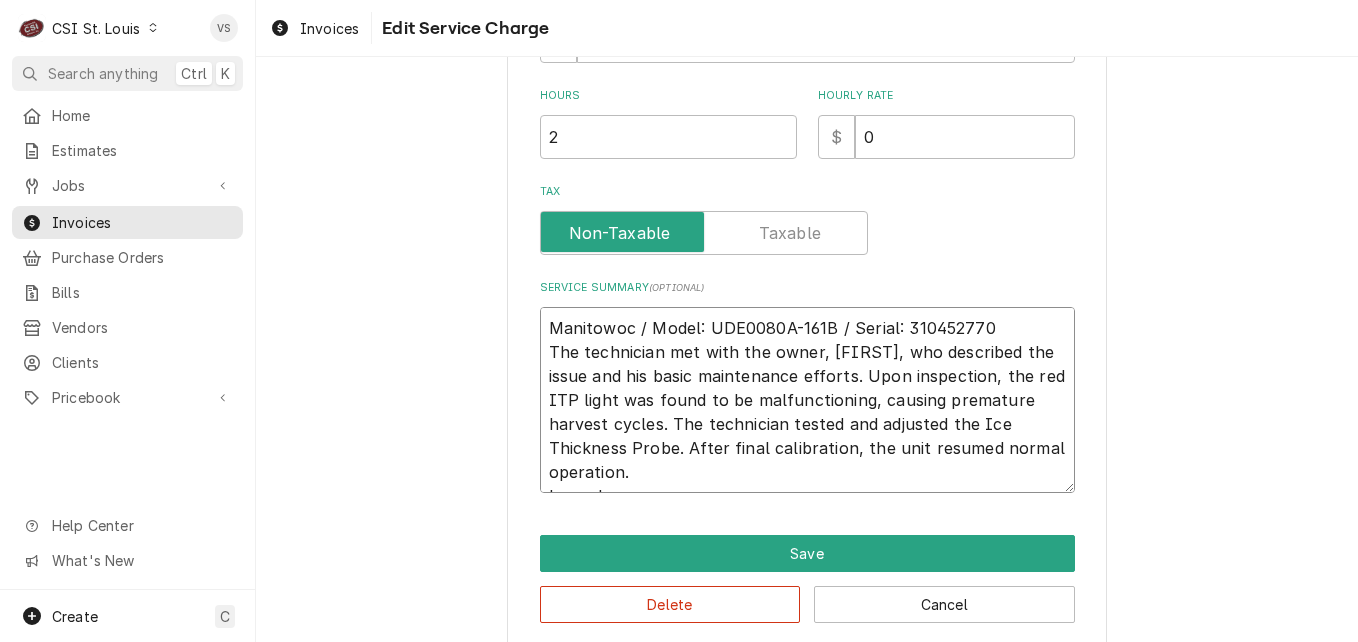 type on "x" 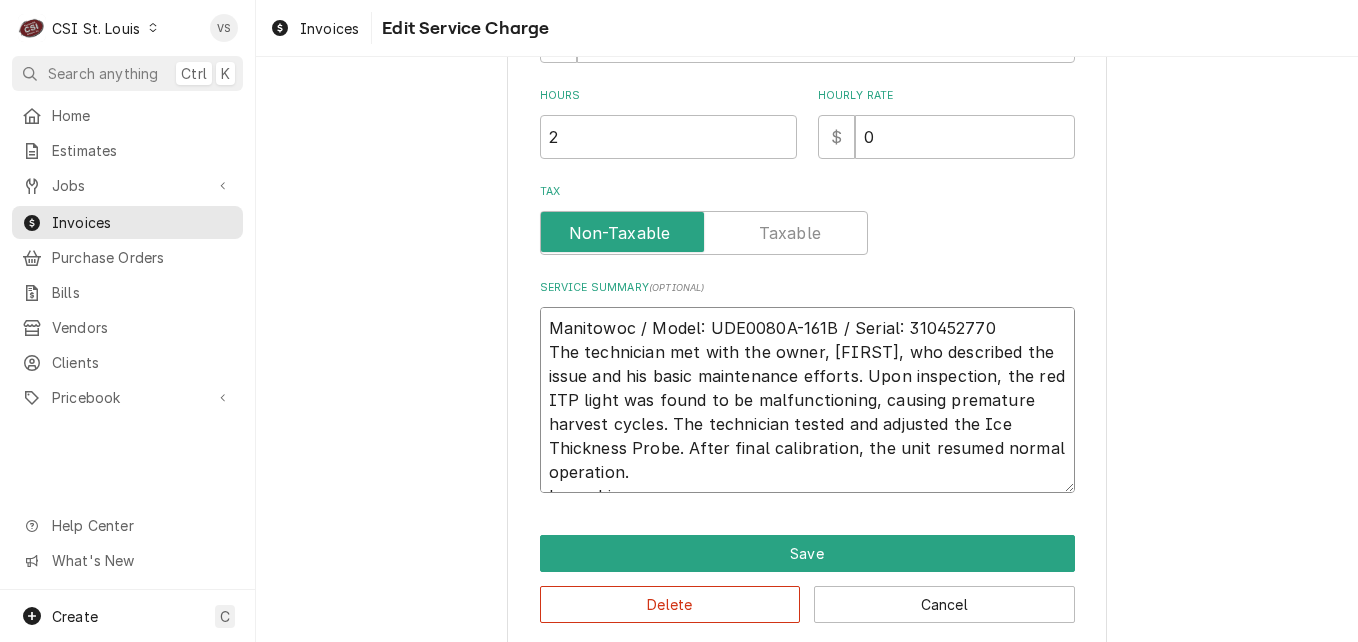 type on "x" 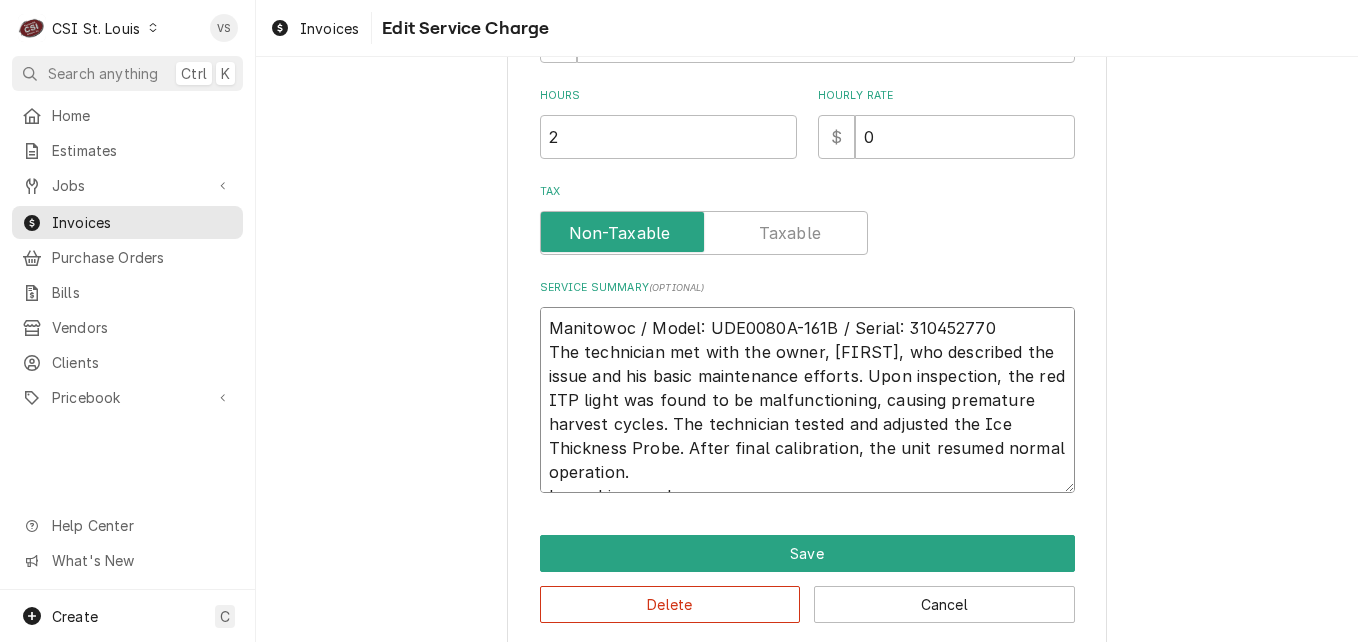 type on "x" 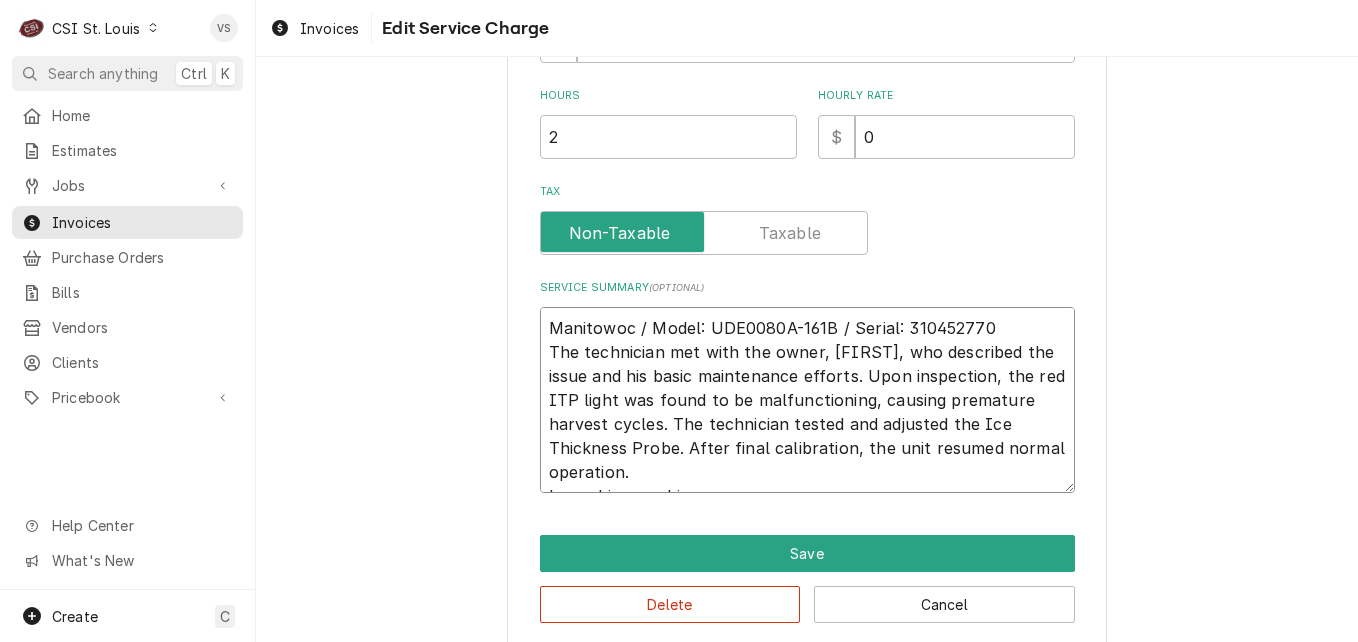 type on "x" 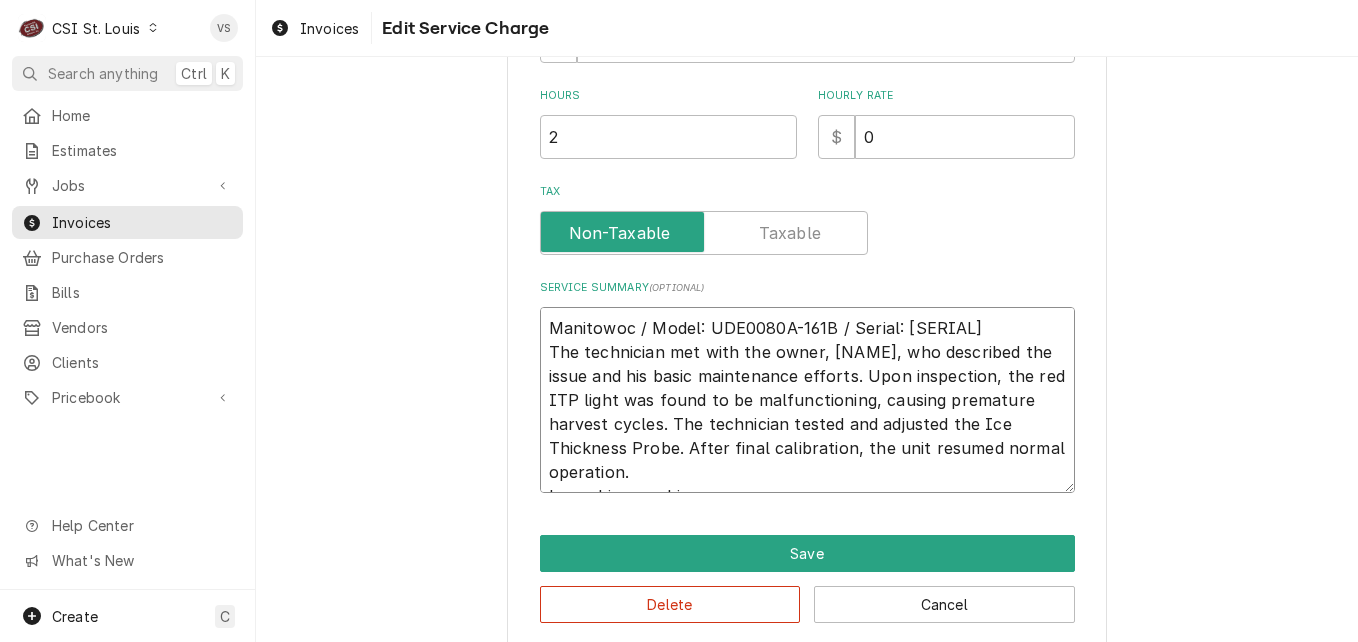 type on "x" 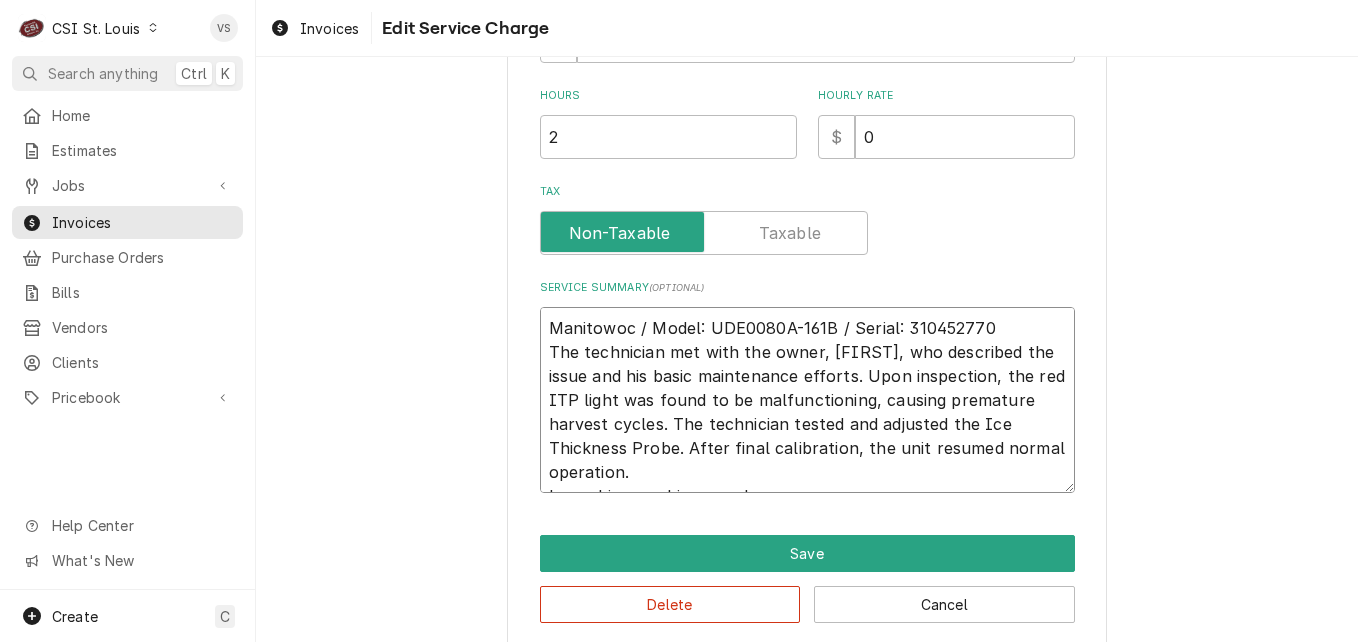 type on "x" 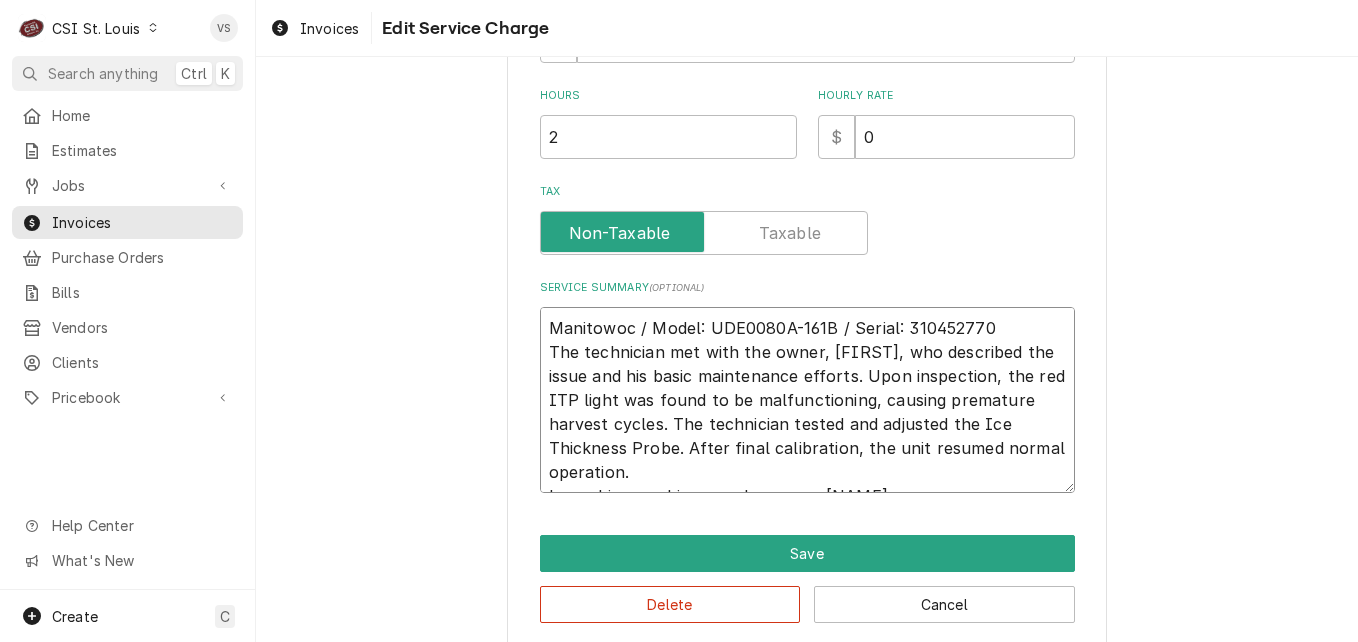 type on "x" 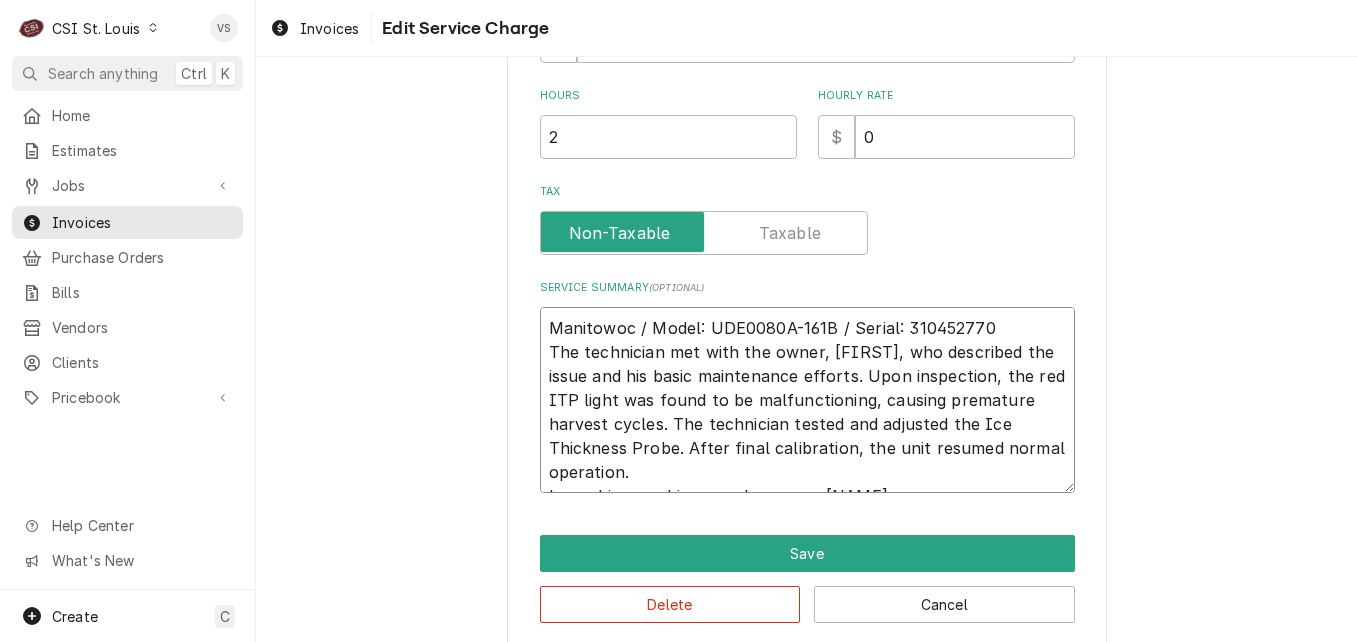 type on "x" 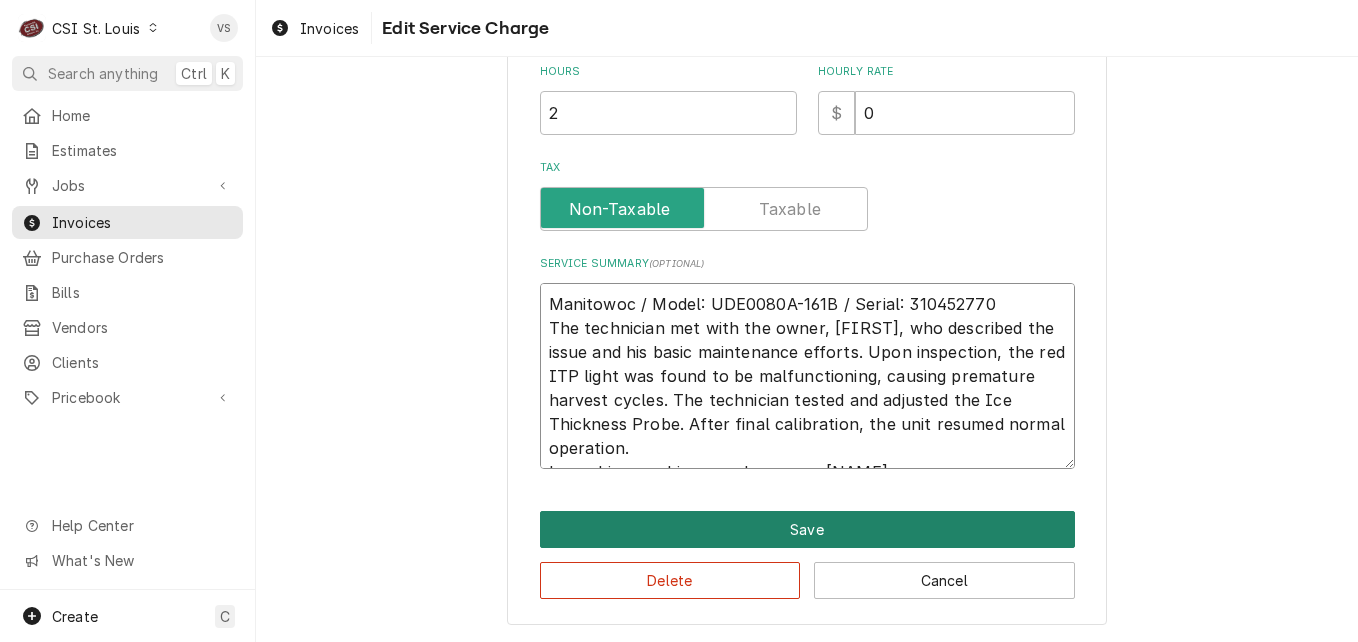 type on "Manitowoc / Model: UDE0080A-161B / Serial: 310452770
The technician met with the owner, Ed, who described the issue and his basic maintenance efforts. Upon inspection, the red ITP light was found to be malfunctioning, causing premature harvest cycles. The technician tested and adjusted the Ice Thickness Probe. After final calibration, the unit resumed normal operation.
Leased ice machine, no charge per Drew." 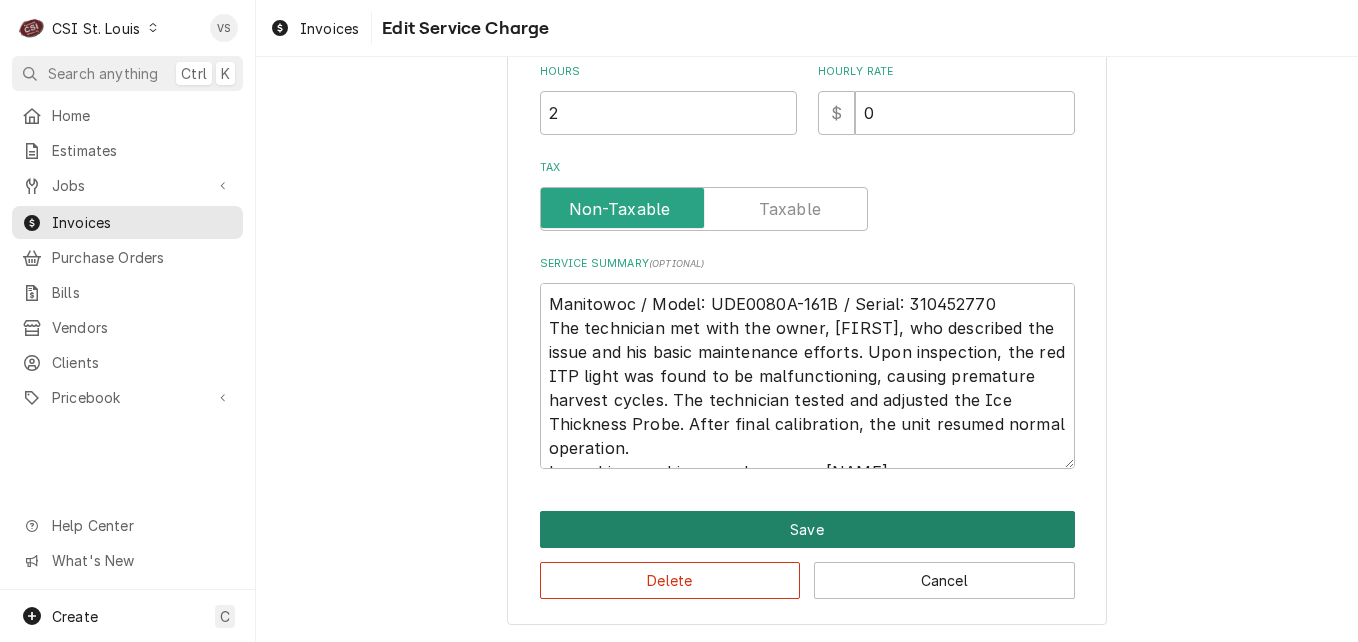 click on "Save" at bounding box center (807, 529) 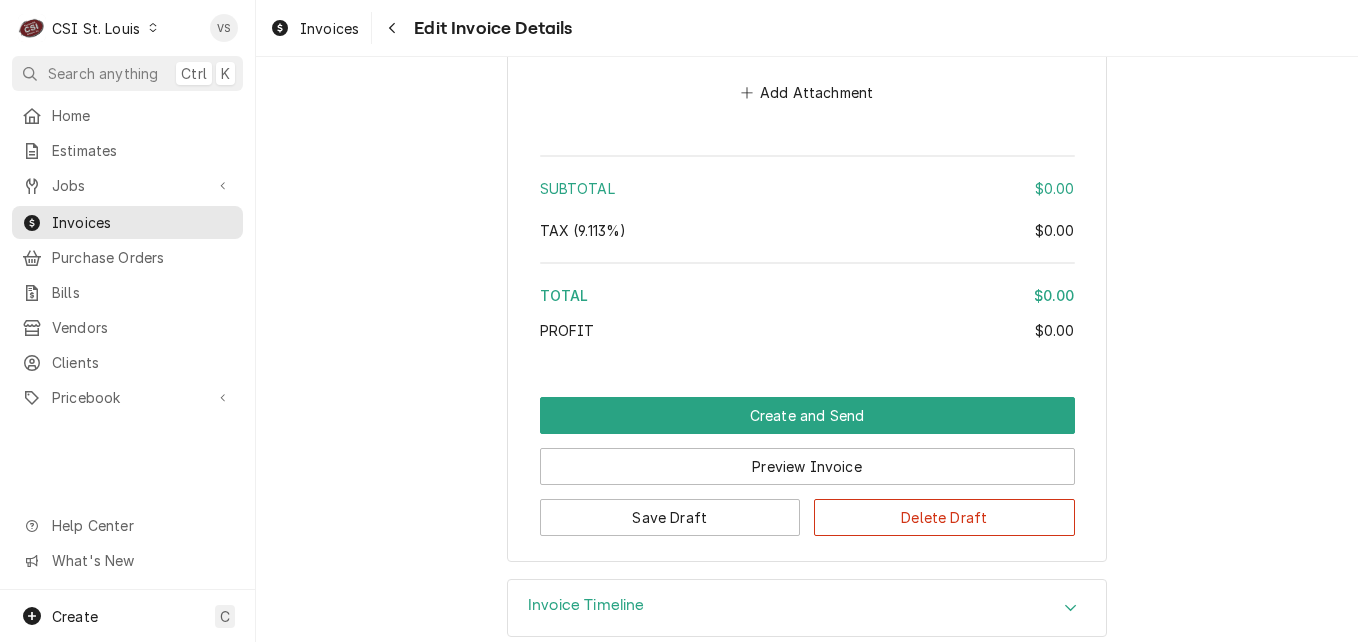 scroll, scrollTop: 3266, scrollLeft: 0, axis: vertical 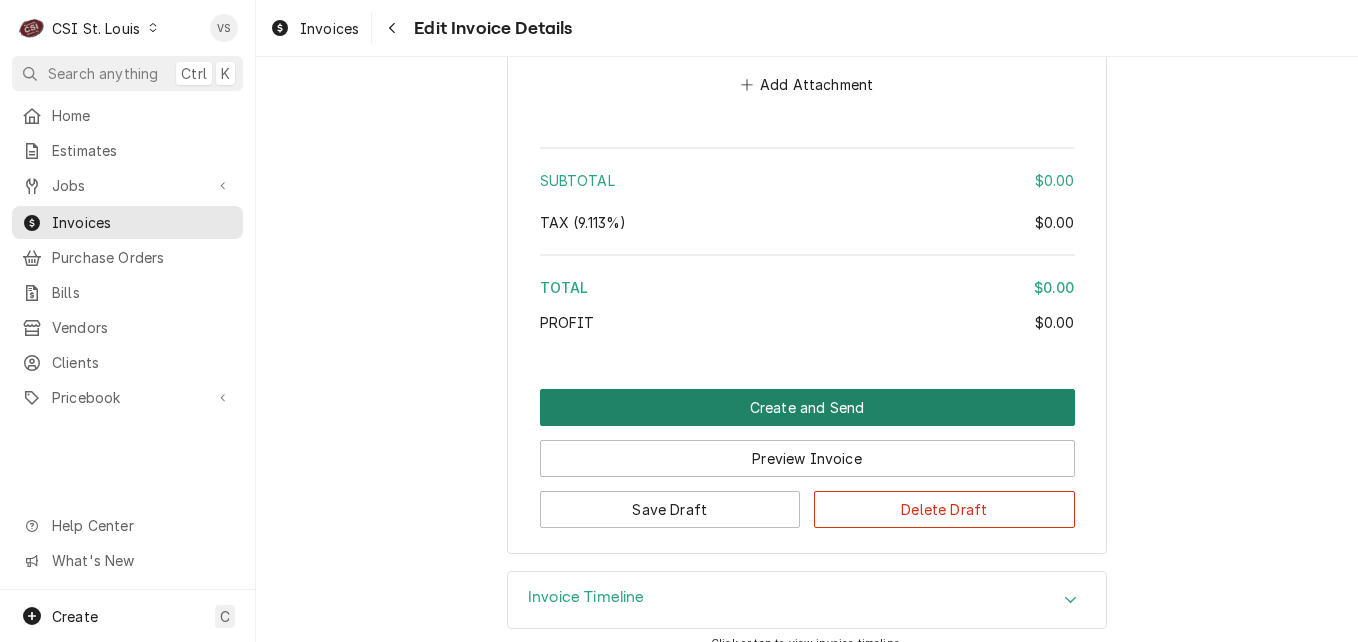 click on "Create and Send" at bounding box center [807, 407] 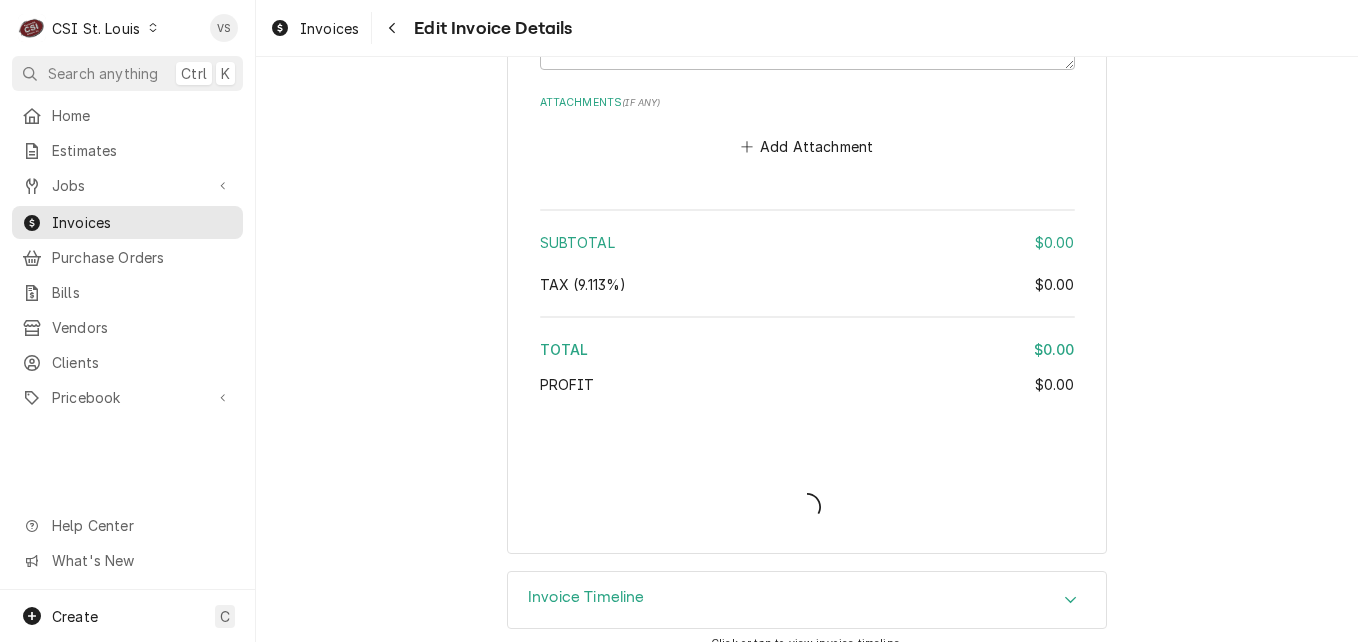 type on "x" 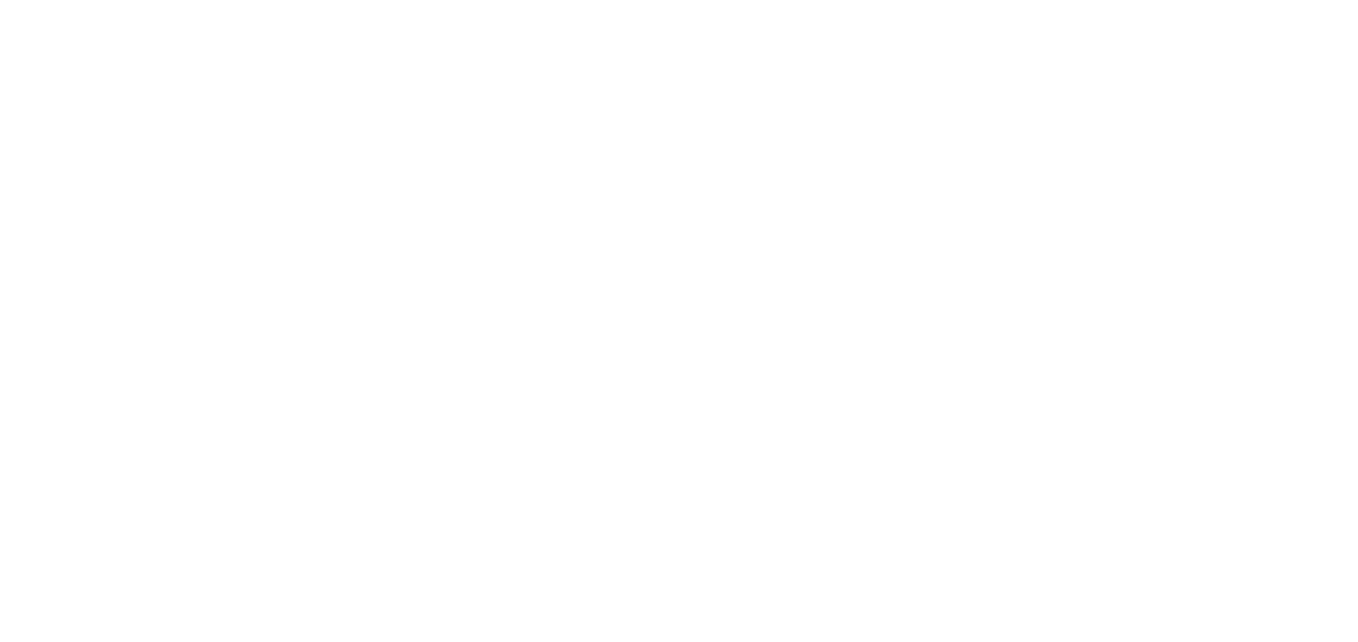 scroll, scrollTop: 0, scrollLeft: 0, axis: both 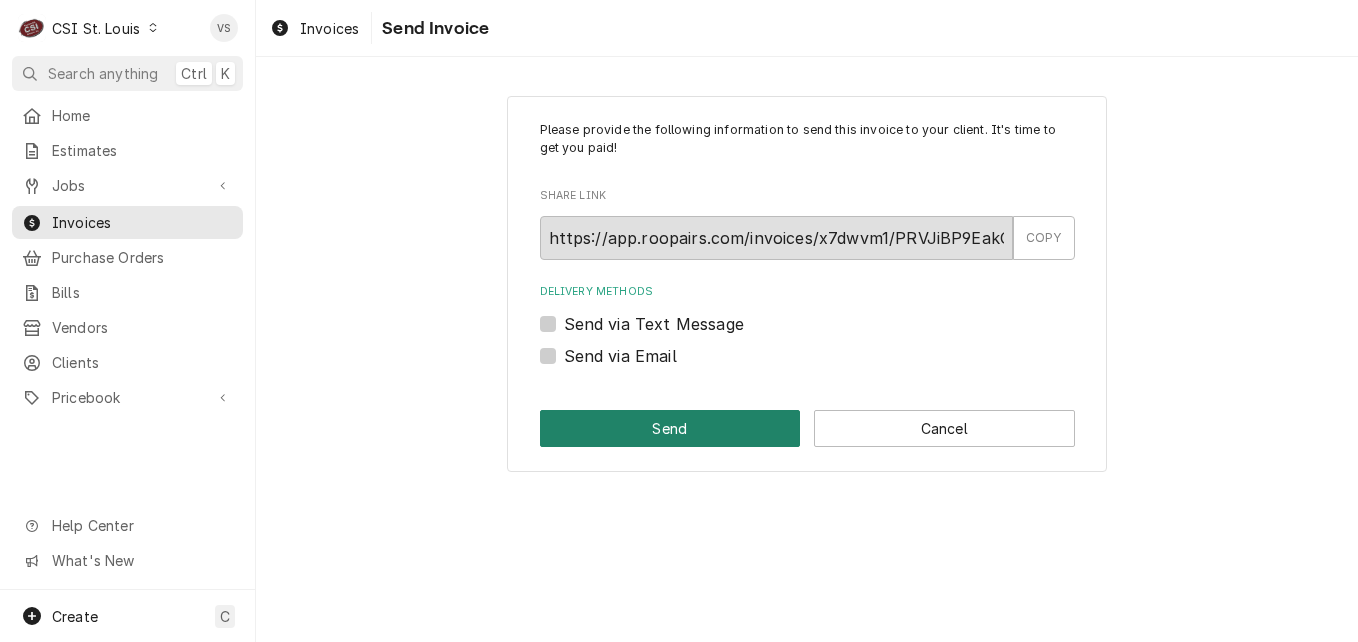 click on "Send" at bounding box center [670, 428] 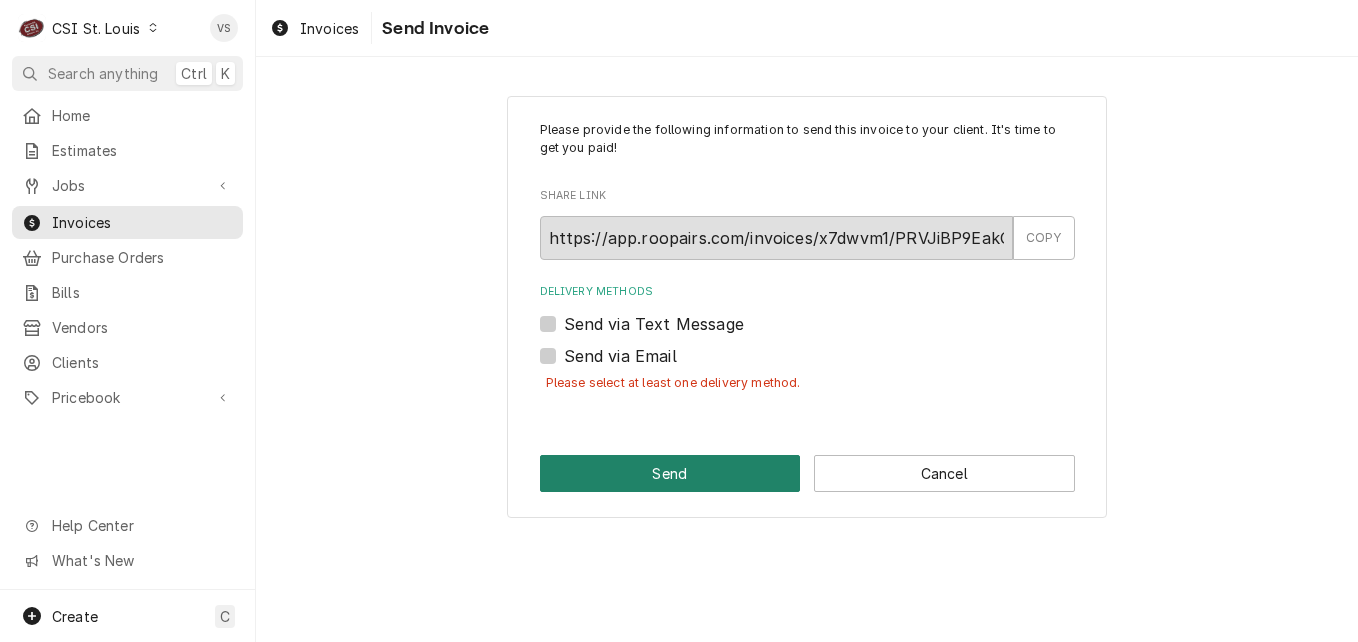 click on "Send" at bounding box center (670, 473) 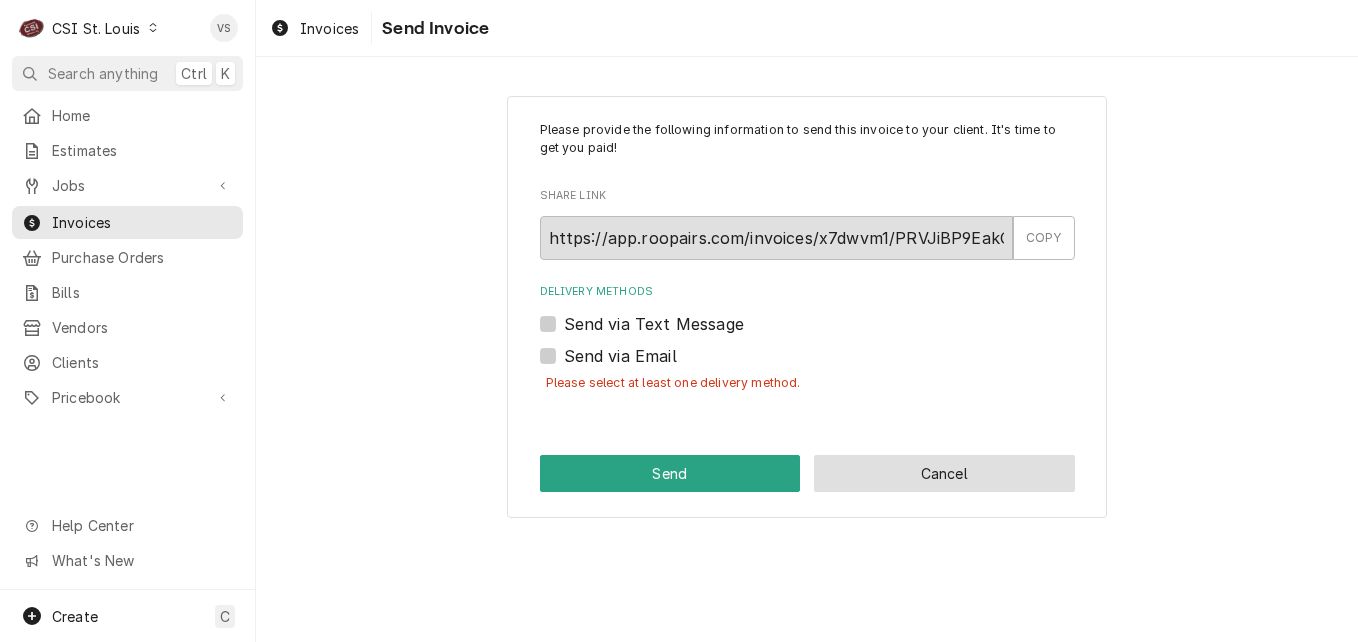 click on "Cancel" at bounding box center [944, 473] 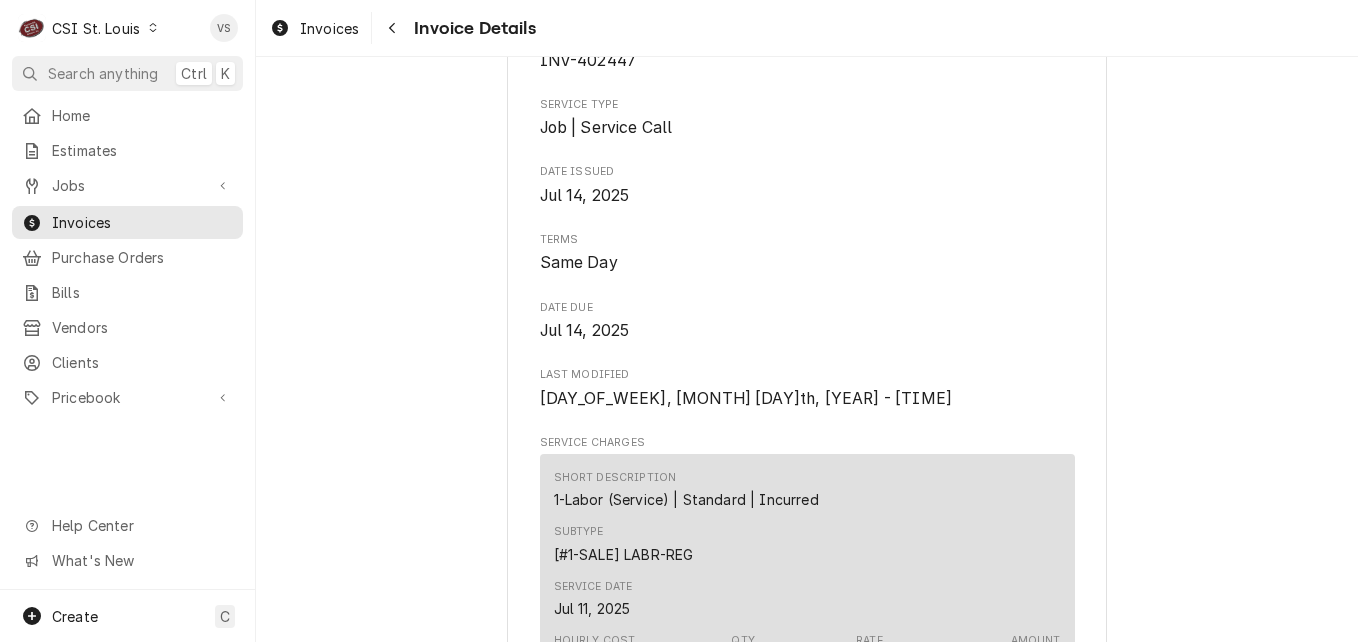scroll, scrollTop: 0, scrollLeft: 0, axis: both 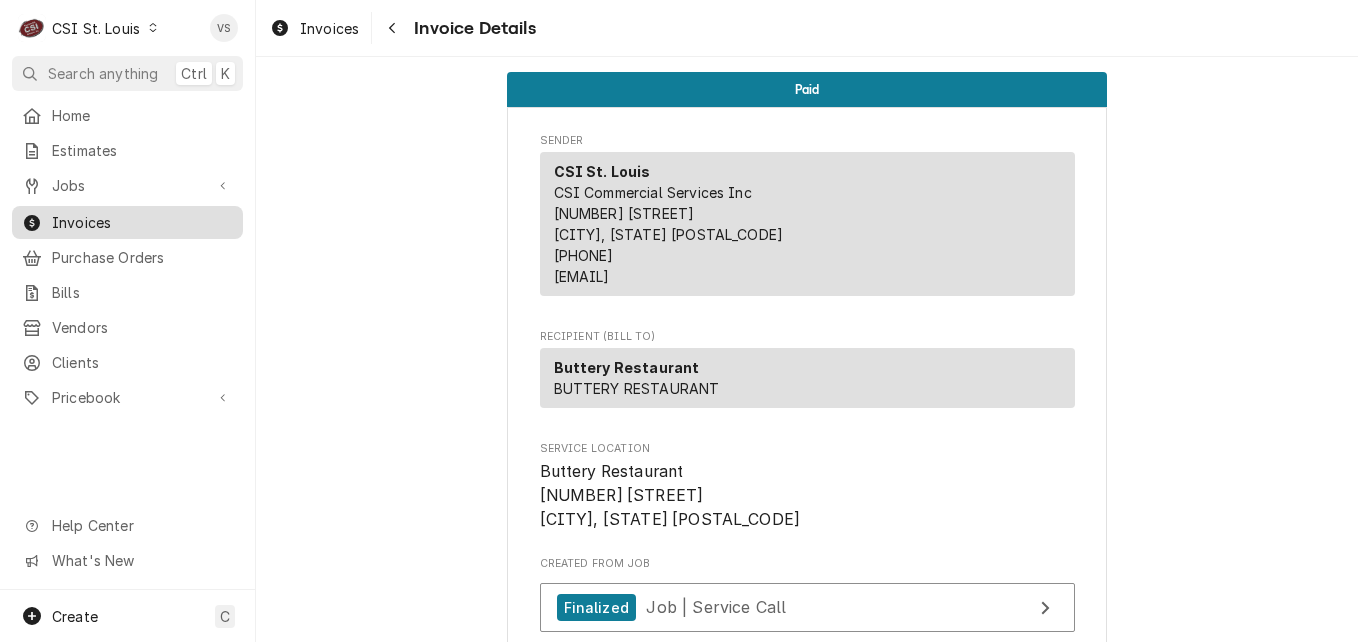 click on "Invoices" at bounding box center [142, 222] 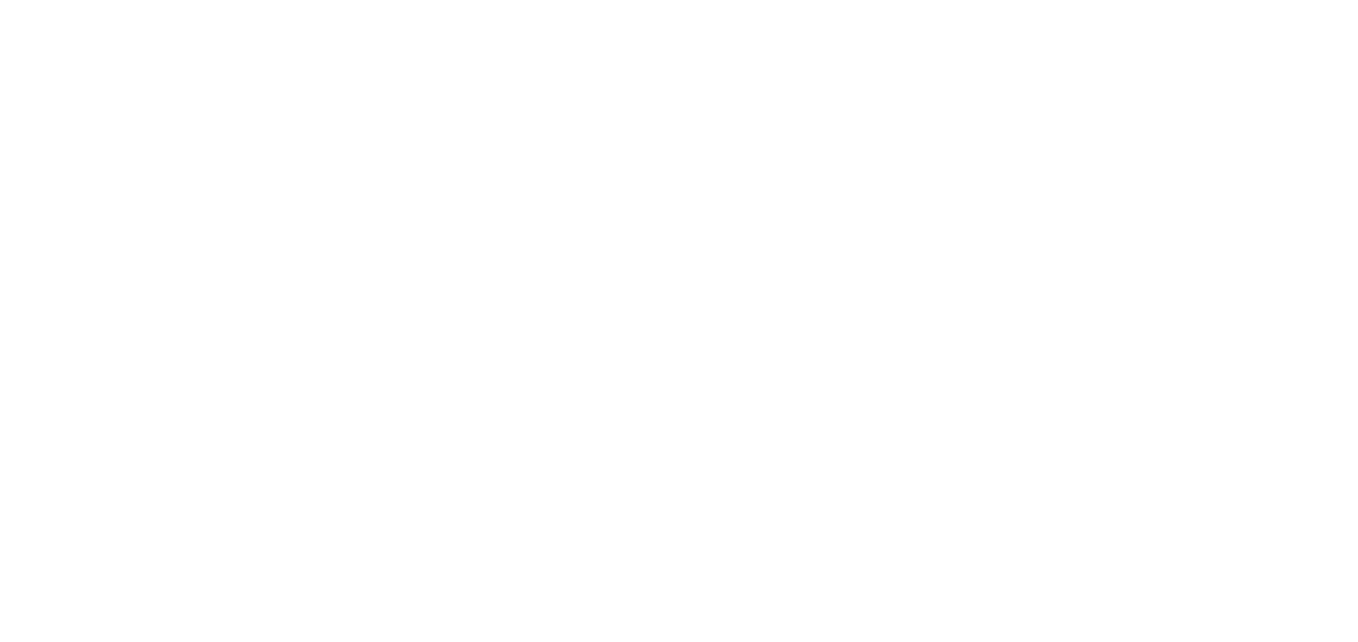 scroll, scrollTop: 0, scrollLeft: 0, axis: both 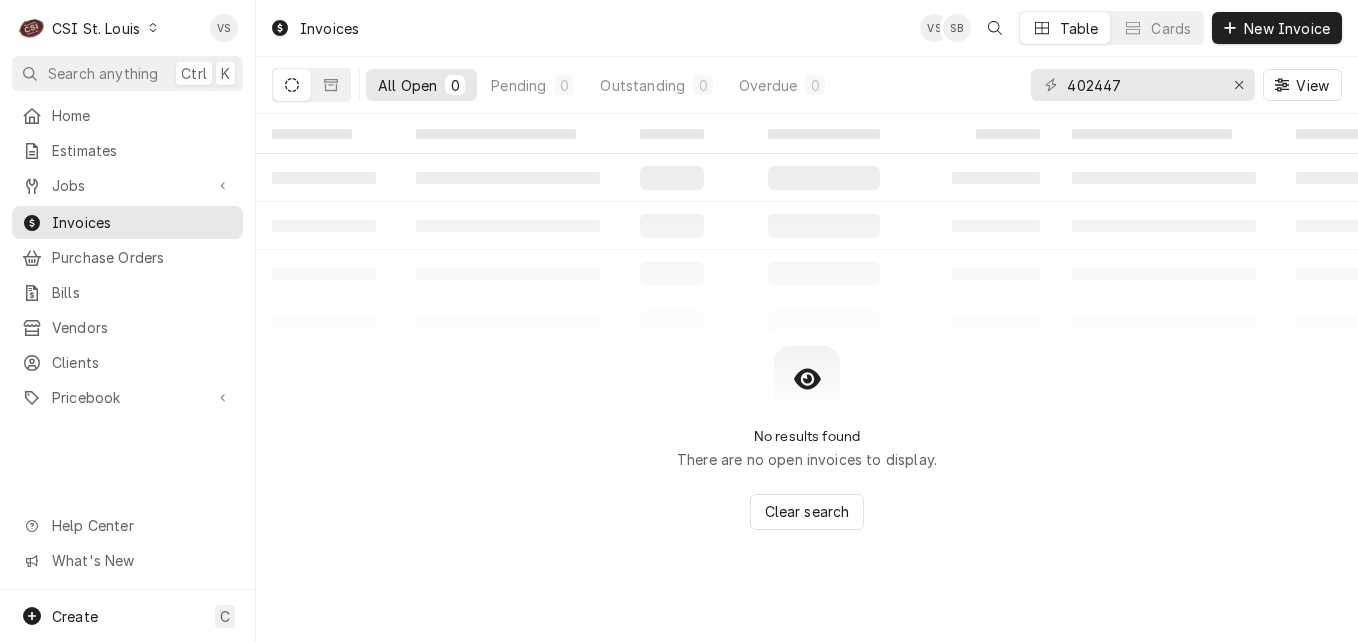 click 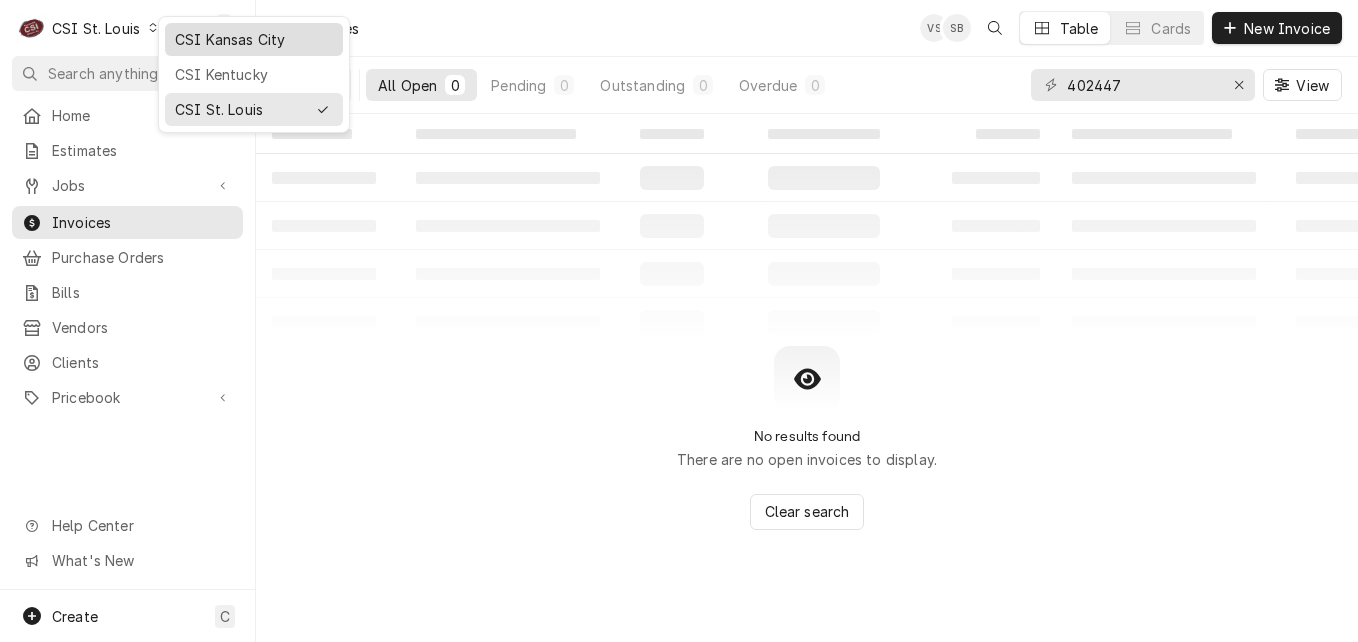 click on "CSI Kansas City" at bounding box center (254, 39) 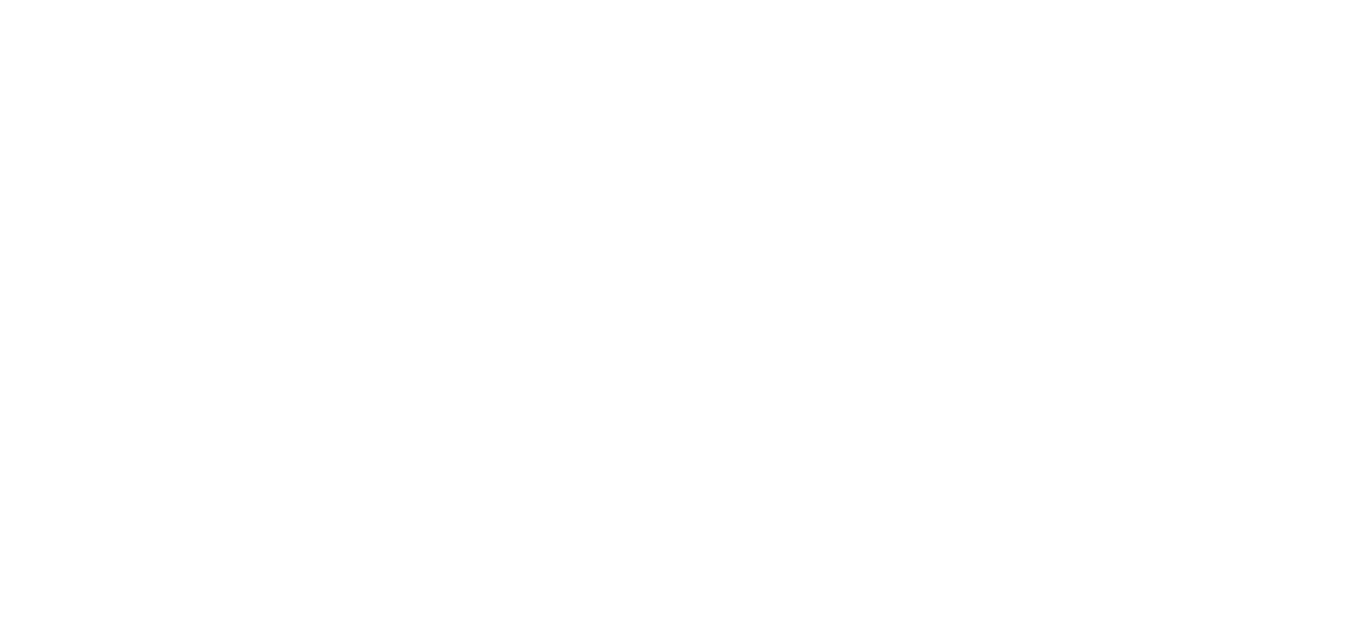 scroll, scrollTop: 0, scrollLeft: 0, axis: both 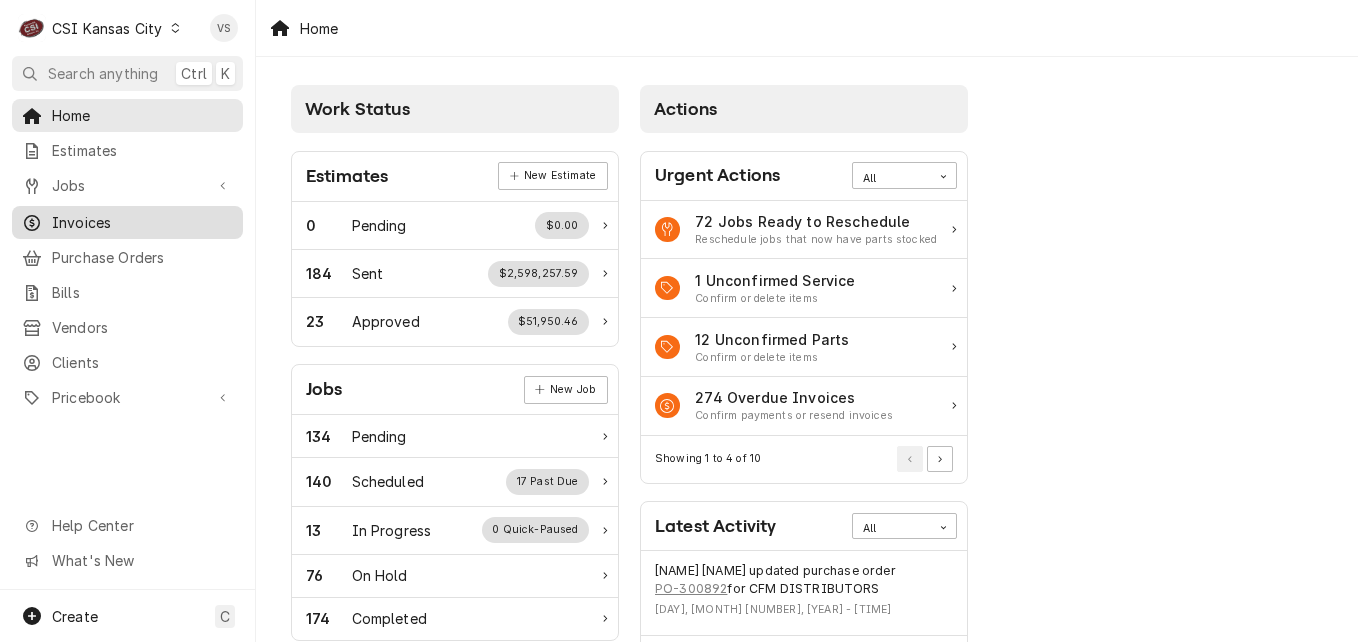 click on "Invoices" at bounding box center (142, 222) 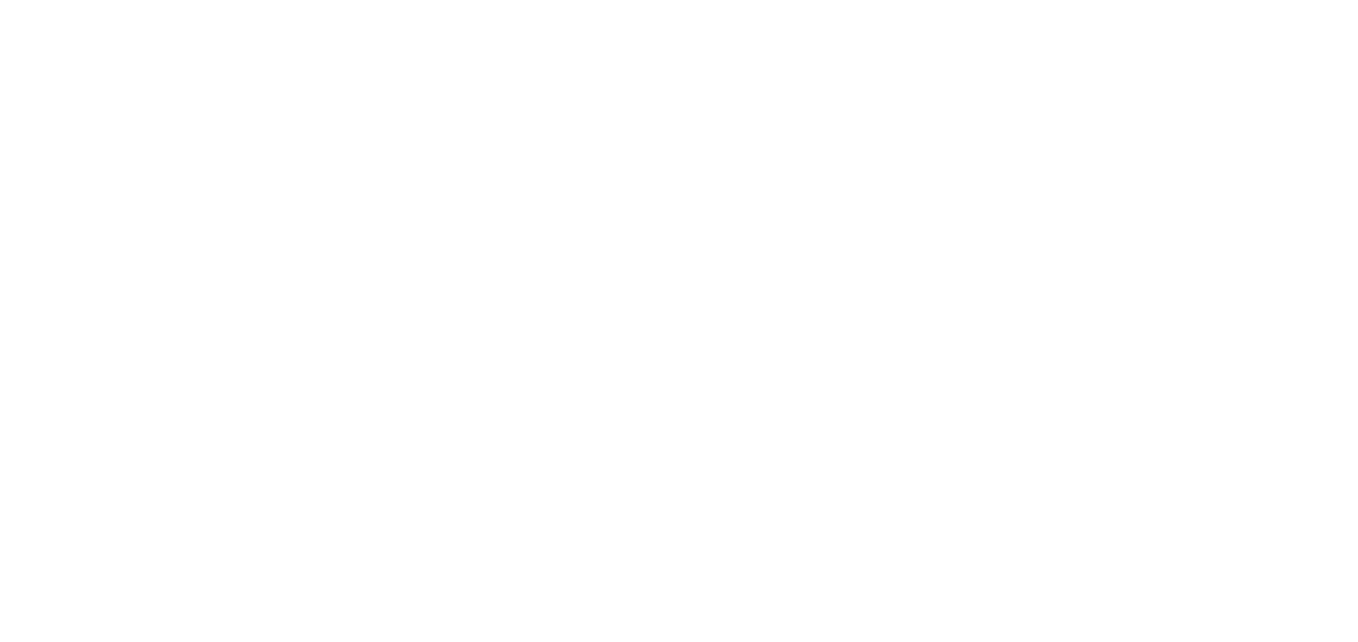 scroll, scrollTop: 0, scrollLeft: 0, axis: both 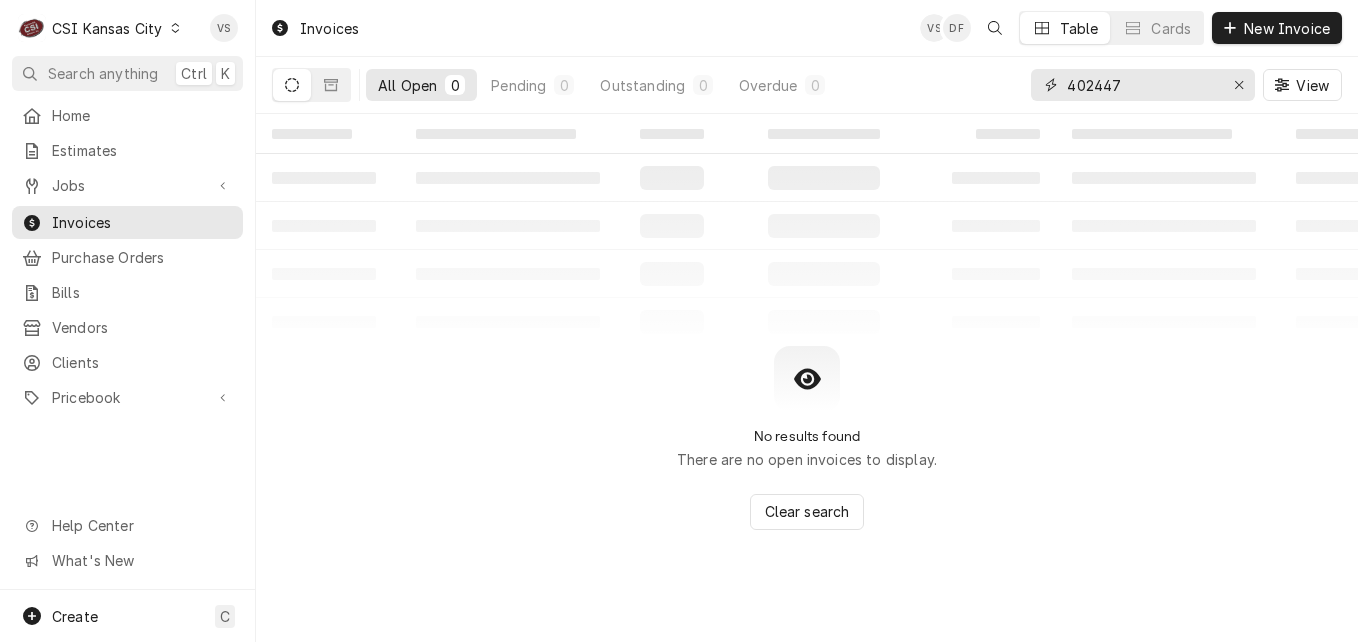 click on "402447" at bounding box center (1143, 85) 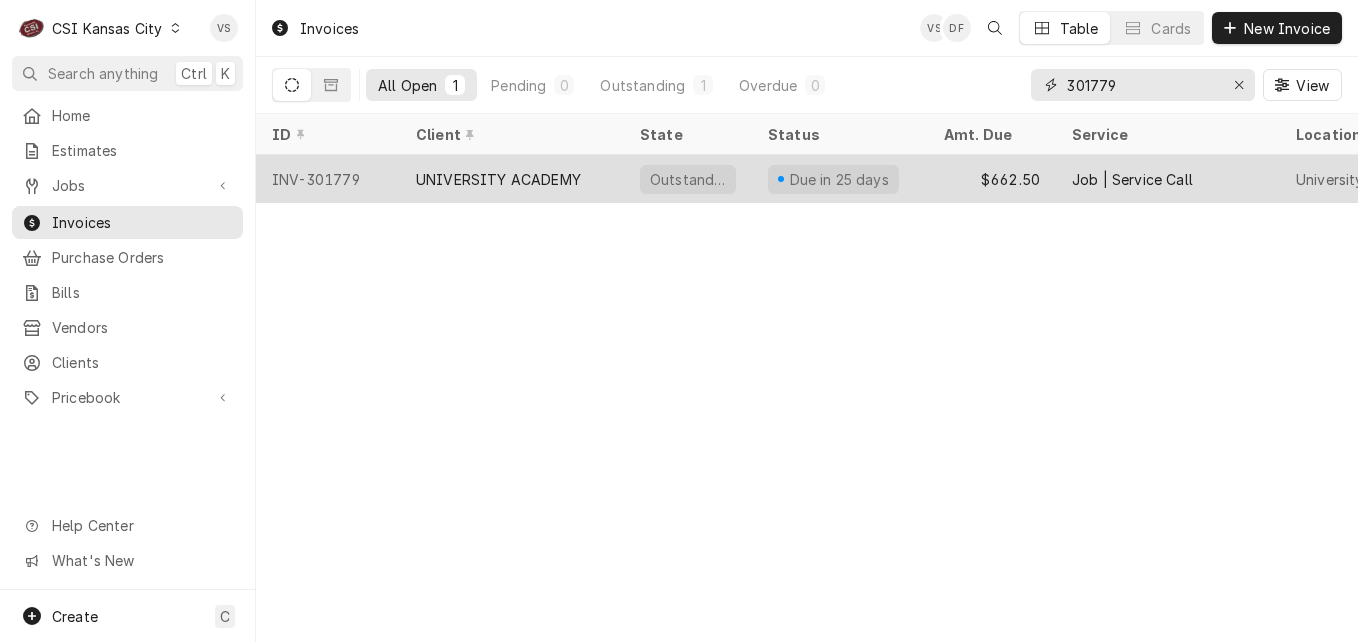 type on "301779" 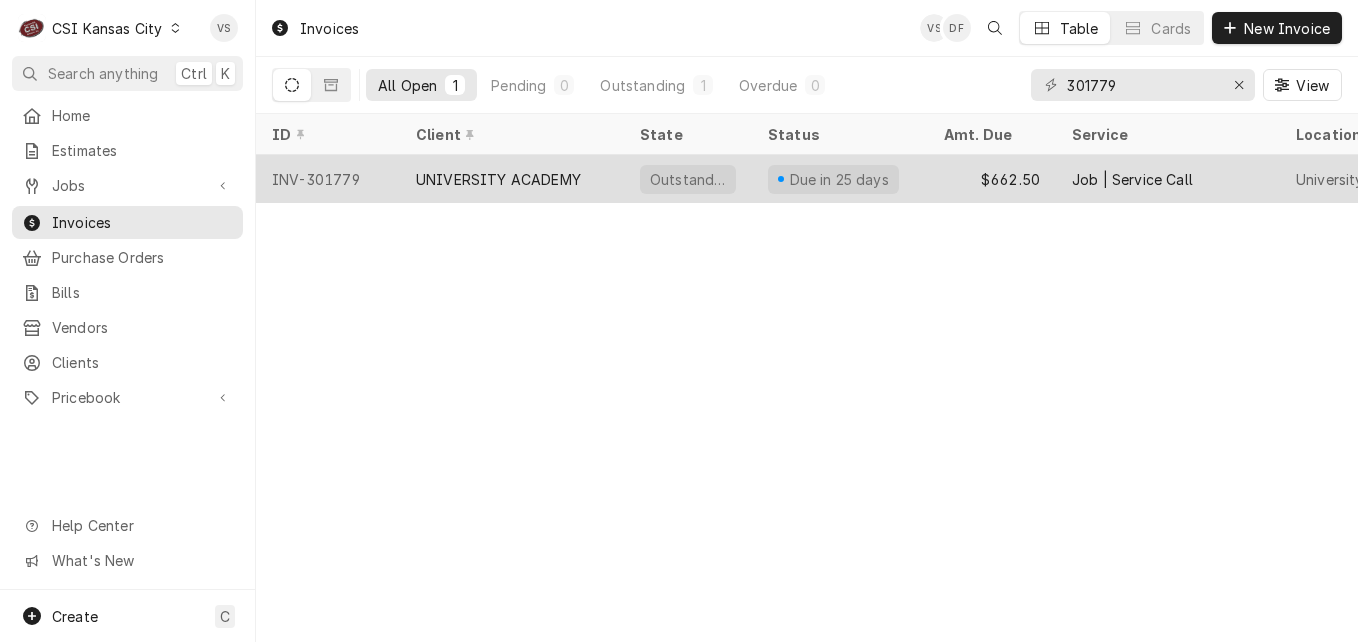 click on "INV-301779" at bounding box center (328, 179) 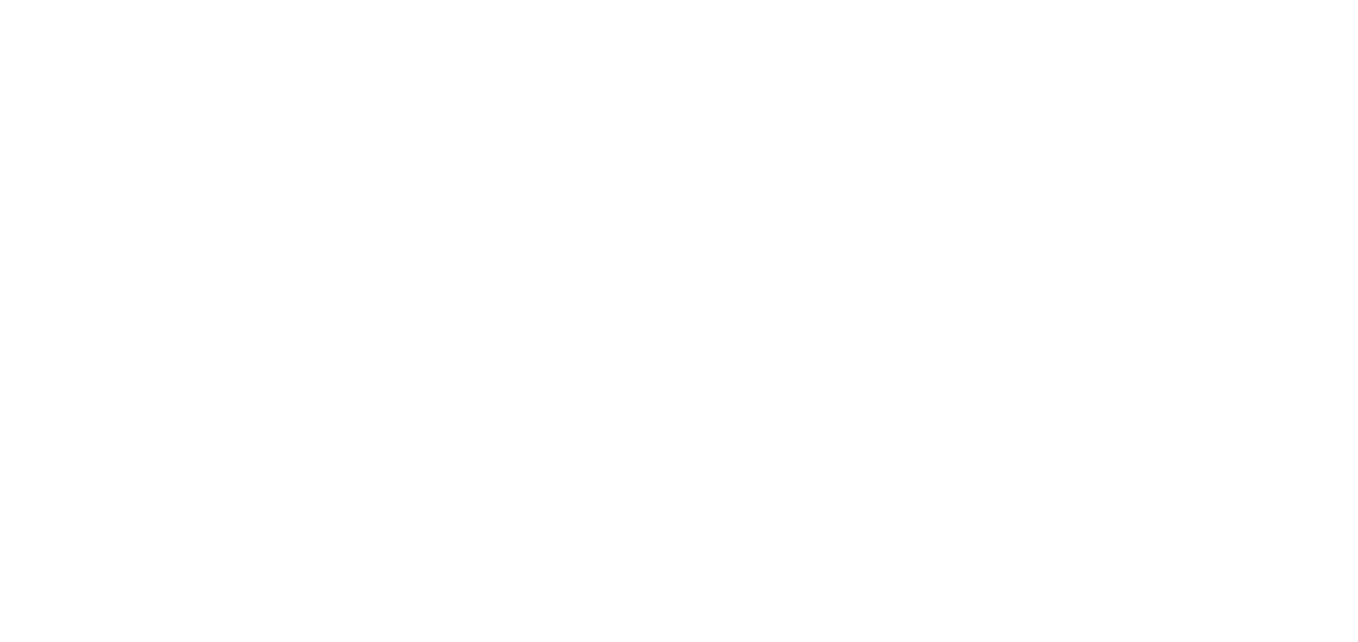 scroll, scrollTop: 0, scrollLeft: 0, axis: both 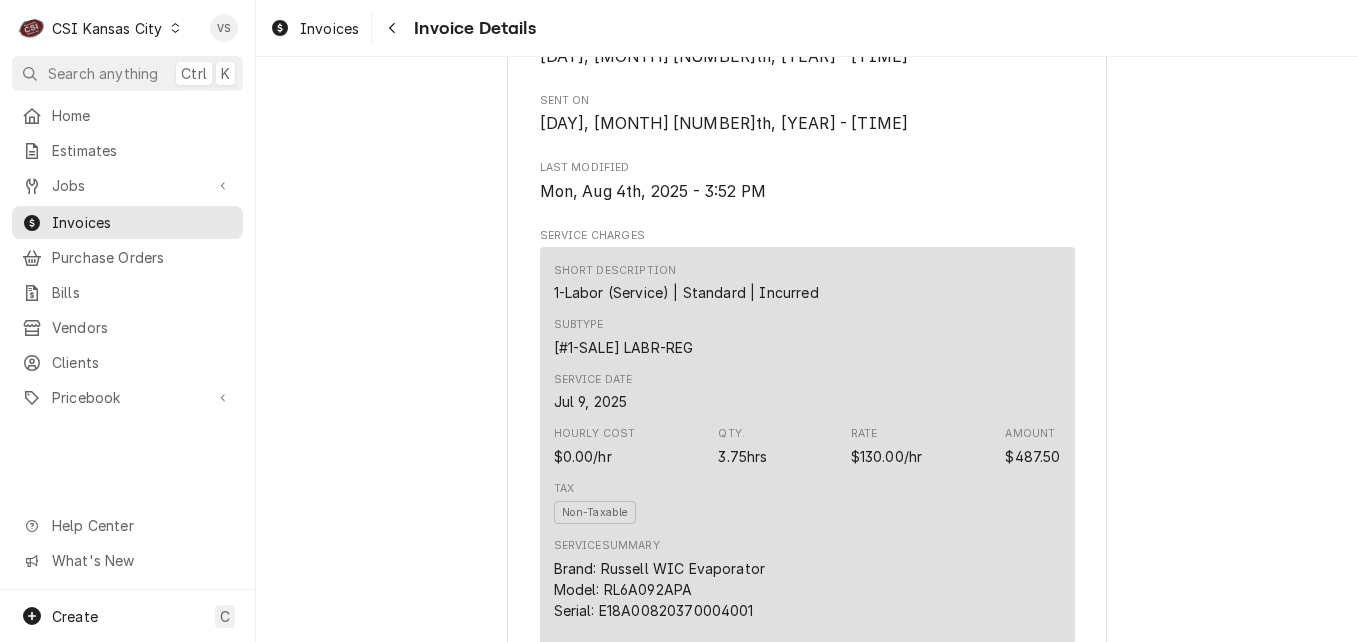 click on "Tax Non-Taxable" at bounding box center (807, 503) 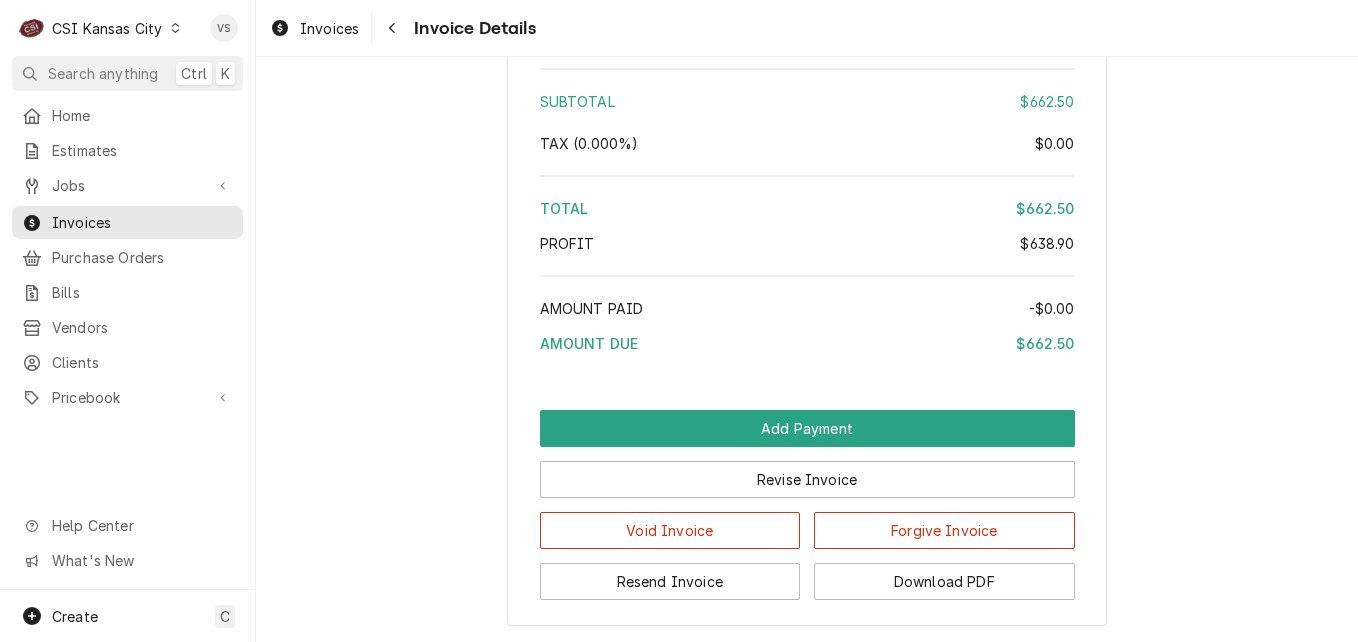 scroll, scrollTop: 3816, scrollLeft: 0, axis: vertical 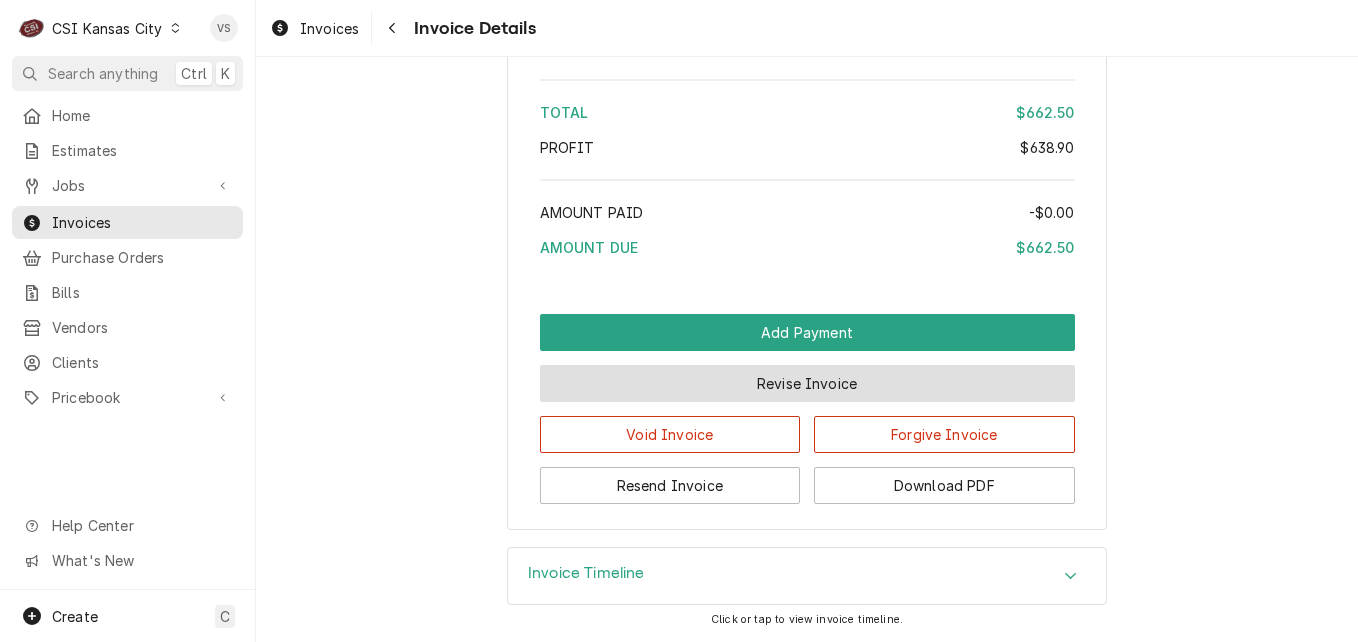 click on "Revise Invoice" at bounding box center [807, 383] 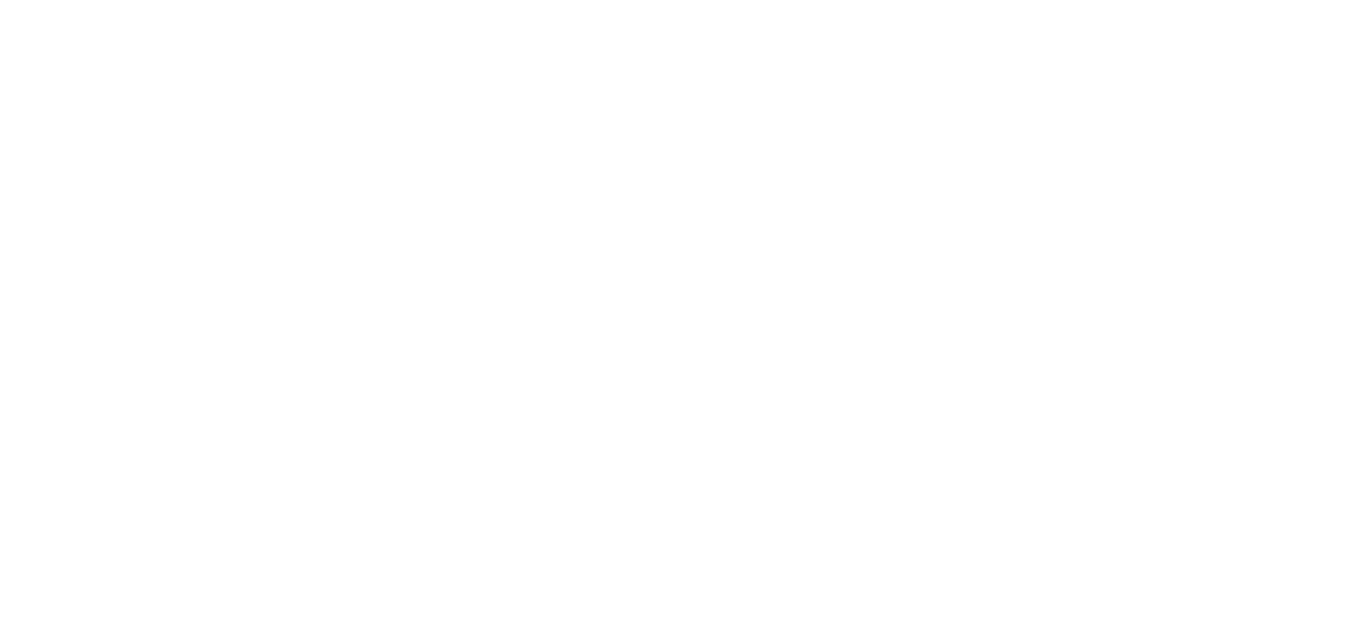 scroll, scrollTop: 0, scrollLeft: 0, axis: both 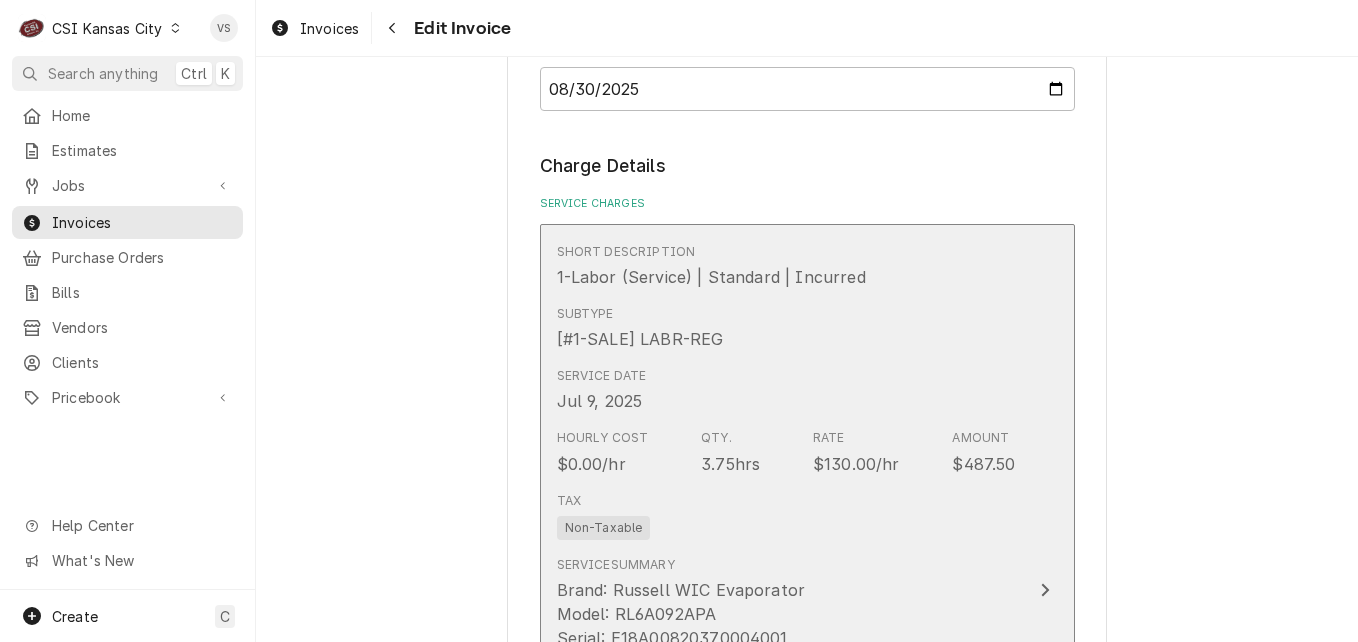 click on "Short Description 1-Labor (Service) | Standard | Incurred Subtype [#1-SALE] LABR-REG Service Date [DATE] Hourly Cost $0.00/hr Qty. 3.75hrs Rate $130.00/hr Amount $487.50 Tax Non-Taxable Service  Summary Brand: Russell WIC Evaporator
Model: RL6A092APA
Serial: E18A00820370004001
Arrived on site and was brought to WIC. Customer stated unit had been leaking water and having condensation issues. Found drain pan put loose, all copper and fittings fine and not leaking. Evaporator coils extremely dirty with dust and lent, cleaned with cleaner. Thermostat on right side of evaporator in panel, set to 30 degrees. Adjusted stat to 36 degrees, climbed up on top of box and checked condenser. Compressor amps and fan are good, sight glass full. Unit working as intended at this time." at bounding box center (786, 590) 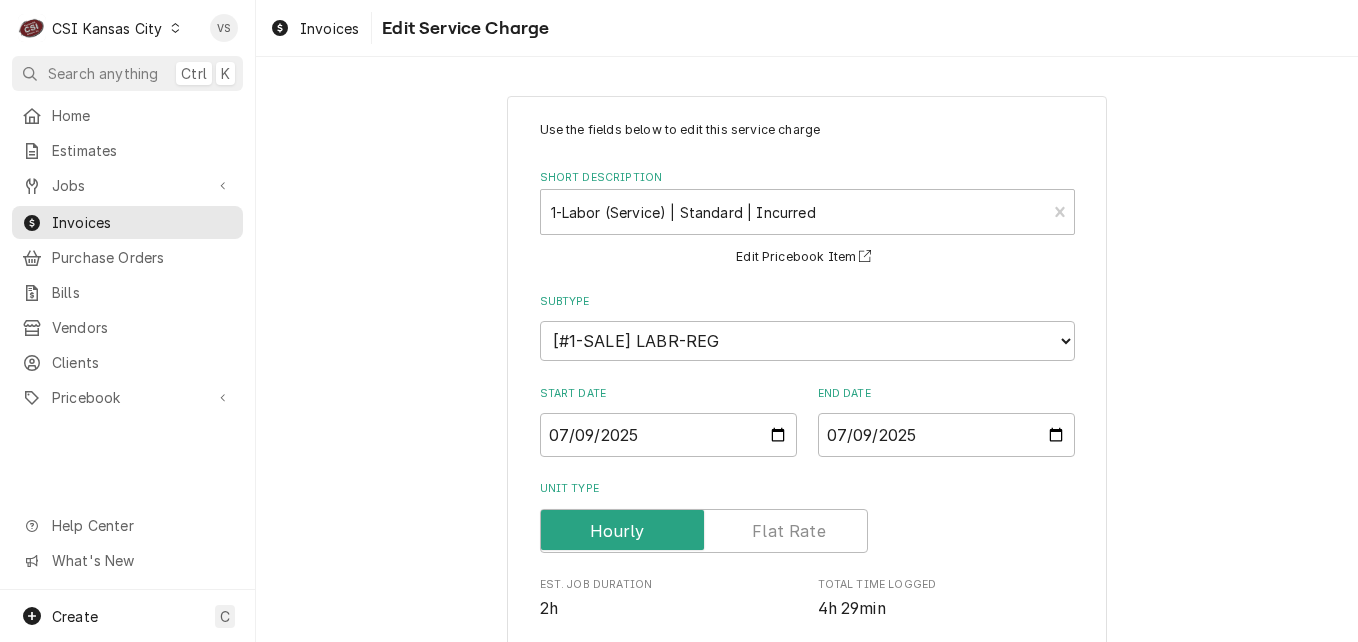 scroll, scrollTop: 700, scrollLeft: 0, axis: vertical 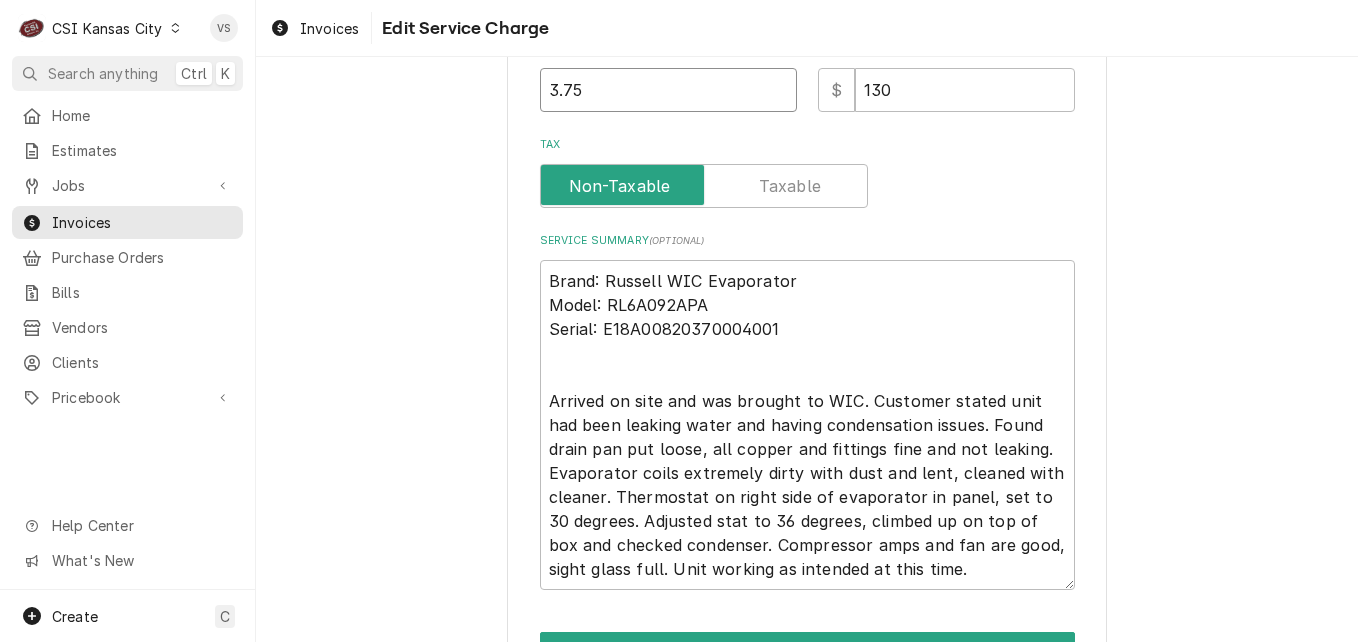 click on "3.75" at bounding box center (668, 90) 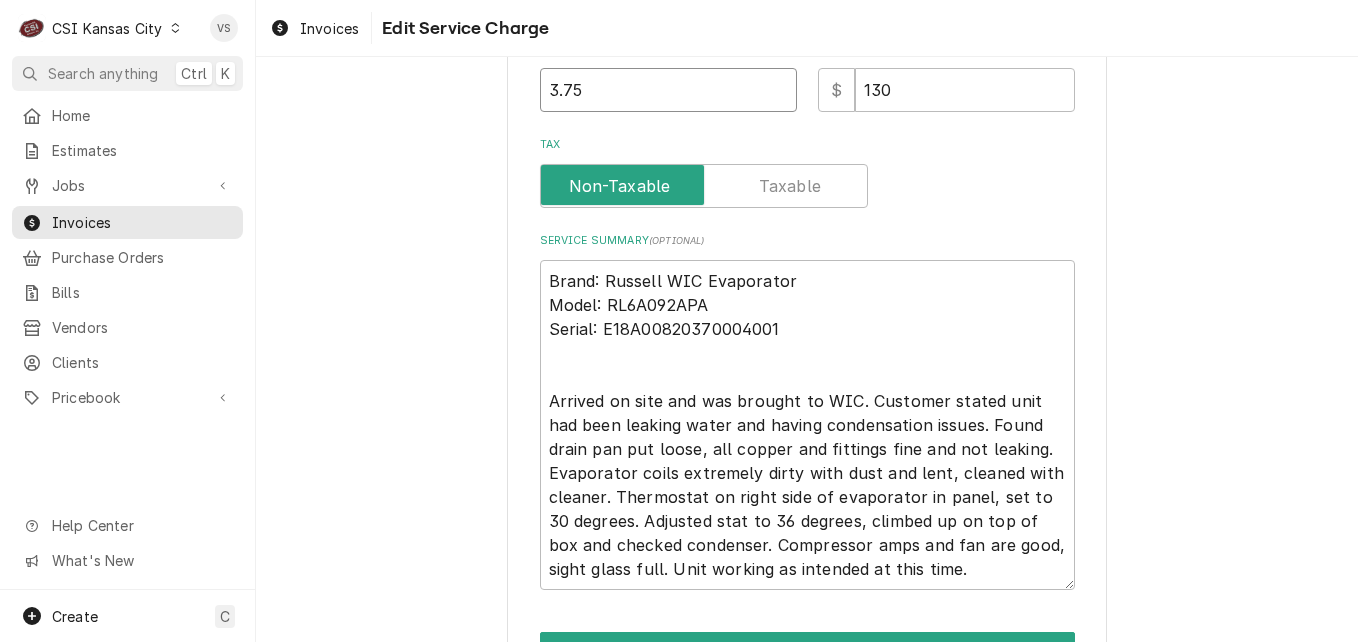 type on "x" 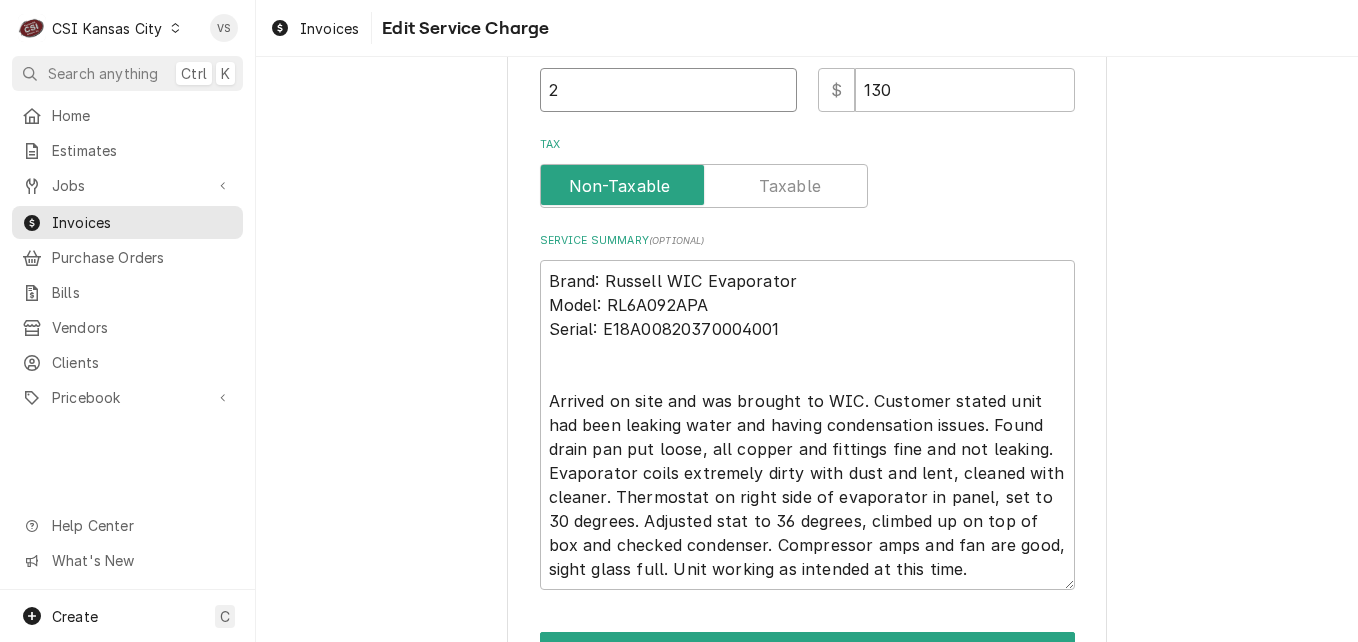 type on "x" 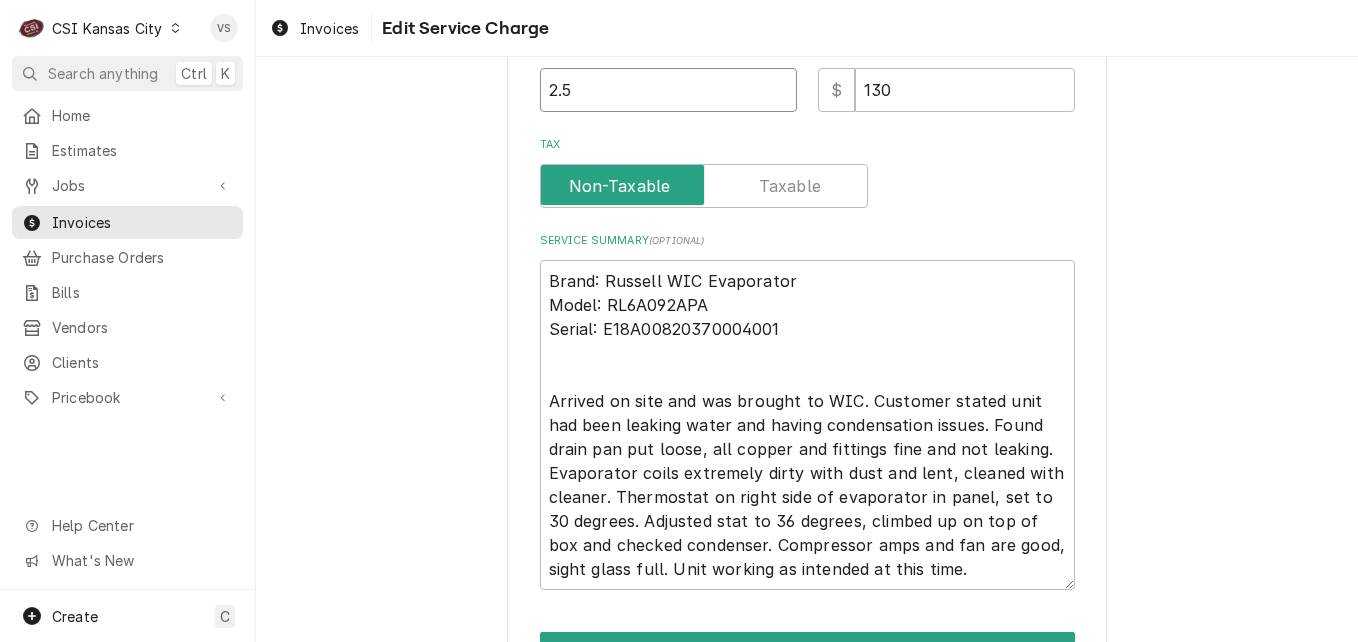 type on "x" 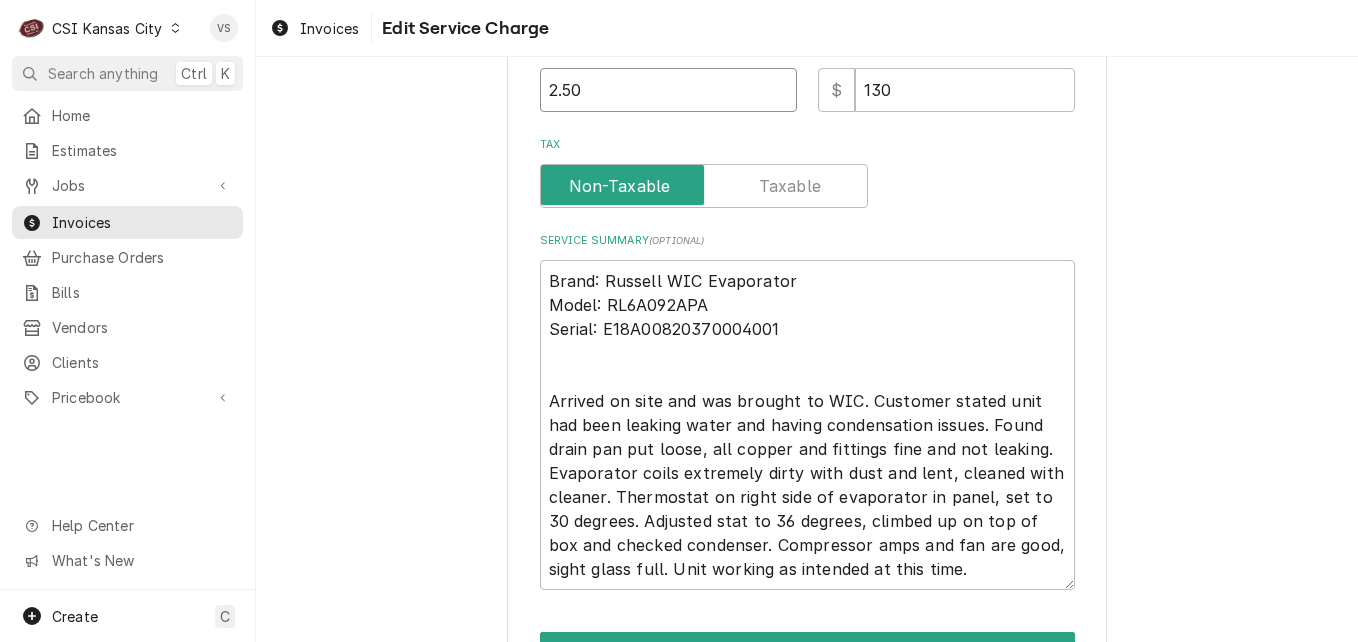 type on "2.50" 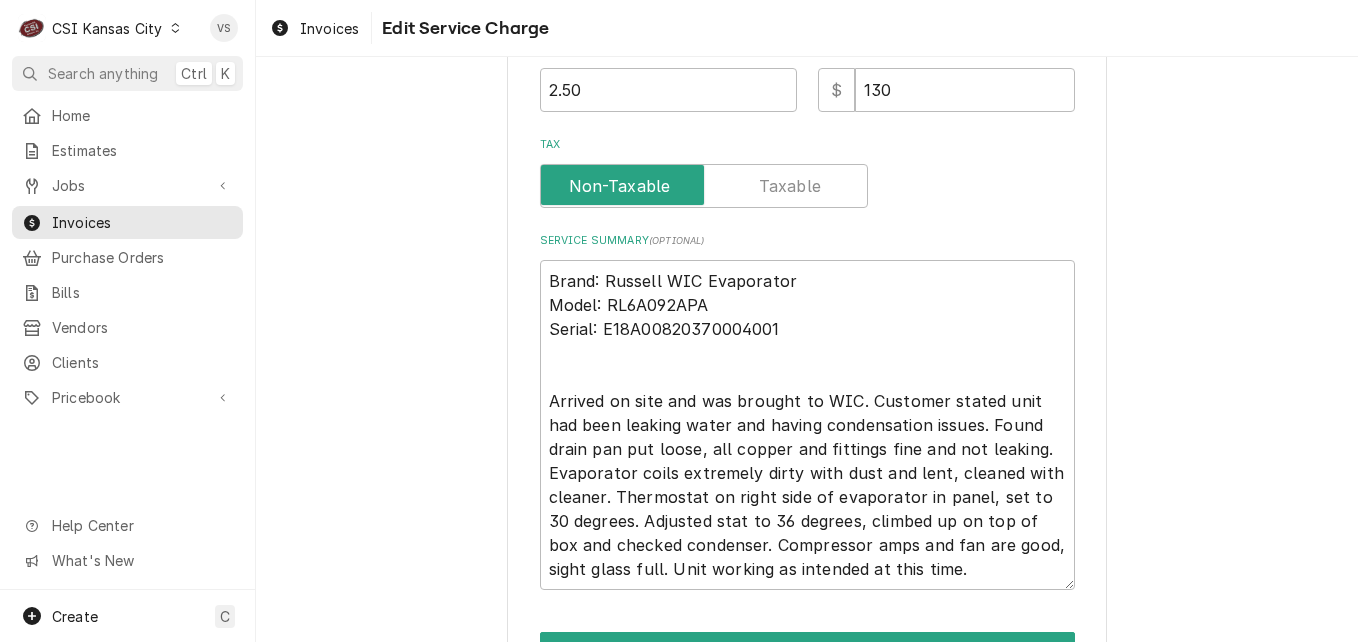 click at bounding box center [807, 186] 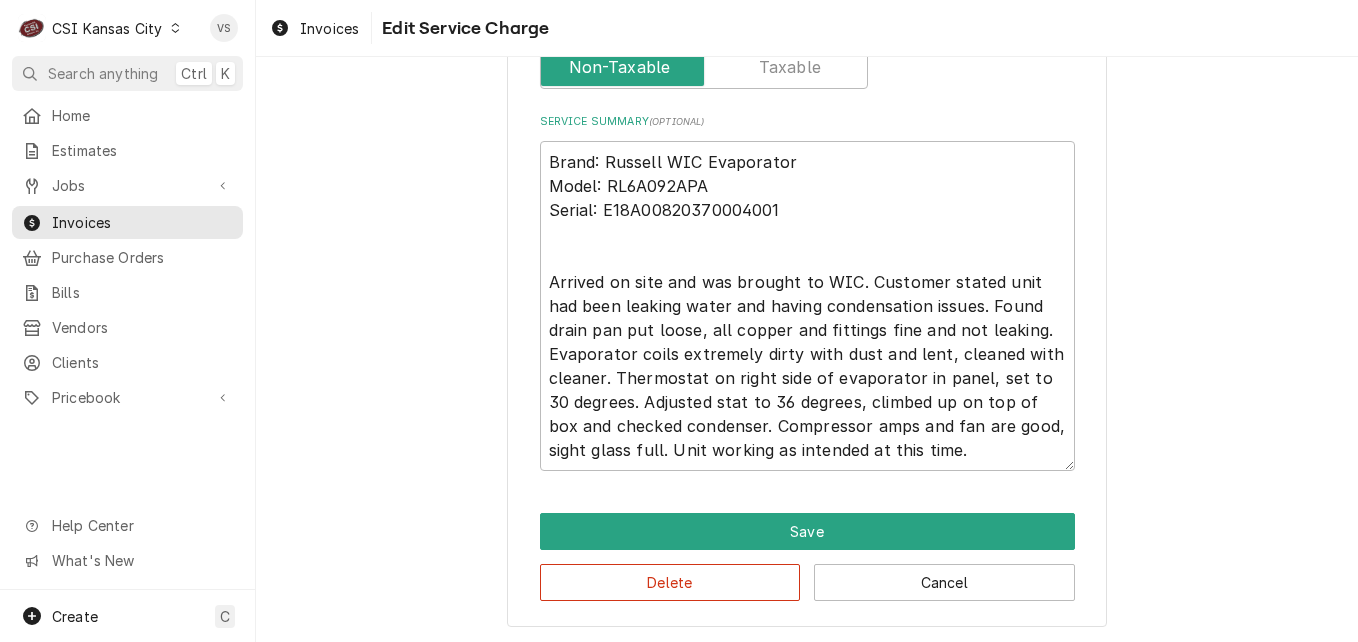 scroll, scrollTop: 821, scrollLeft: 0, axis: vertical 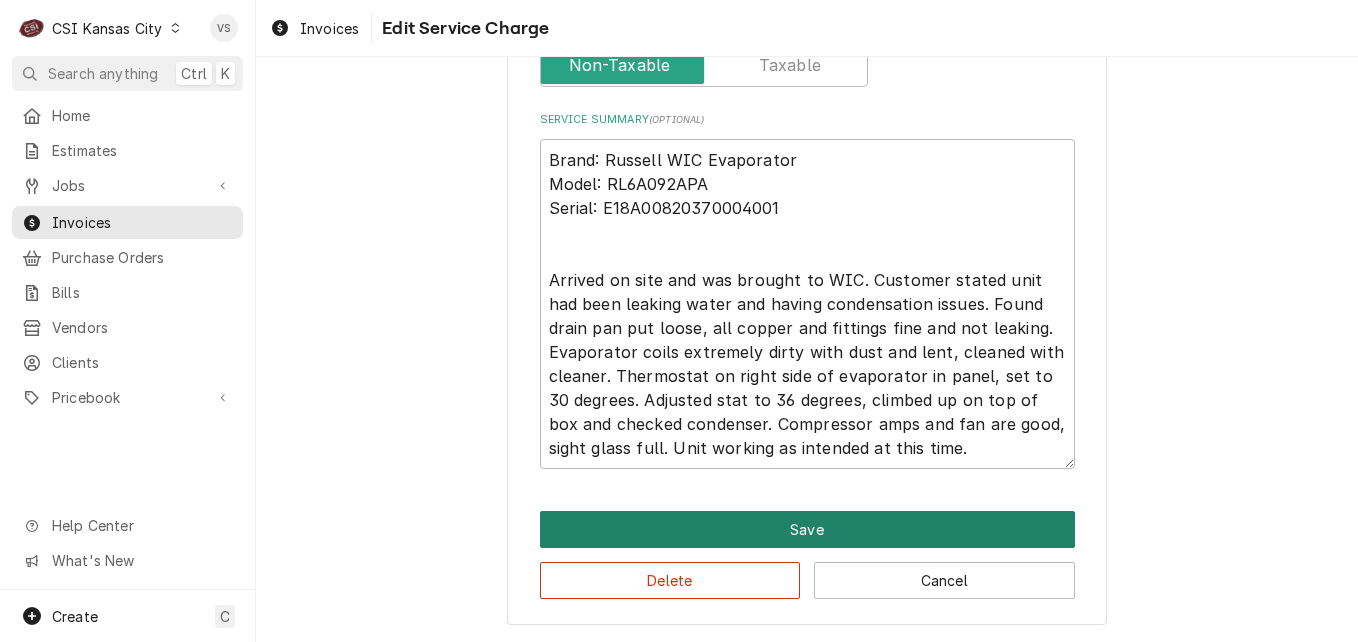 click on "Save" at bounding box center (807, 529) 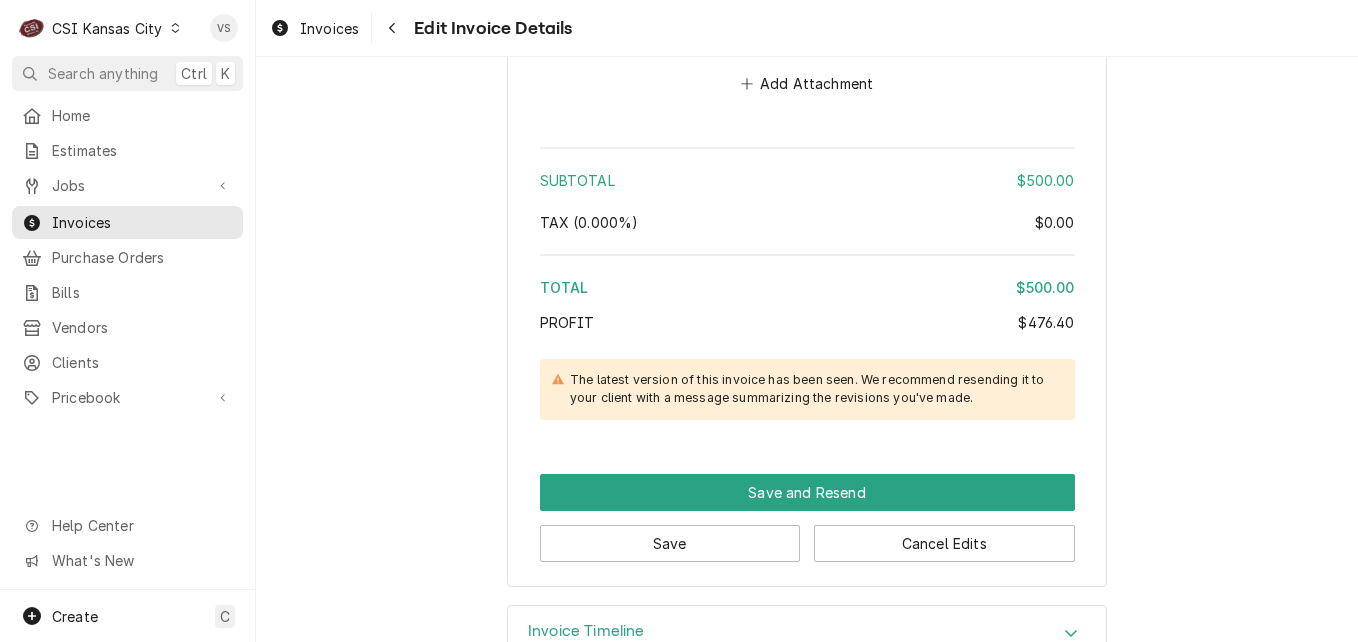 scroll, scrollTop: 3820, scrollLeft: 0, axis: vertical 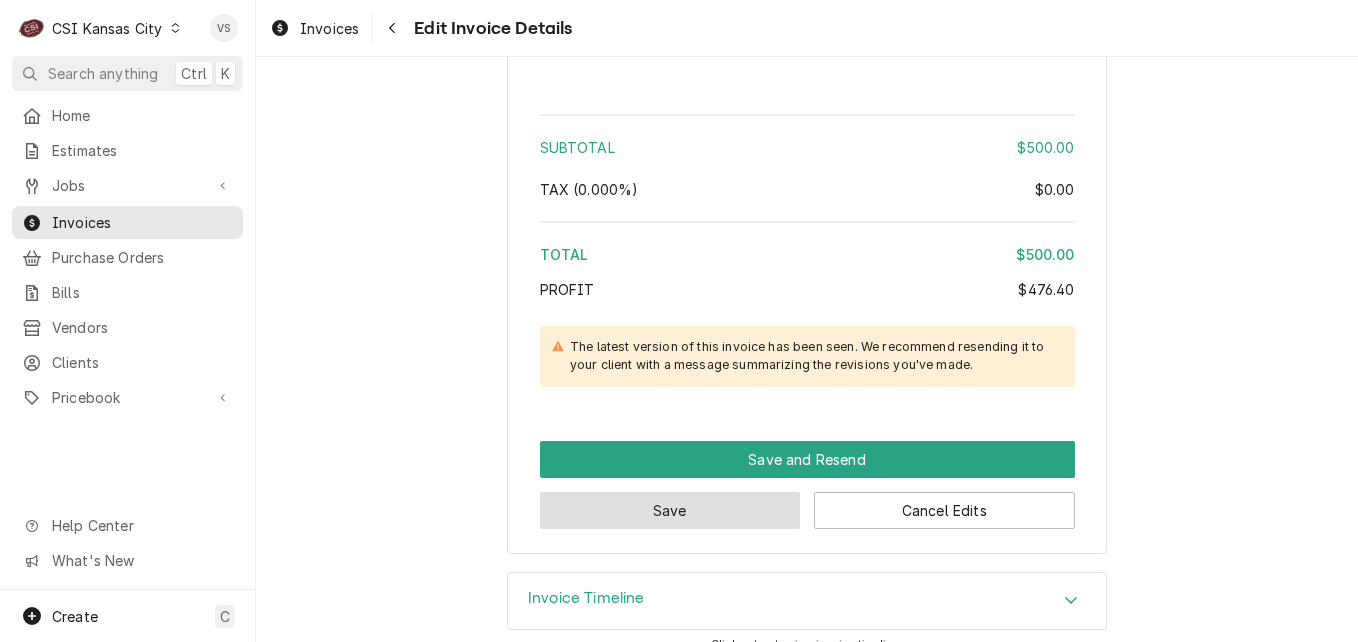 click on "Save" at bounding box center [670, 510] 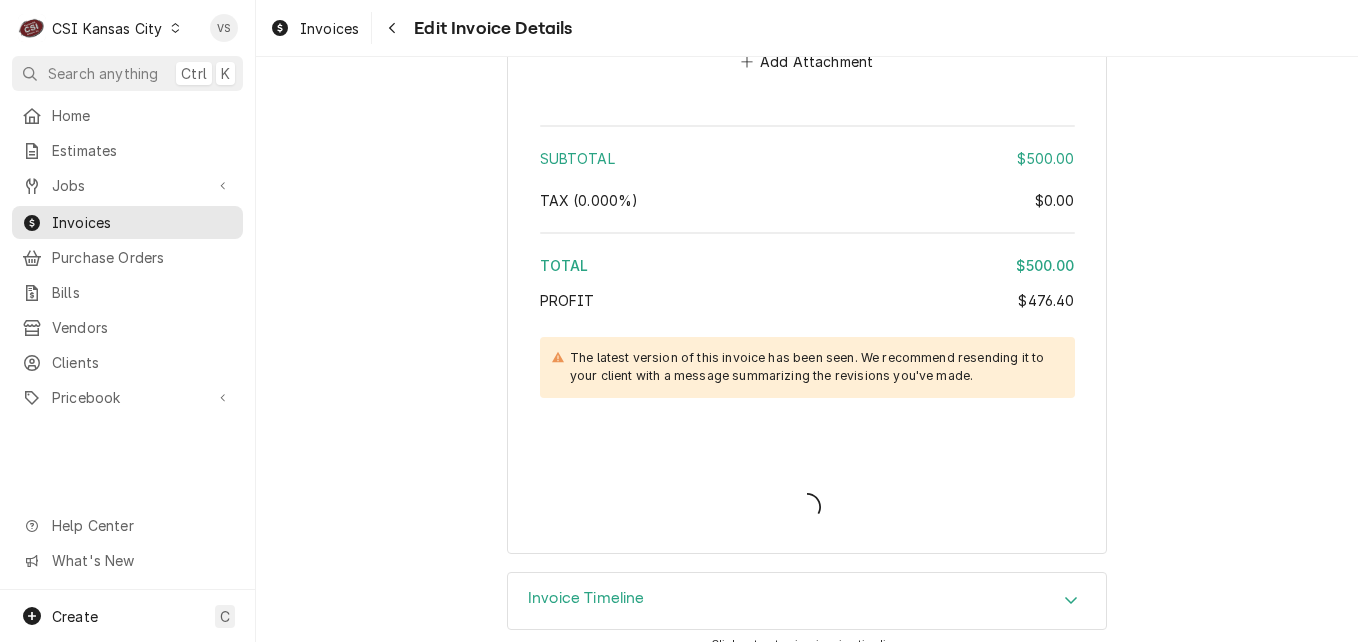 type on "x" 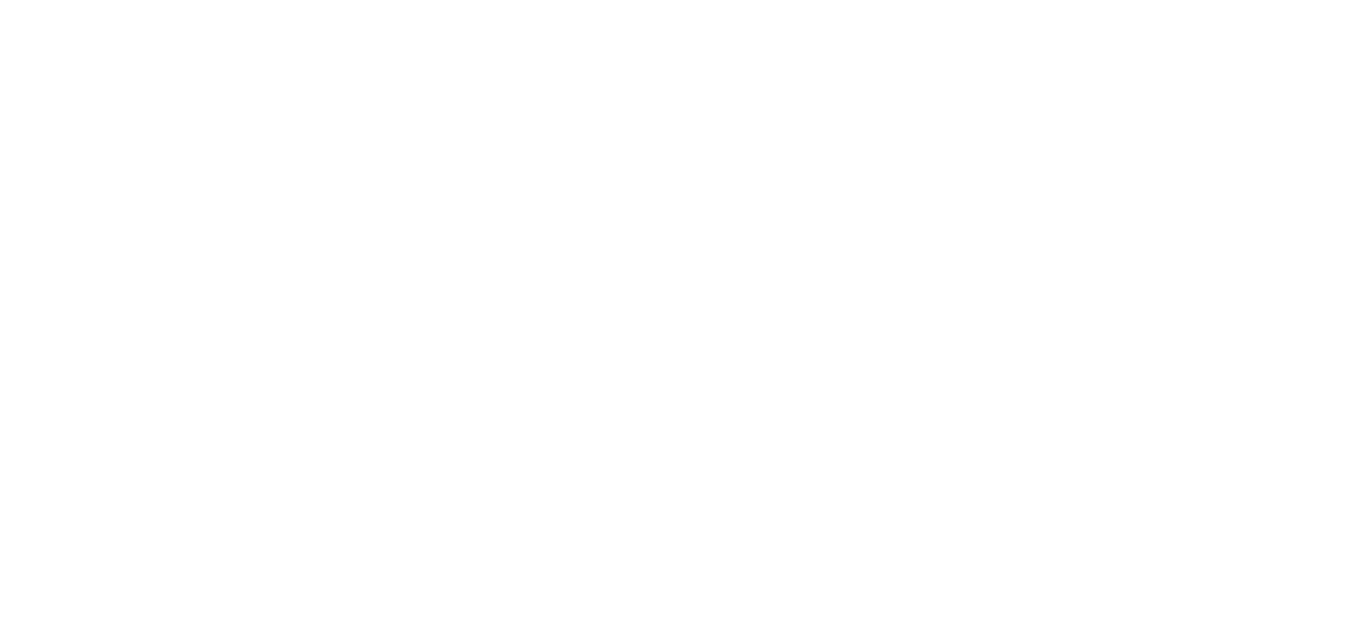scroll, scrollTop: 0, scrollLeft: 0, axis: both 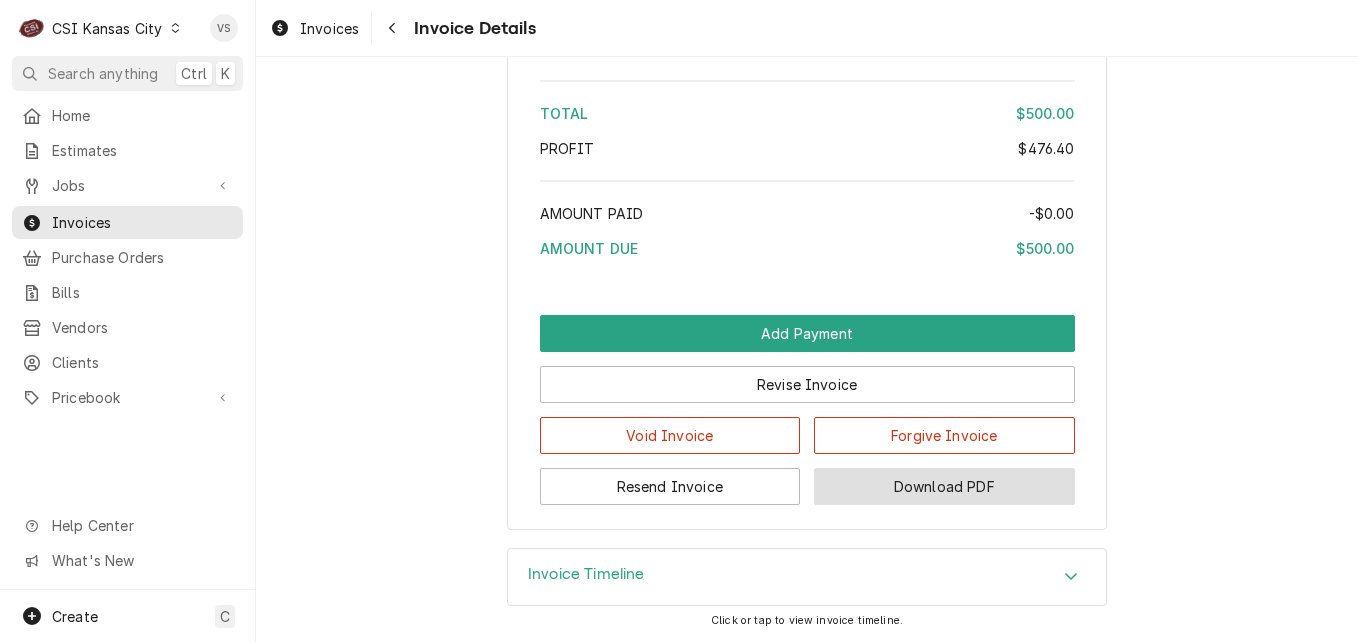 click on "Download PDF" at bounding box center (944, 486) 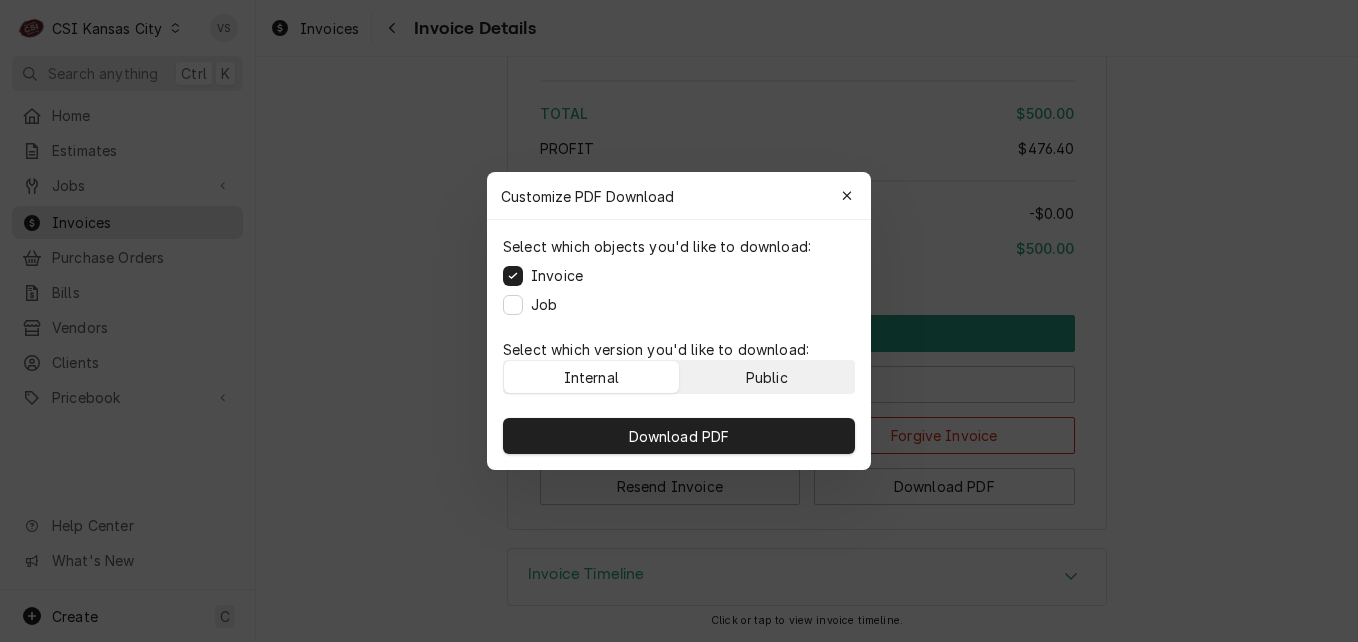 click on "Public" at bounding box center (767, 377) 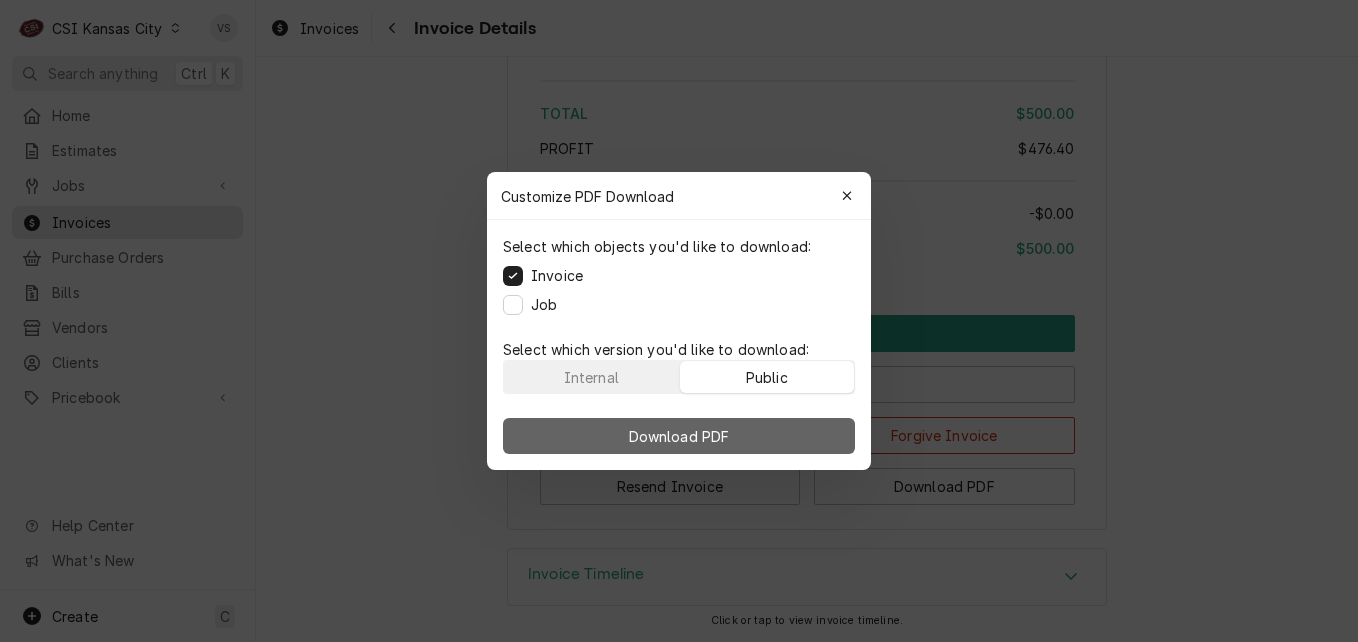 click on "Download PDF" at bounding box center (679, 436) 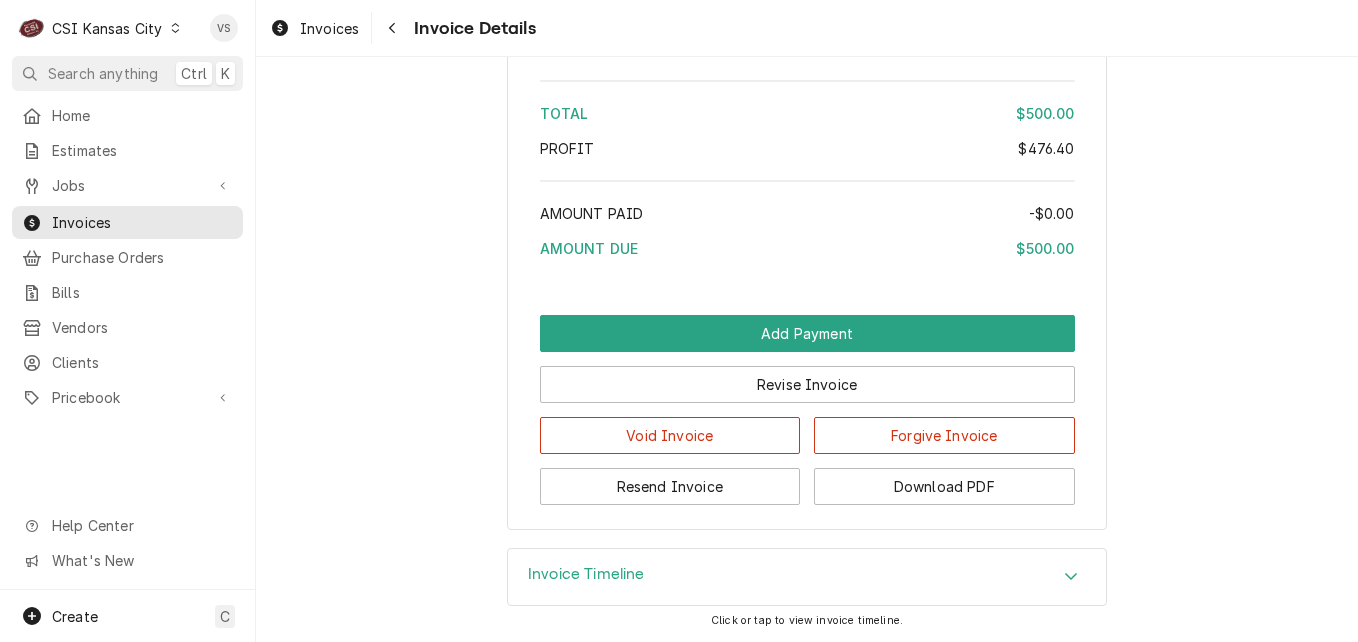 click 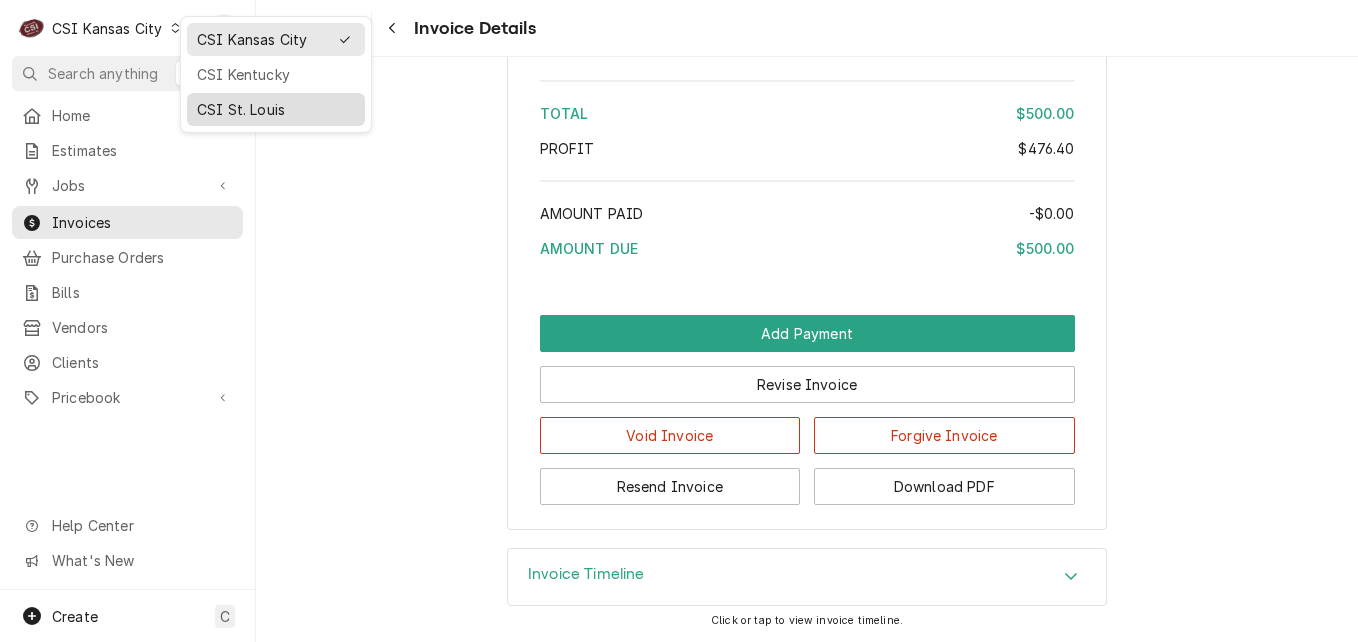 click on "CSI St. Louis" at bounding box center (276, 109) 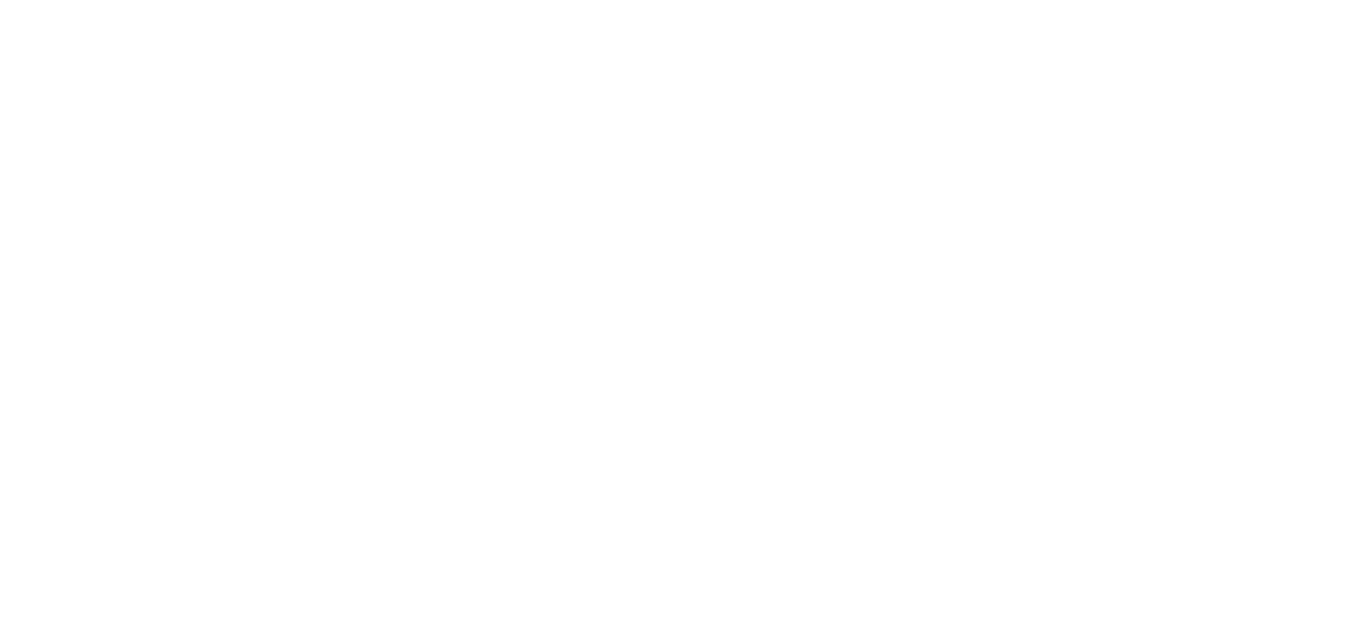 scroll, scrollTop: 0, scrollLeft: 0, axis: both 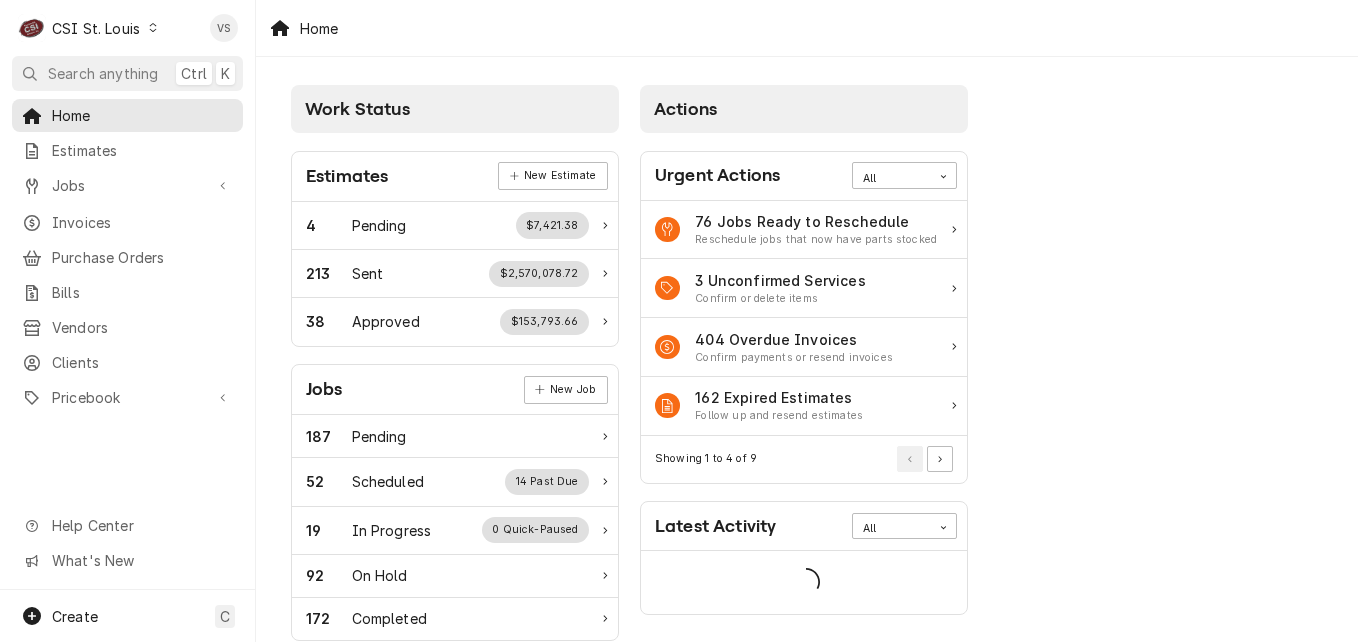 click on "Invoices" at bounding box center (142, 222) 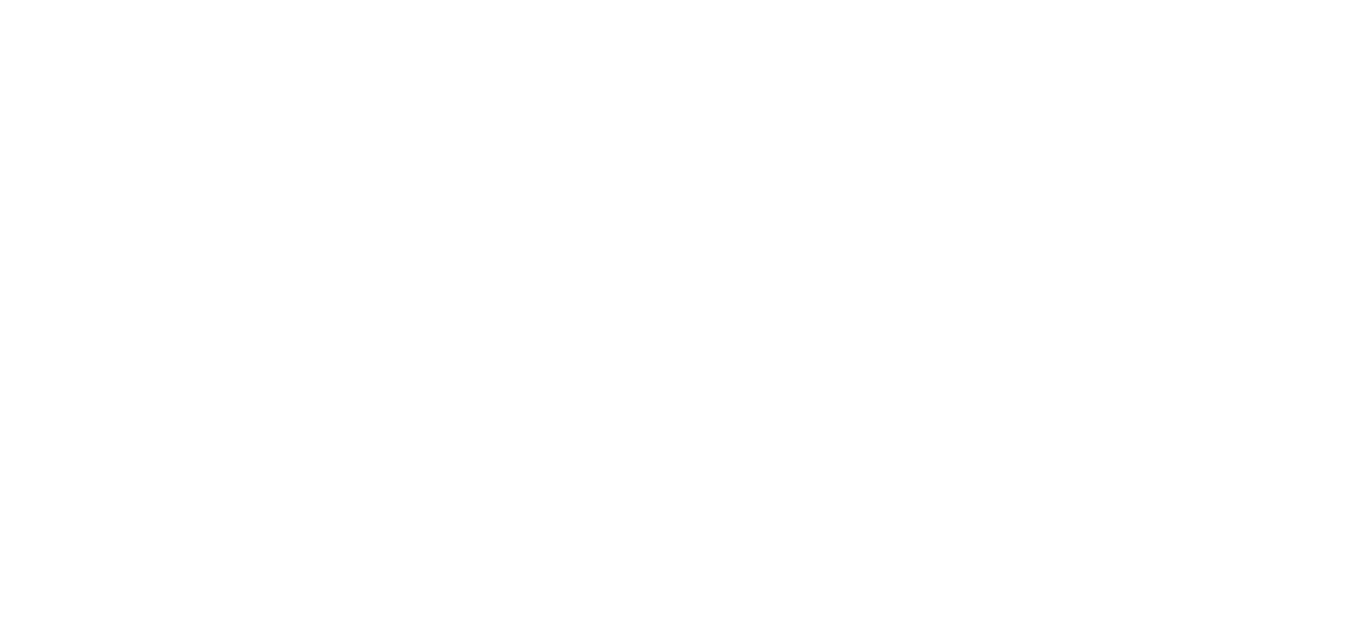 scroll, scrollTop: 0, scrollLeft: 0, axis: both 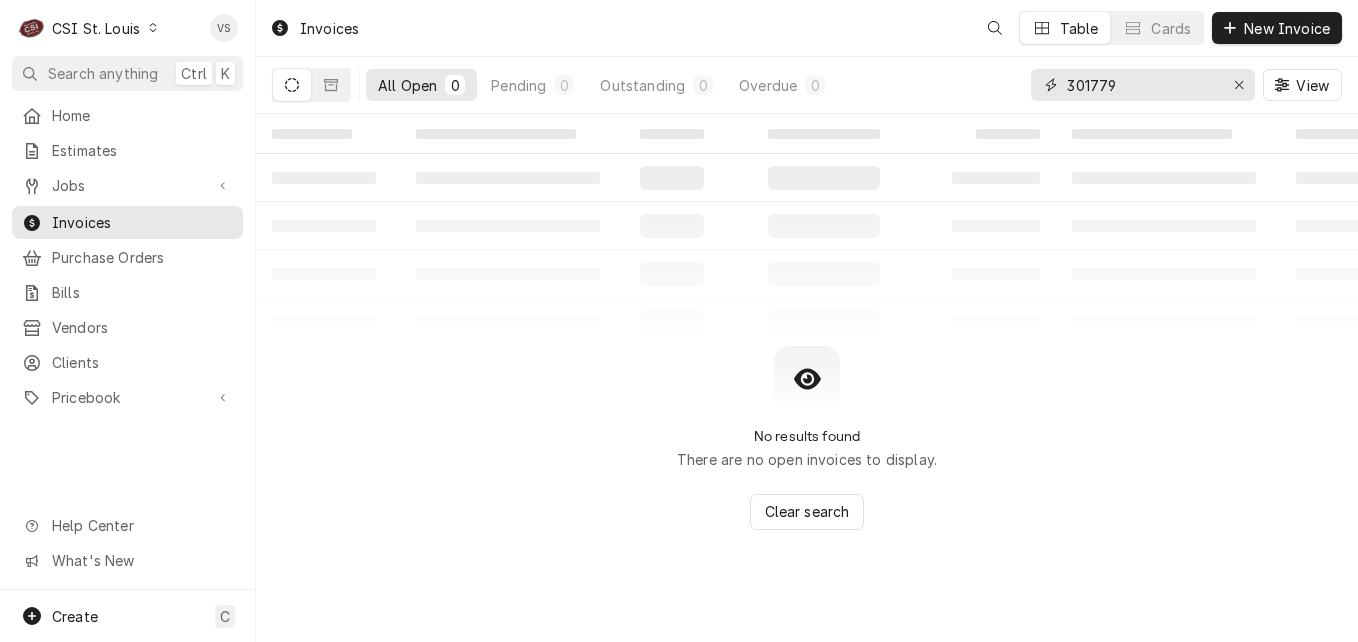 click on "301779" at bounding box center (1142, 85) 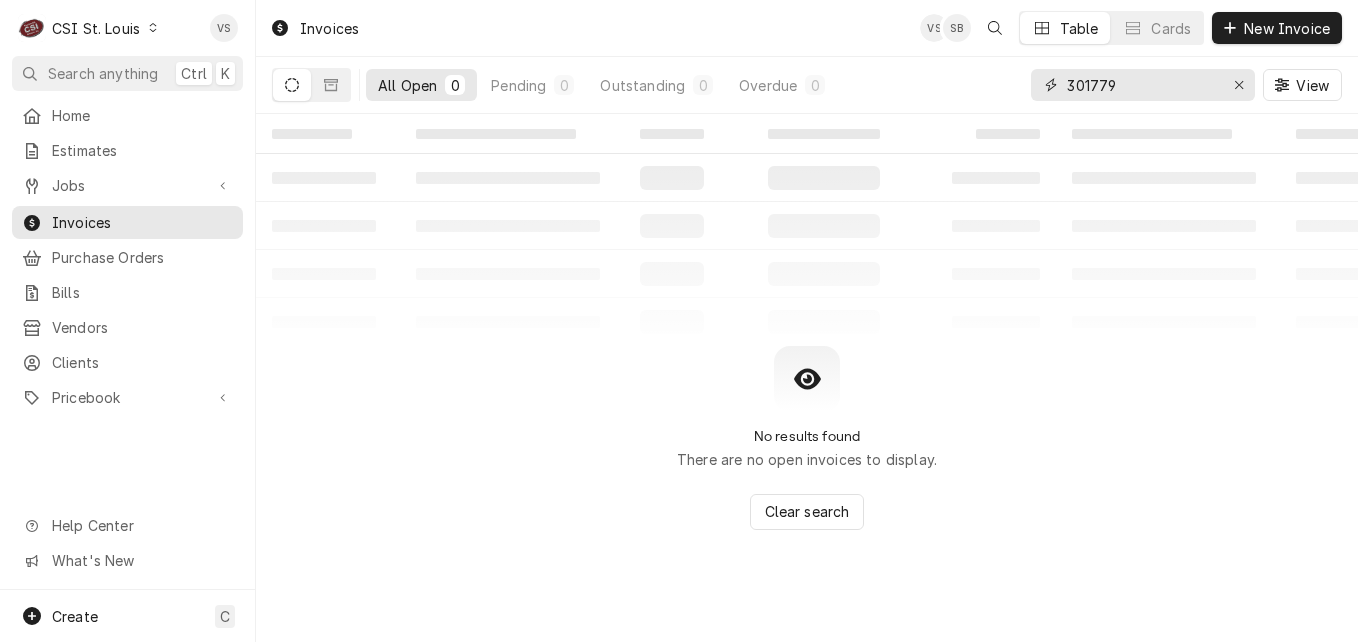 drag, startPoint x: 1118, startPoint y: 82, endPoint x: 1015, endPoint y: 104, distance: 105.32331 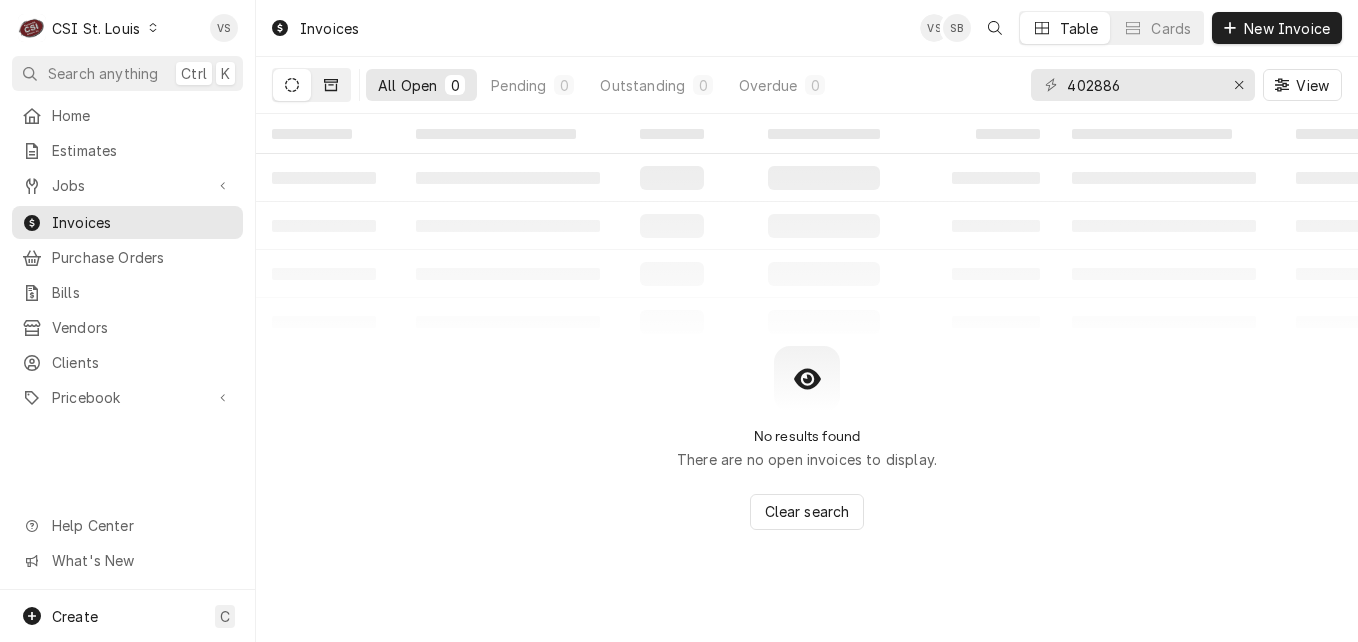 click 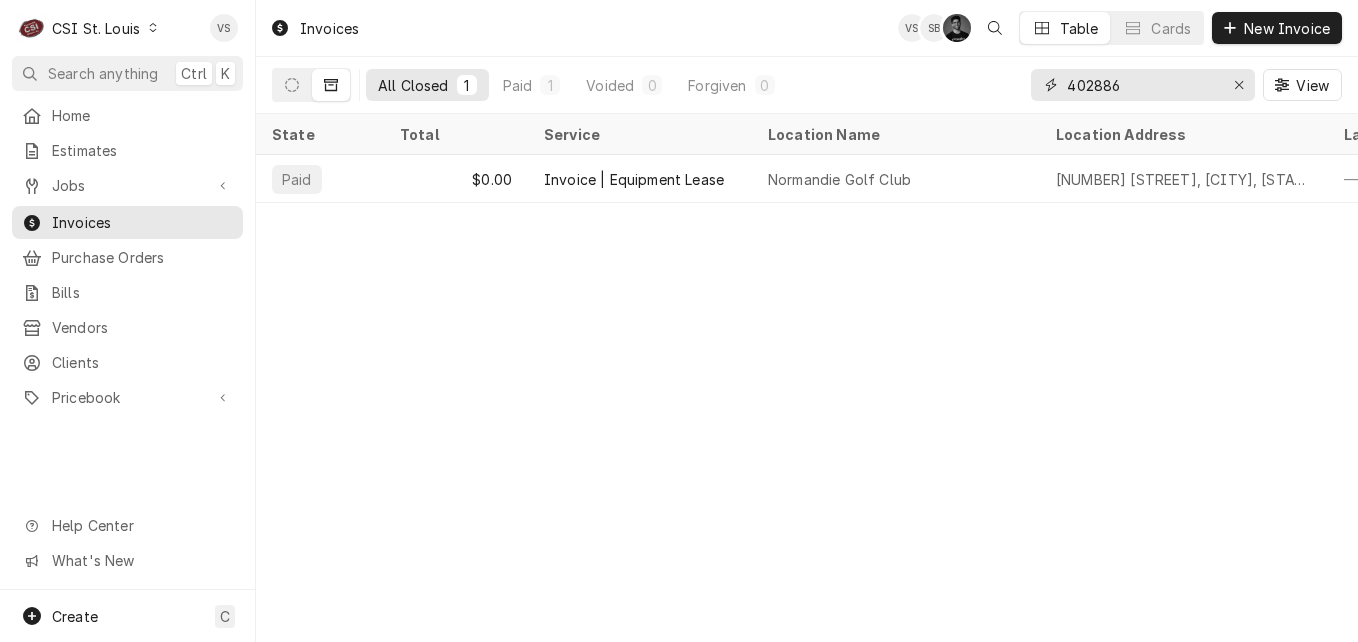 drag, startPoint x: 1133, startPoint y: 85, endPoint x: 1048, endPoint y: 86, distance: 85.00588 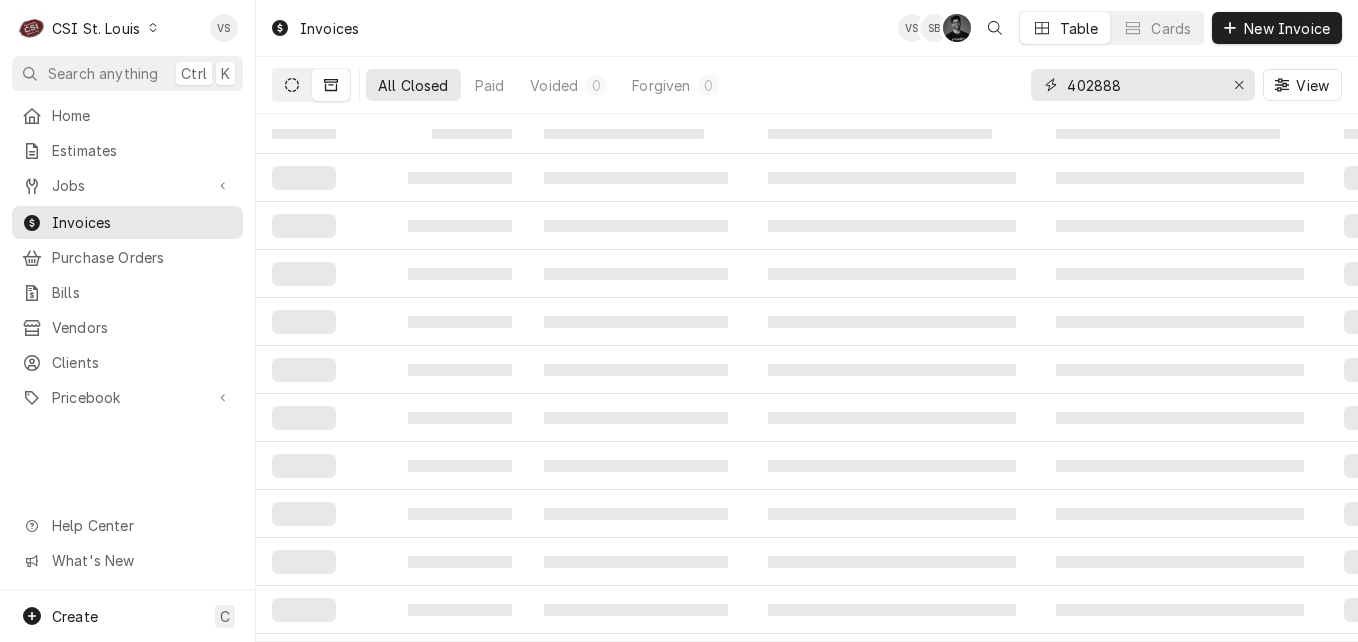 type on "402888" 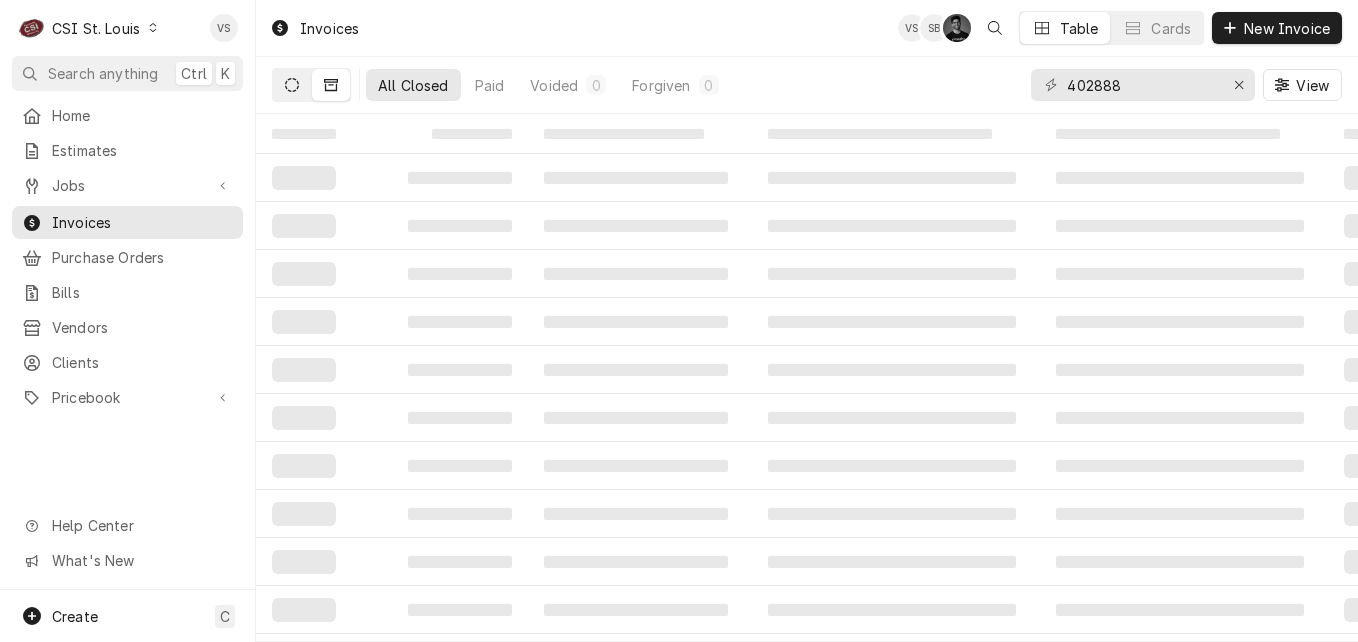 click 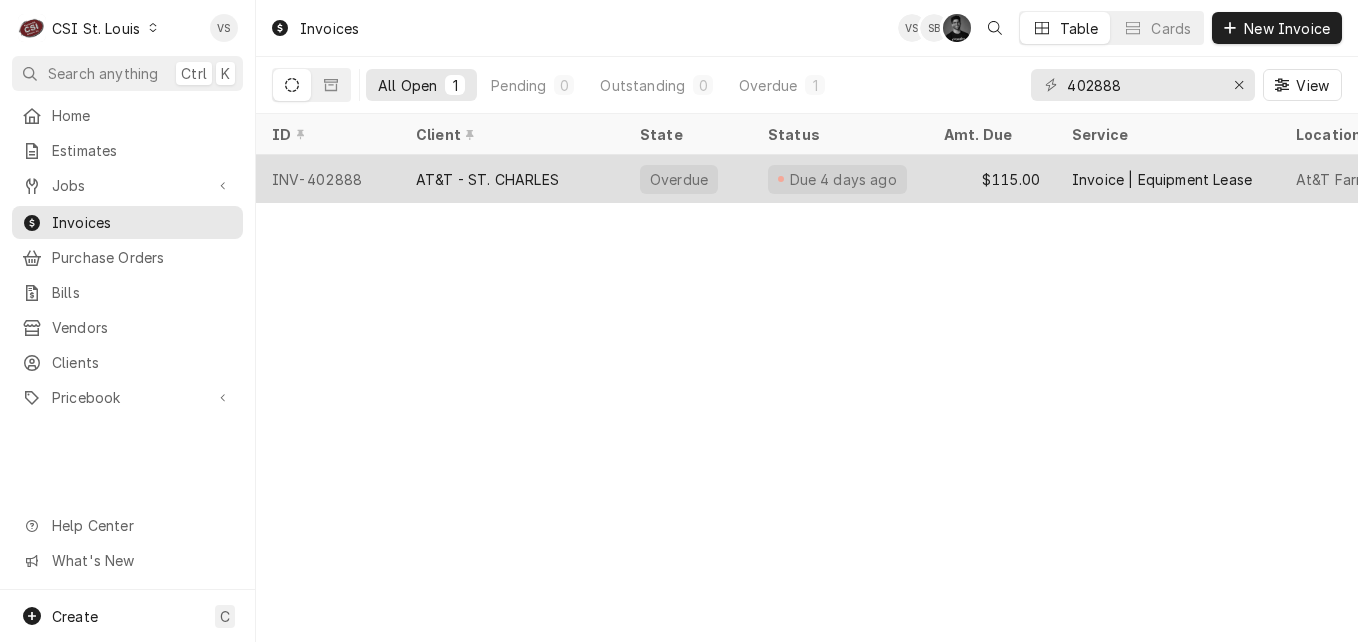 click on "AT&T - ST. CHARLES" at bounding box center (487, 179) 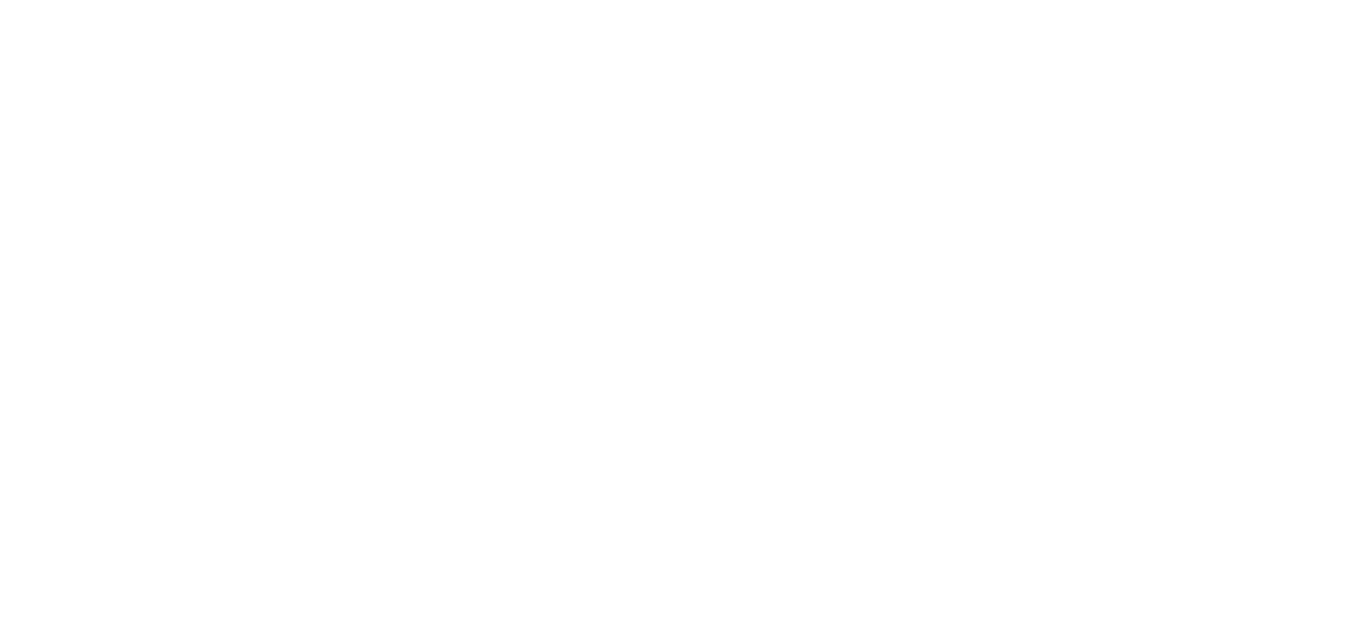 scroll, scrollTop: 0, scrollLeft: 0, axis: both 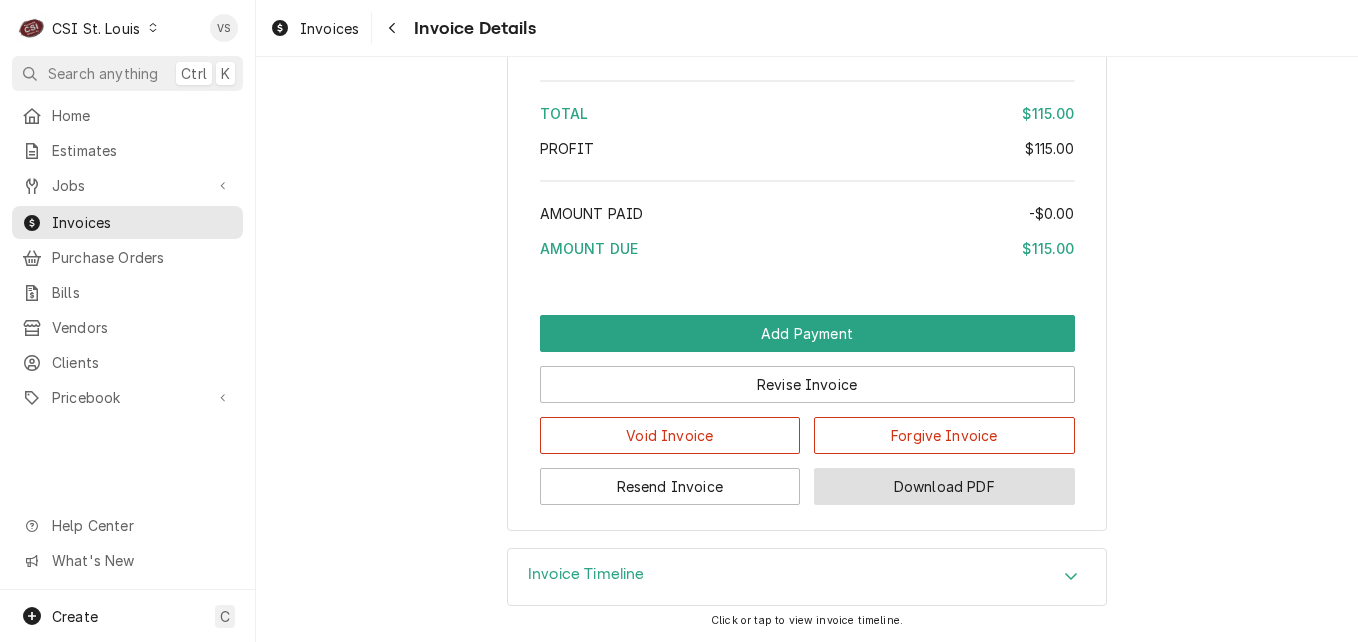 click on "Download PDF" at bounding box center (944, 486) 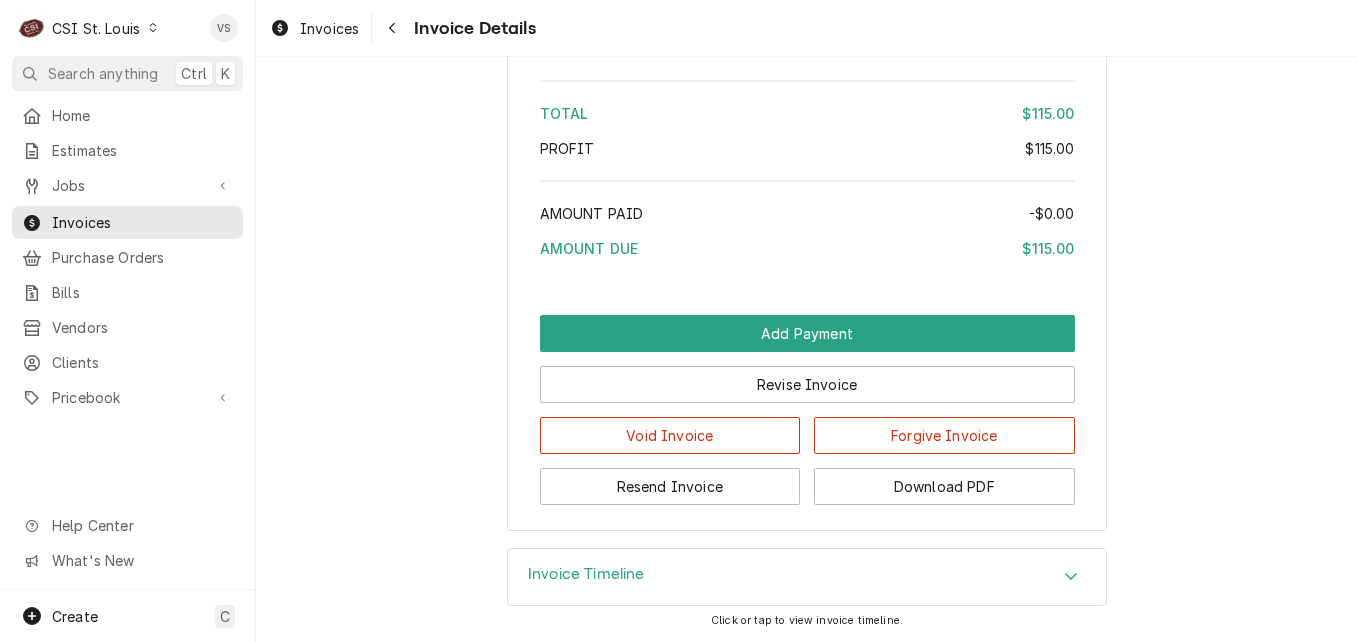 drag, startPoint x: 361, startPoint y: 179, endPoint x: 274, endPoint y: 189, distance: 87.57283 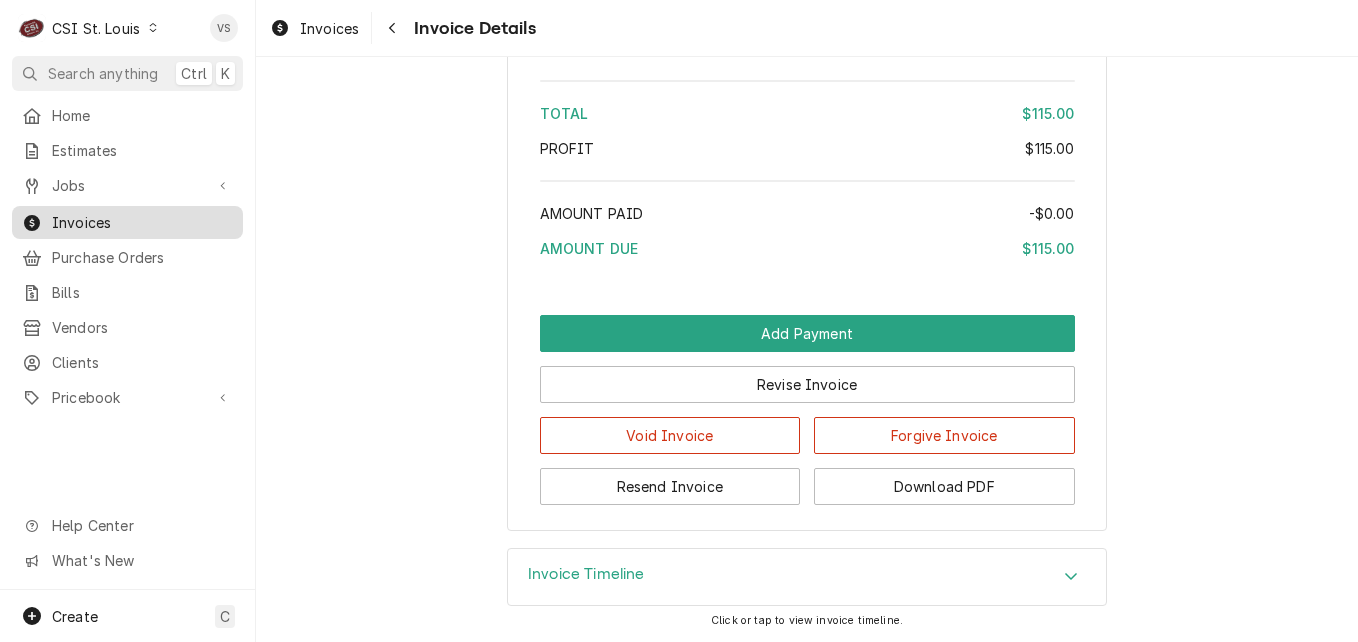 click on "Invoices" at bounding box center (142, 222) 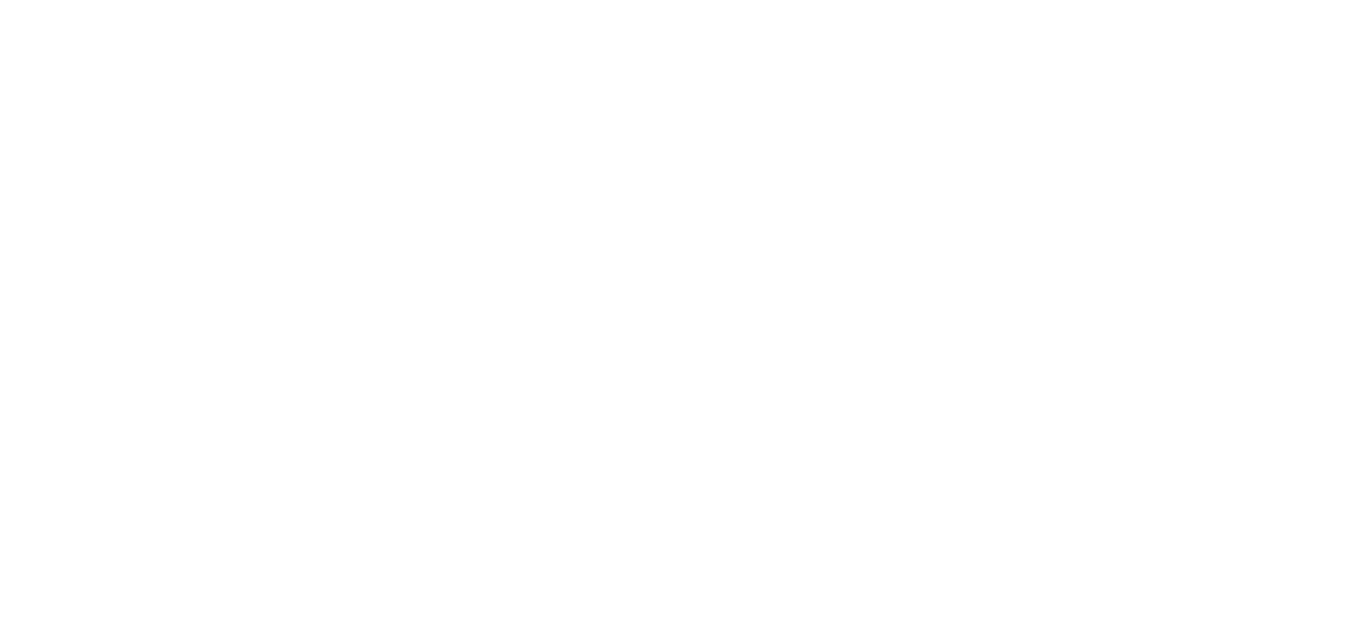 scroll, scrollTop: 0, scrollLeft: 0, axis: both 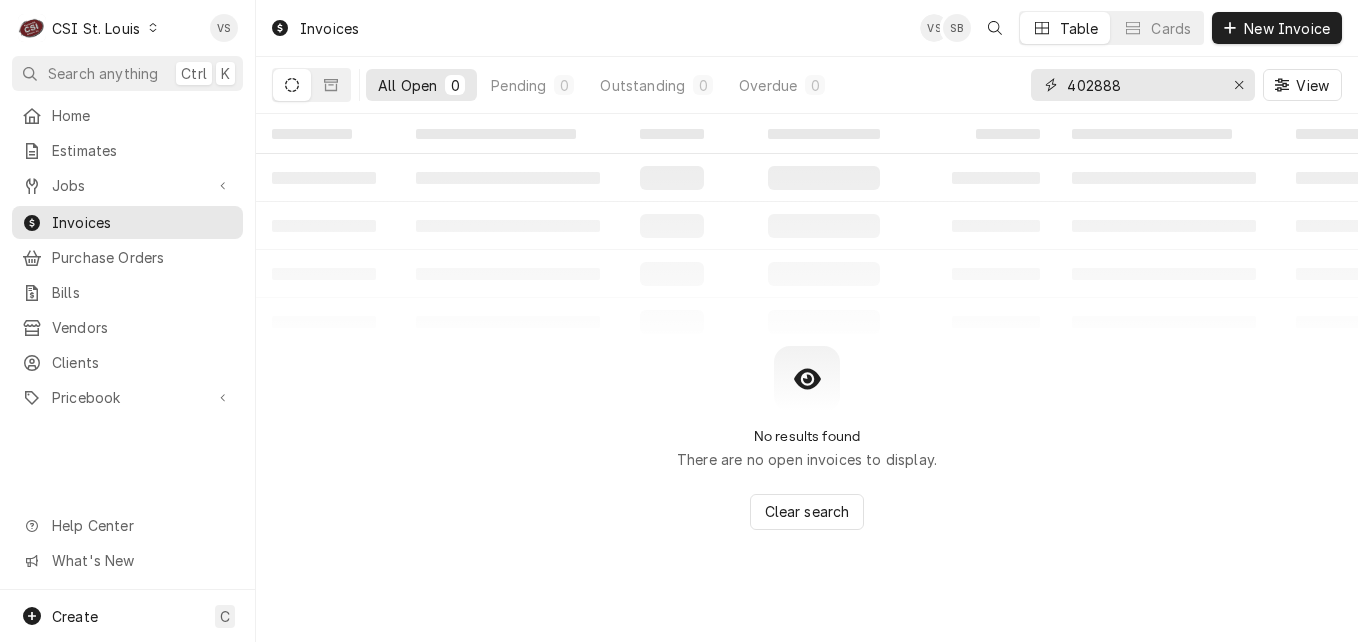 drag, startPoint x: 1128, startPoint y: 83, endPoint x: 1052, endPoint y: 89, distance: 76.23647 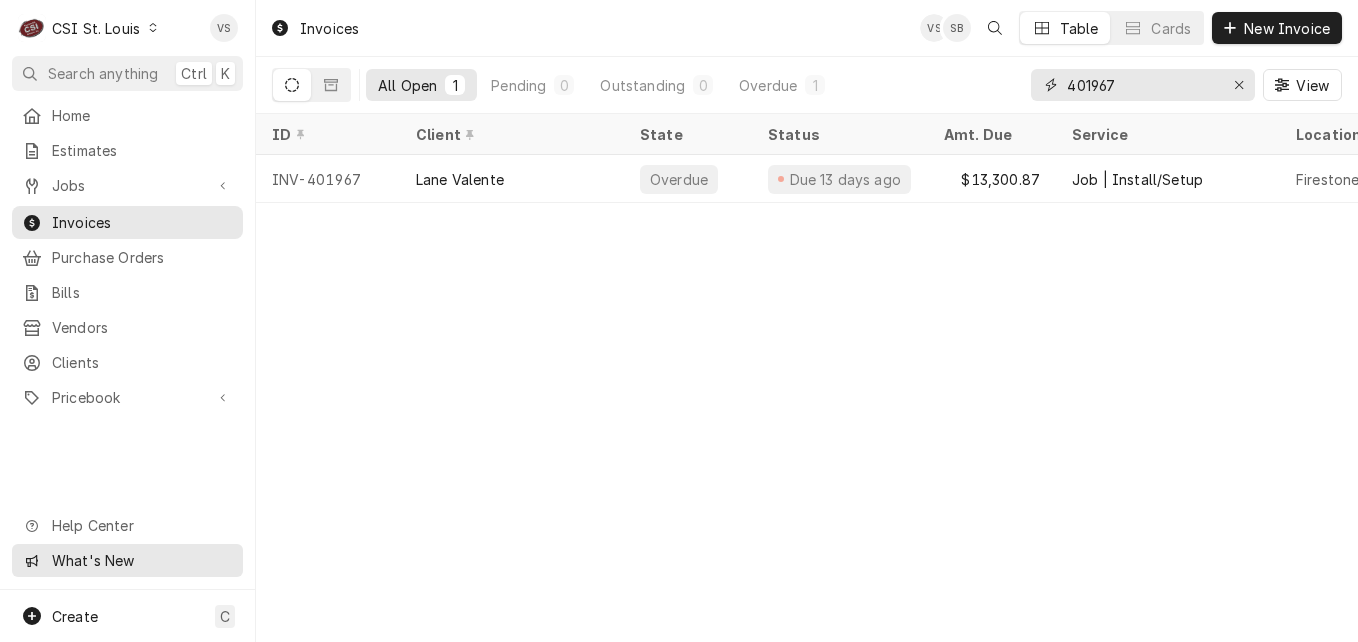 type on "401967" 